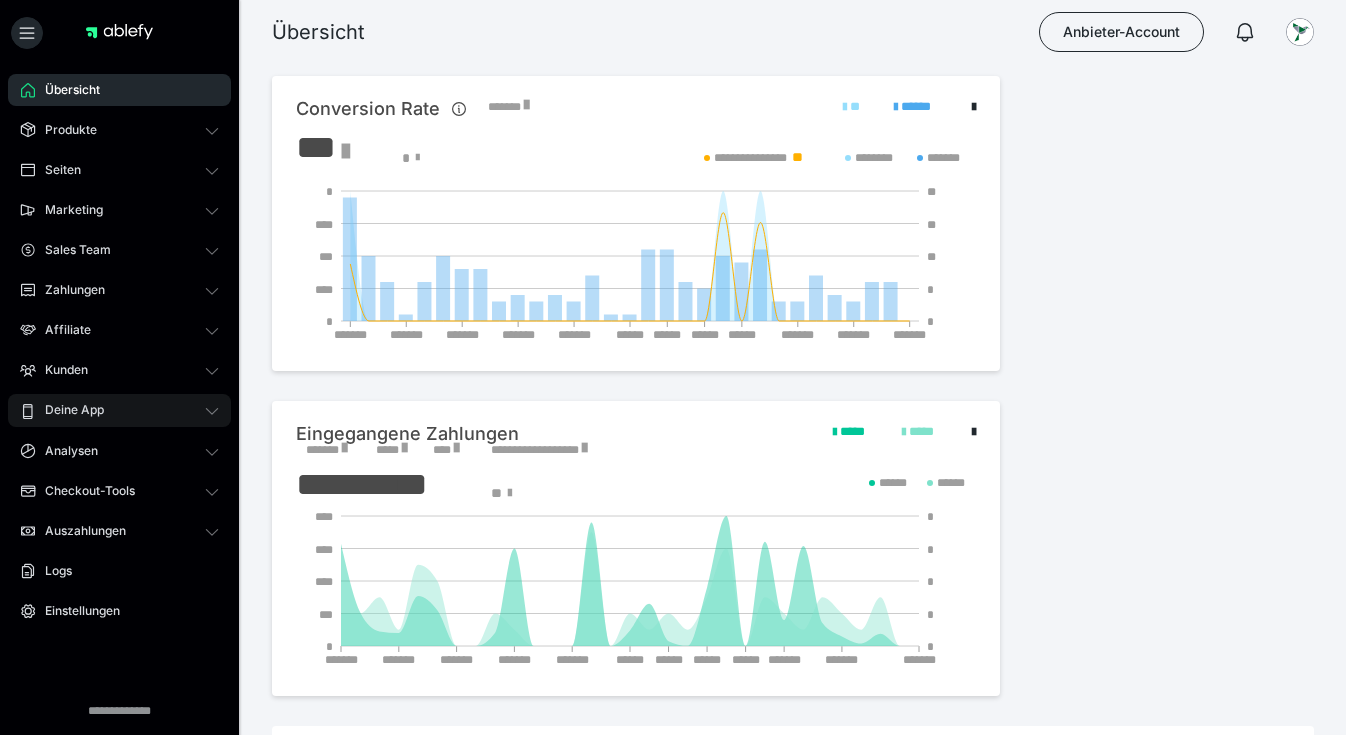 scroll, scrollTop: 0, scrollLeft: 0, axis: both 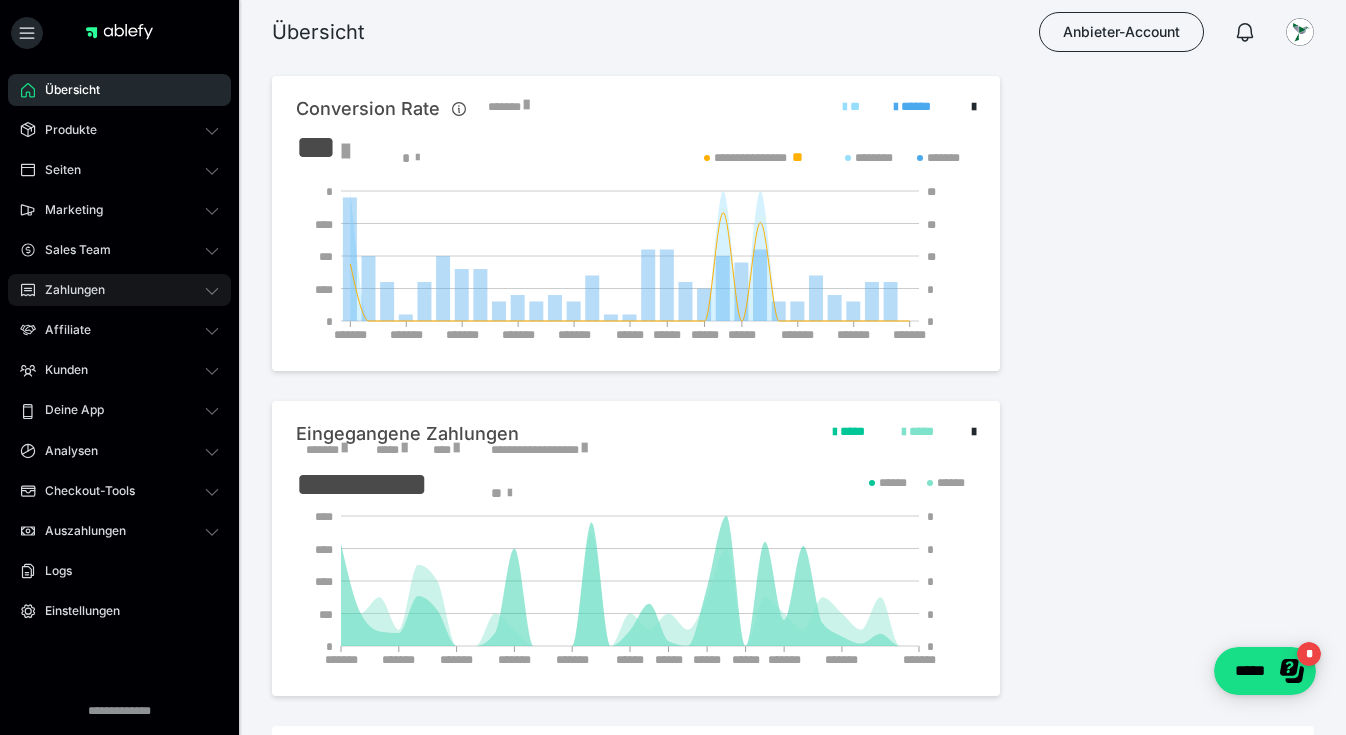 click 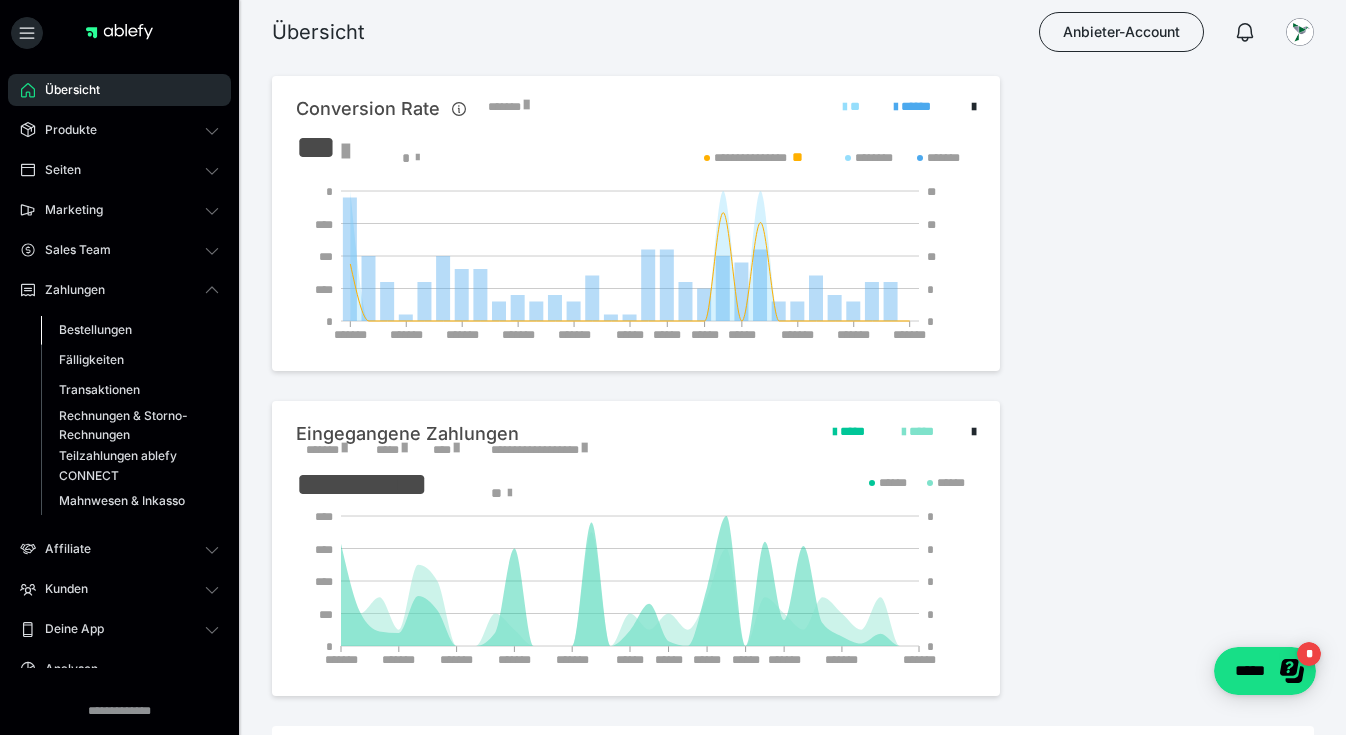 click on "Bestellungen" at bounding box center (95, 329) 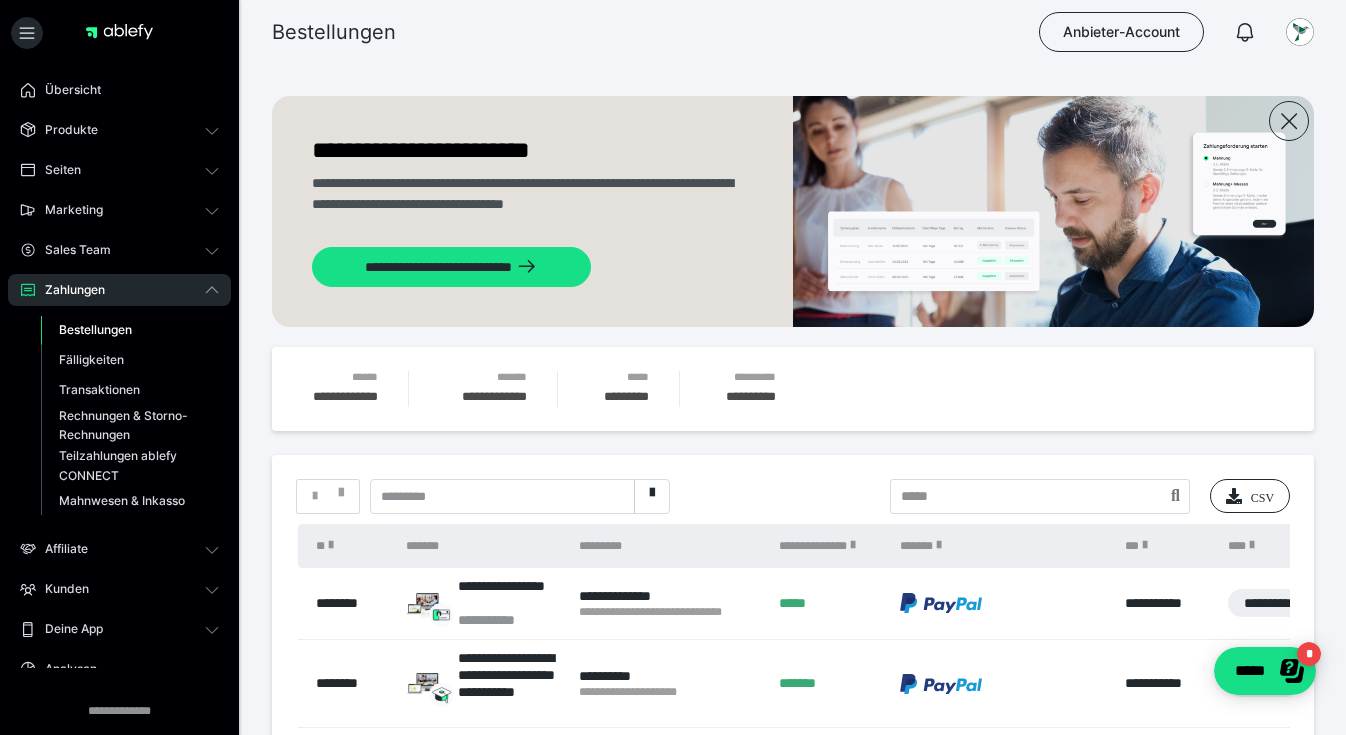 scroll, scrollTop: 88, scrollLeft: 0, axis: vertical 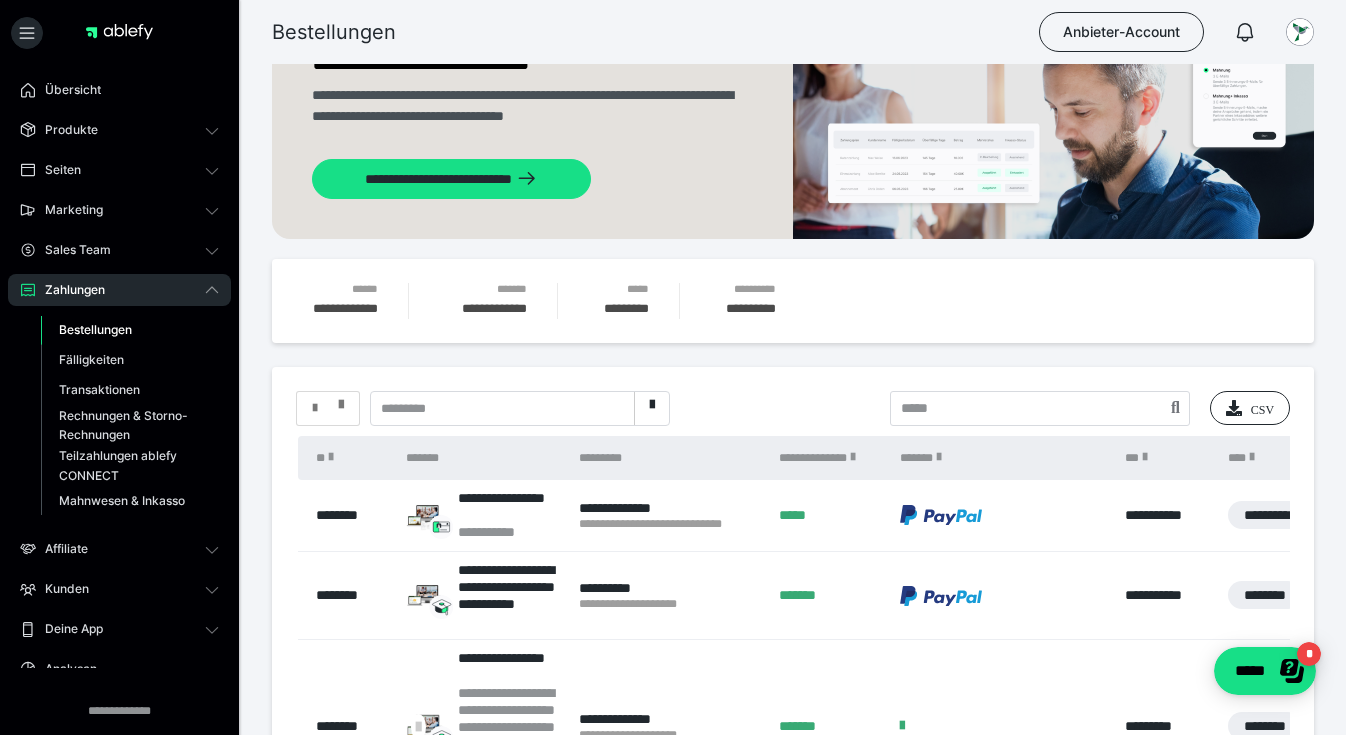 click at bounding box center (328, 408) 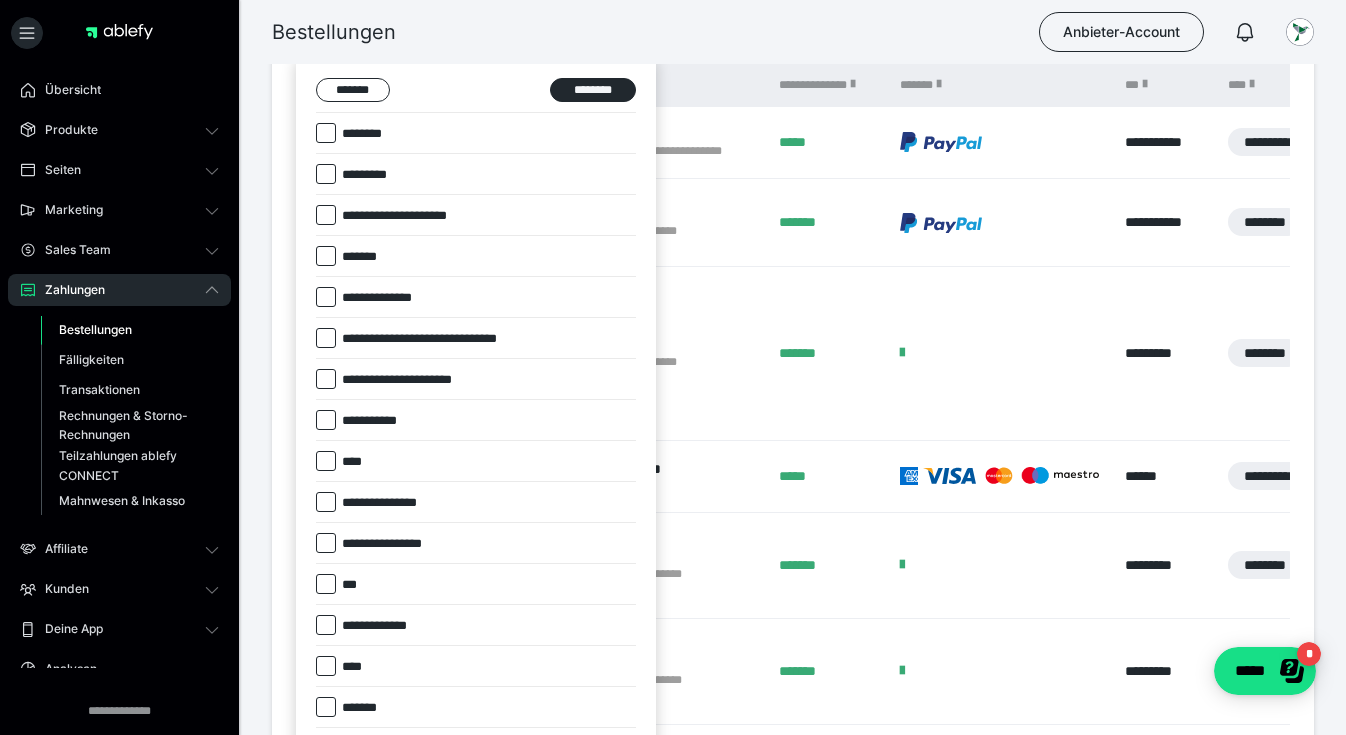 scroll, scrollTop: 0, scrollLeft: 0, axis: both 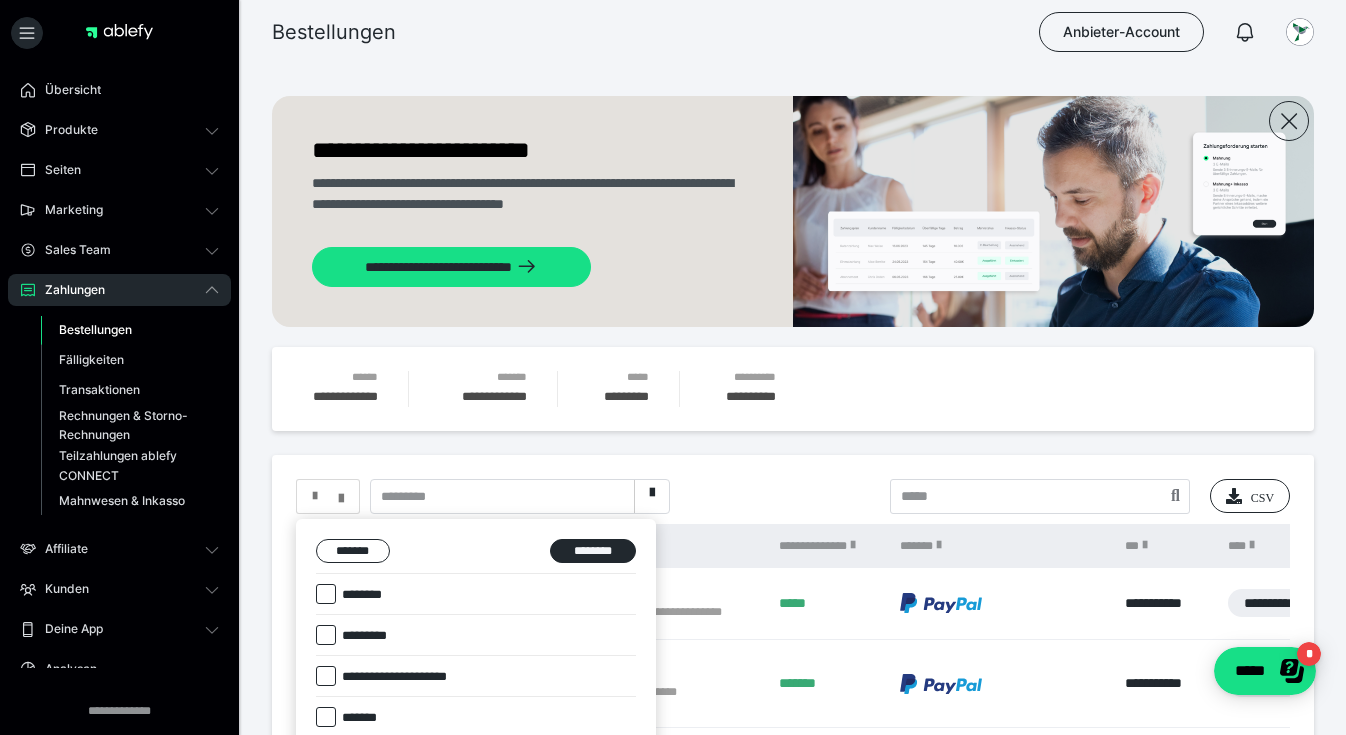 click at bounding box center (673, 367) 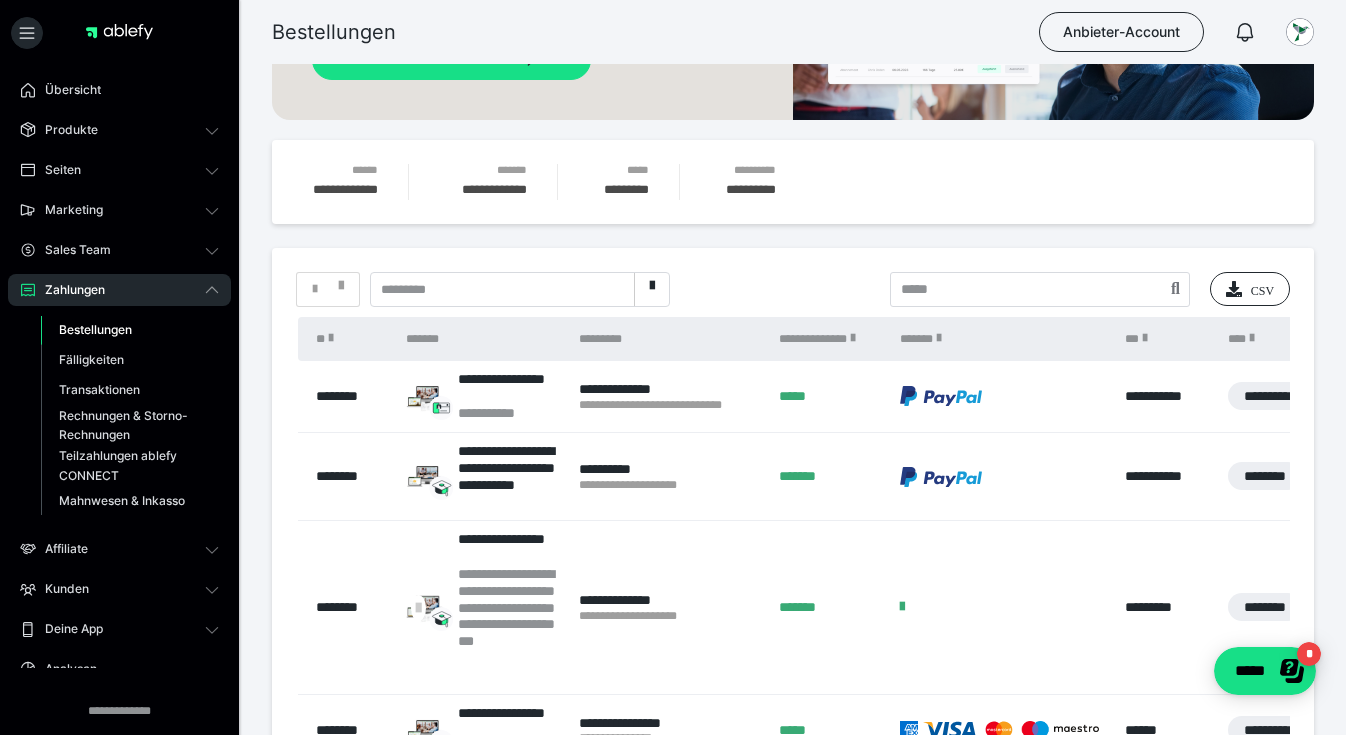 scroll, scrollTop: 212, scrollLeft: 0, axis: vertical 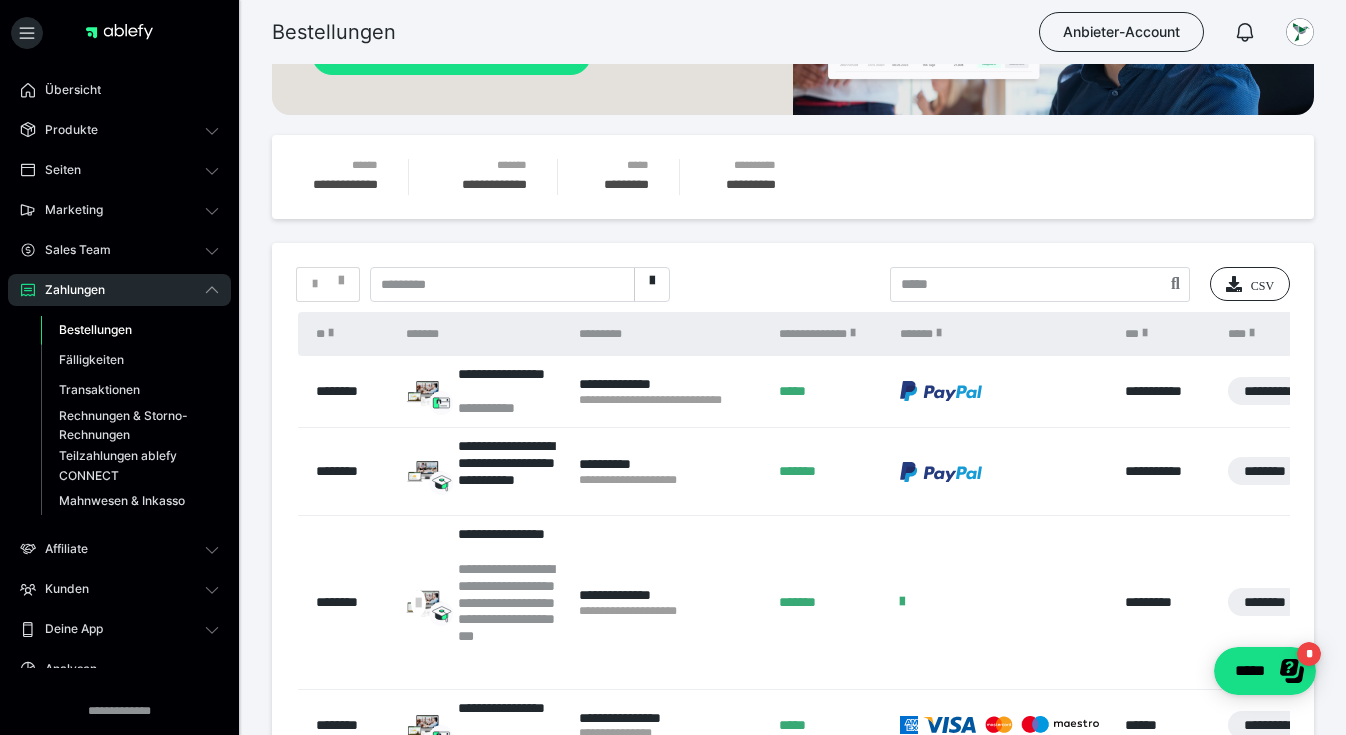 click at bounding box center (853, 333) 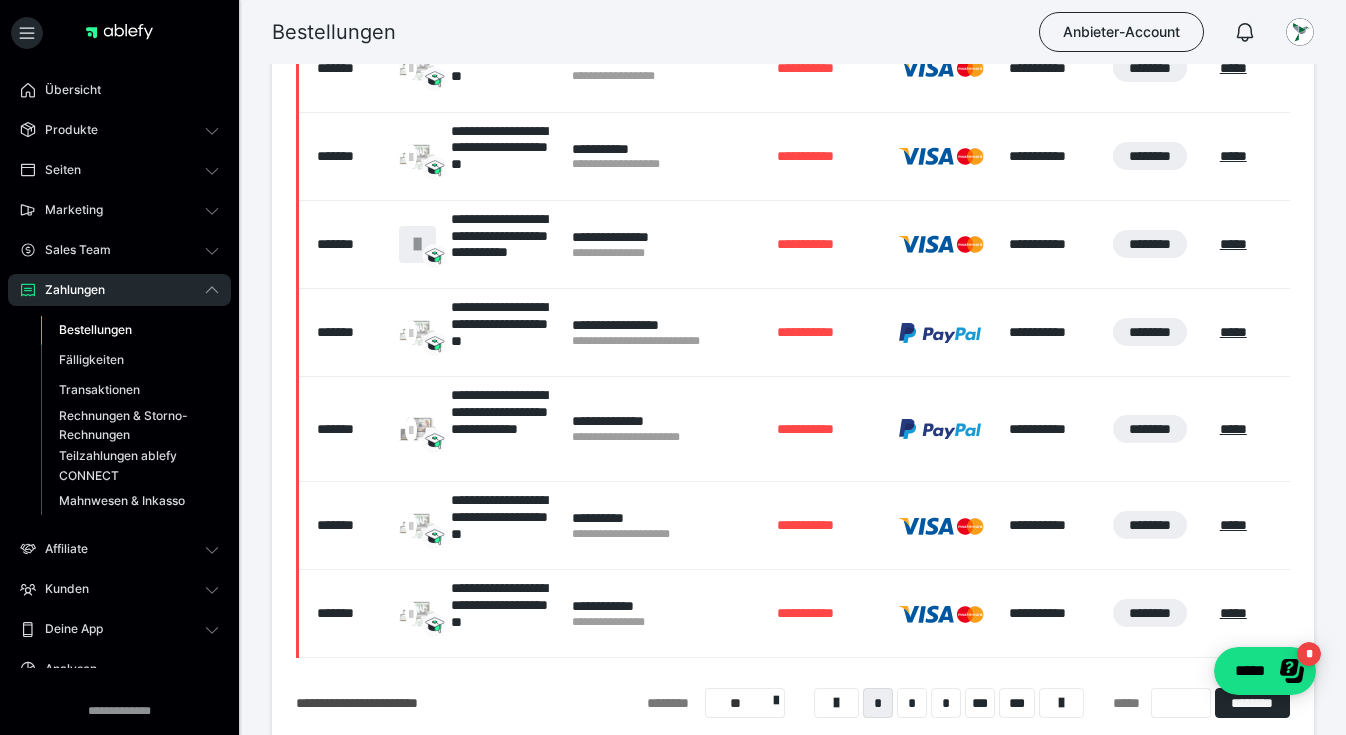 scroll, scrollTop: 899, scrollLeft: 0, axis: vertical 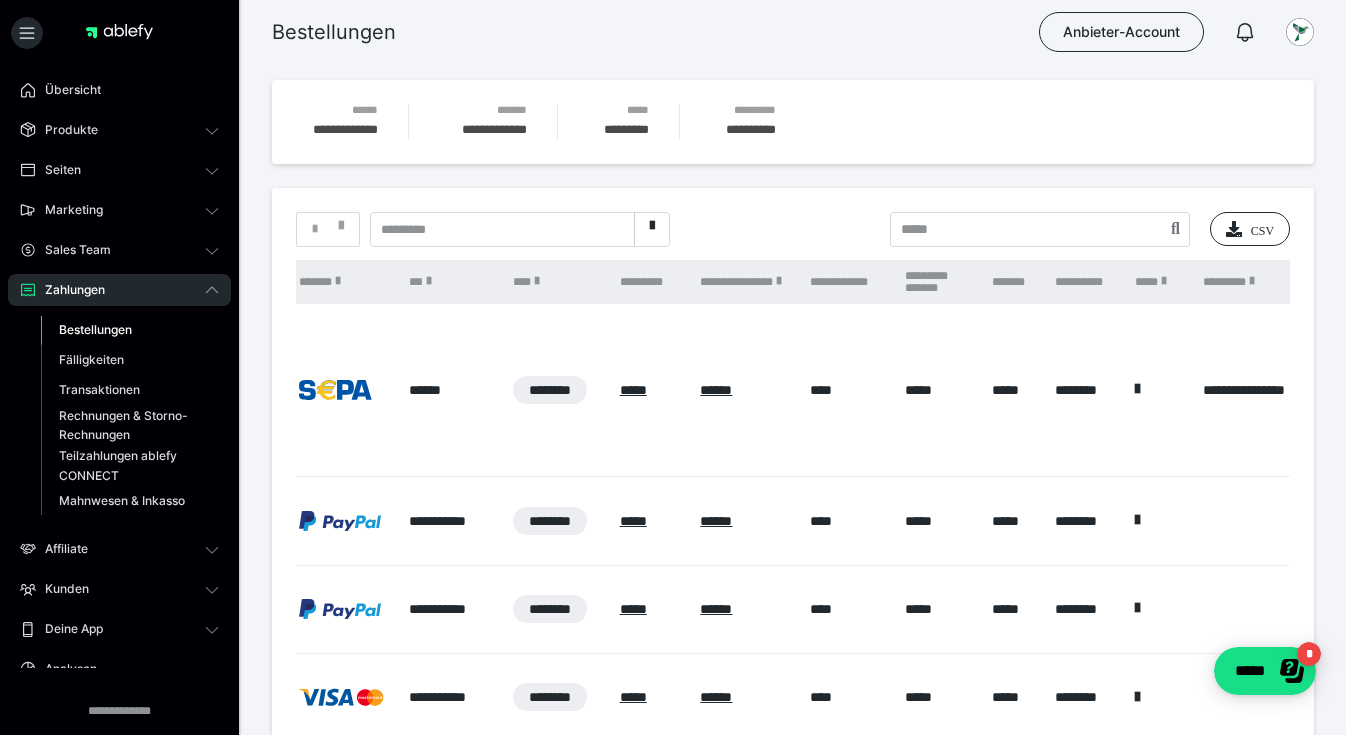click at bounding box center [1252, 281] 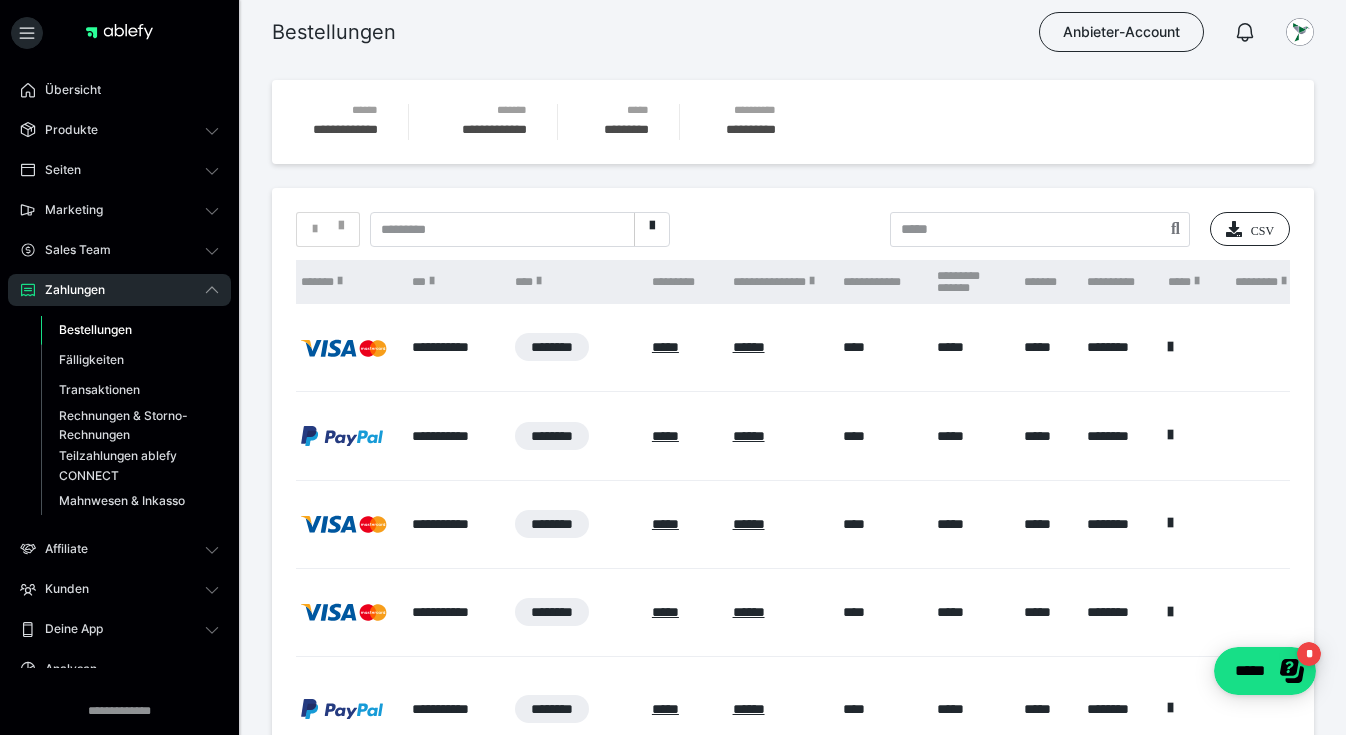 click at bounding box center (1284, 281) 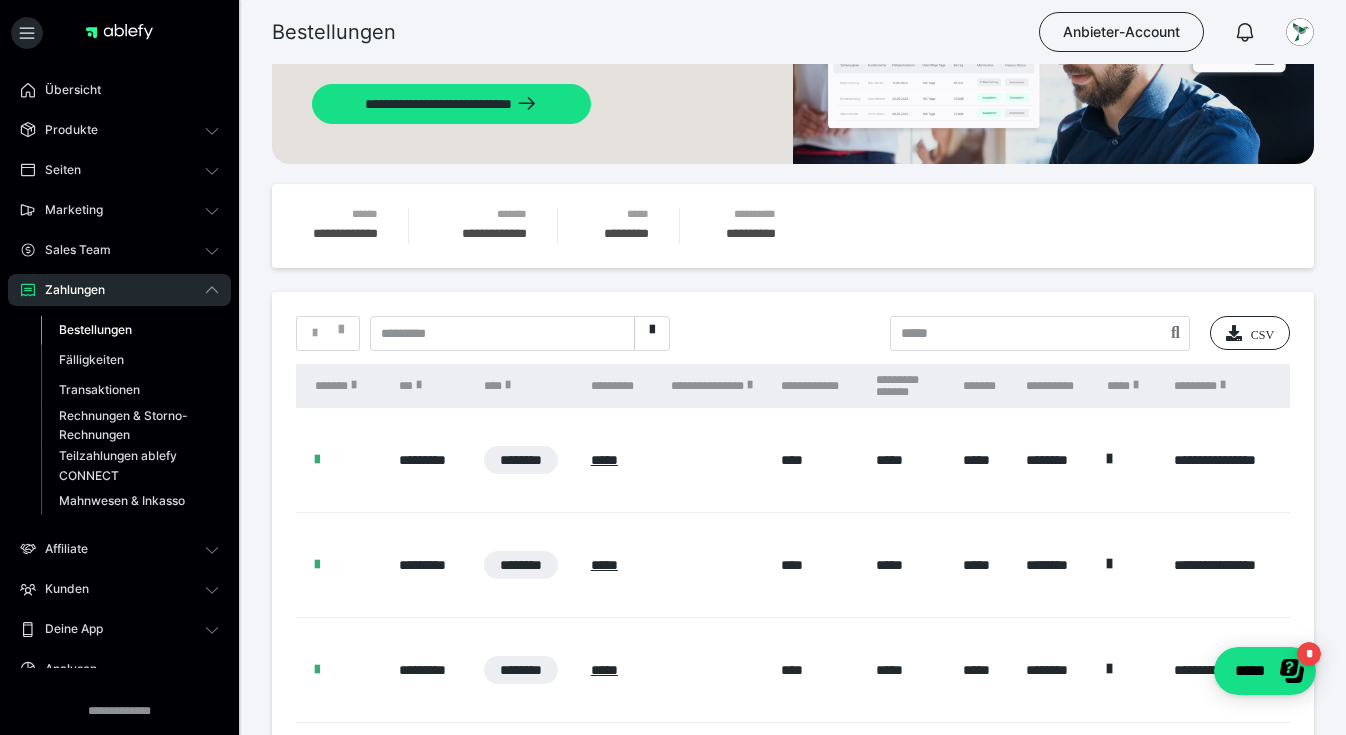 scroll, scrollTop: 0, scrollLeft: 0, axis: both 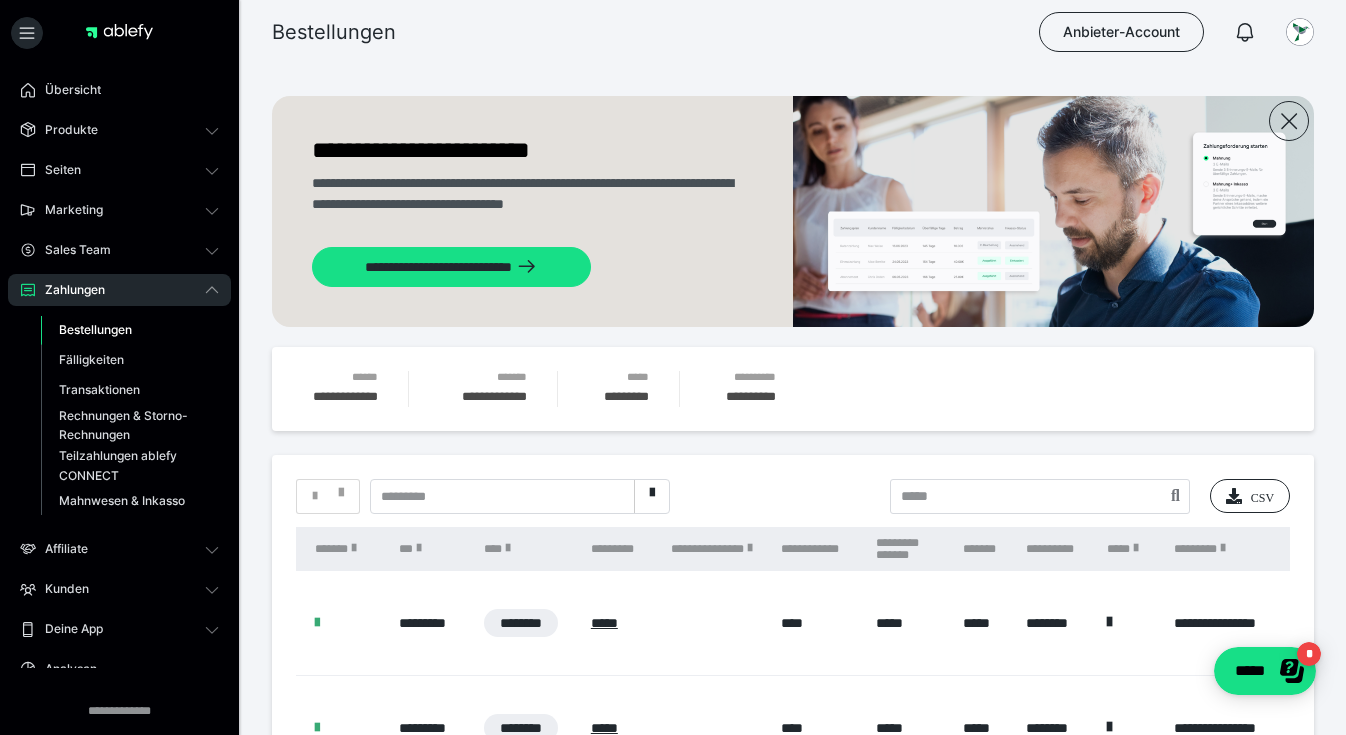 click at bounding box center [1223, 548] 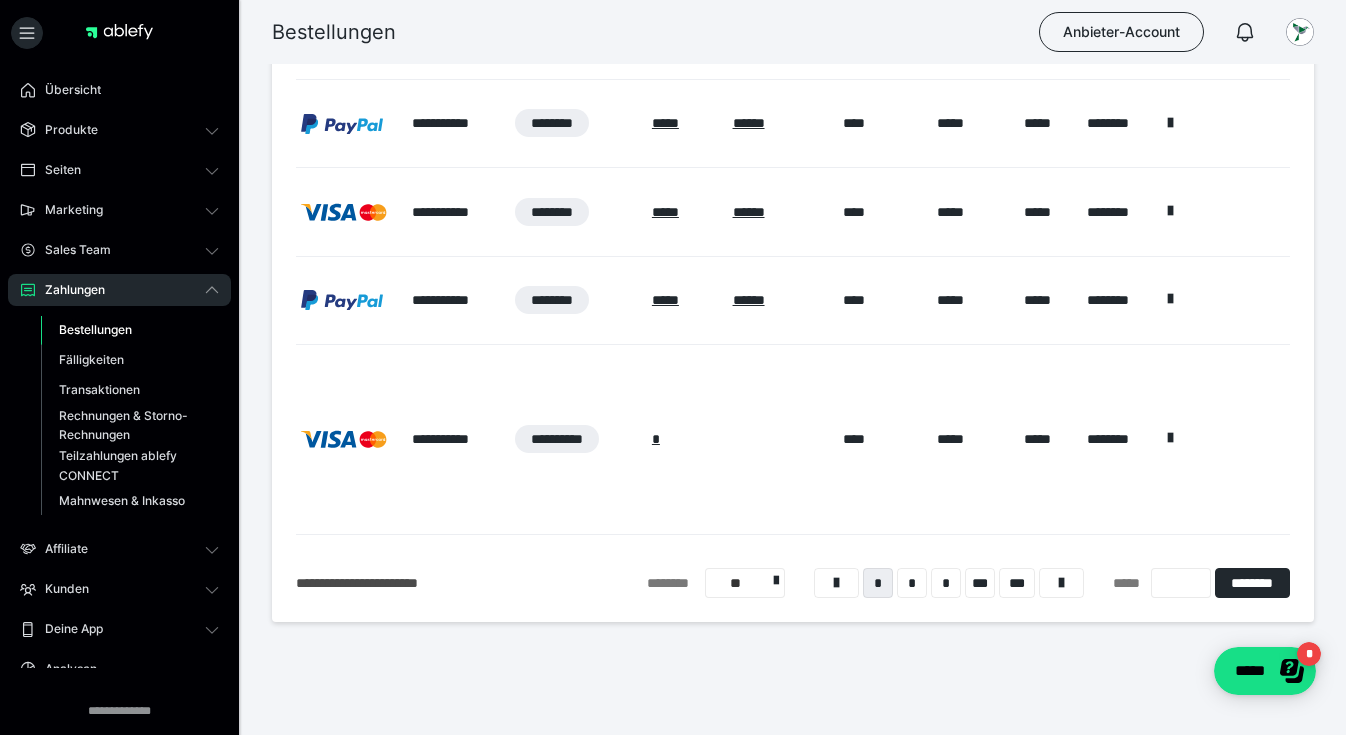 scroll, scrollTop: 1048, scrollLeft: 0, axis: vertical 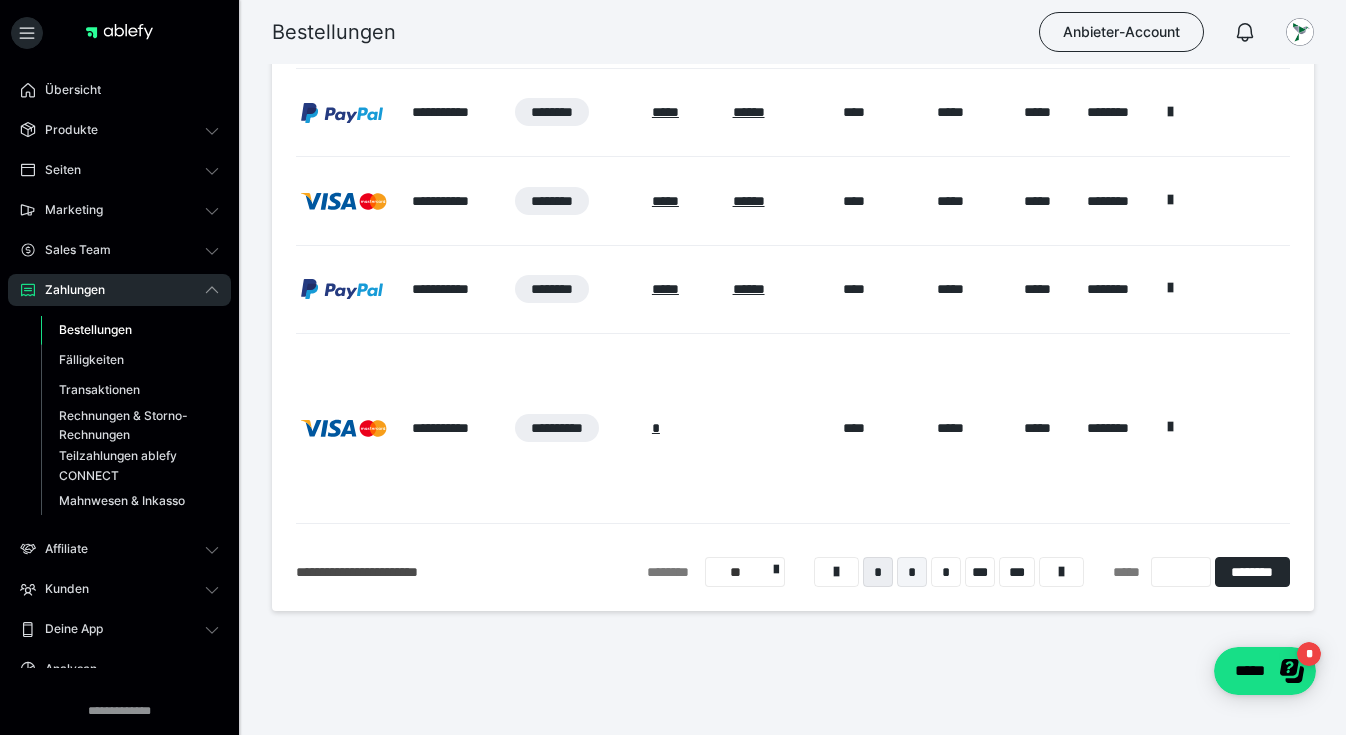 click on "*" at bounding box center [912, 572] 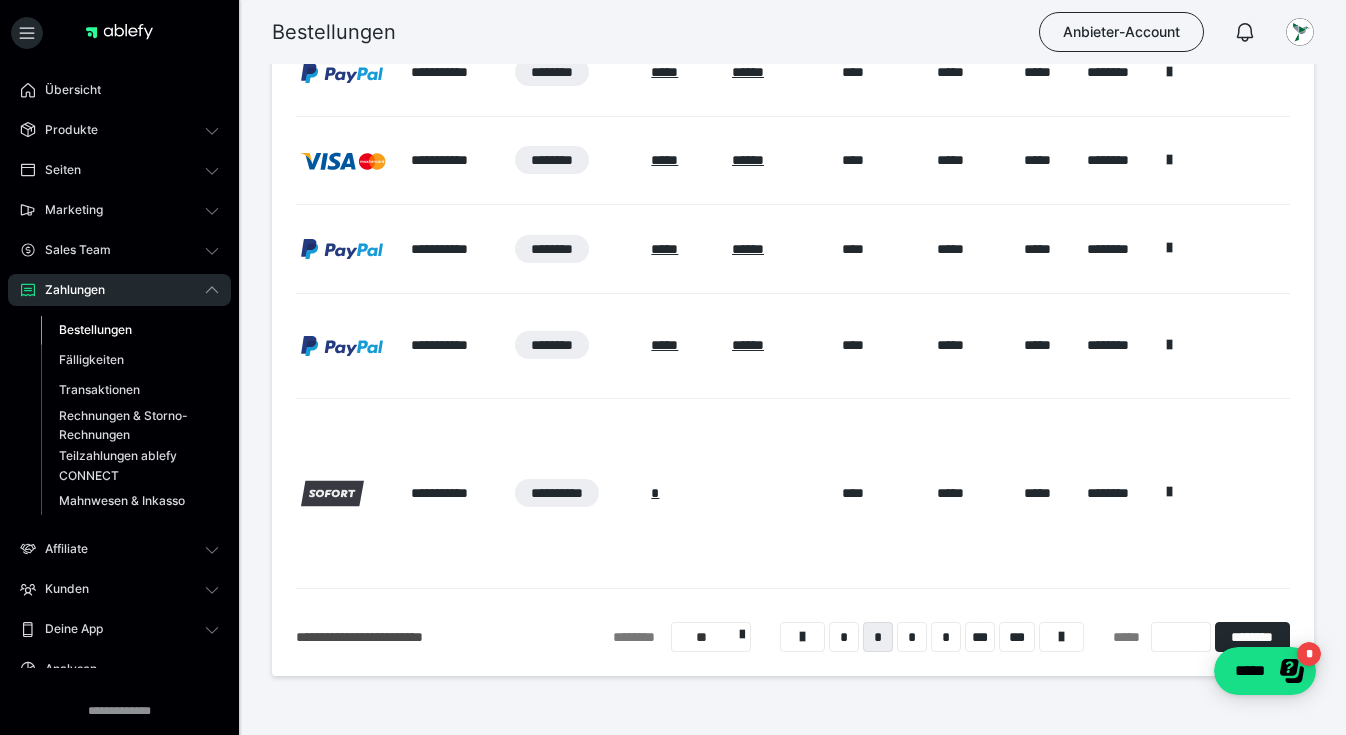 scroll, scrollTop: 1150, scrollLeft: 0, axis: vertical 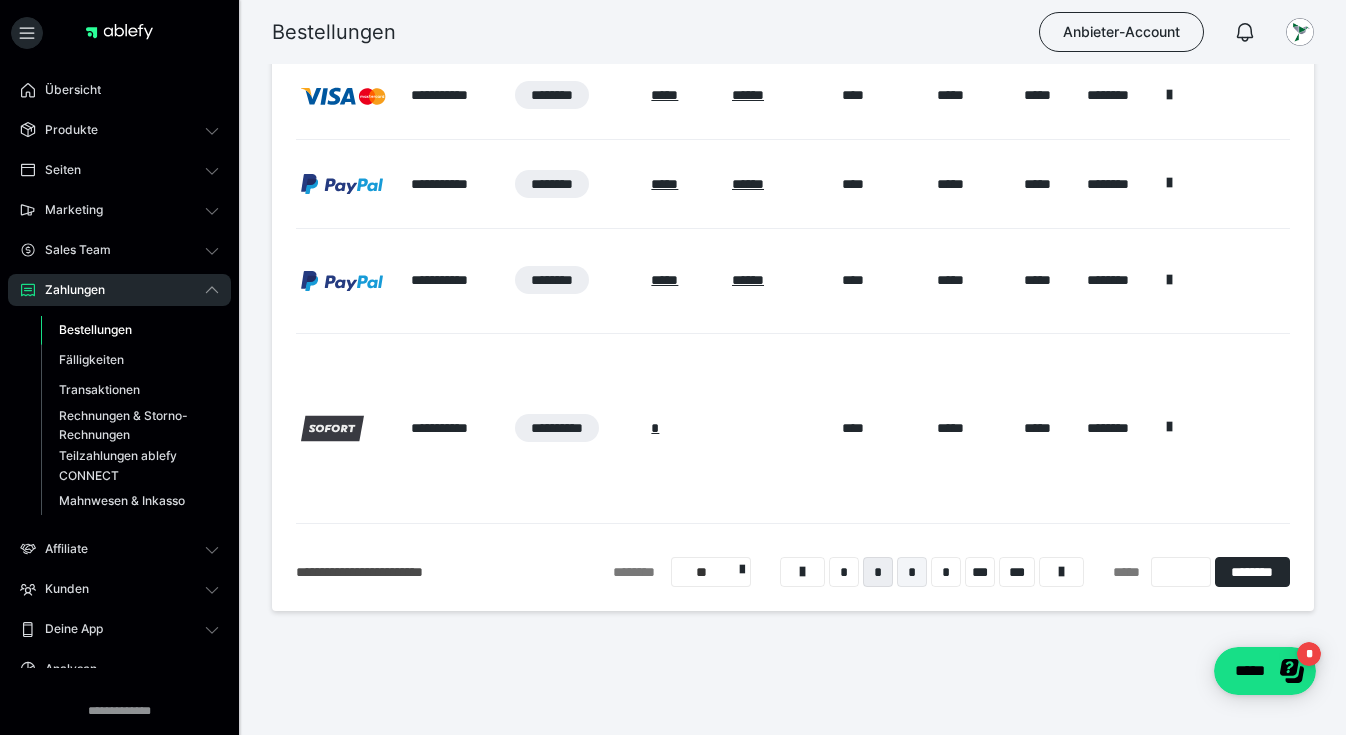 click on "*" at bounding box center (912, 572) 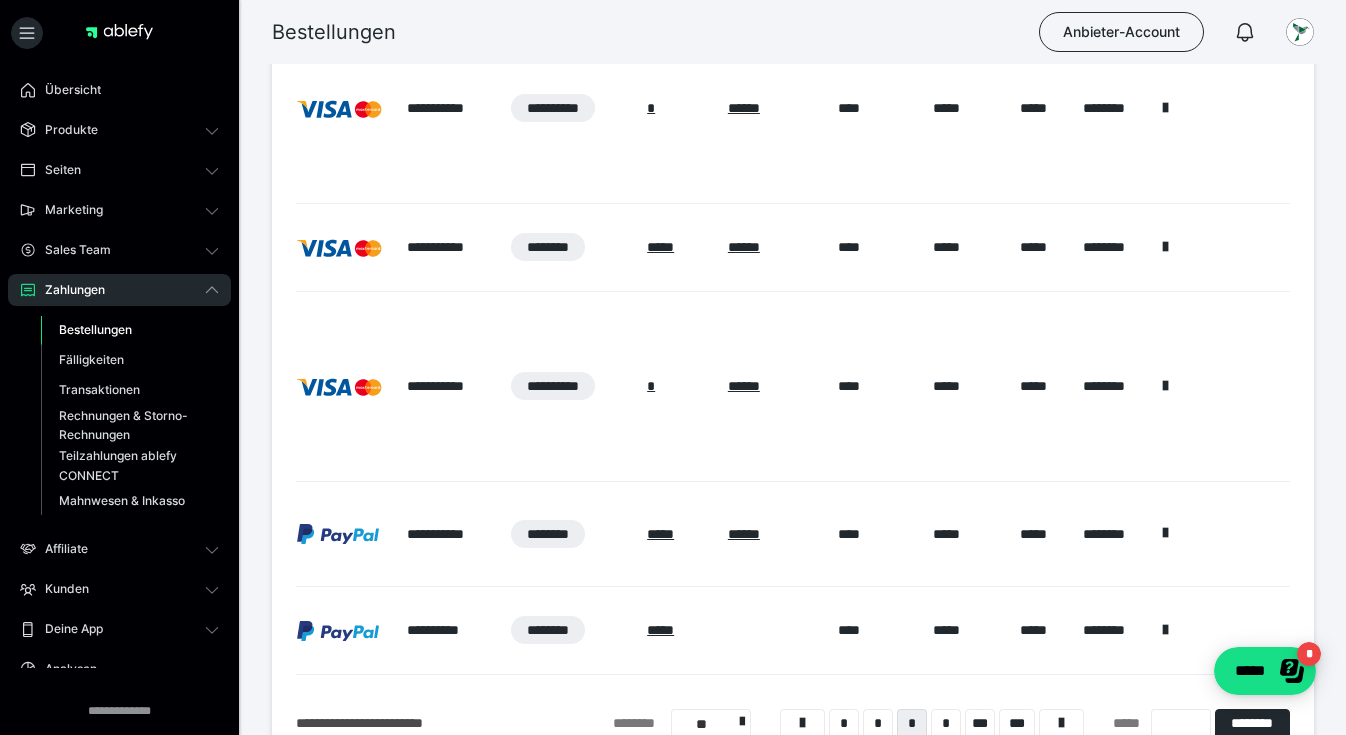 scroll, scrollTop: 1252, scrollLeft: 0, axis: vertical 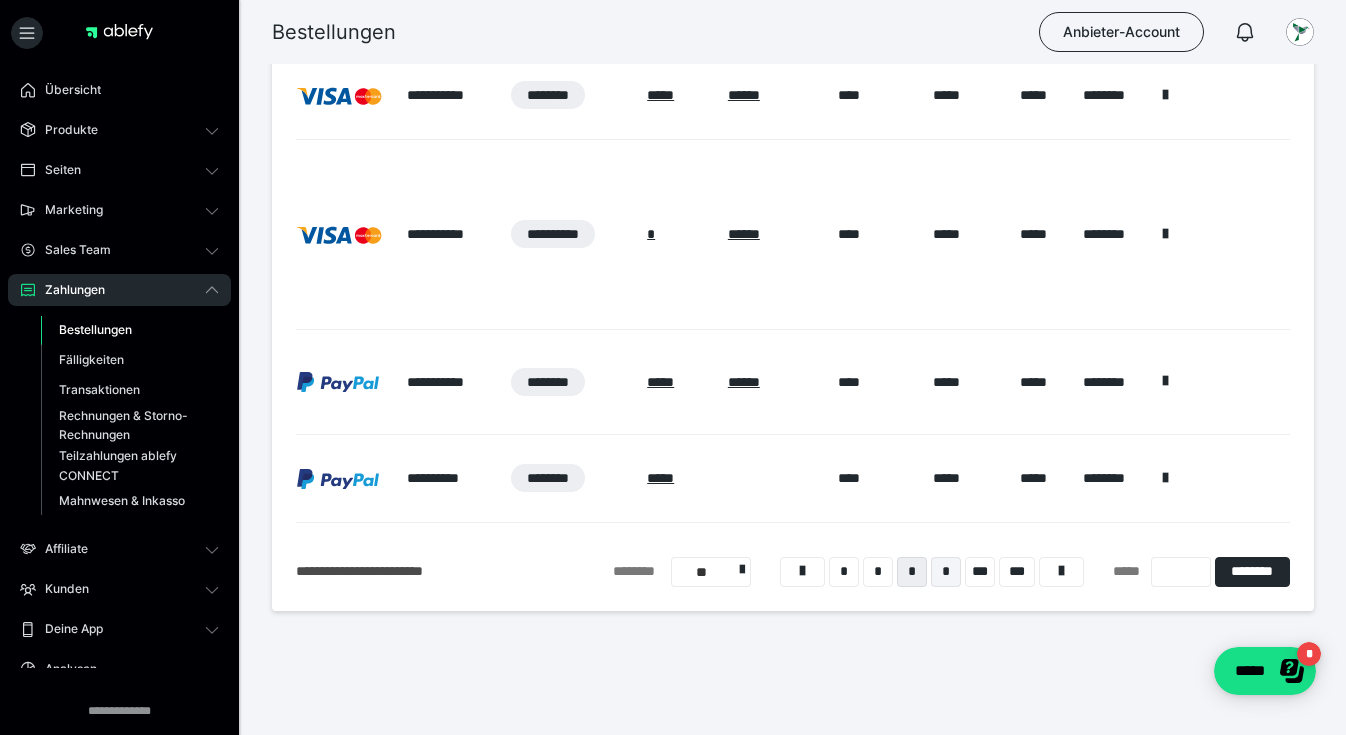 click on "*" at bounding box center (946, 572) 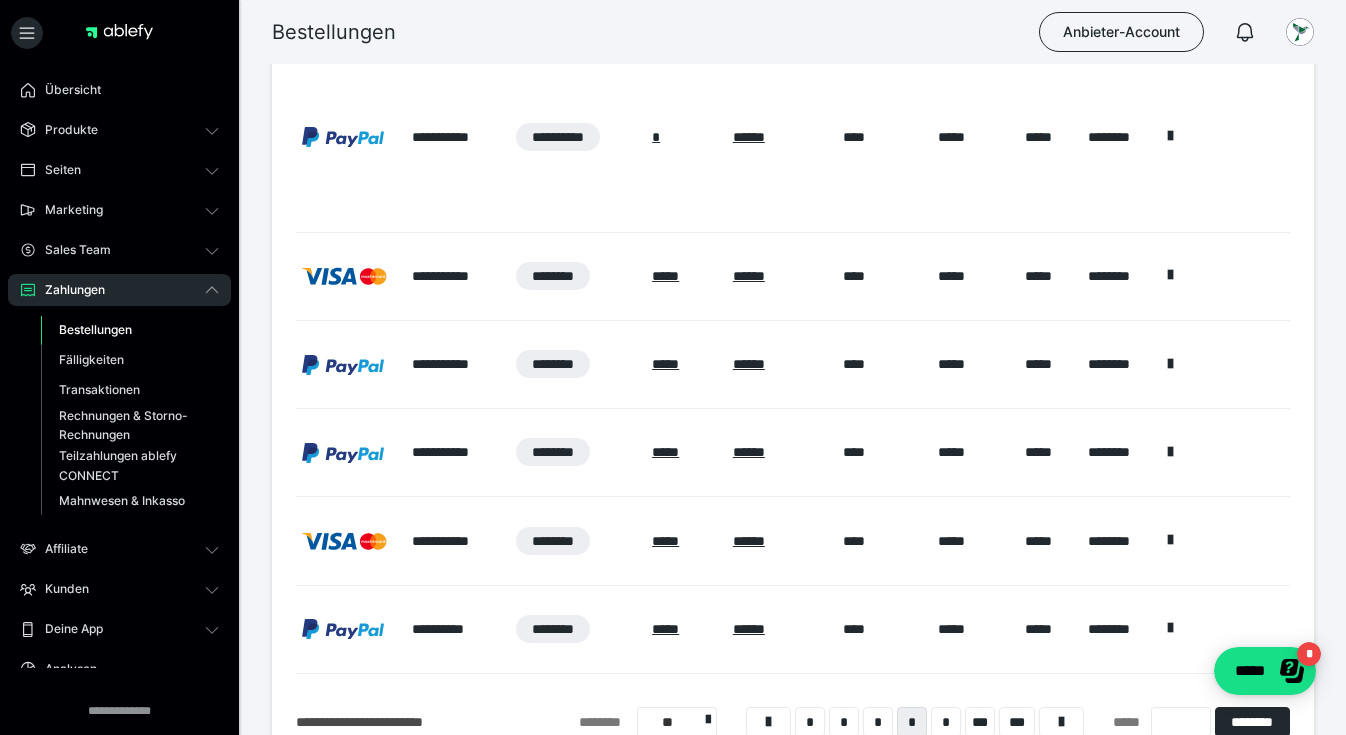 scroll, scrollTop: 1133, scrollLeft: 0, axis: vertical 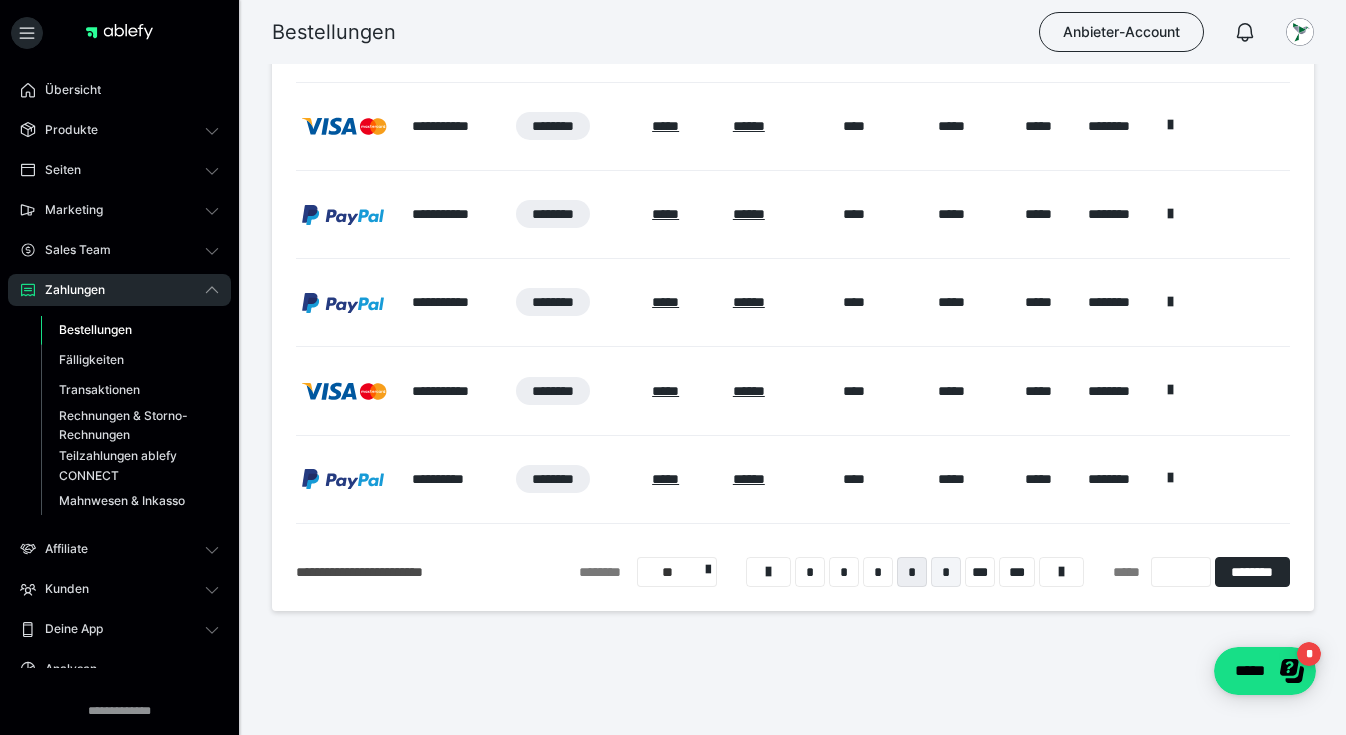 click on "*" at bounding box center (946, 572) 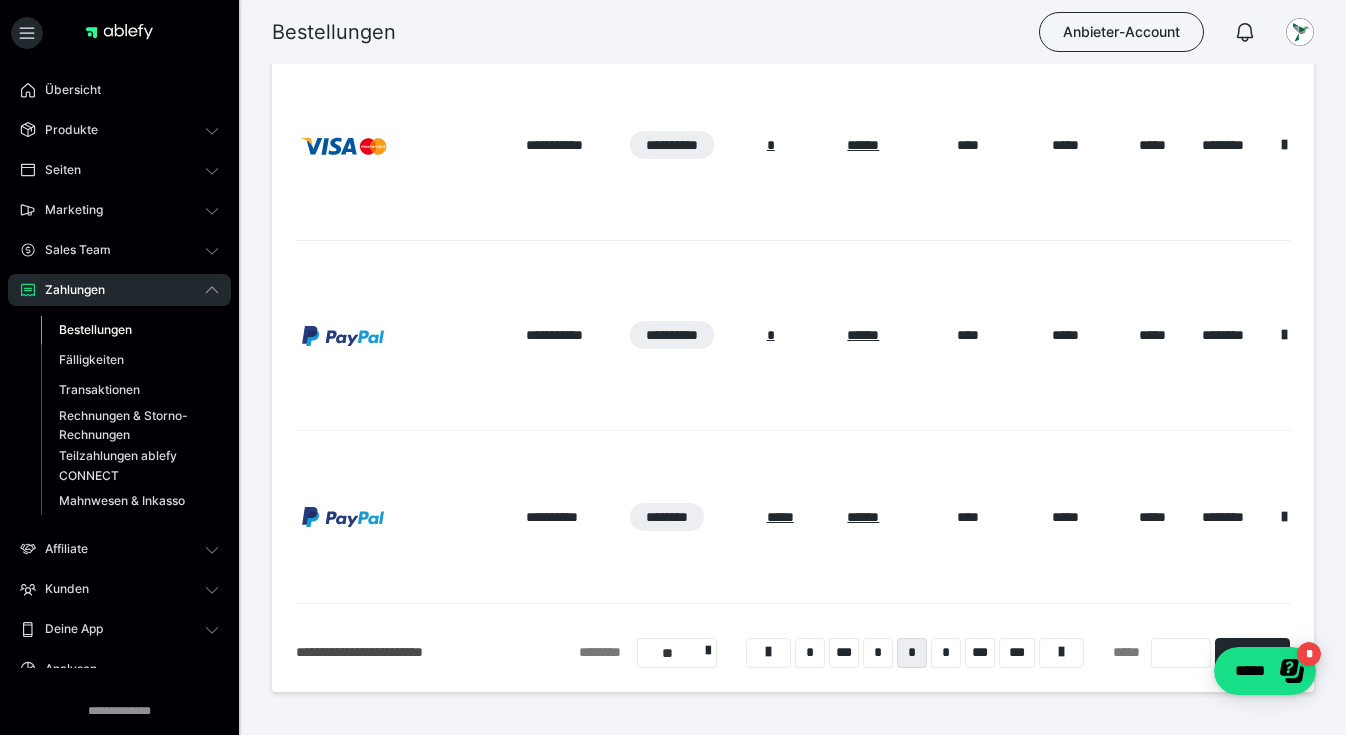 scroll, scrollTop: 1405, scrollLeft: 0, axis: vertical 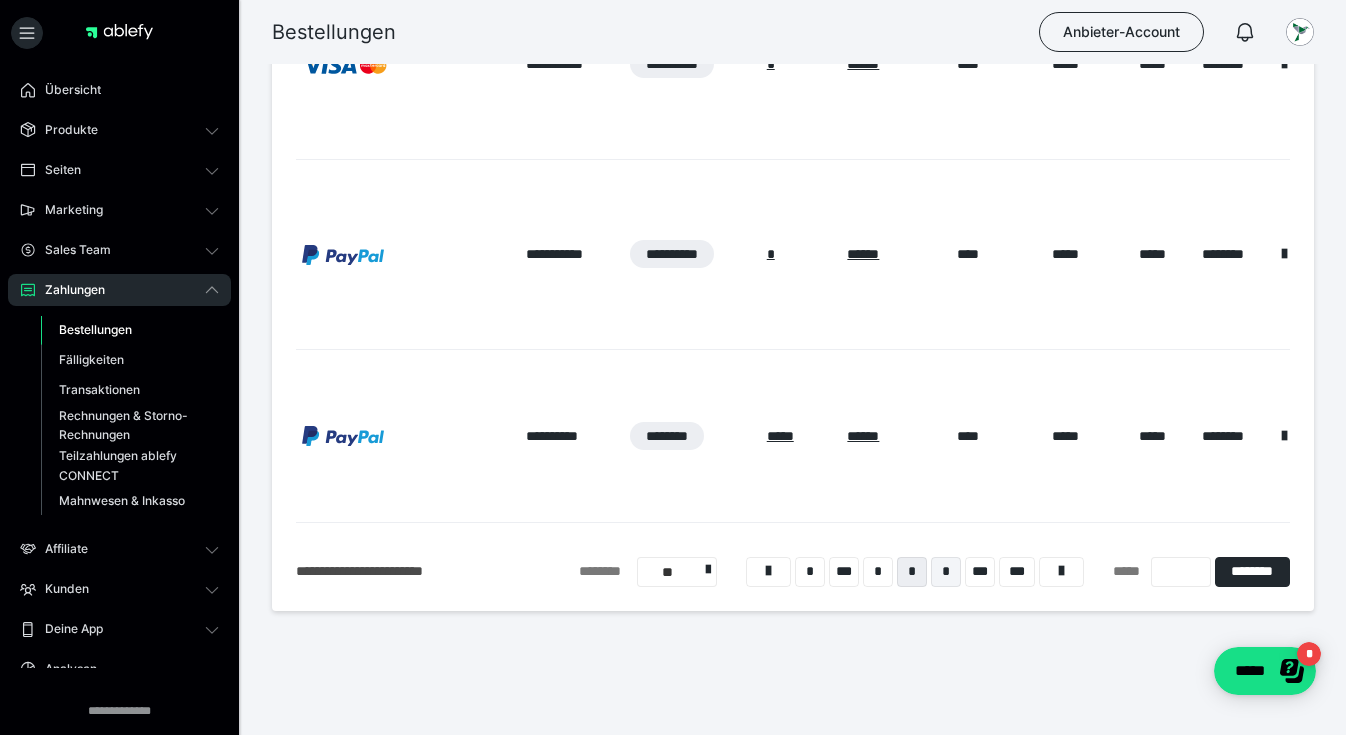 click on "*" at bounding box center [946, 572] 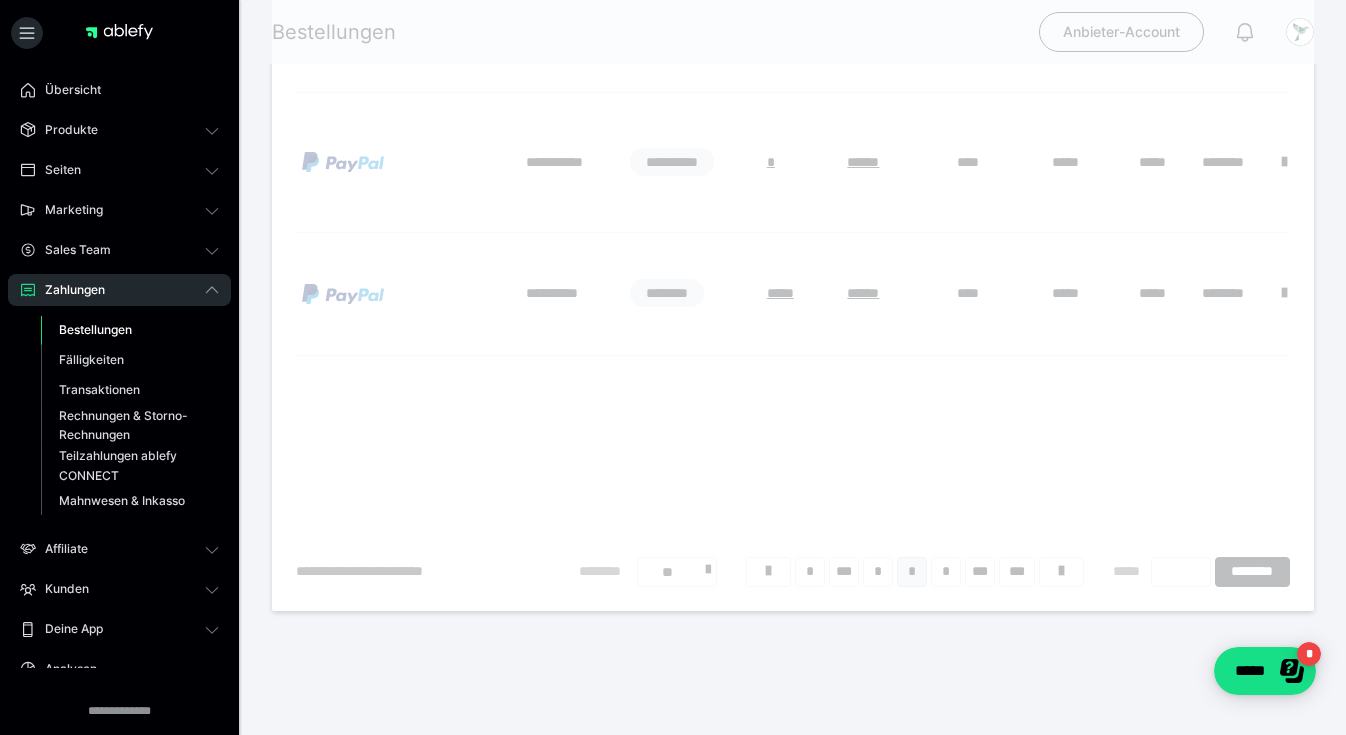 scroll, scrollTop: 395, scrollLeft: 0, axis: vertical 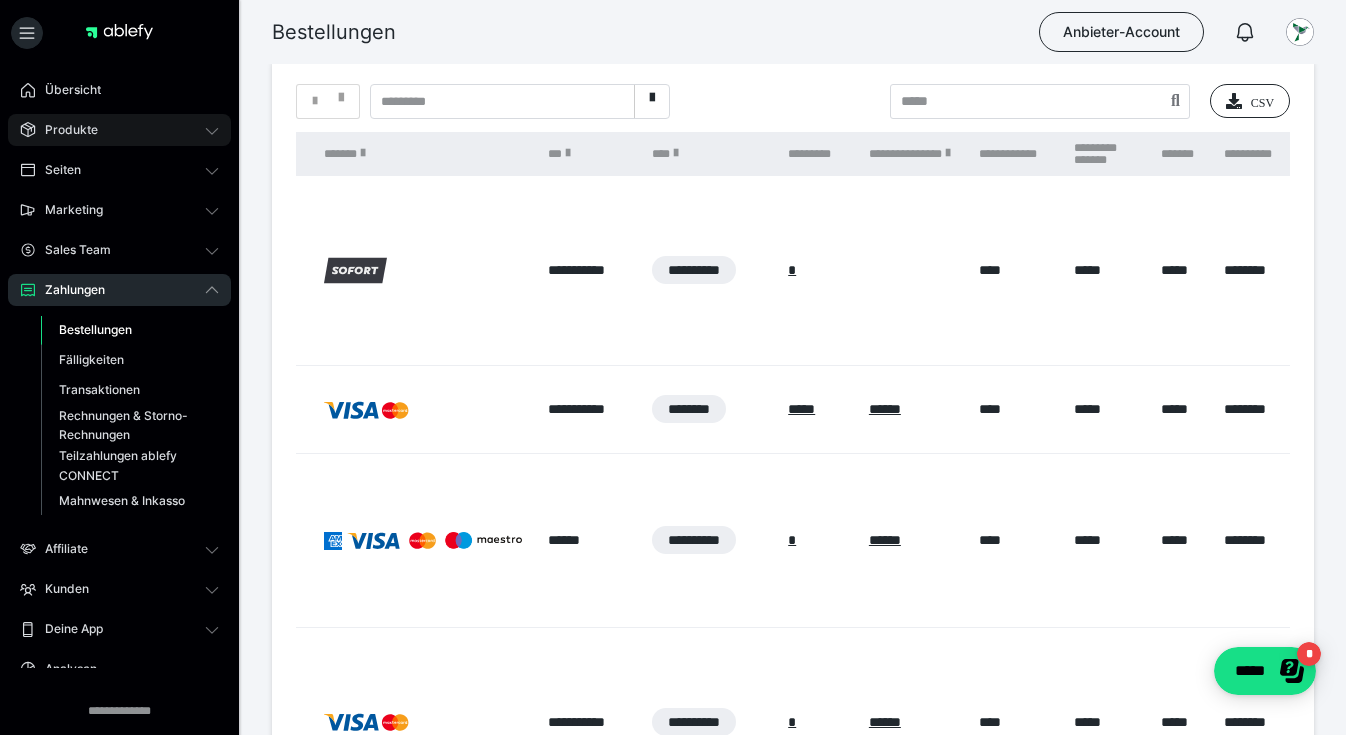 click 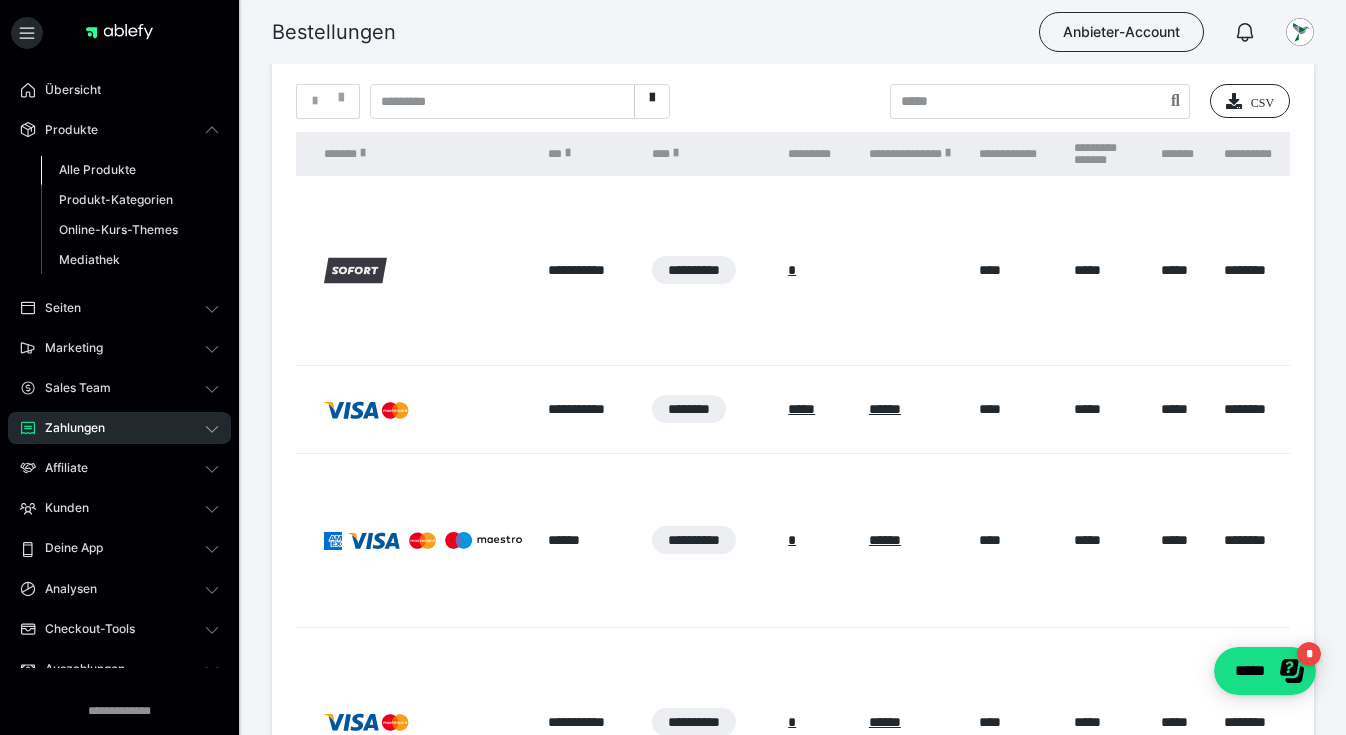 click on "Alle Produkte" at bounding box center (97, 169) 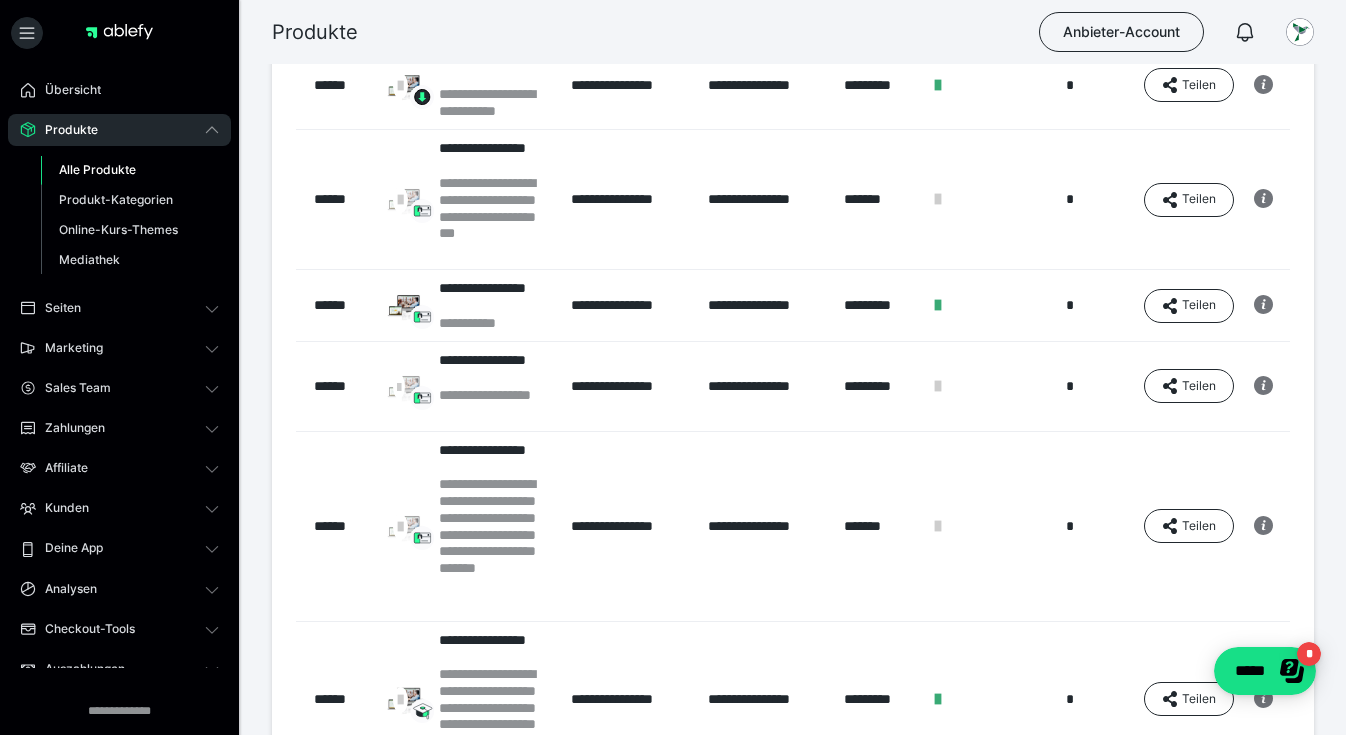 scroll, scrollTop: 425, scrollLeft: 0, axis: vertical 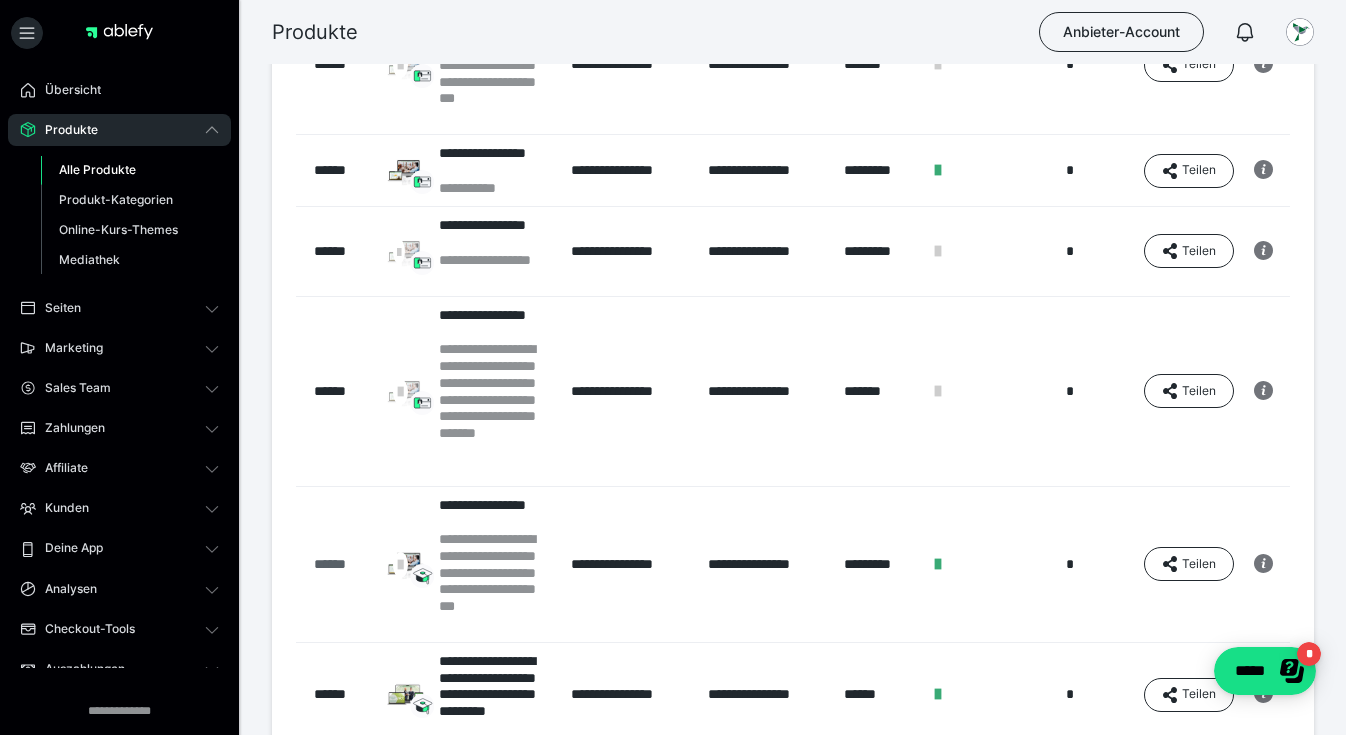click on "******" at bounding box center (340, 564) 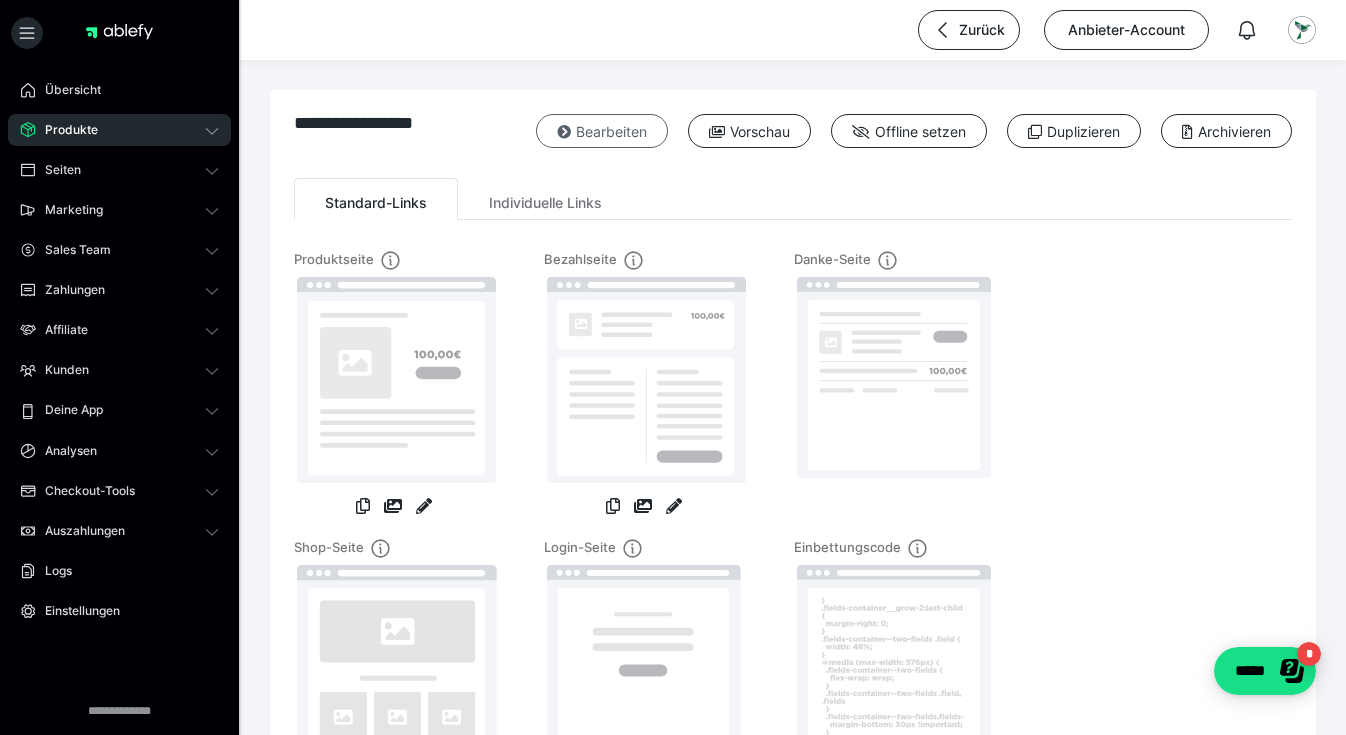 click on "Bearbeiten" at bounding box center [602, 131] 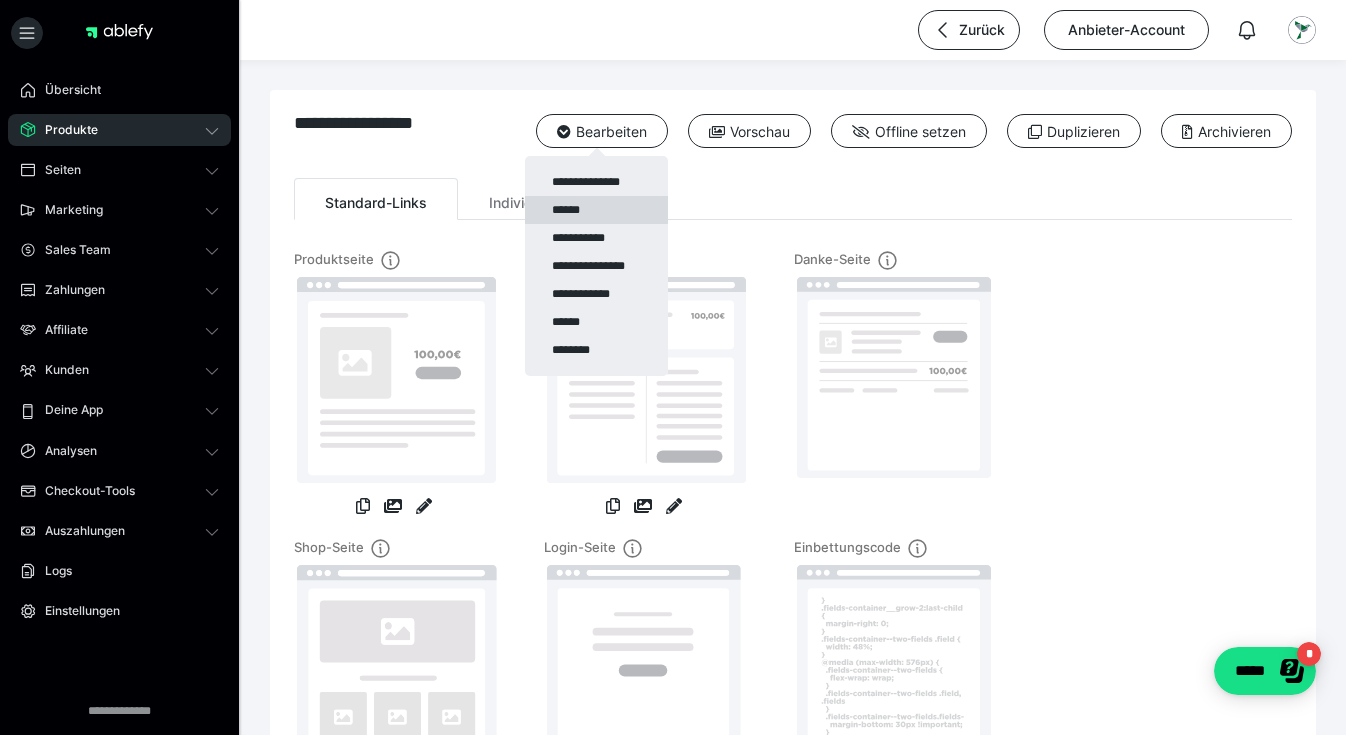 click on "******" at bounding box center [596, 210] 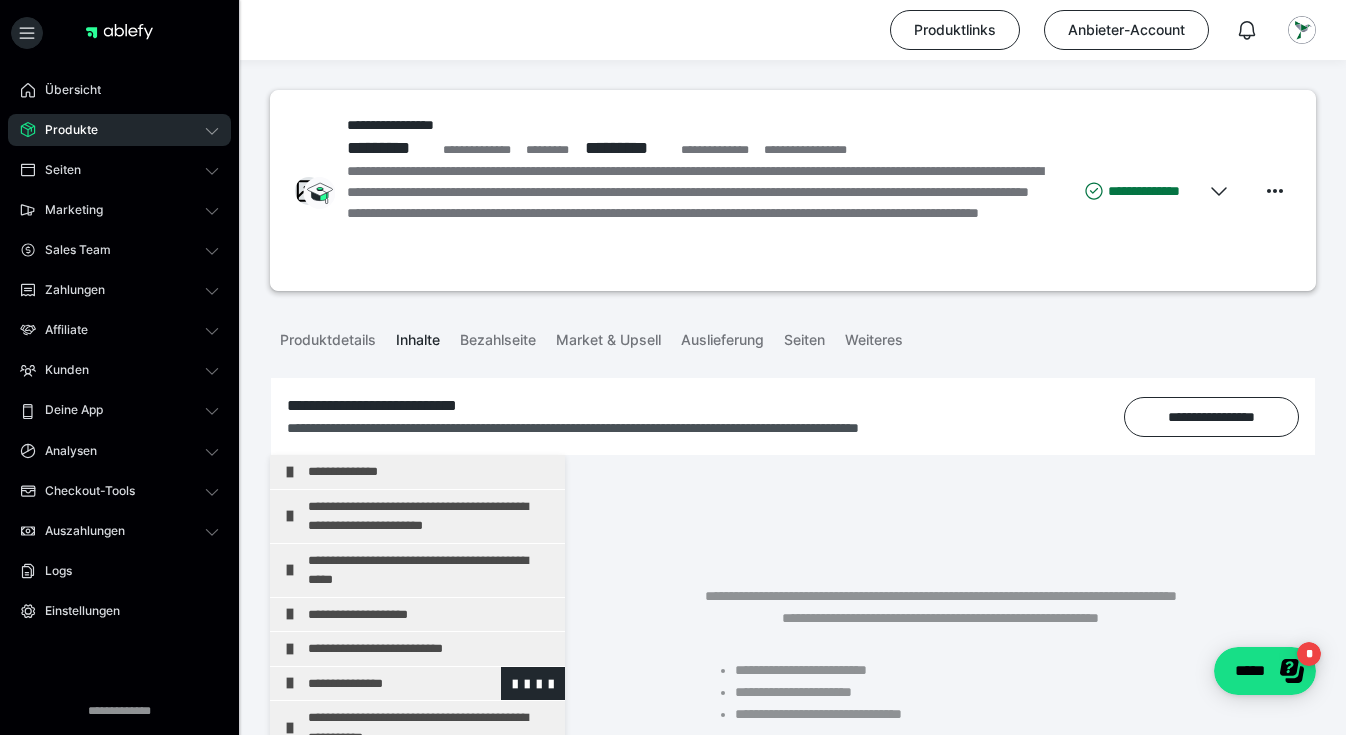 click at bounding box center [290, 683] 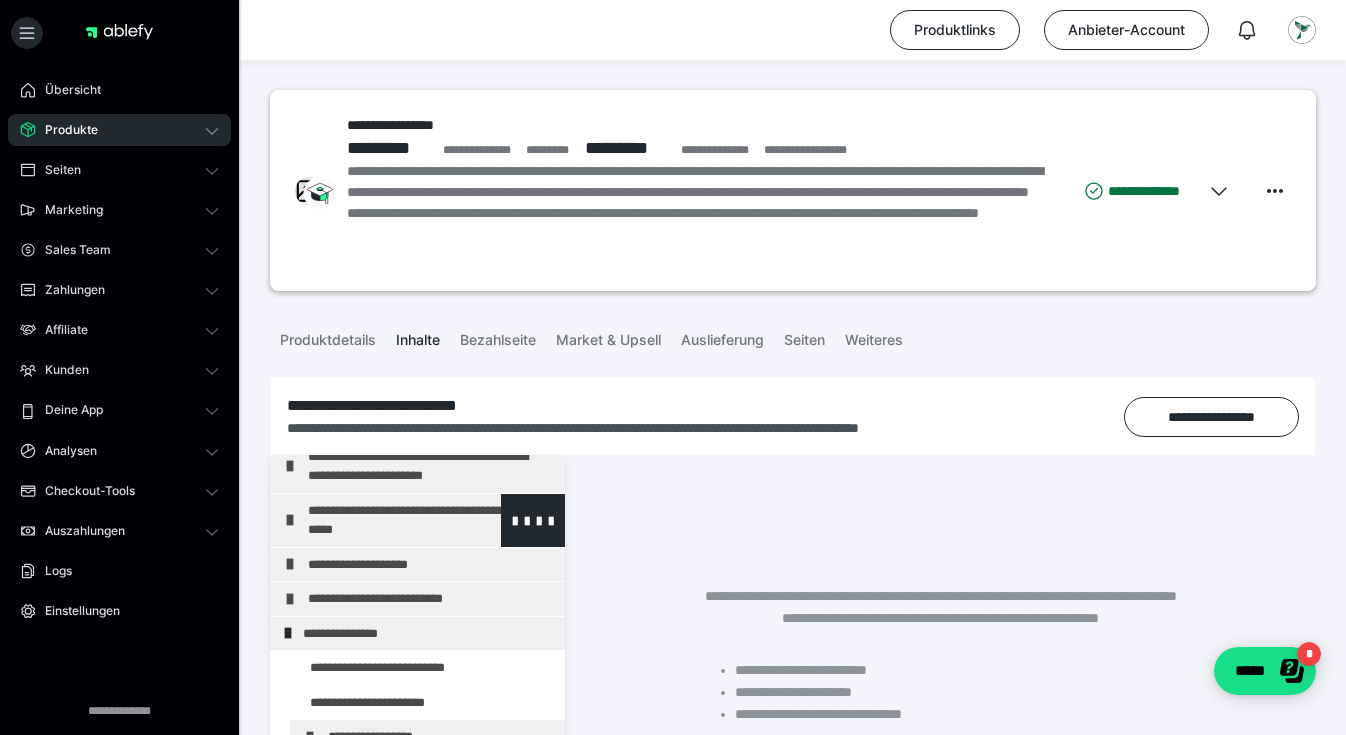 scroll, scrollTop: 204, scrollLeft: 0, axis: vertical 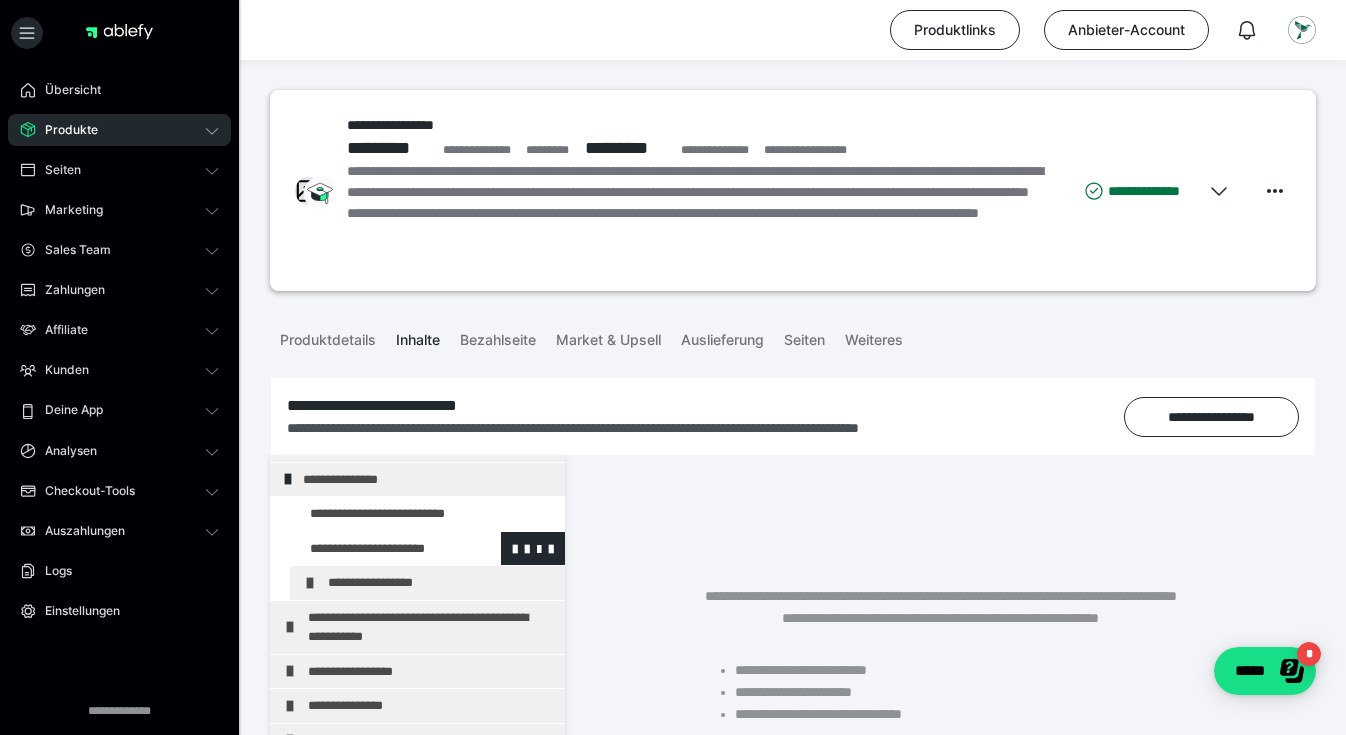click at bounding box center (375, 549) 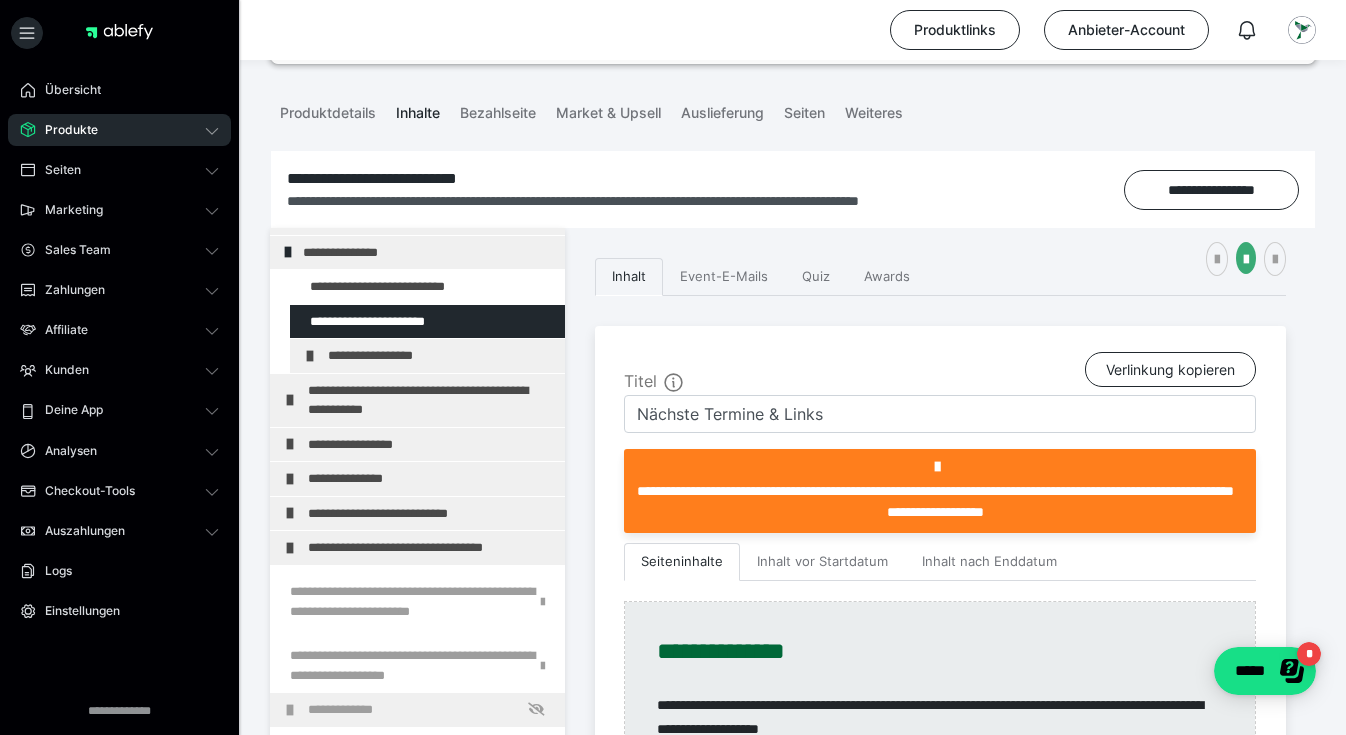scroll, scrollTop: 280, scrollLeft: 0, axis: vertical 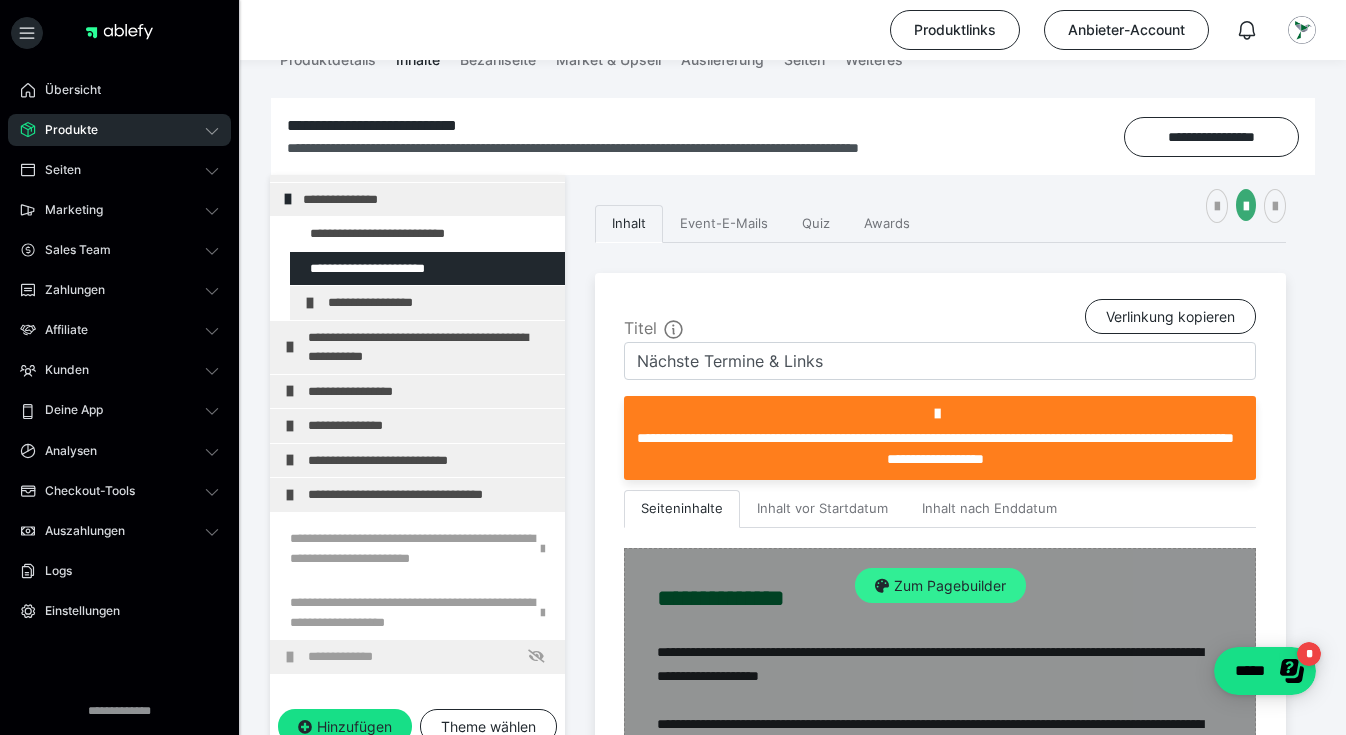 click on "Zum Pagebuilder" at bounding box center (940, 586) 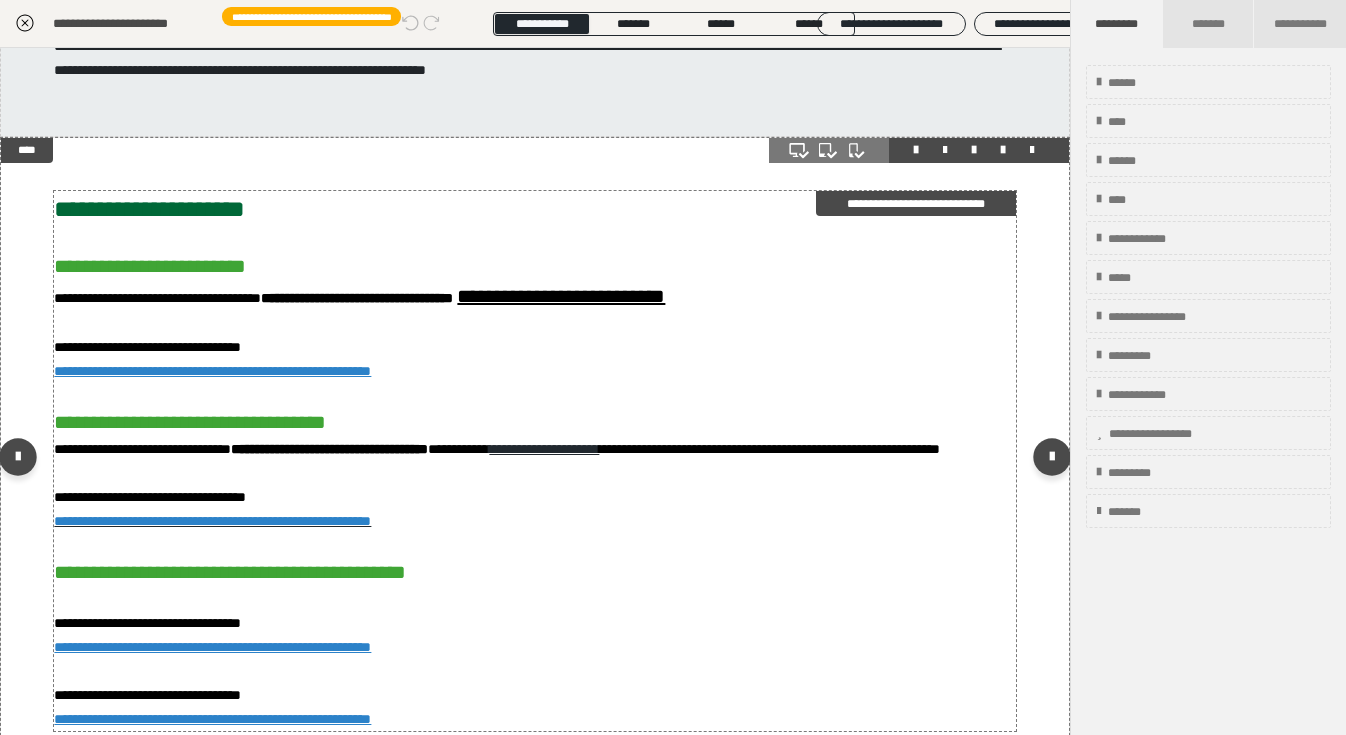 scroll, scrollTop: 299, scrollLeft: 0, axis: vertical 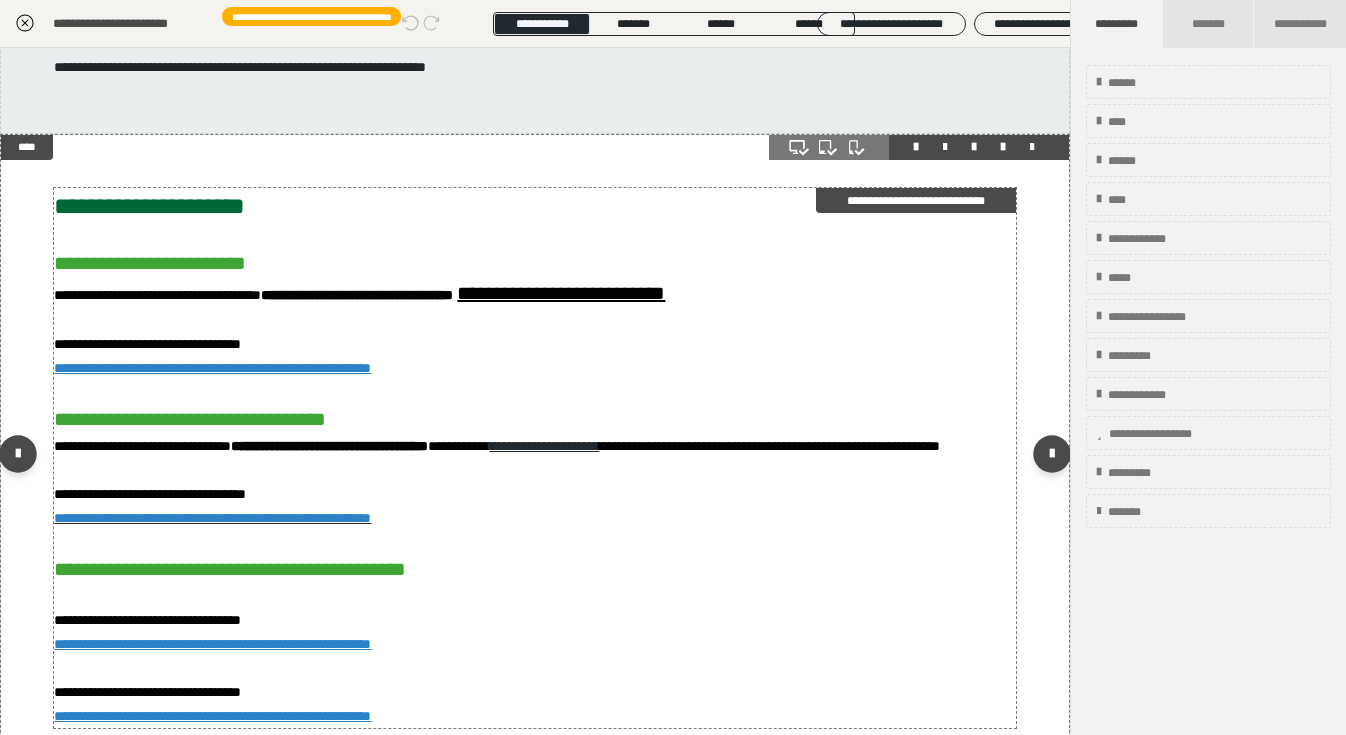 click on "**********" at bounding box center (534, 458) 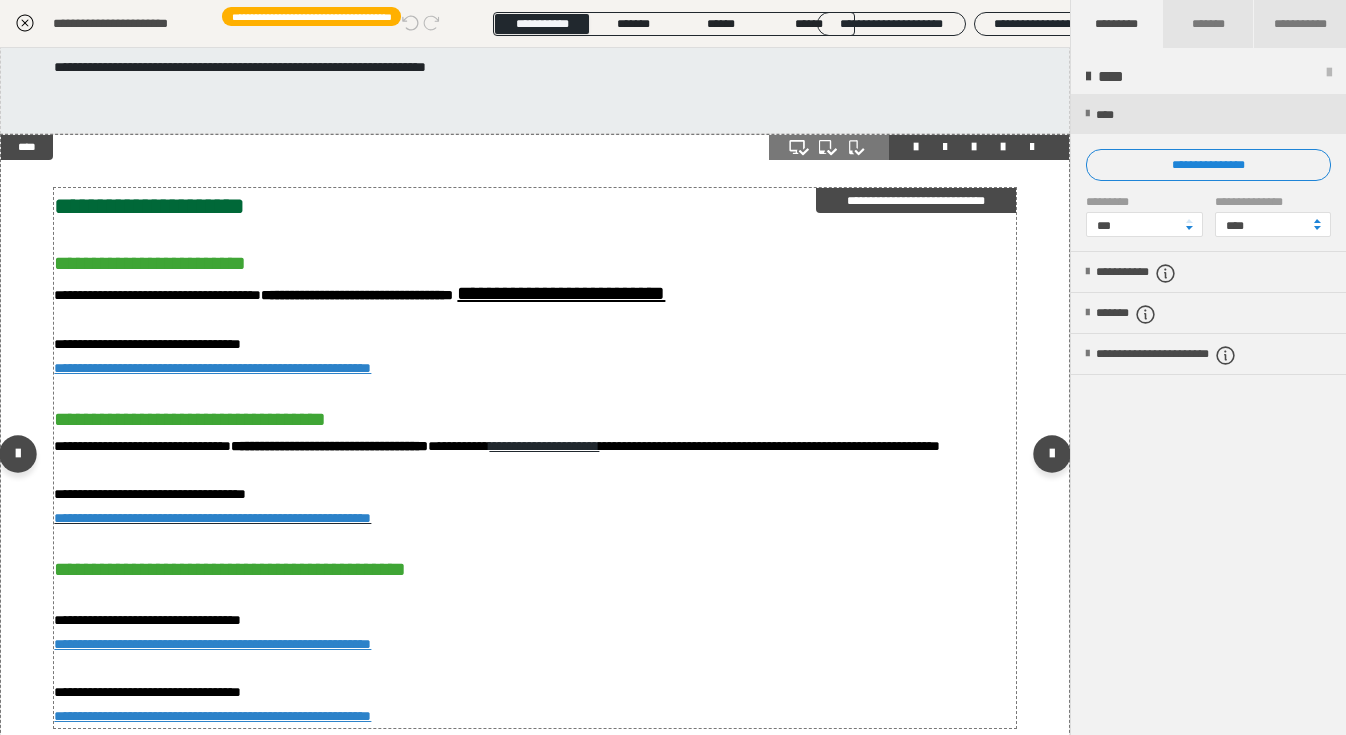click on "**********" at bounding box center (534, 458) 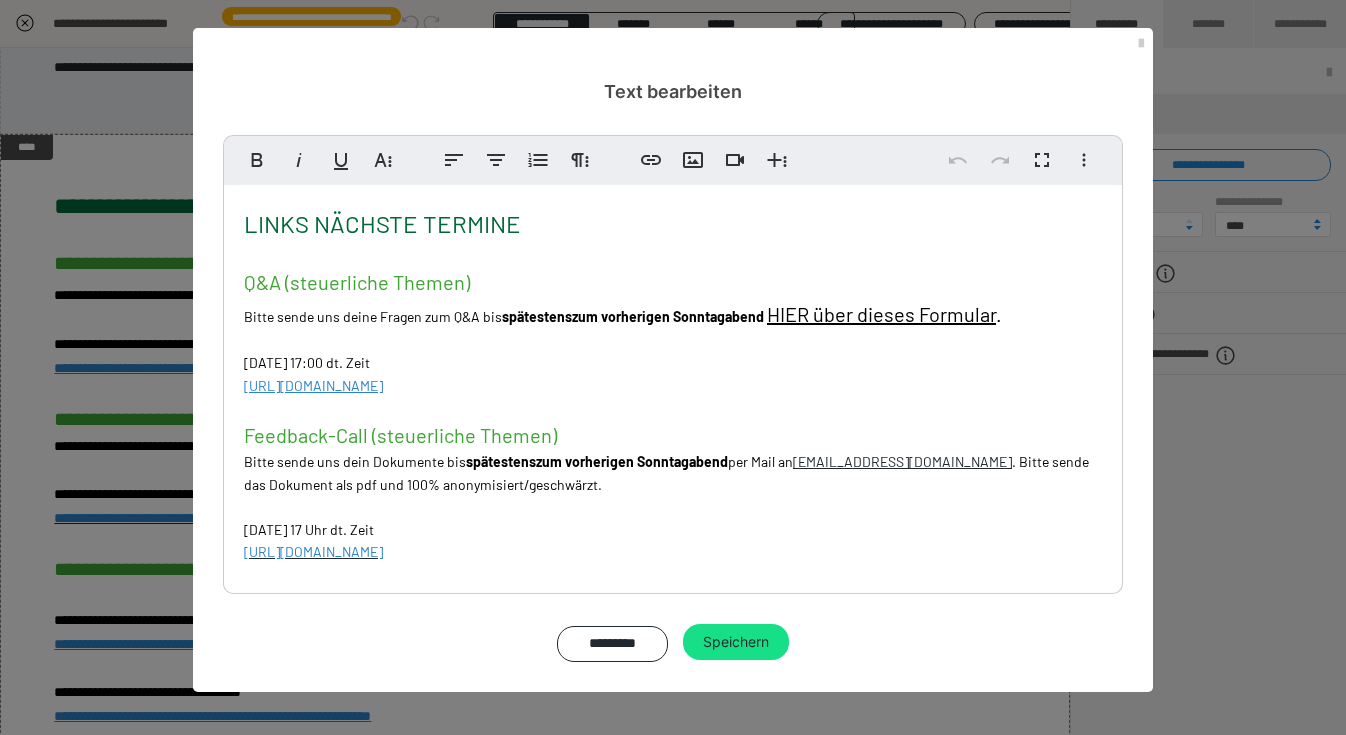 click on "LINKS NÄCHSTE TERMINE Q&A (steuerliche Themen) Bitte sende uns deine Fragen zum Q&A bis  spätestens  zum vorherigen Sonntaga bend   HIER über dieses Formular . Dienstag, 05.08.2025 - 17:00 dt. Zeit https://us02web.zoom.us/meeting/register/DxmUyb8KQXySZq2cqkcd_Q Feedback-Call (steuerliche Themen) Bitte sende uns dein Dokumente bis  spätestens  zum vorherigen Sonntaga bend  per Mail an  einfach@easydigitax.de . Bitte sende das Dokument als pdf und 100% anonymisiert/geschwärzt. Dienstag, 29.07.2025 - 17 Uhr dt. Zeit https://us02web.zoom.us/meeting/register/ECmMDjk-Qs-qkmrBsecRKQ   Offener Austausch (nicht-steuerliche Themen) Dienstag, 22.07.2025 - 17.00 dt. Zeit https://us02web.zoom.us/meeting/register/wjdr1k5sTqSljyaX4YyL0w Dienstag, 12.08.2025 - 17:00 dt. Zeit https://us02web.zoom.us/meeting/register/FOD9FsUqReG64twpvQZVCw" at bounding box center [673, 478] 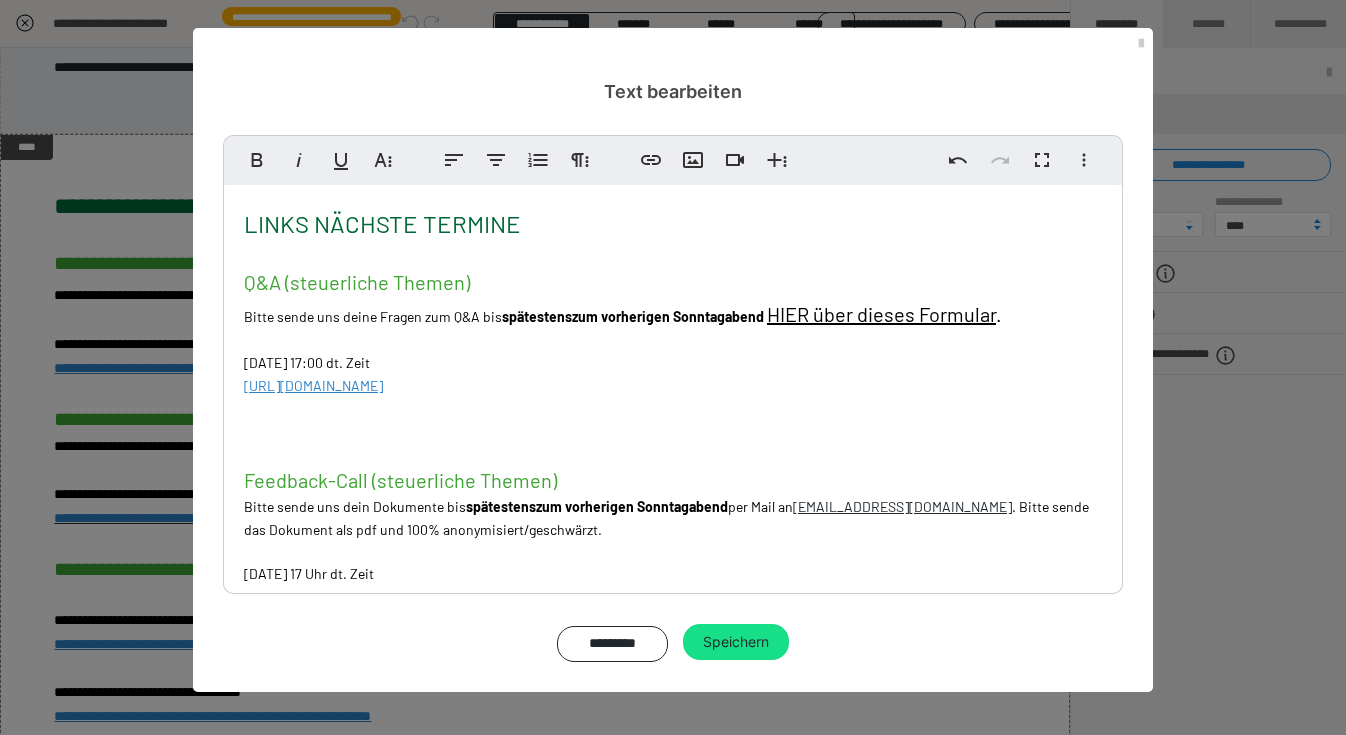 drag, startPoint x: 446, startPoint y: 362, endPoint x: 241, endPoint y: 366, distance: 205.03902 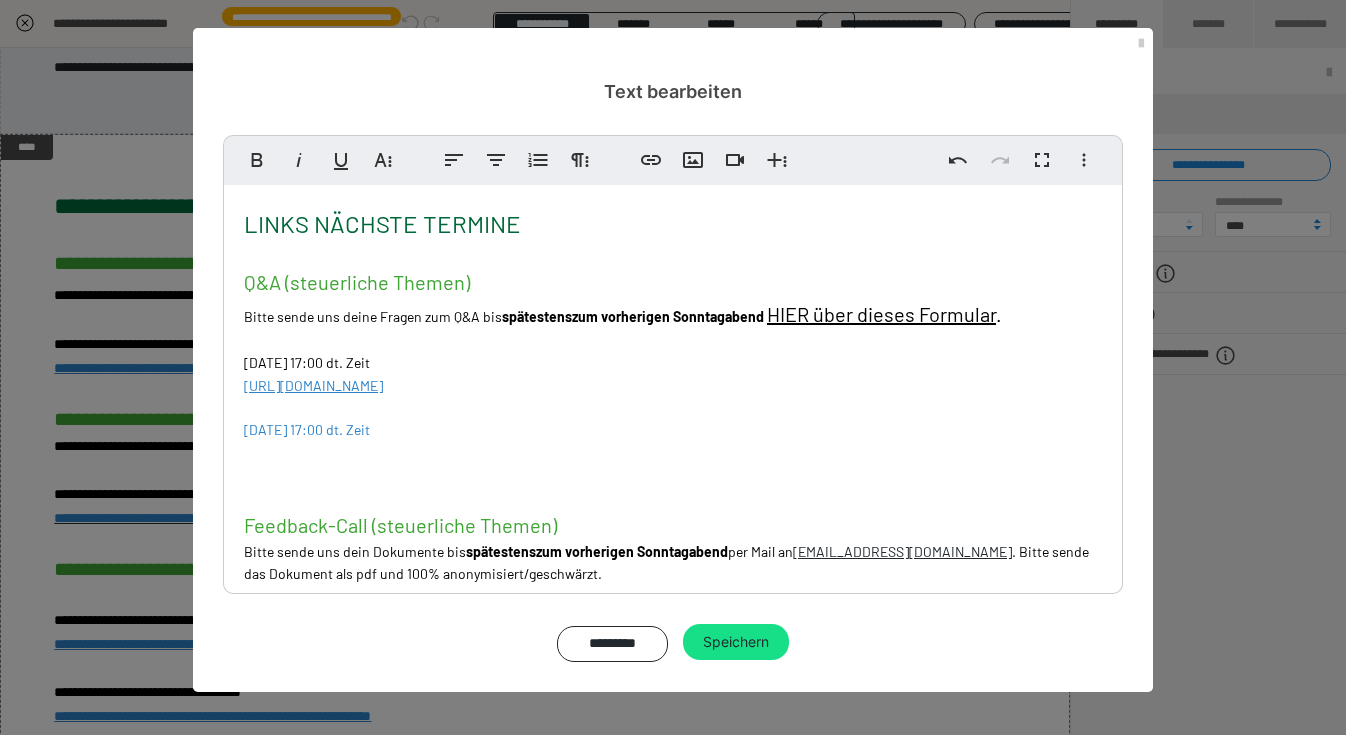 scroll, scrollTop: 0, scrollLeft: 4, axis: horizontal 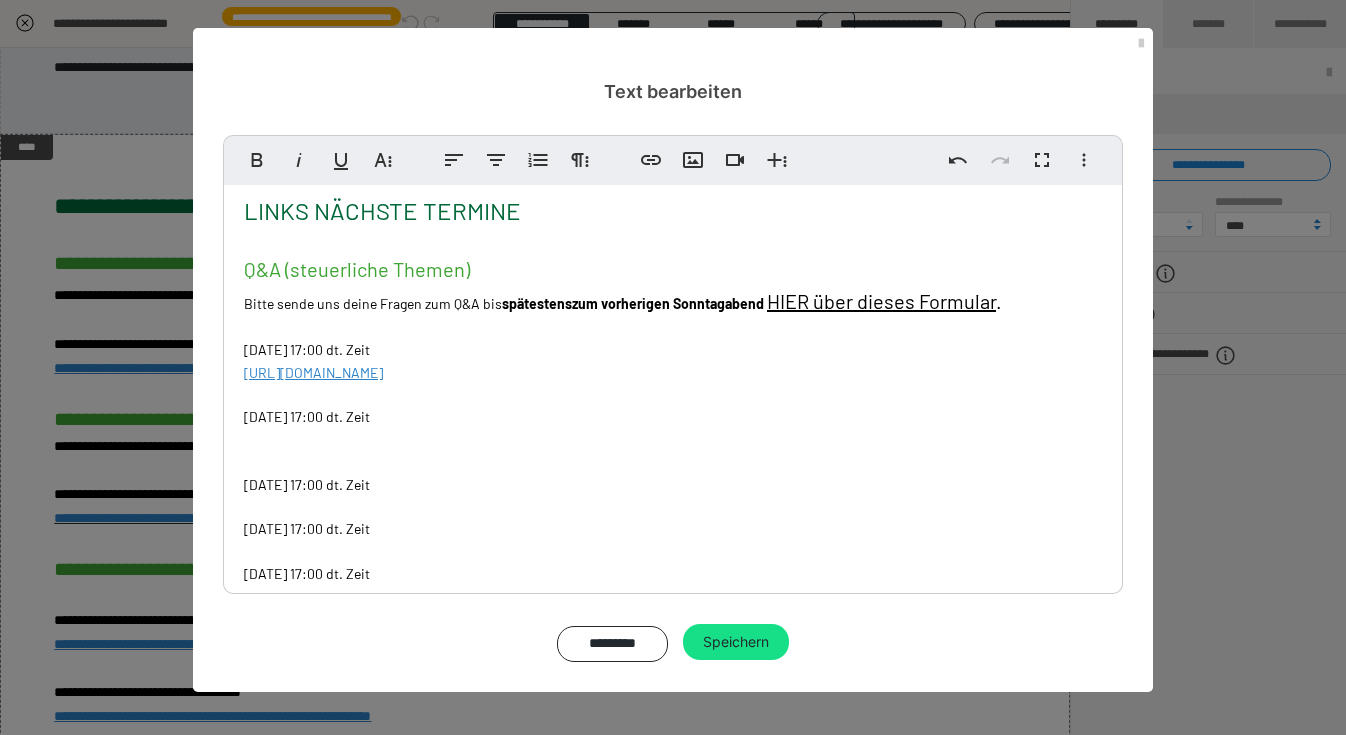 click on "Dienstag, 05.08.2025 - 17:00 dt. Zeit" at bounding box center [382, 210] 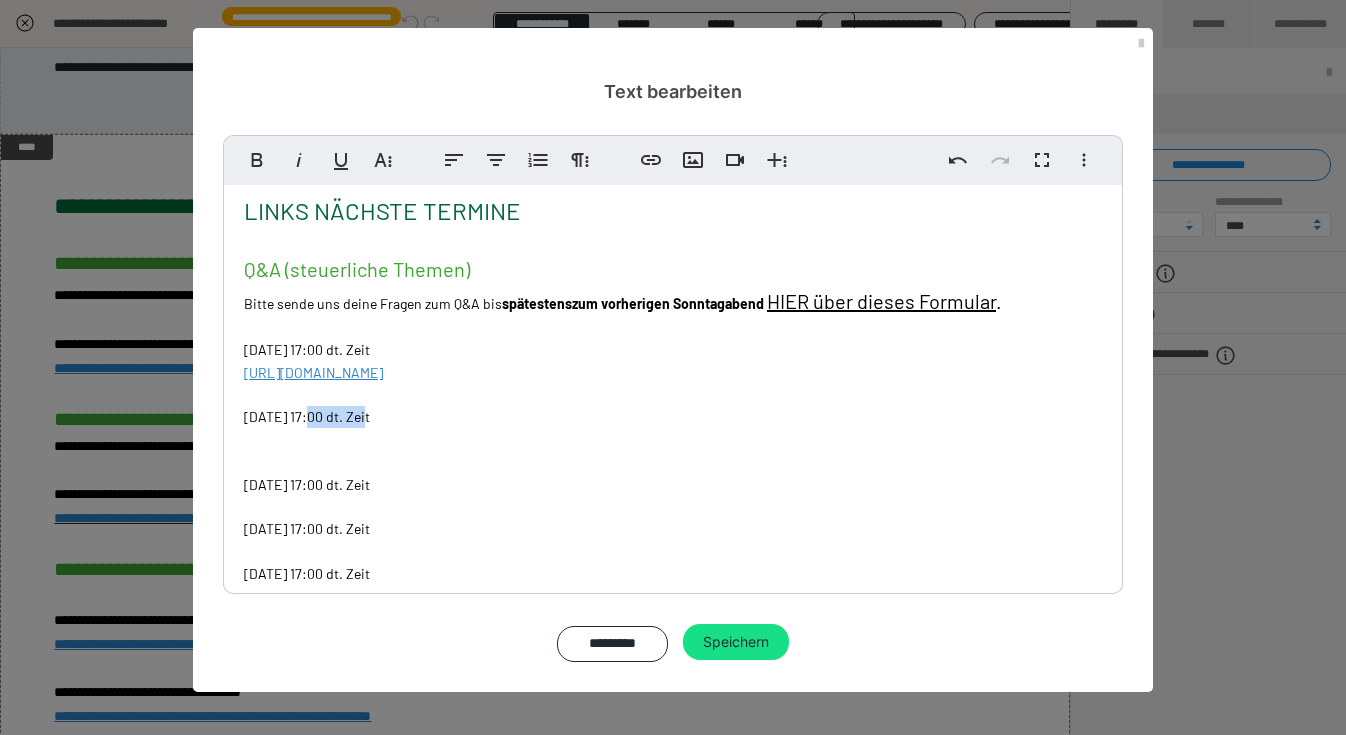 drag, startPoint x: 313, startPoint y: 415, endPoint x: 325, endPoint y: 428, distance: 17.691807 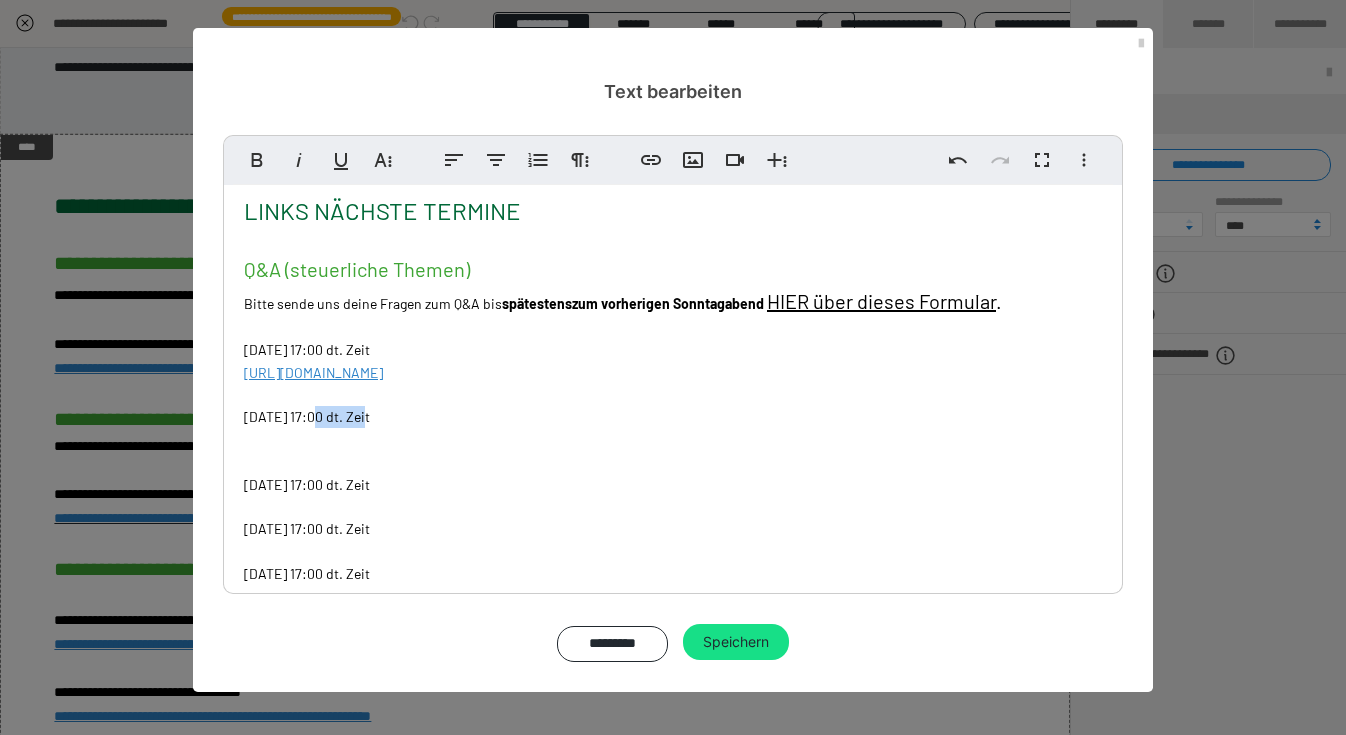click on "Dienstag, 05.08.2025 - 17:00 dt. Zeit" at bounding box center [382, 210] 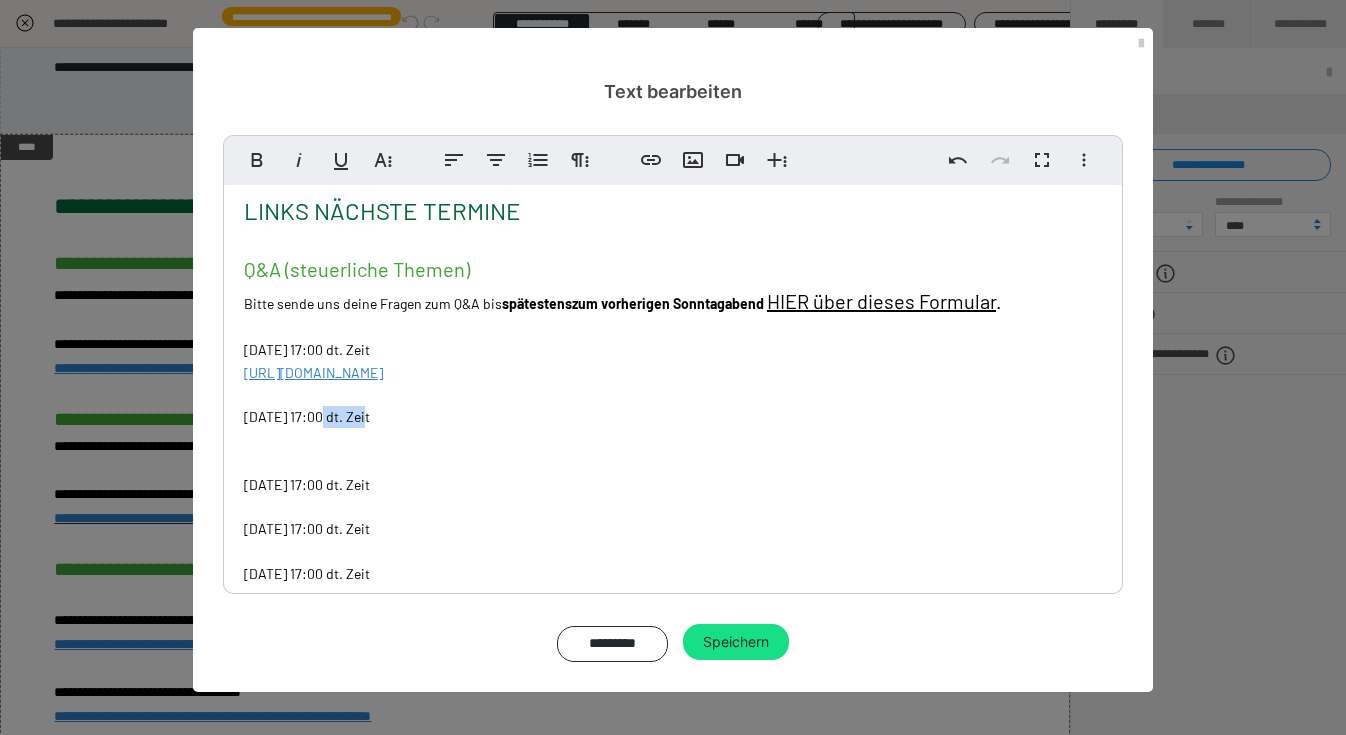 click on "Dienstag, 05.08.2025 - 17:00 dt. Zeit" at bounding box center [382, 210] 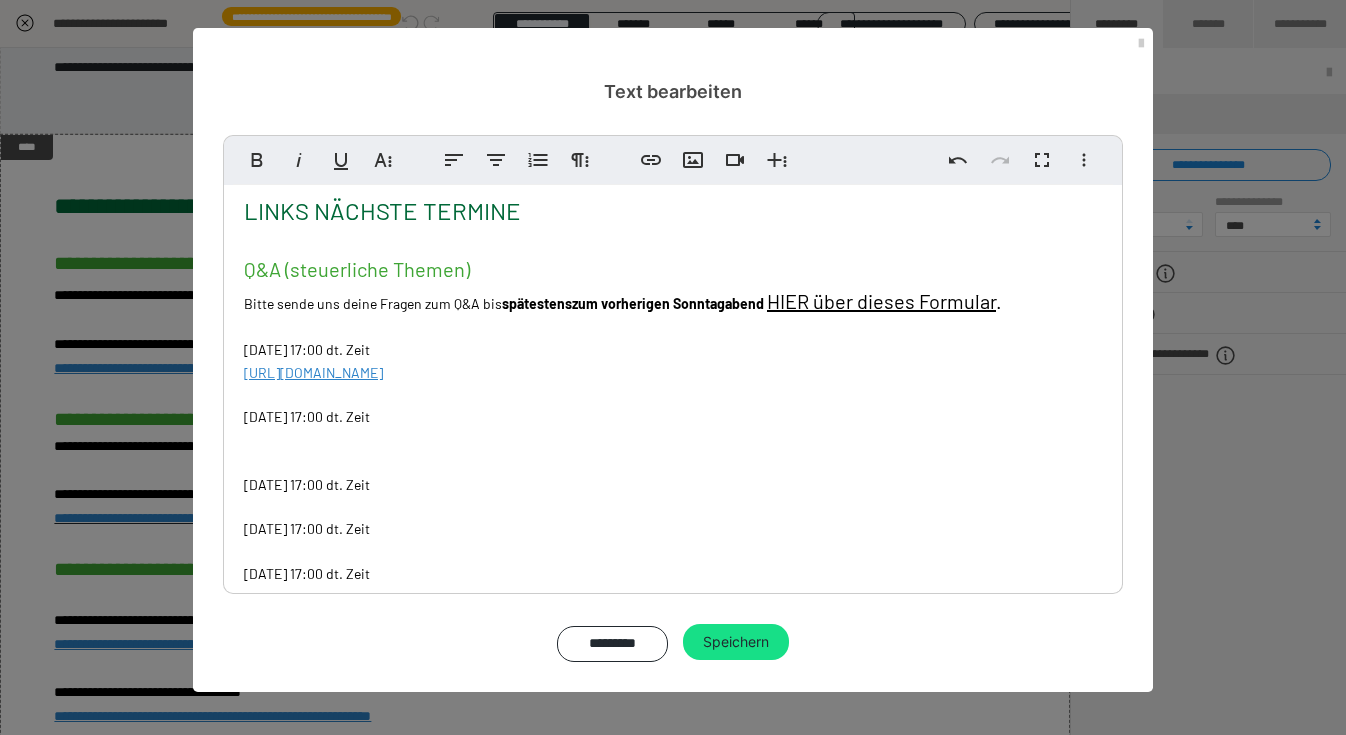 drag, startPoint x: 314, startPoint y: 418, endPoint x: 304, endPoint y: 436, distance: 20.59126 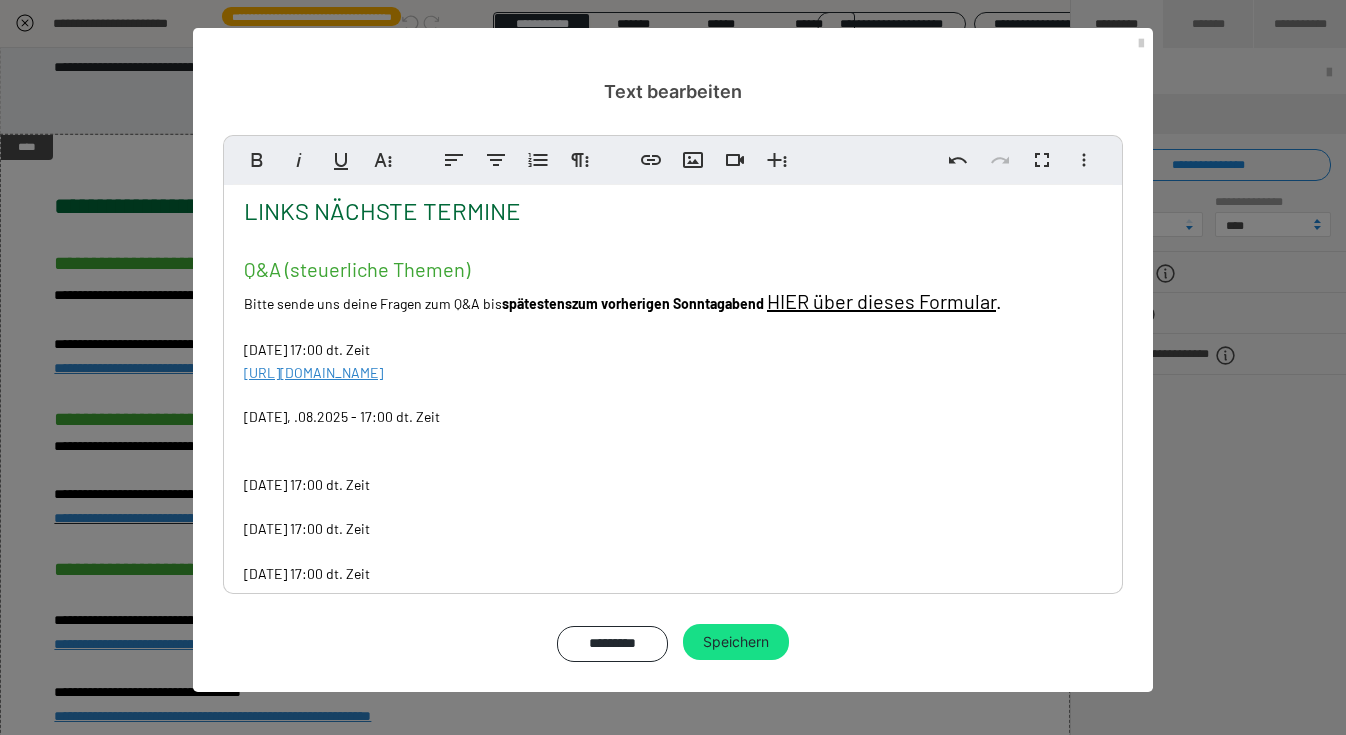 type 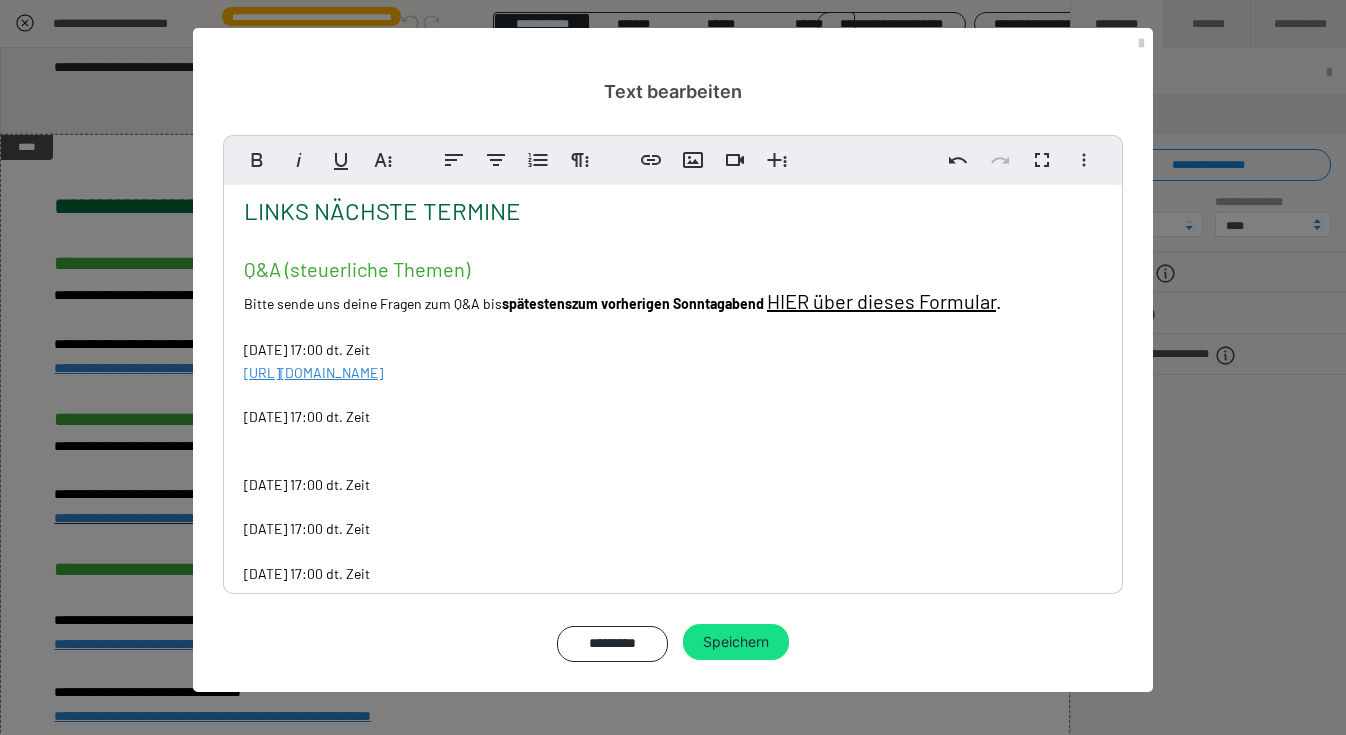 scroll, scrollTop: 0, scrollLeft: 0, axis: both 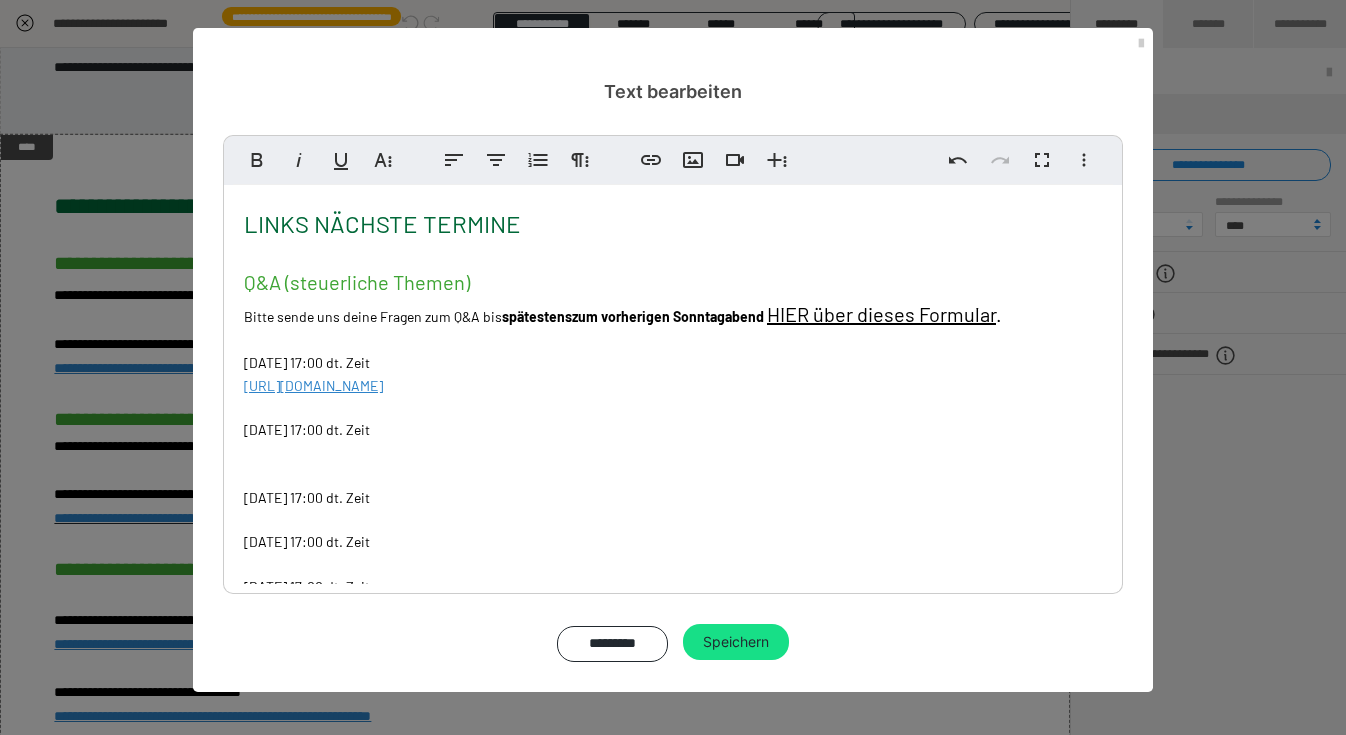 click on "Dienstag, 05.08.2025 - 17:00 dt. Zeit" at bounding box center (505, 316) 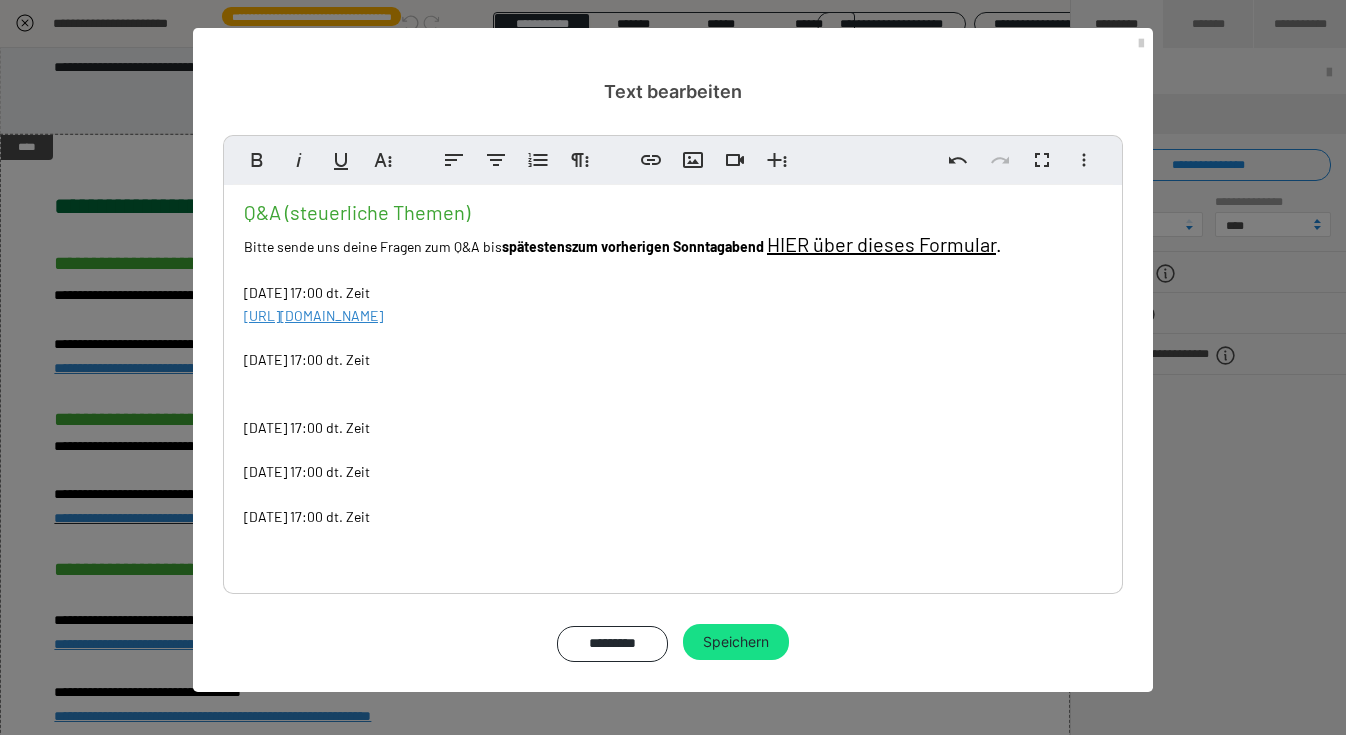scroll, scrollTop: 71, scrollLeft: 0, axis: vertical 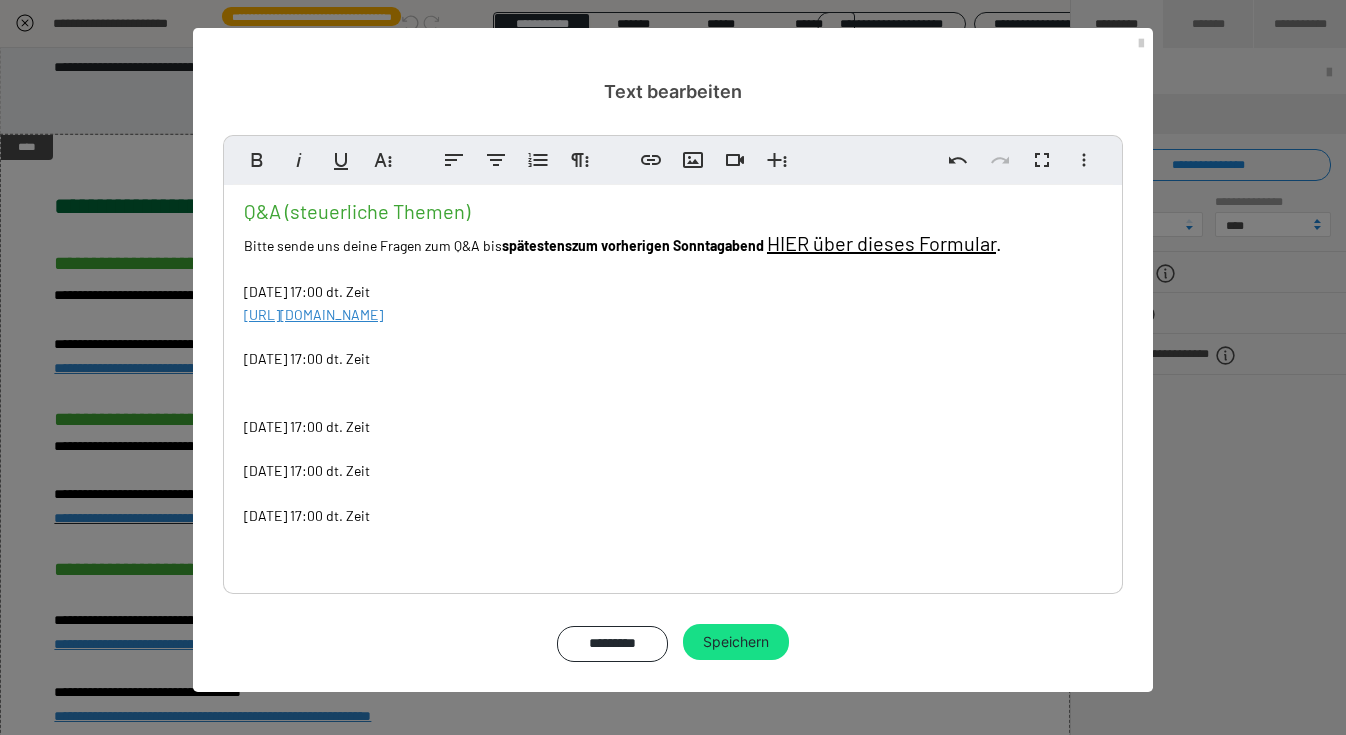 click on "Dienstag, 05.08.2025 - 17:00 dt. Zeit" at bounding box center (307, 470) 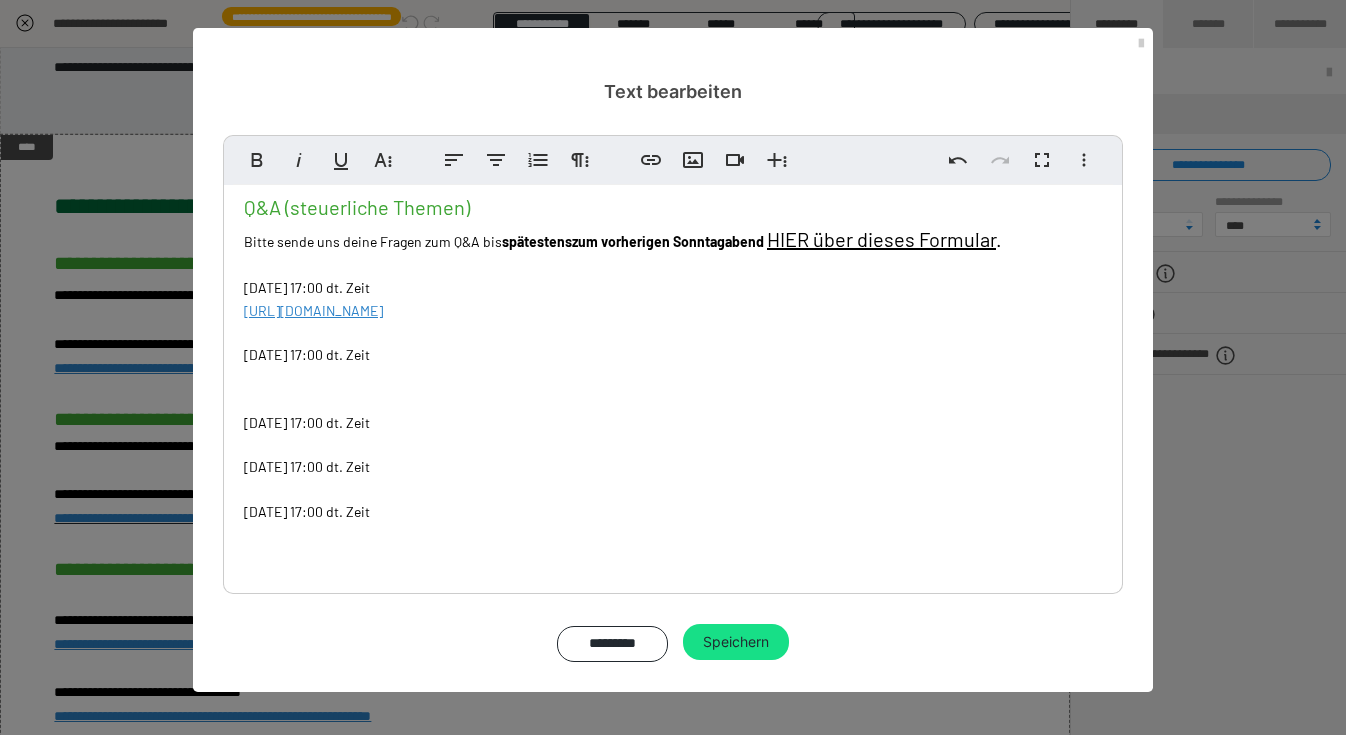 scroll, scrollTop: 77, scrollLeft: 0, axis: vertical 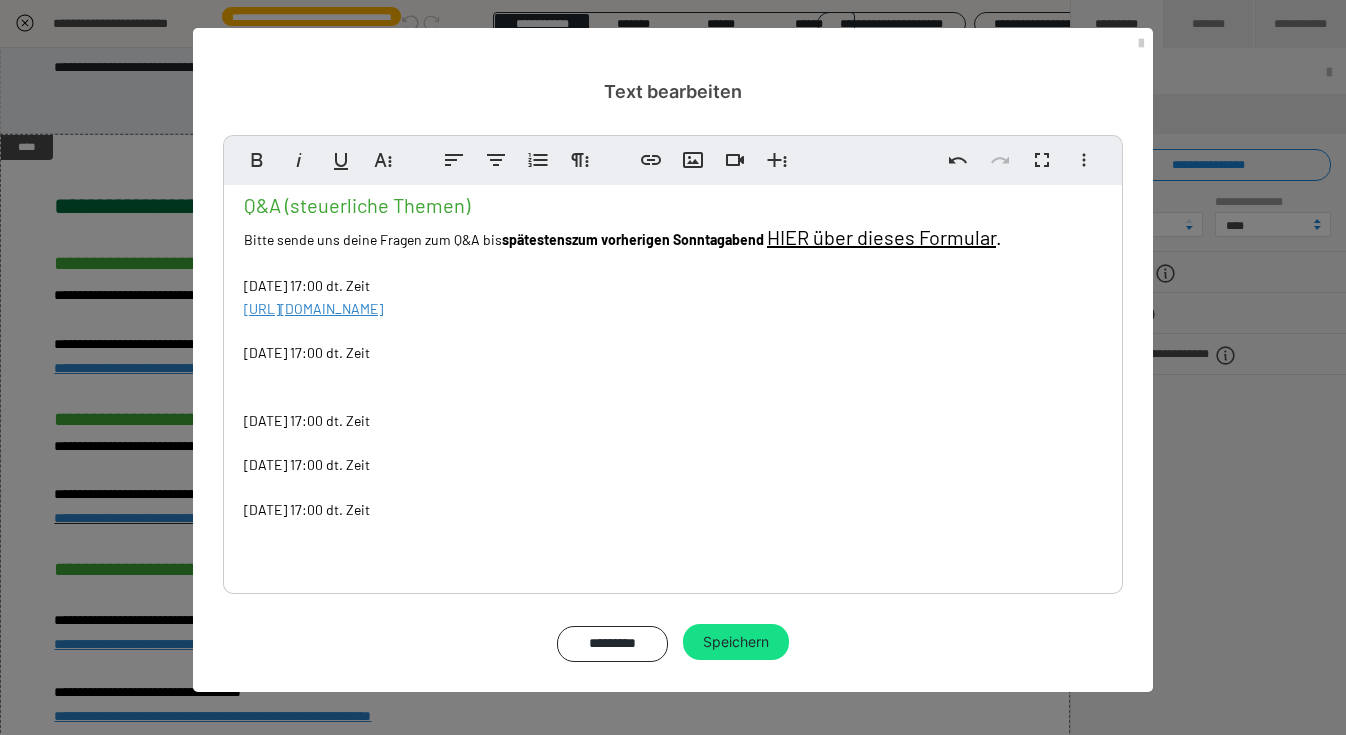 click on "Dienstag, 16.08.2025 - 17:00 dt. Zeit" at bounding box center [307, 464] 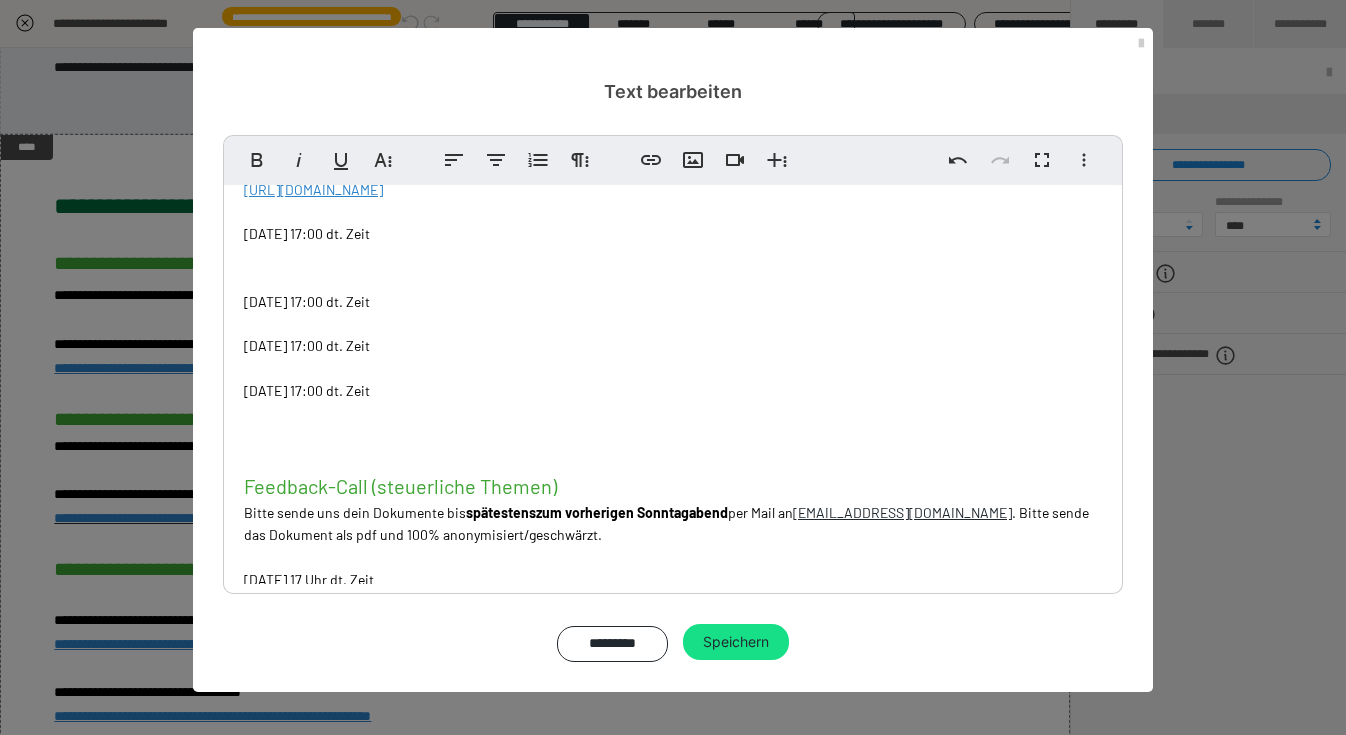scroll, scrollTop: 198, scrollLeft: 0, axis: vertical 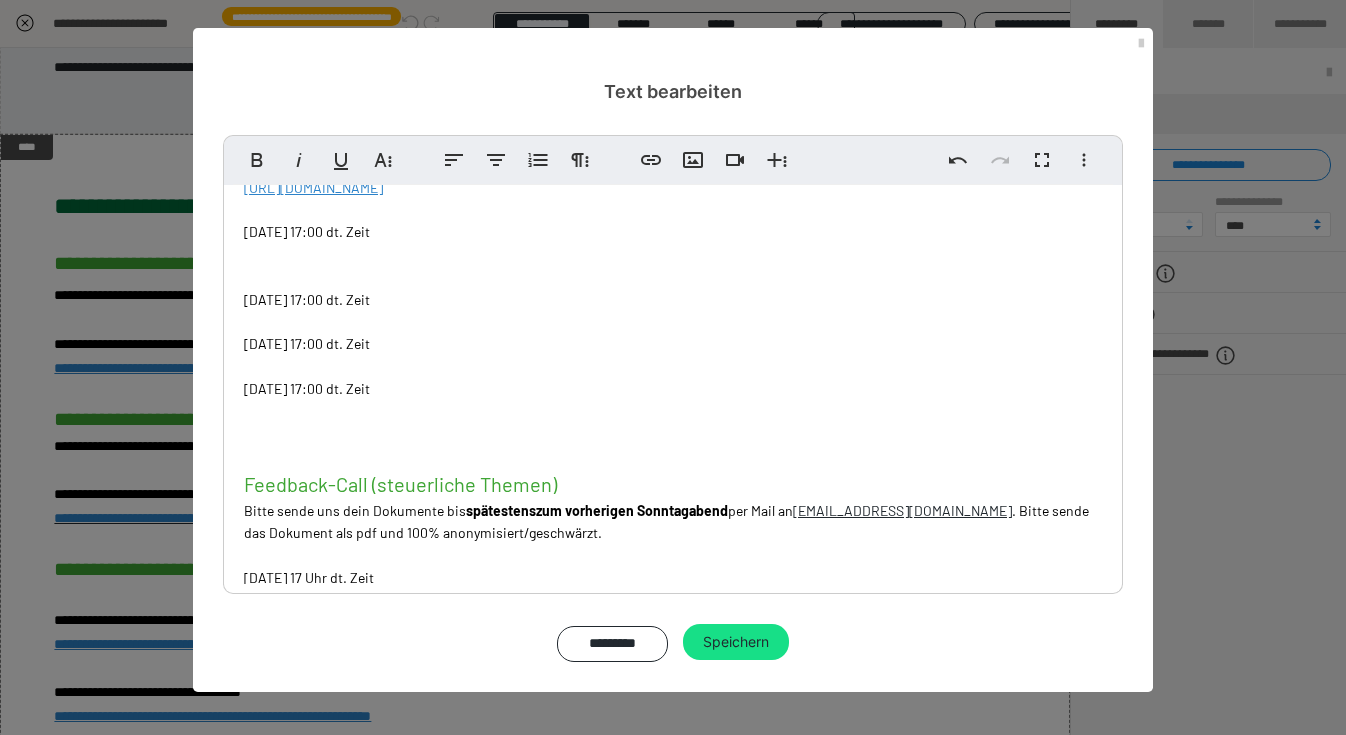 click on "Dienstag, 22.08.2025 - 17:00 dt. Zeit" at bounding box center (307, 388) 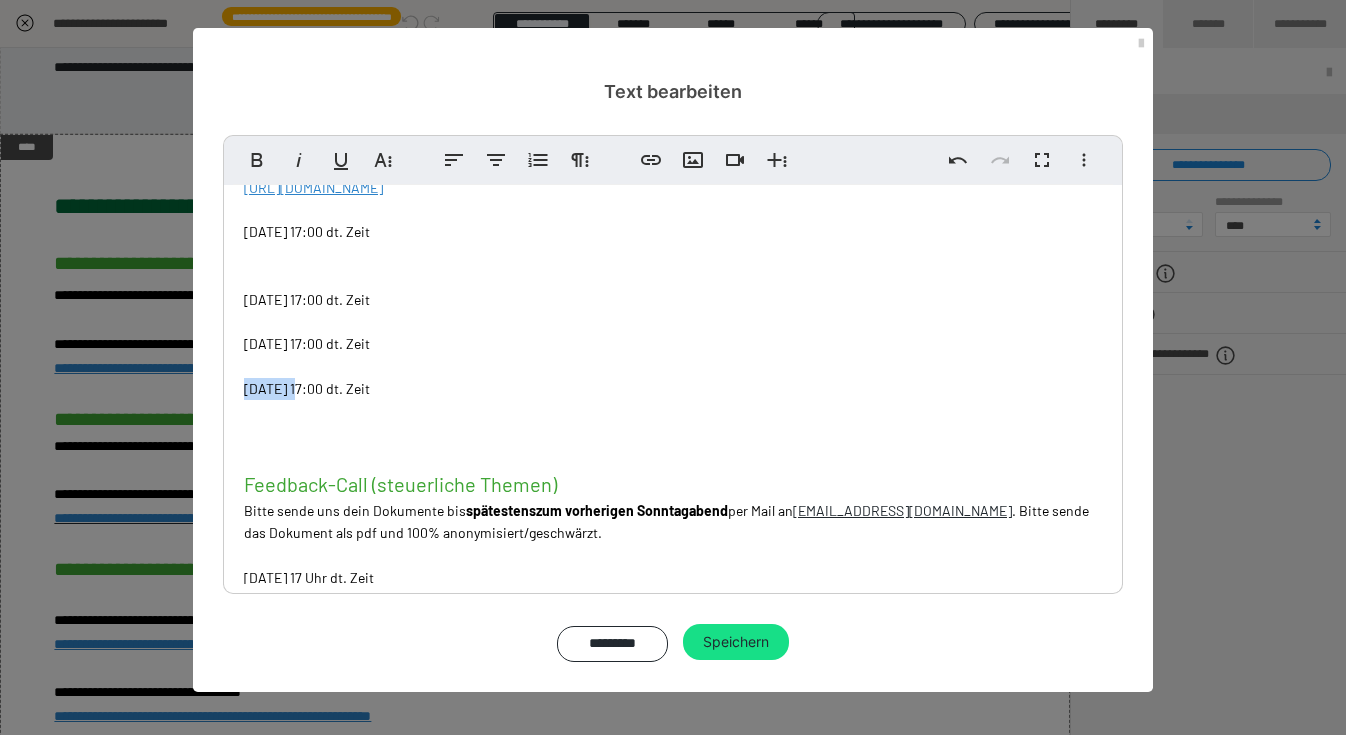 click on "Dienstag, 22.09.2025 - 17:00 dt. Zeit" at bounding box center [307, 388] 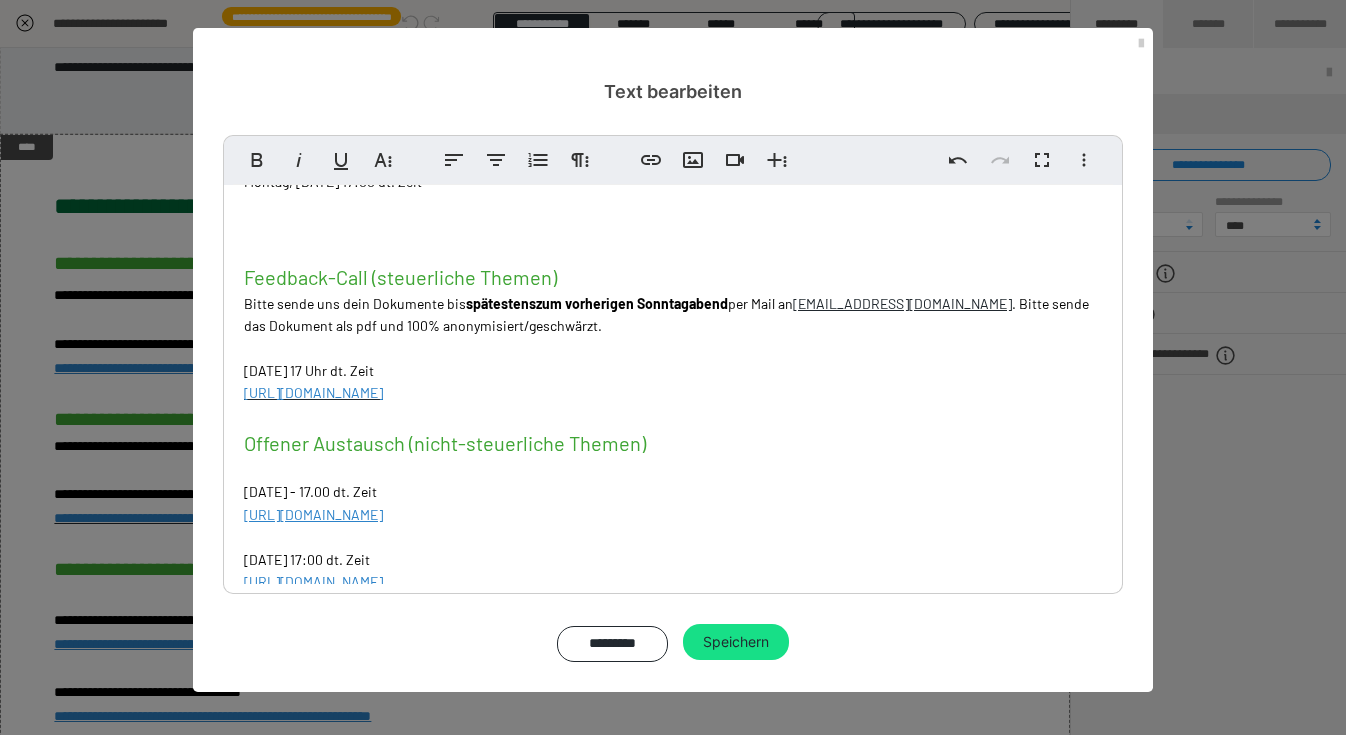 scroll, scrollTop: 407, scrollLeft: 0, axis: vertical 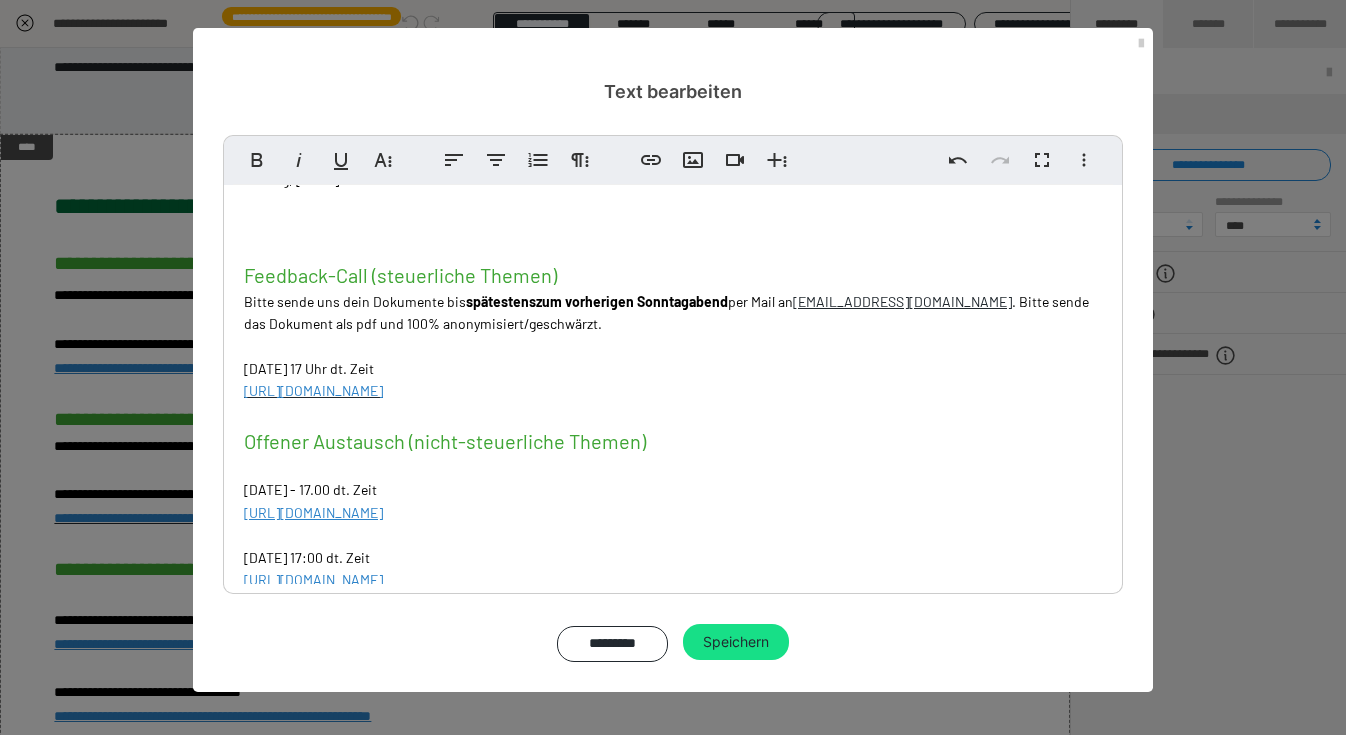 click on "LINKS NÄCHSTE TERMINE Q&A (steuerliche Themen) Bitte sende uns deine Fragen zum Q&A bis  spätestens  zum vorherigen Sonntaga bend   HIER über dieses Formular . Dienstag, 05.08.2025 - 17:00 dt. Zeit https://us02web.zoom.us/meeting/register/DxmUyb8KQXySZq2cqkcd_Q ​ ​ Dienstag, 19.08.2025 - 17:00 dt. Zeit ​ ​ ​ Dienstag, 02.09.2025 - 17:00 dt. Zeit ​ ​ Dienstag, 16.09.2025 - 17:00 dt. Zeit ​ Montag , 22.09.2025 - 17:00 dt. Zeit ​ ​ Feedback-Call (steuerliche Themen) Bitte sende uns dein Dokumente bis  spätestens  zum vorherigen Sonntaga bend  per Mail an  einfach@easydigitax.de . Bitte sende das Dokument als pdf und 100% anonymisiert/geschwärzt. Dienstag, 29.07.2025 - 17 Uhr dt. Zeit https://us02web.zoom.us/meeting/register/ECmMDjk-Qs-qkmrBsecRKQ   Offener Austausch (nicht-steuerliche Themen) Dienstag, 22.07.2025 - 17.00 dt. Zeit https://us02web.zoom.us/meeting/register/wjdr1k5sTqSljyaX4YyL0w Dienstag, 12.08.2025 - 17:00 dt. Zeit" at bounding box center (673, 194) 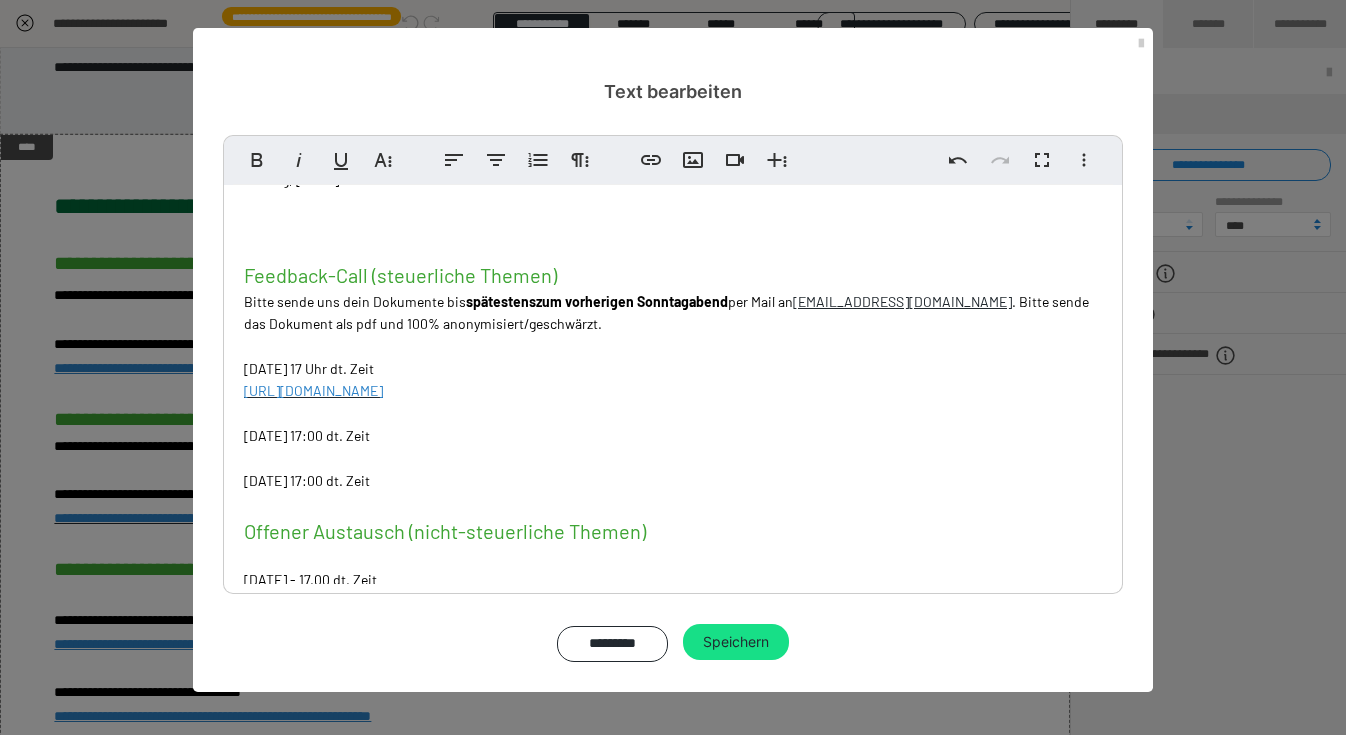 click on "Dienstag, 05.08.2025 - 17:00 dt. Zeit" at bounding box center [382, -184] 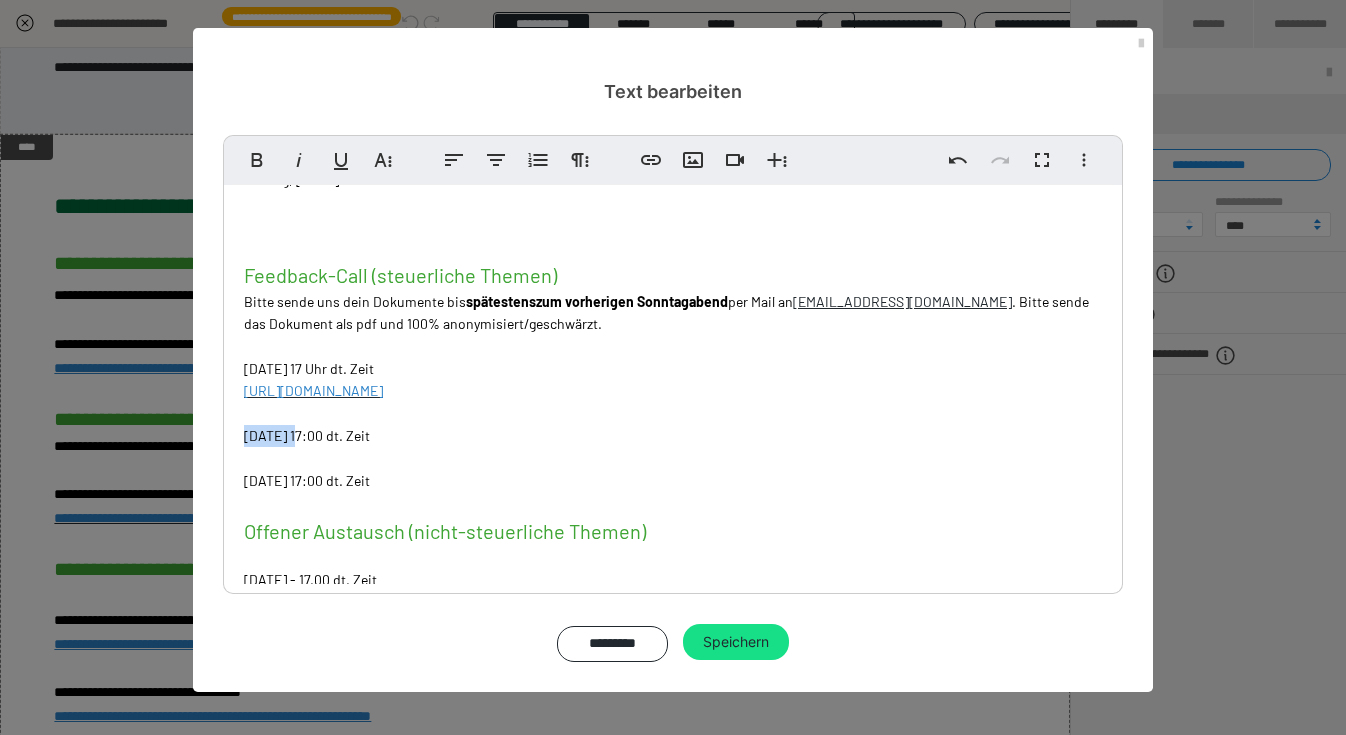 click on "Dienstag, 05.08.2025 - 17:00 dt. Zeit" at bounding box center (382, -184) 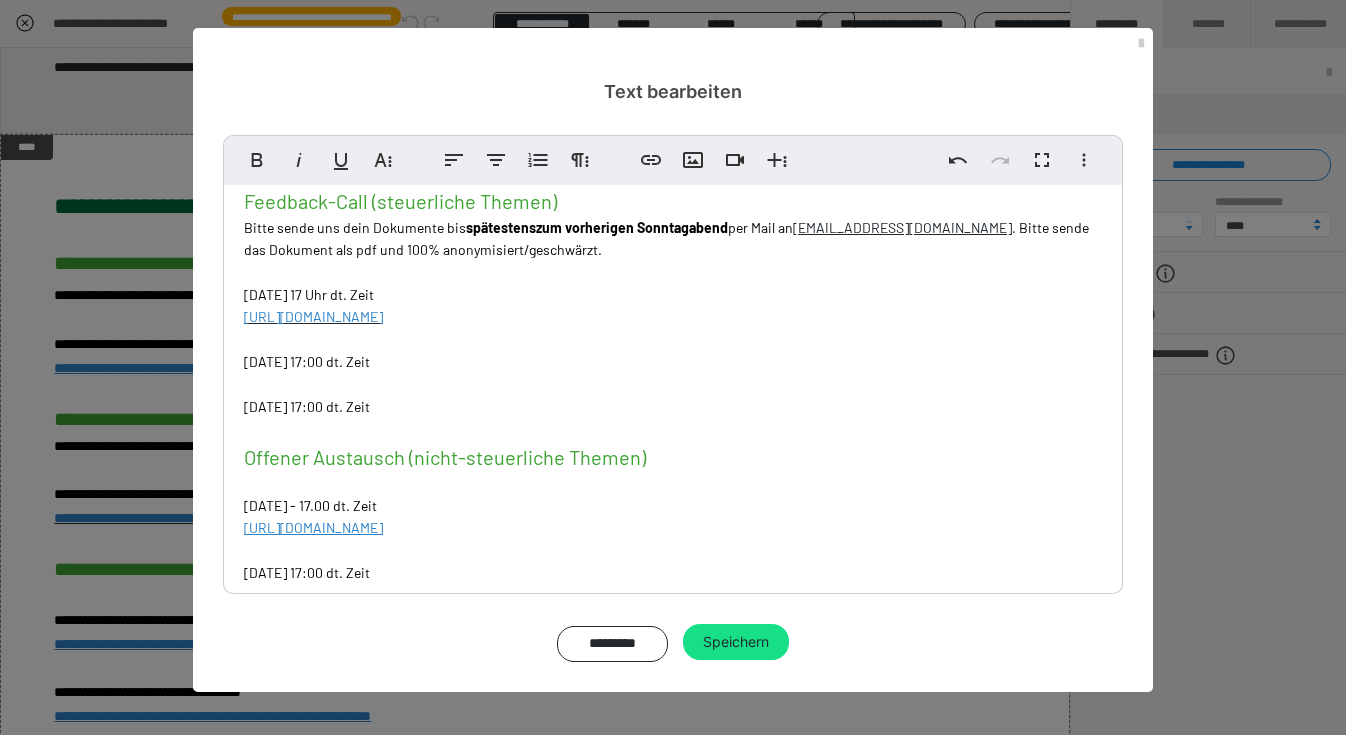 scroll, scrollTop: 524, scrollLeft: 0, axis: vertical 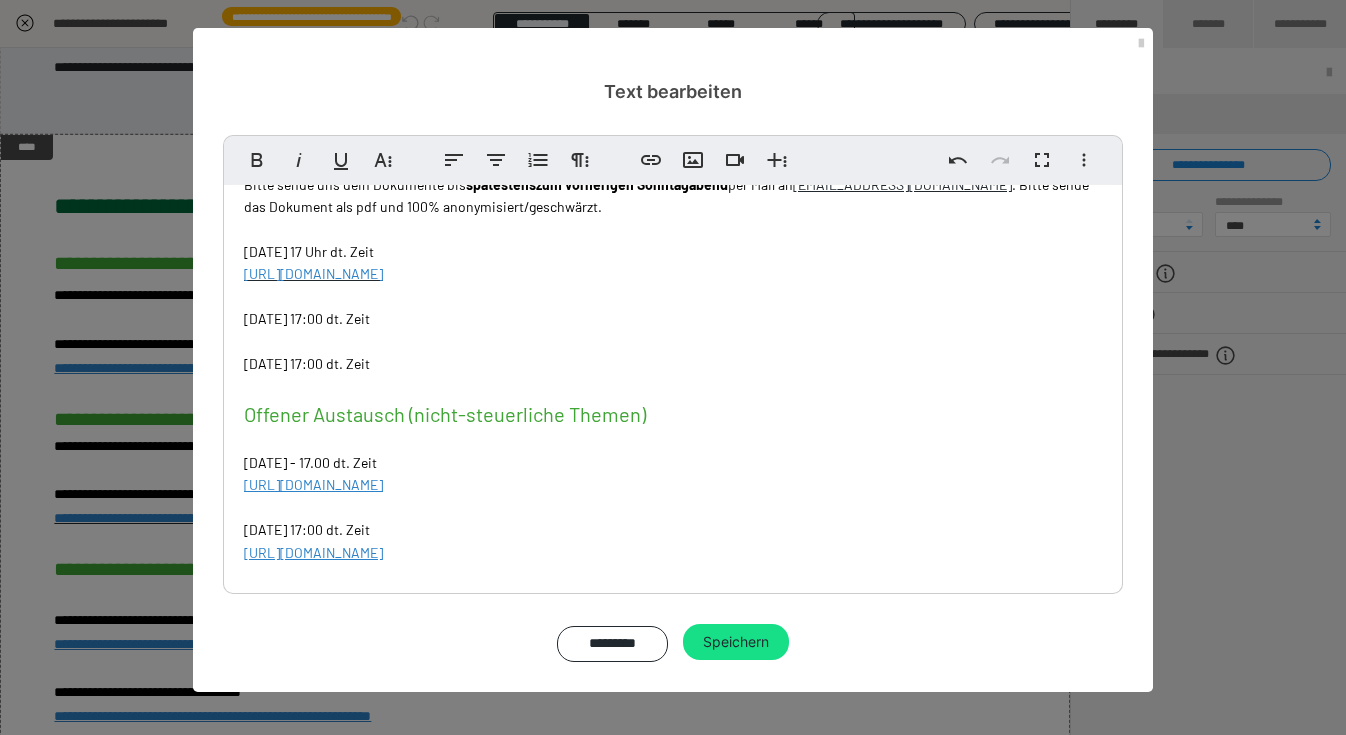 drag, startPoint x: 305, startPoint y: 312, endPoint x: 310, endPoint y: 336, distance: 24.5153 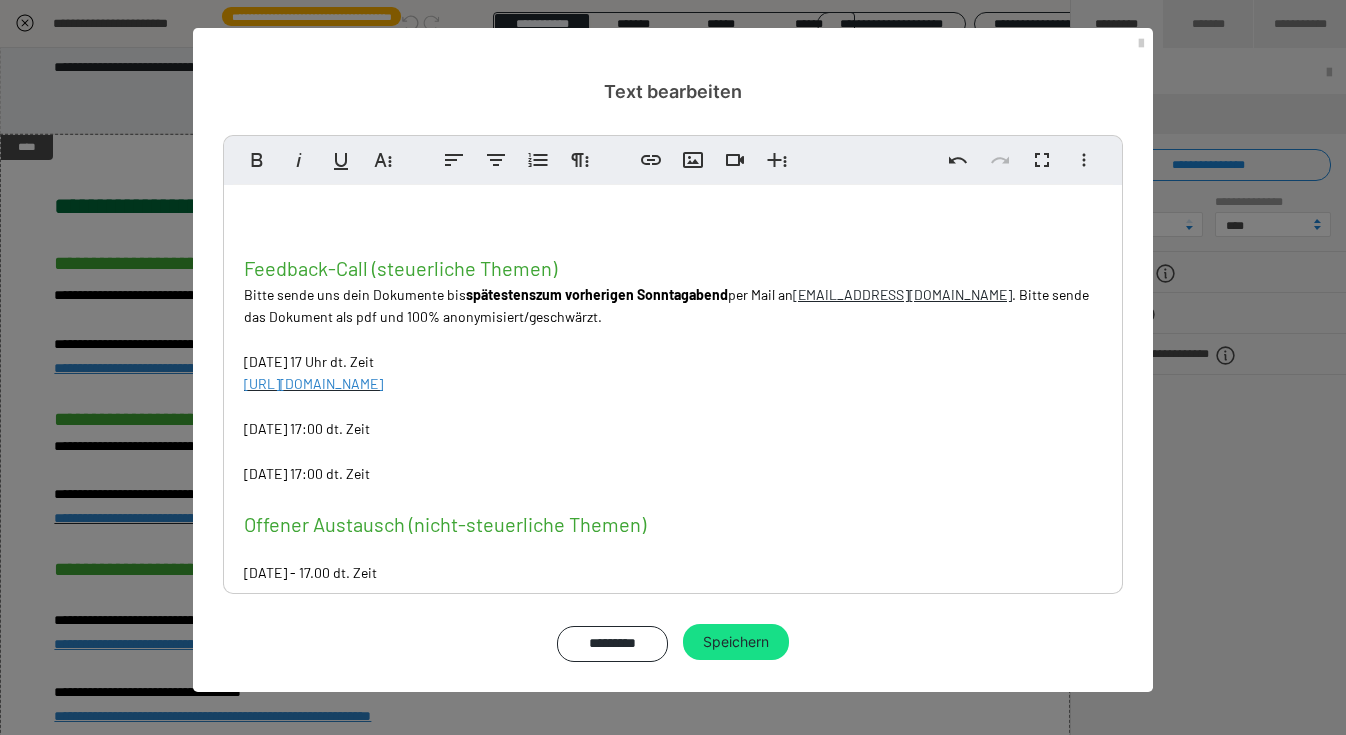 scroll, scrollTop: 429, scrollLeft: 0, axis: vertical 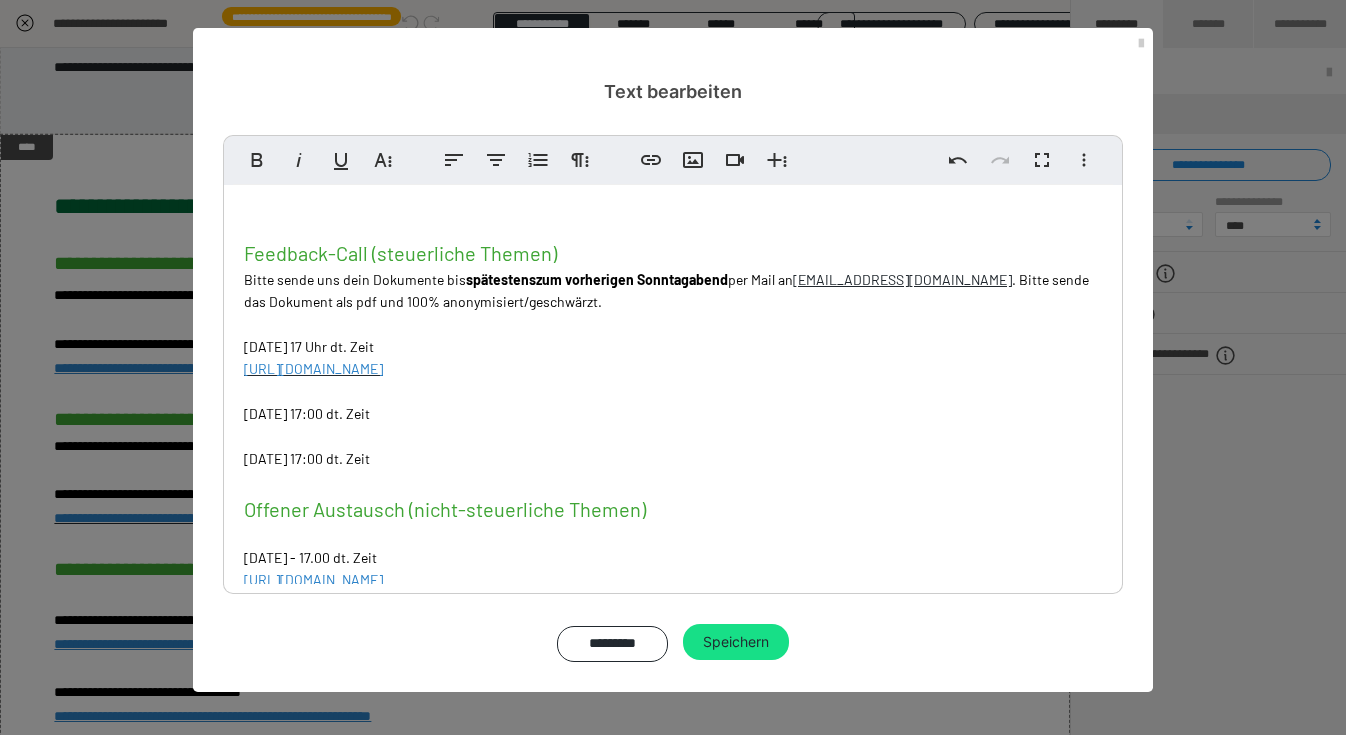 drag, startPoint x: 312, startPoint y: 459, endPoint x: 308, endPoint y: 471, distance: 12.649111 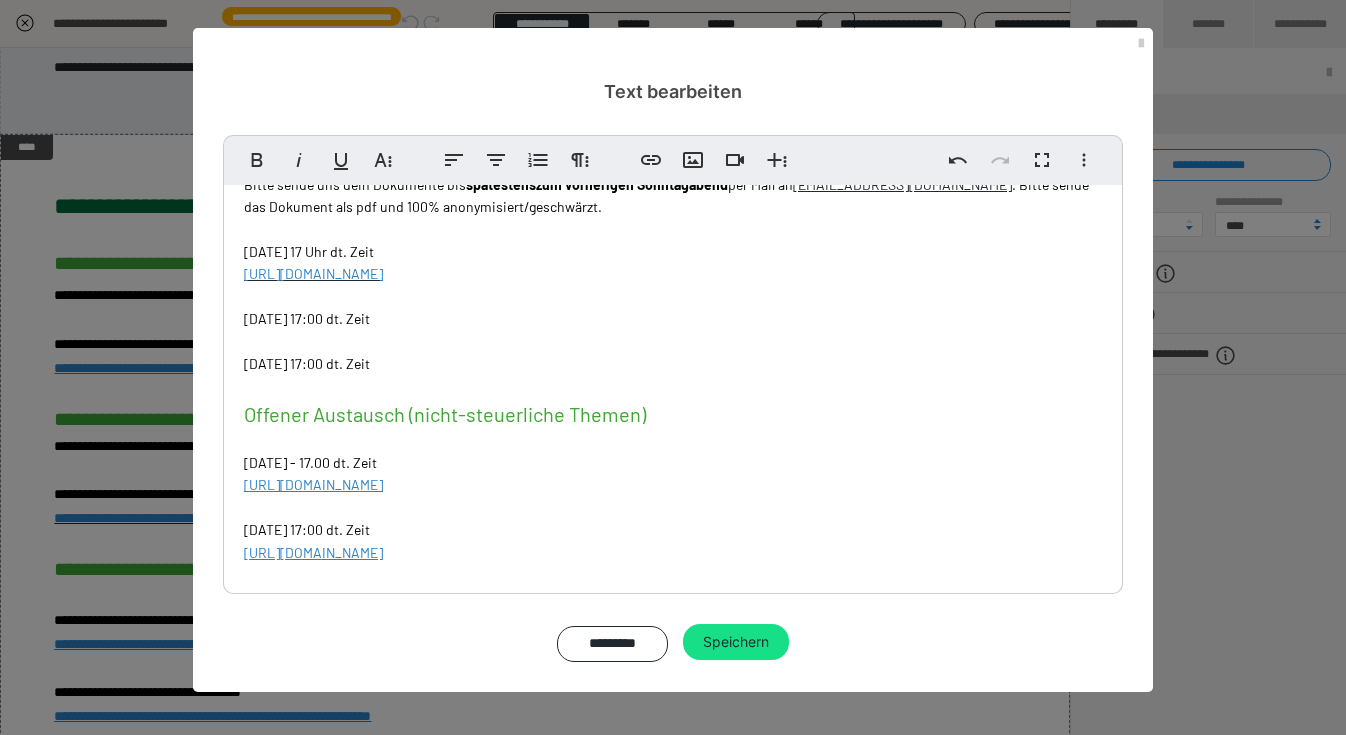 click on "LINKS NÄCHSTE TERMINE Q&A (steuerliche Themen) Bitte sende uns deine Fragen zum Q&A bis  spätestens  zum vorherigen Sonntaga bend   HIER über dieses Formular . Dienstag, 05.08.2025 - 17:00 dt. Zeit https://us02web.zoom.us/meeting/register/DxmUyb8KQXySZq2cqkcd_Q ​ ​ Dienstag, 19.08.2025 - 17:00 dt. Zeit ​ ​ ​ Dienstag, 02.09.2025 - 17:00 dt. Zeit ​ ​ Dienstag, 16.09.2025 - 17:00 dt. Zeit ​ Montag , 22.09.2025 - 17:00 dt. Zeit ​ ​ Feedback-Call (steuerliche Themen) Bitte sende uns dein Dokumente bis  spätestens  zum vorherigen Sonntaga bend  per Mail an  einfach@easydigitax.de . Bitte sende das Dokument als pdf und 100% anonymisiert/geschwärzt. Dienstag, 29.07.2025 - 17 Uhr dt. Zeit https://us02web.zoom.us/meeting/register/ECmMDjk-Qs-qkmrBsecRKQ ​ Montag, 01.09.2025 - 17:00 dt. Zeit ​ ​ Dienstag, 30.09.2025 - 17:00 dt. Zeit   Offener Austausch (nicht-steuerliche Themen) Dienstag, 22.07.2025 - 17.00 dt. Zeit https://us02web.zoom.us/meeting/register/wjdr1k5sTqSljyaX4YyL0w" at bounding box center [673, 122] 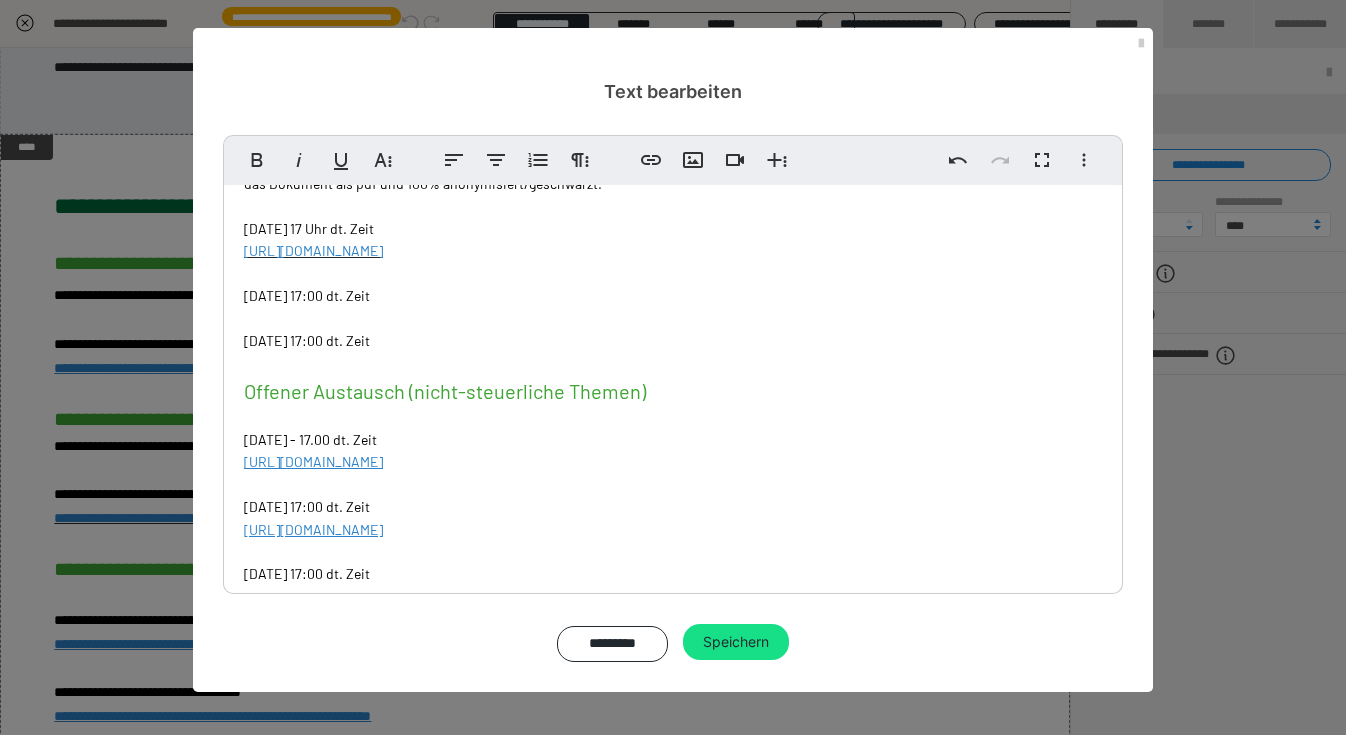 click on "Dienstag, 05.08.2025 - 17:00 dt. Zeit" at bounding box center [382, -324] 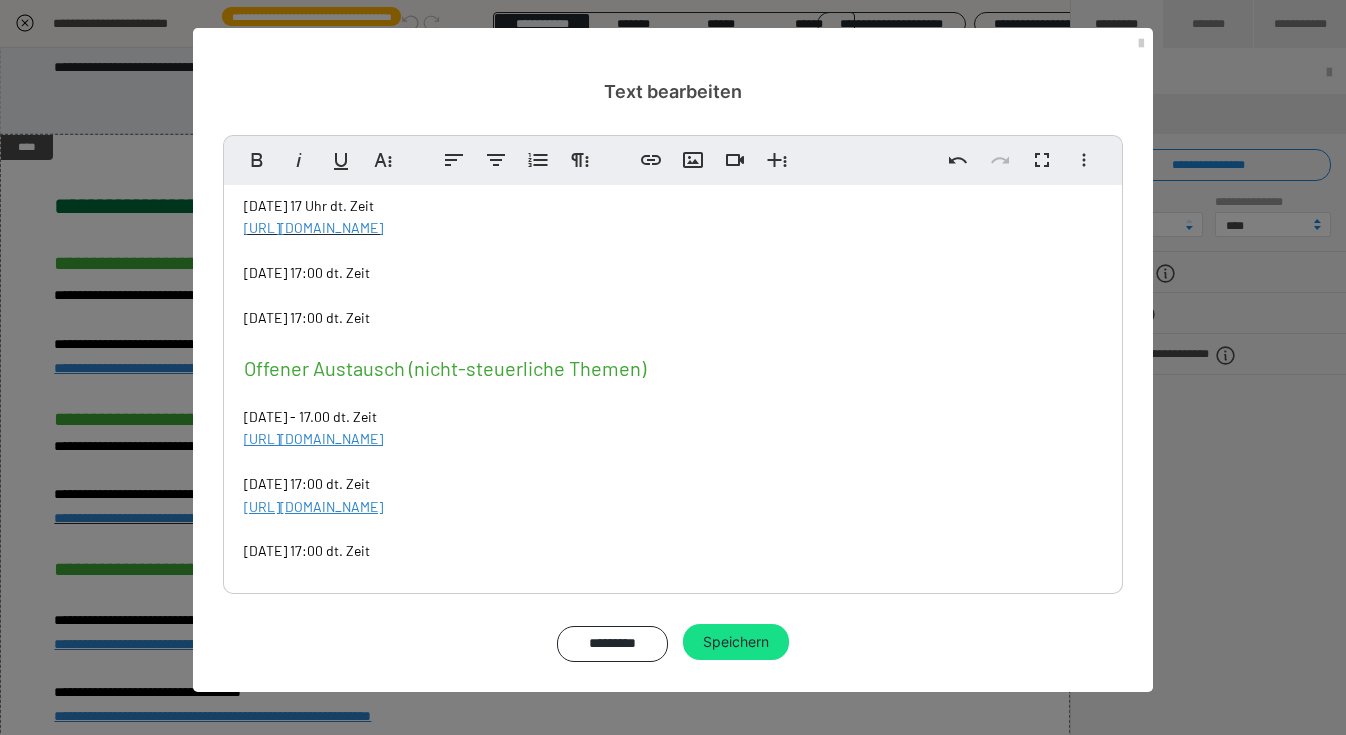 scroll, scrollTop: 592, scrollLeft: 0, axis: vertical 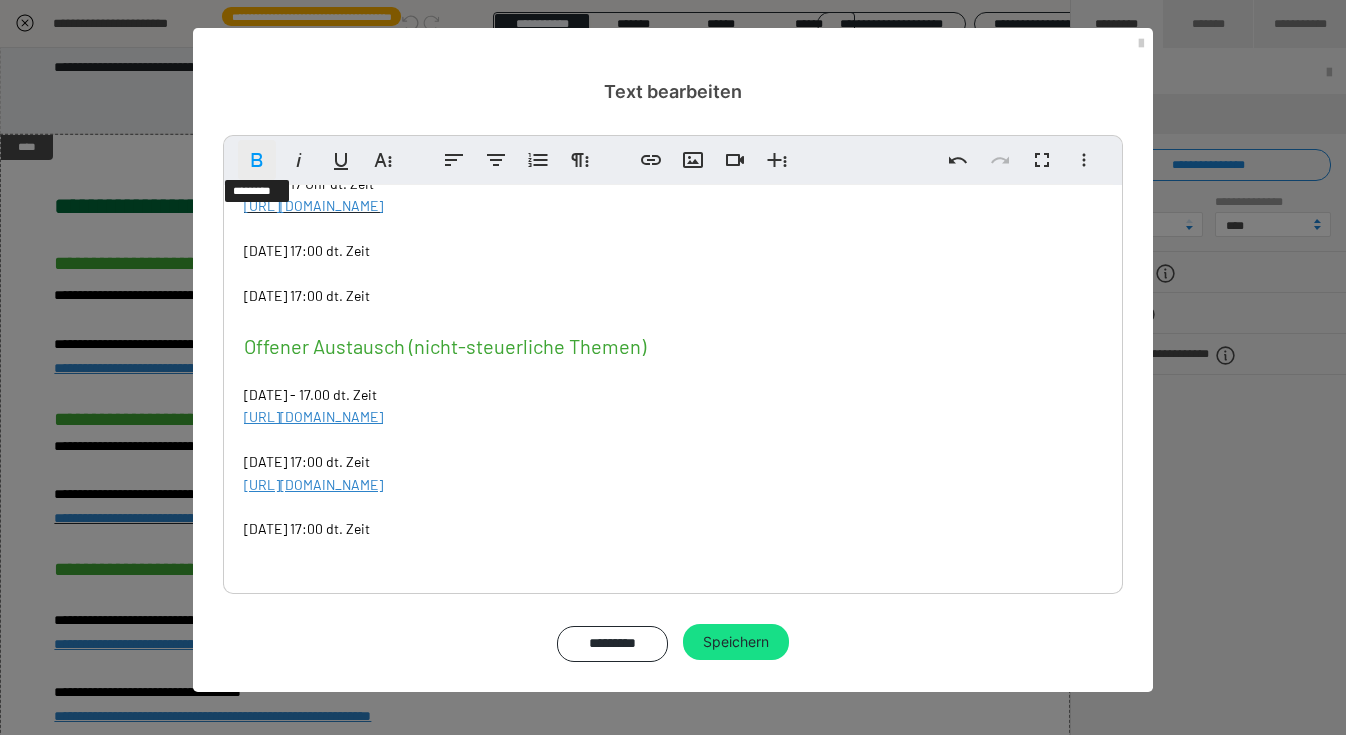 click 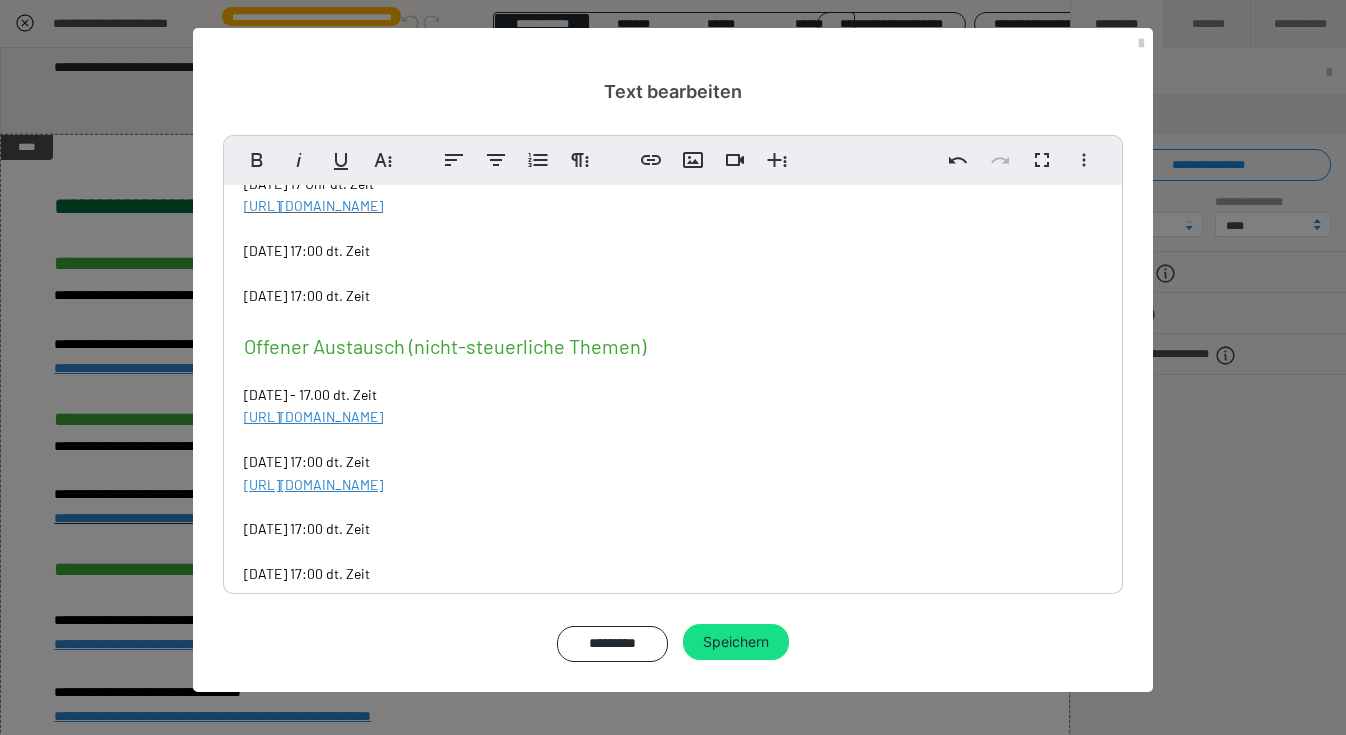 scroll, scrollTop: 591, scrollLeft: 0, axis: vertical 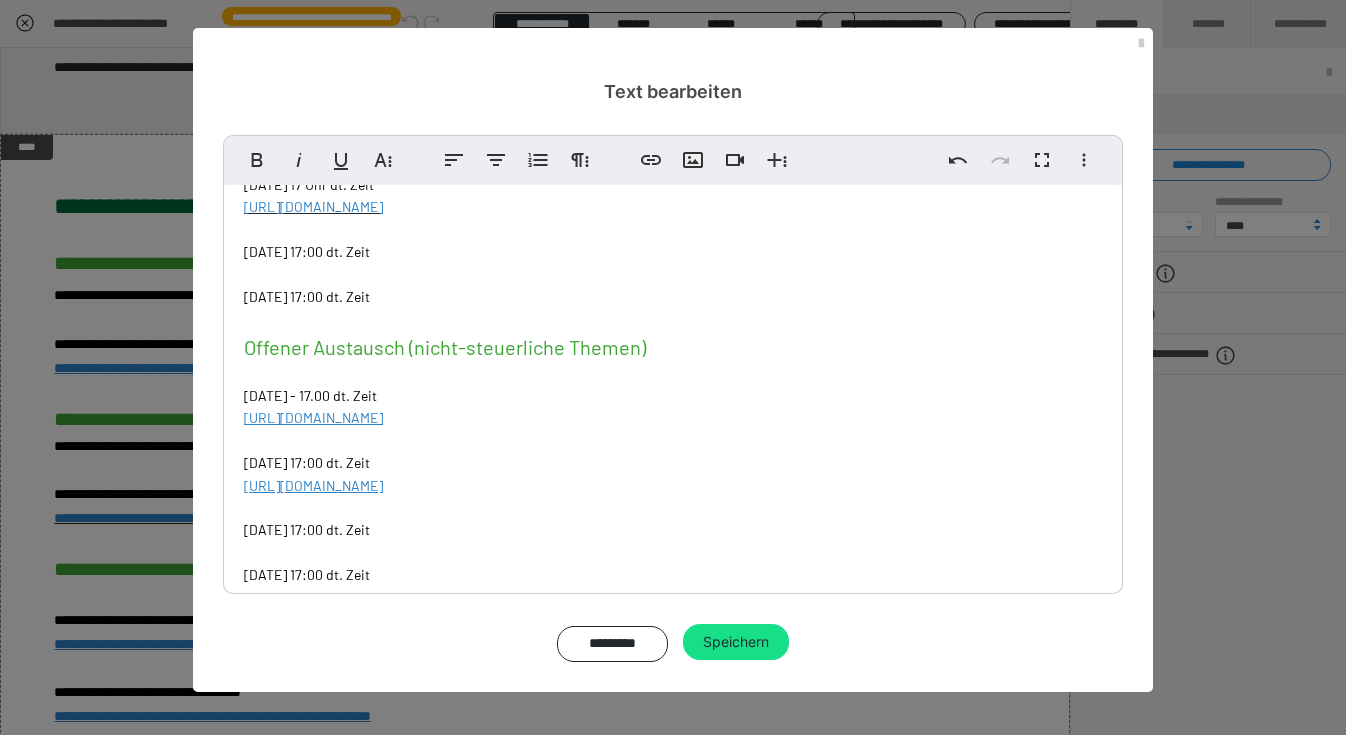 click on "Dienstag, 05.08.2025 - 17:00 dt. Zeit" at bounding box center [307, 574] 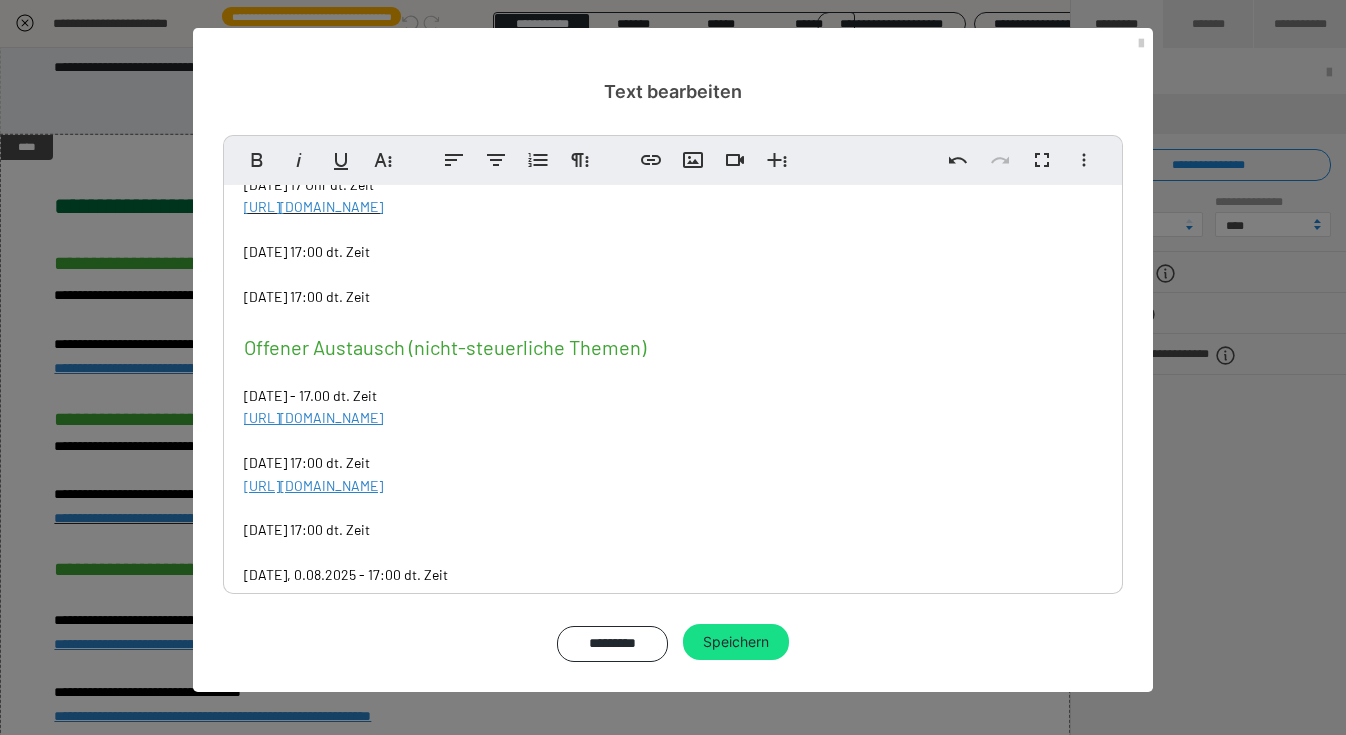 scroll, scrollTop: 592, scrollLeft: 0, axis: vertical 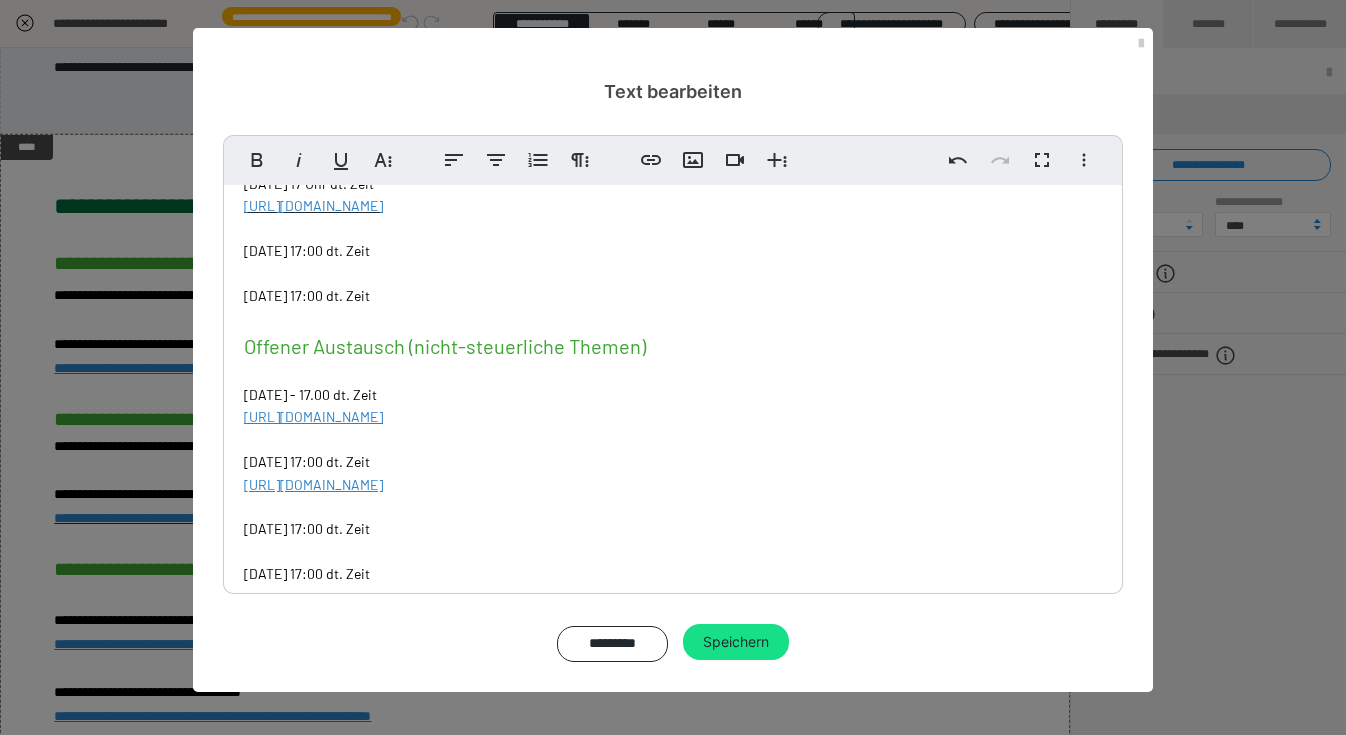 click on "Dienstag, 09.08.2025 - 17:00 dt. Zeit" at bounding box center (307, 573) 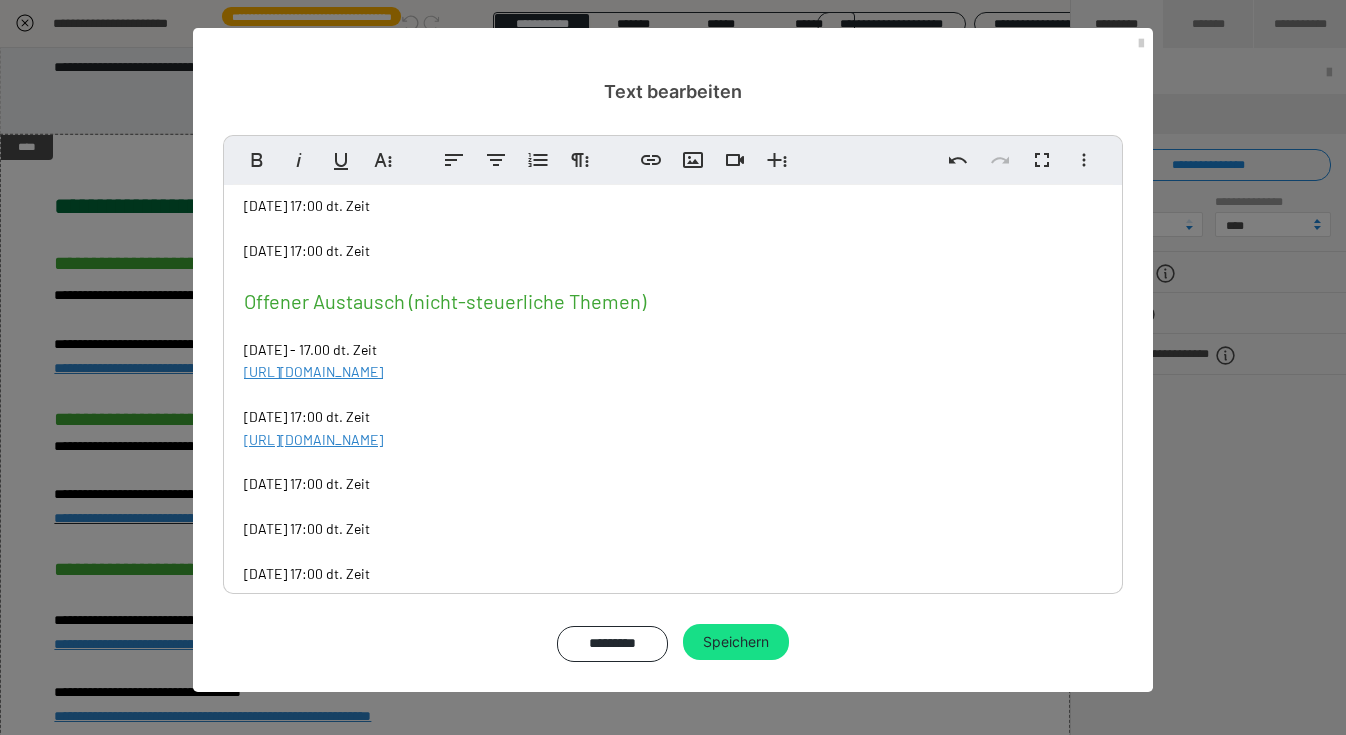 scroll, scrollTop: 658, scrollLeft: 0, axis: vertical 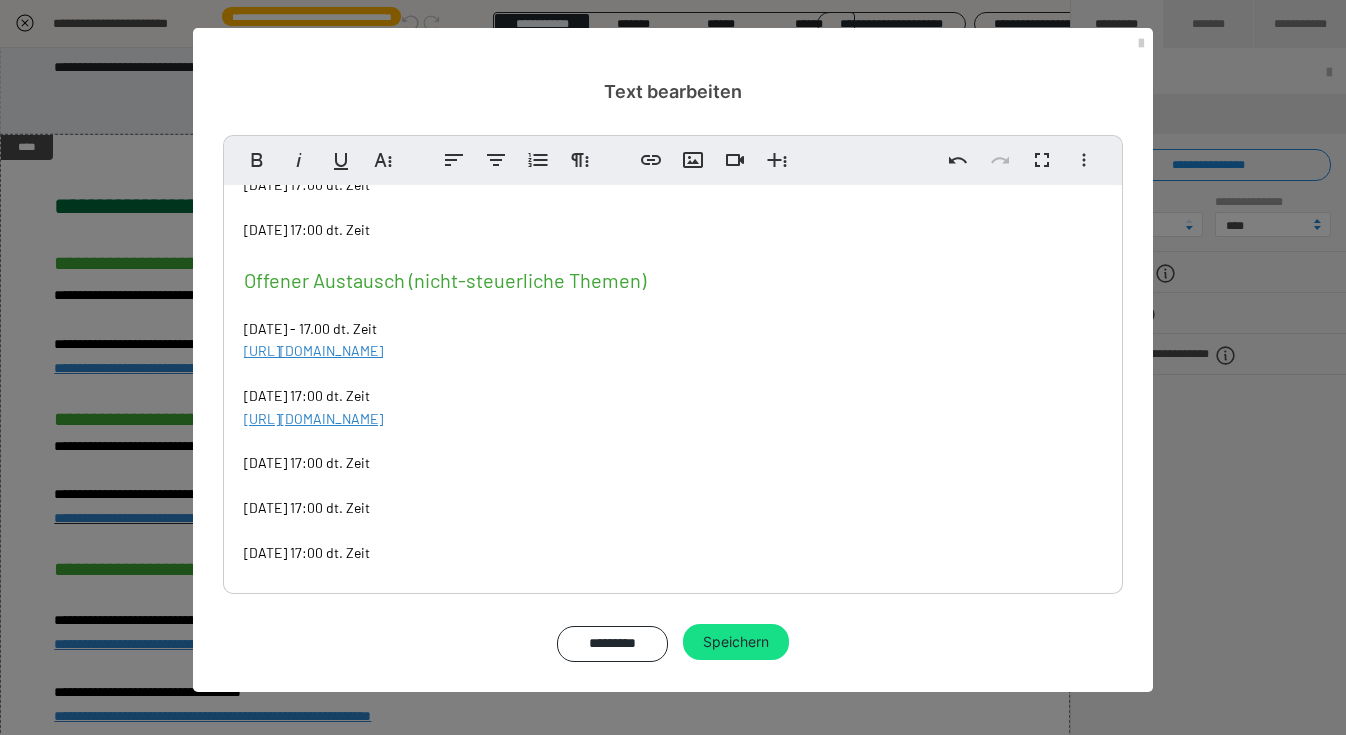 click on "Dienstag, 05.08.2025 - 17:00 dt. Zeit" at bounding box center [355, -72] 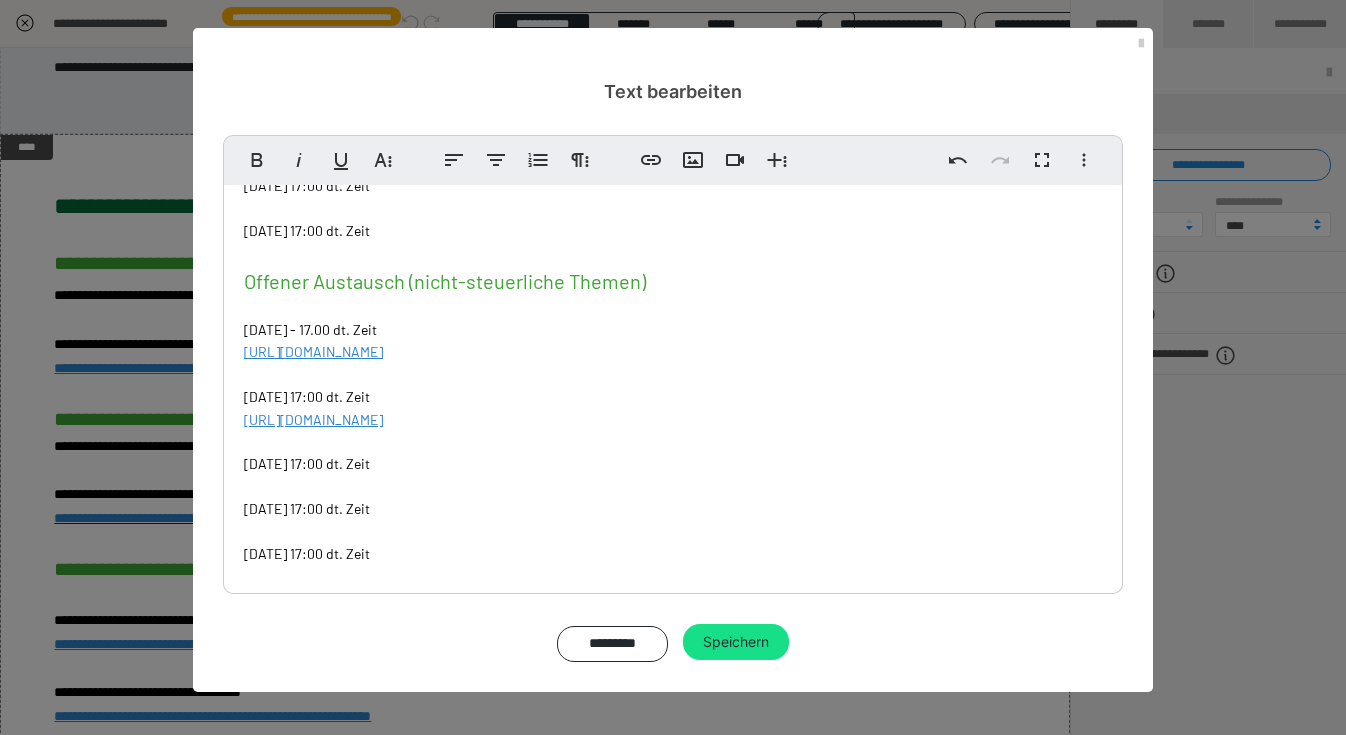 drag, startPoint x: 335, startPoint y: 558, endPoint x: 354, endPoint y: 580, distance: 29.068884 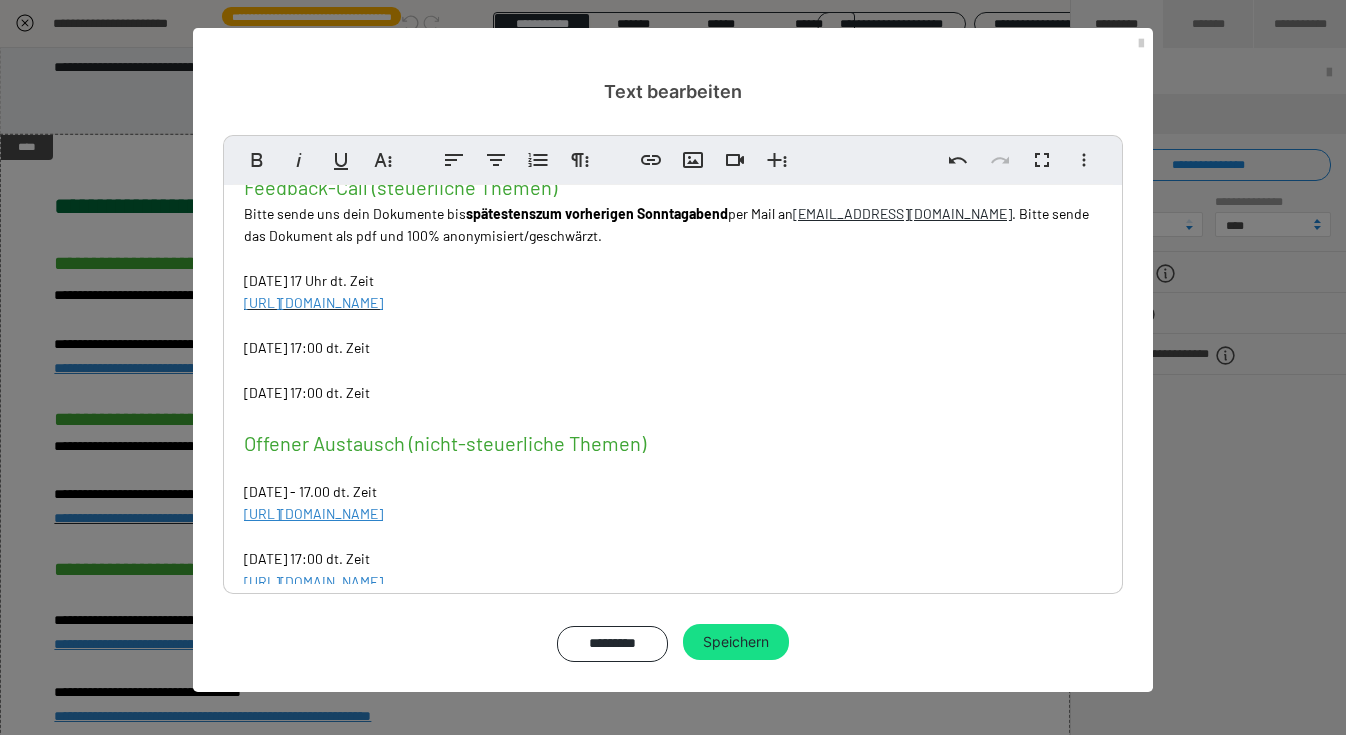 scroll, scrollTop: 497, scrollLeft: 0, axis: vertical 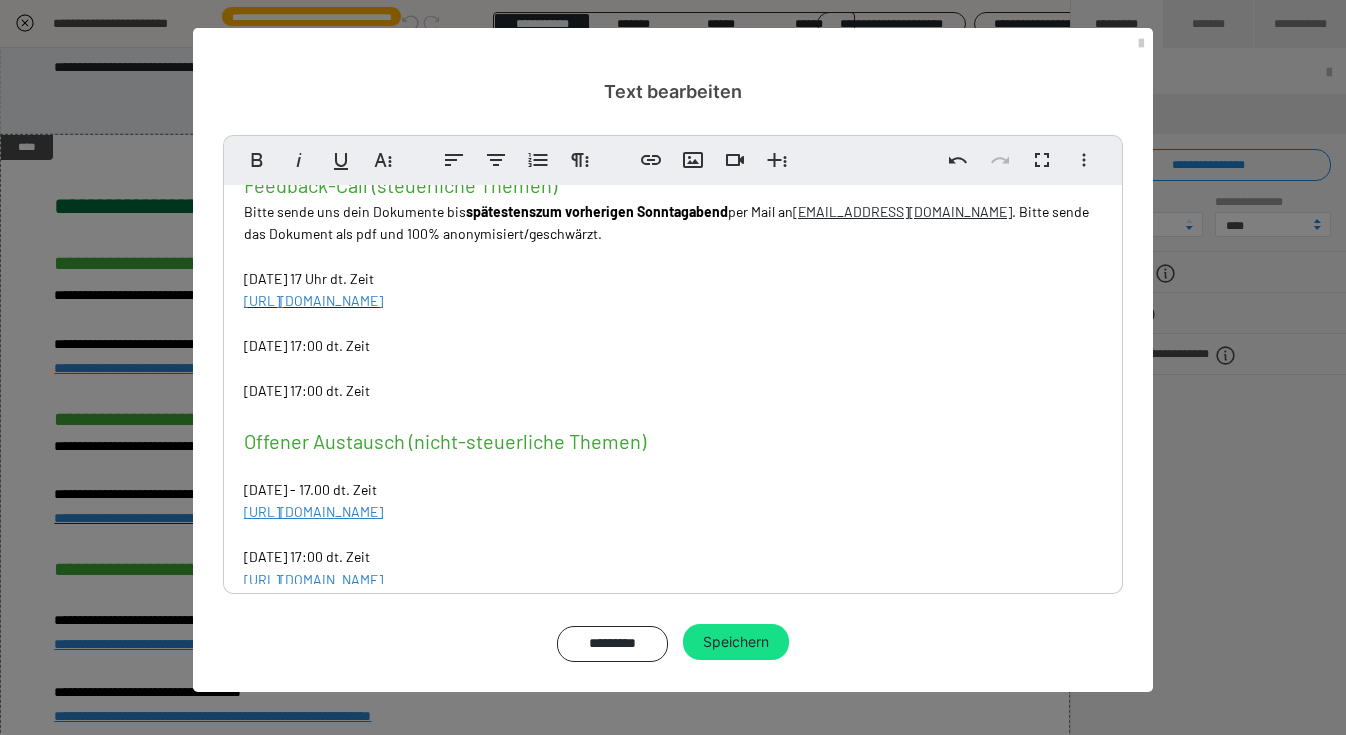 click on "Dienstag, 30.09.2025 - 17:00 dt. Zeit" at bounding box center (382, -274) 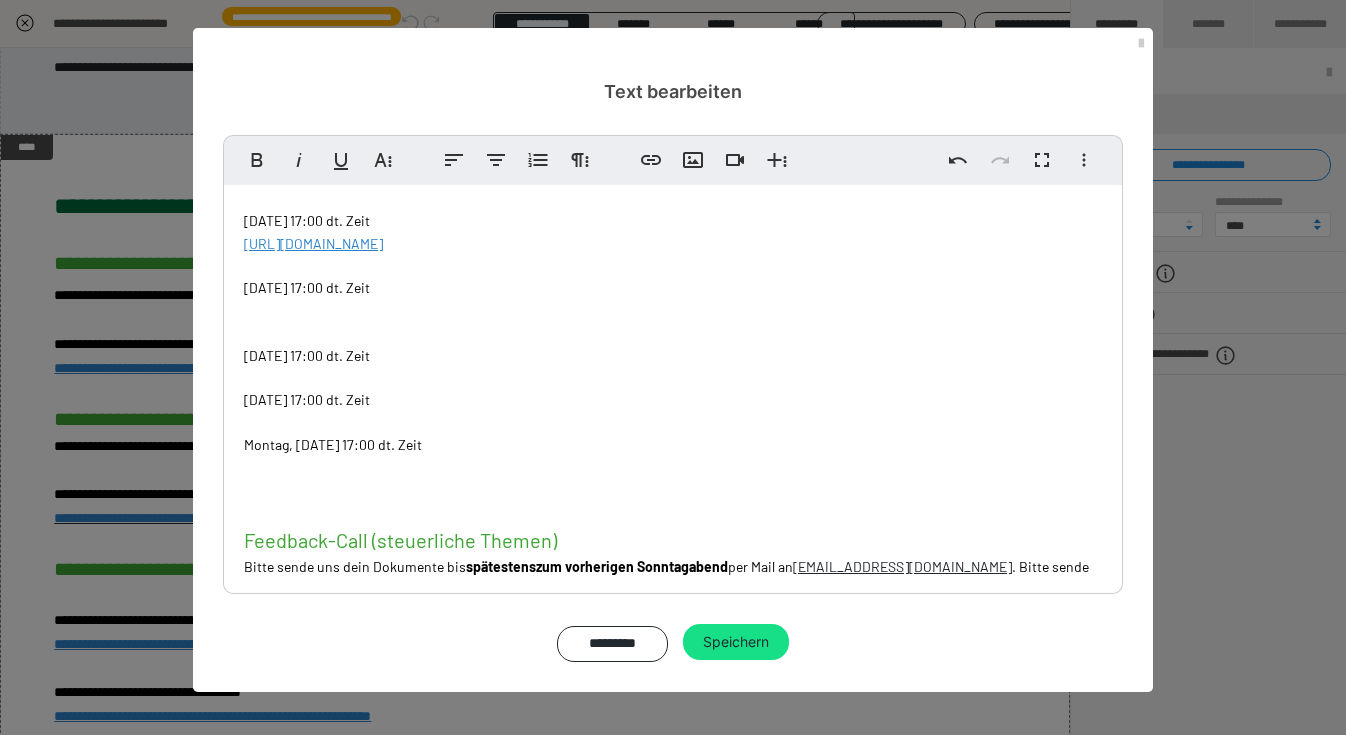 scroll, scrollTop: 128, scrollLeft: 0, axis: vertical 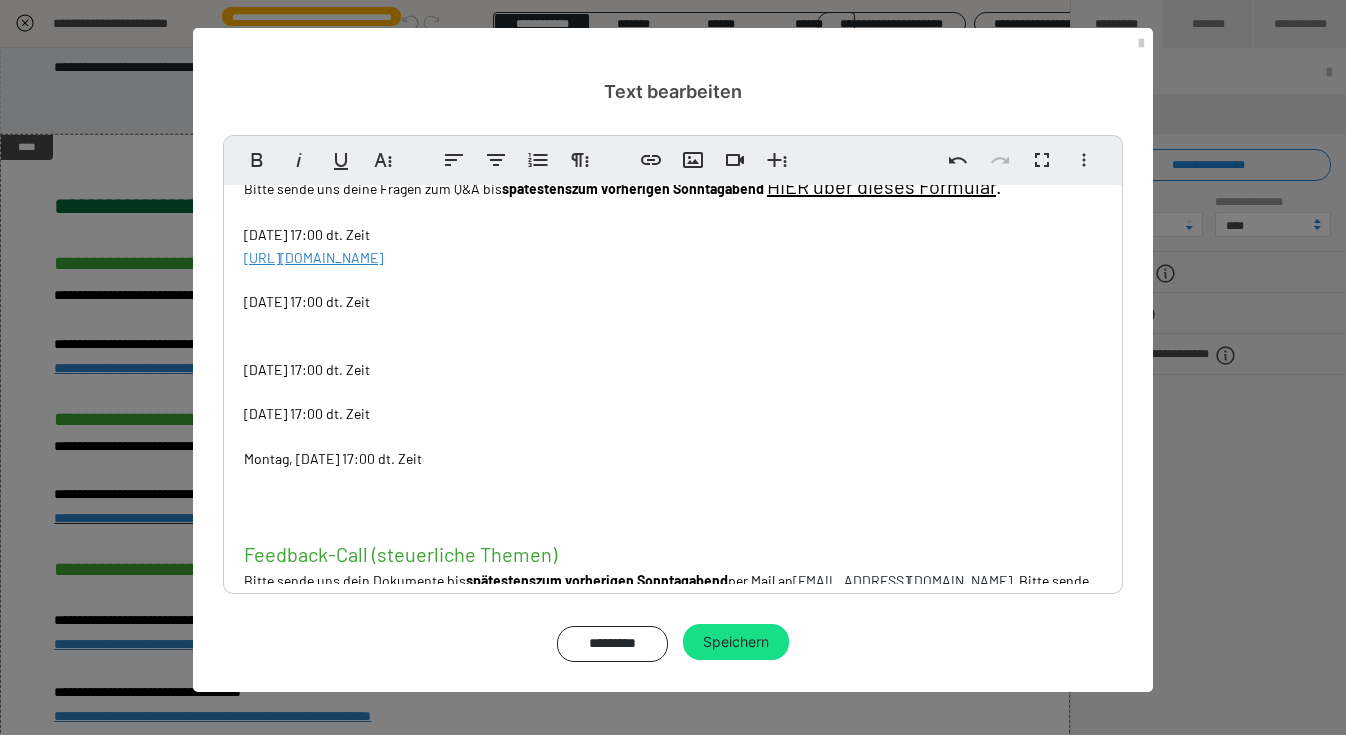 drag, startPoint x: 449, startPoint y: 459, endPoint x: 236, endPoint y: 303, distance: 264.01706 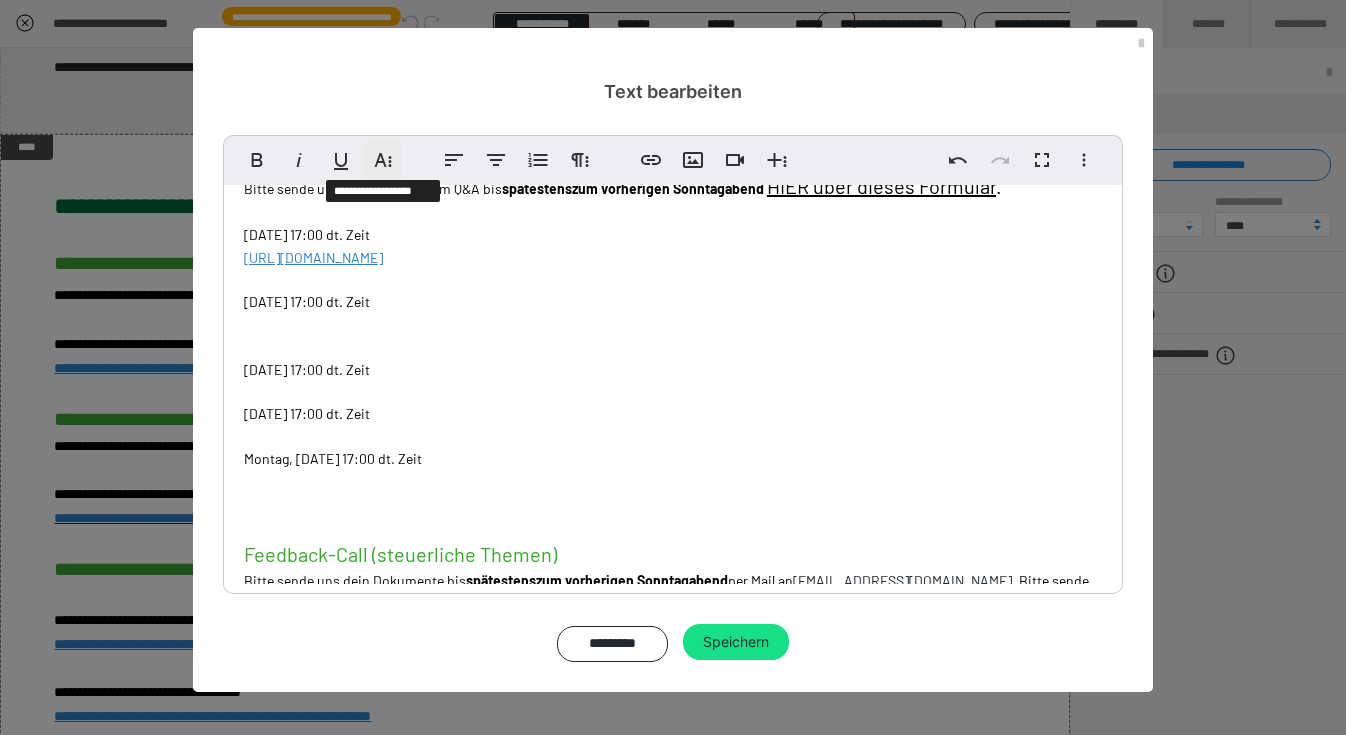 click 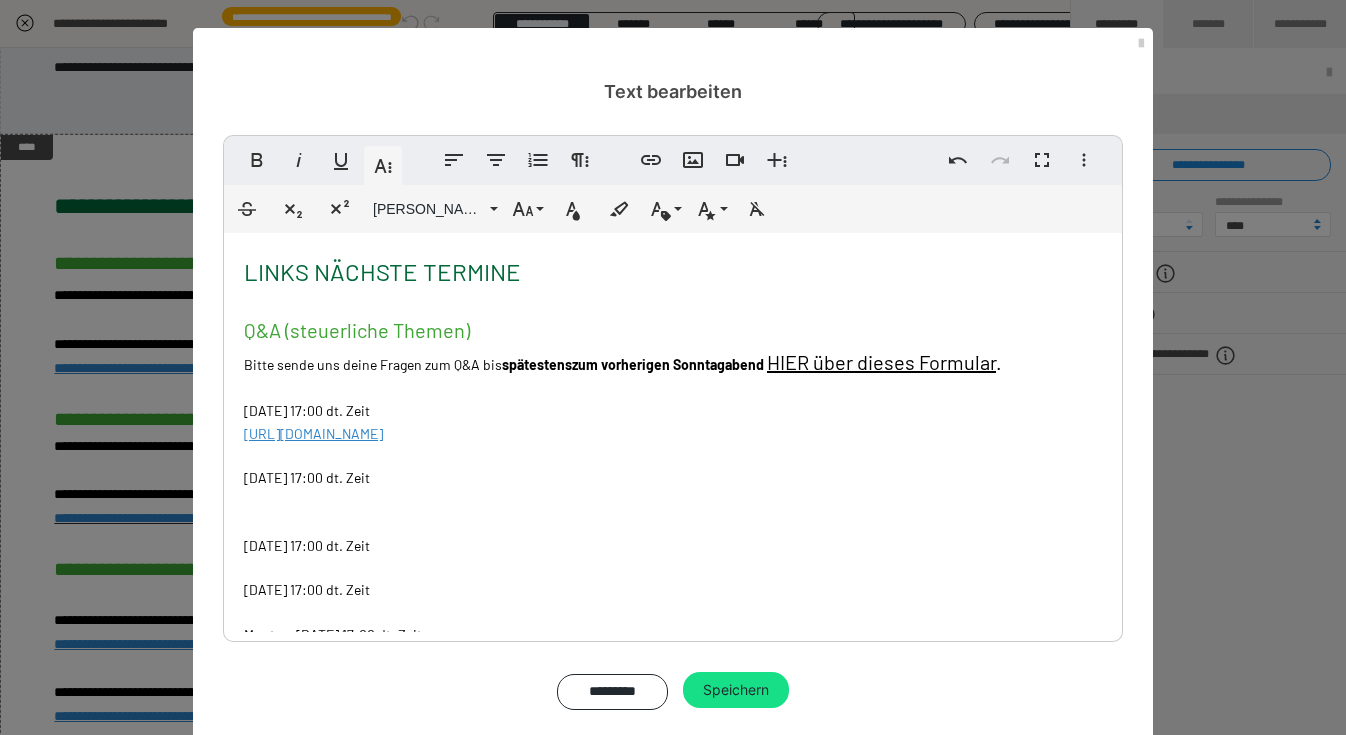 scroll, scrollTop: 128, scrollLeft: 0, axis: vertical 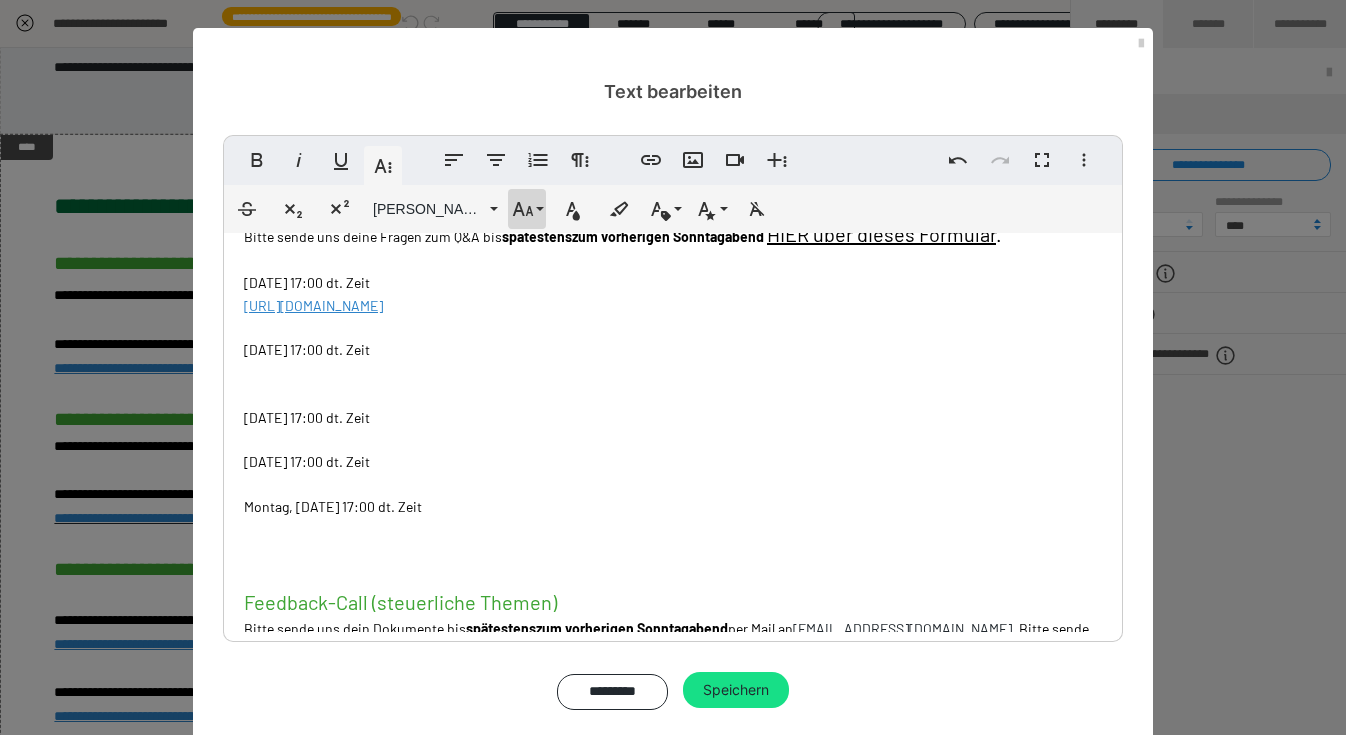 click on "Schriftgröße" at bounding box center [527, 209] 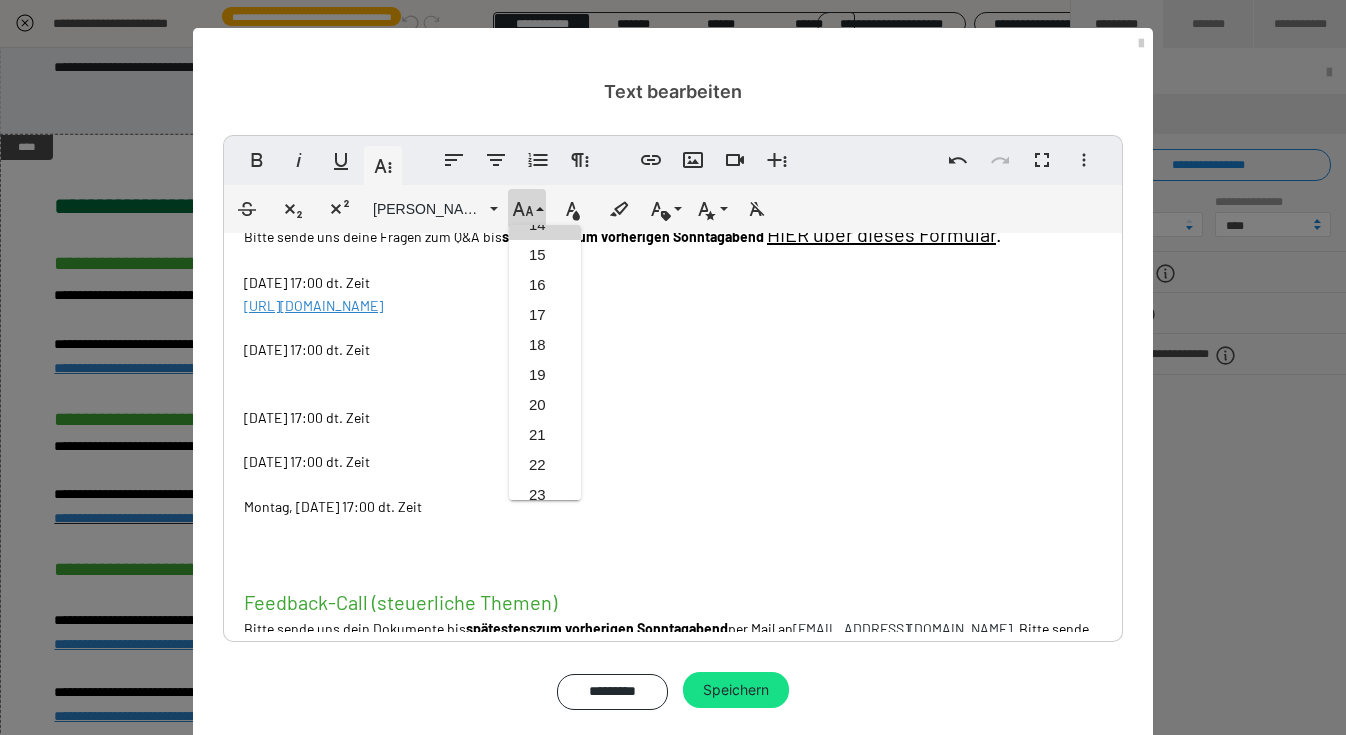 click on "14" at bounding box center [545, 225] 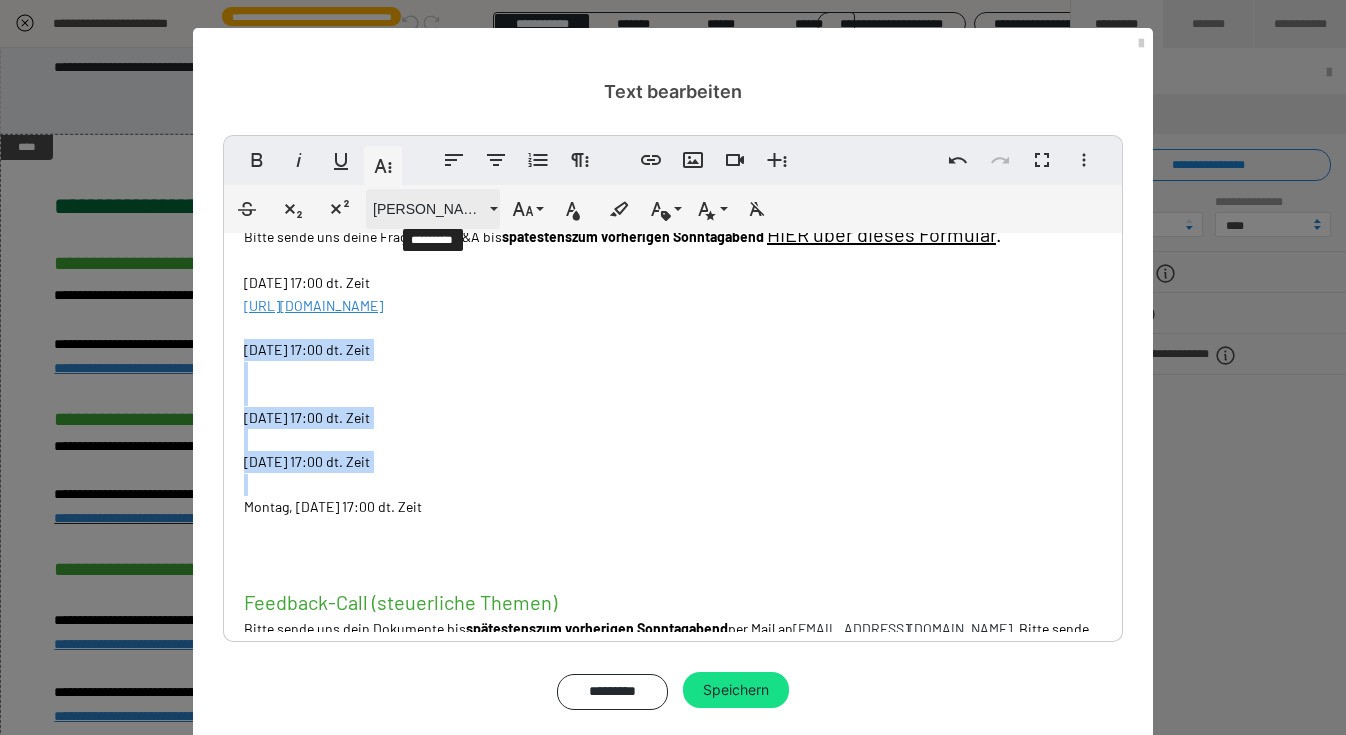 click on "Barlow" at bounding box center [429, 209] 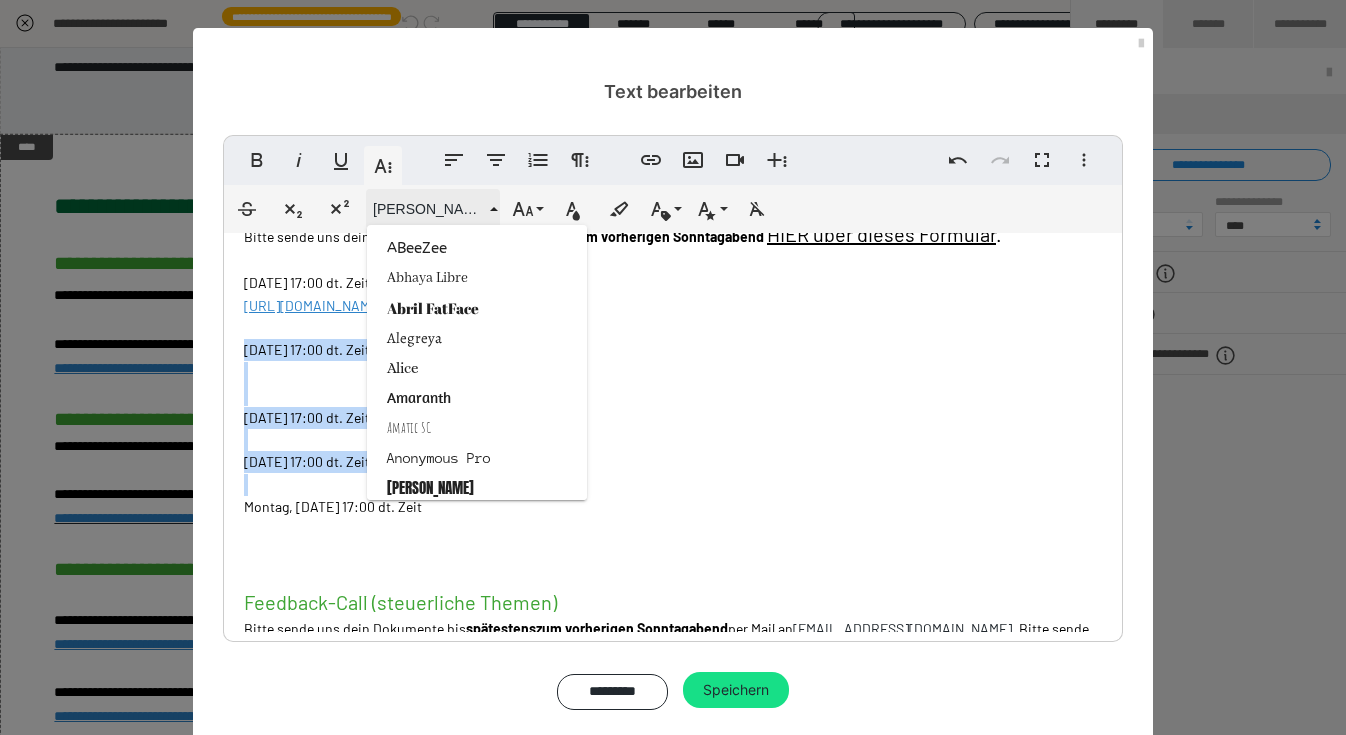 scroll, scrollTop: 533, scrollLeft: 0, axis: vertical 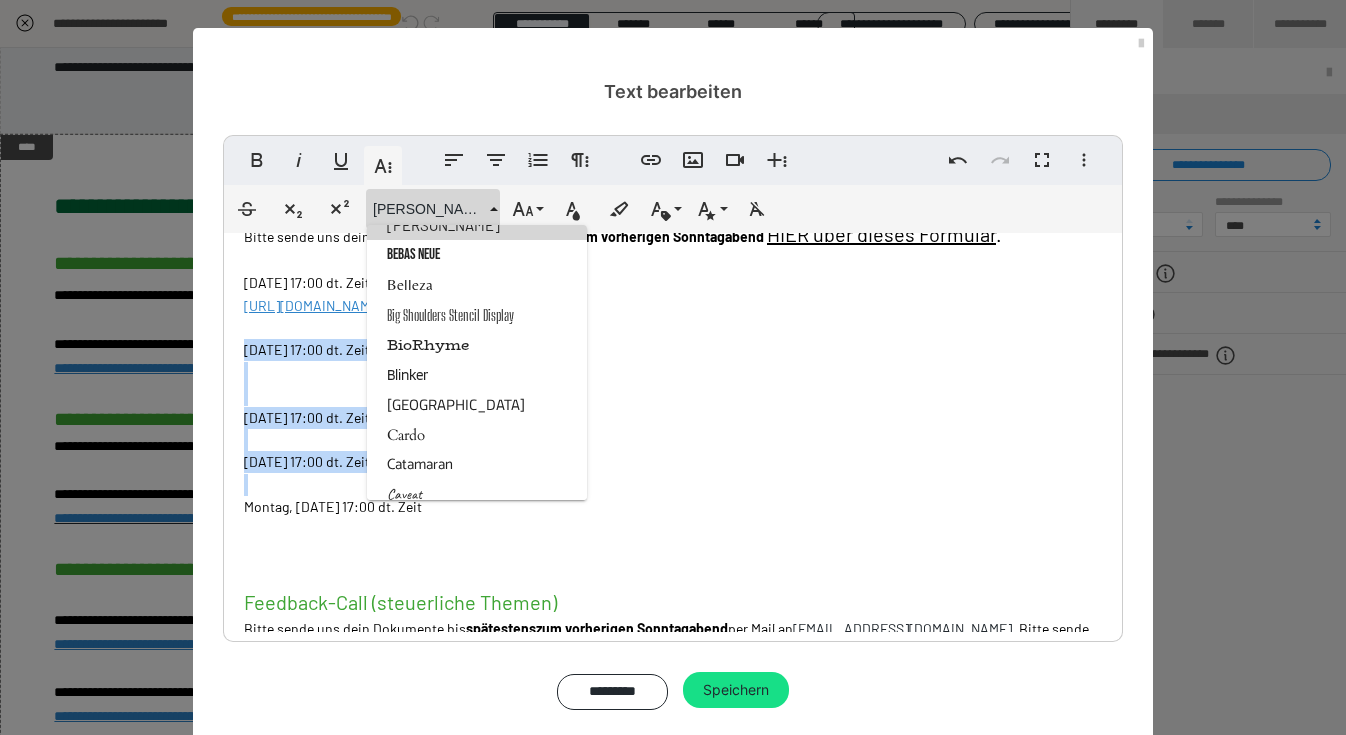 click on "Barlow" at bounding box center [477, 225] 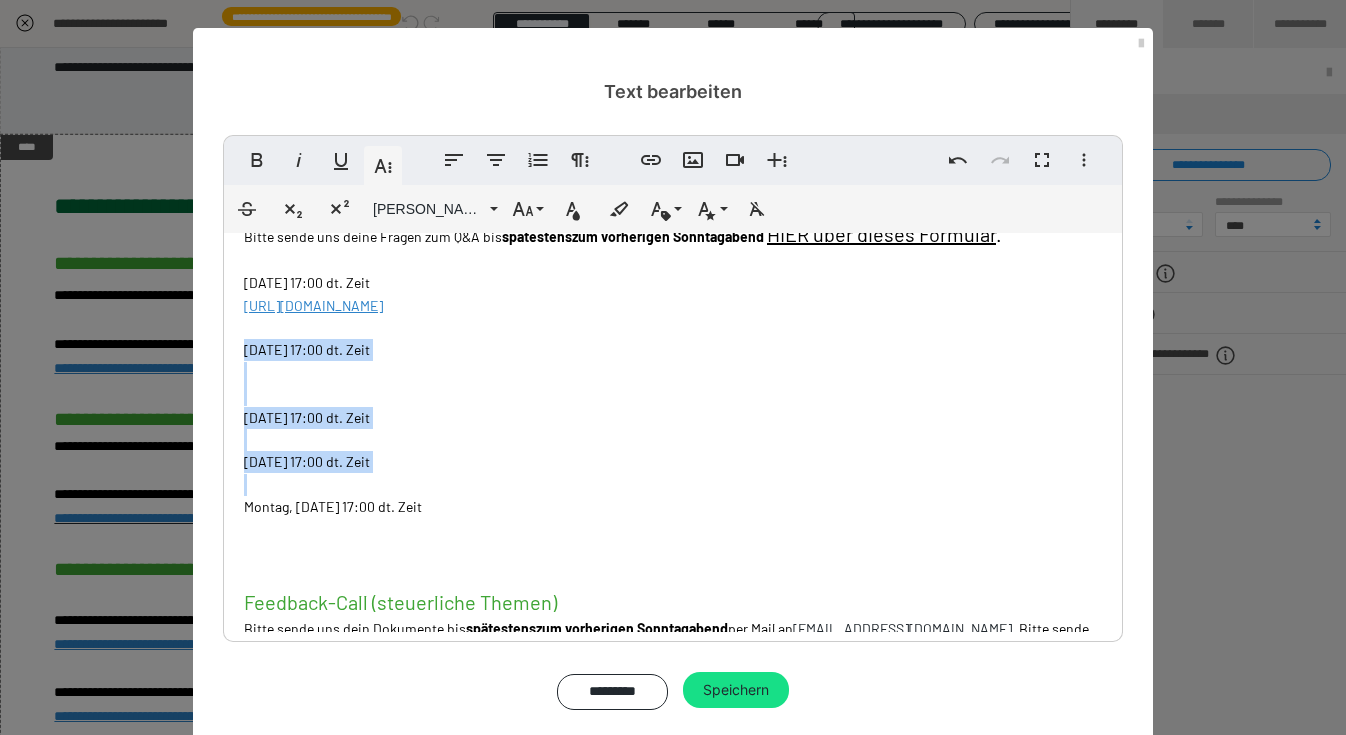 click on "LINKS NÄCHSTE TERMINE Q&A (steuerliche Themen) Bitte sende uns deine Fragen zum Q&A bis  spätestens  zum vorherigen Sonntaga bend   HIER über dieses Formular . Dienstag, 05.08.2025 - 17:00 dt. Zeit https://us02web.zoom.us/meeting/register/DxmUyb8KQXySZq2cqkcd_Q ​ ​ Dienstag, 19.08.2025 - 17:00 dt. Zeit ​ ​ ​ Dienstag, 02.09.2025 - 17:00 dt. Zeit ​ ​ Dienstag, 16.09.2025 - 17:00 dt. Zeit ​ Montag , 22.09.2025 - 17:00 dt. Zeit ​ ​ Feedback-Call (steuerliche Themen) Bitte sende uns dein Dokumente bis  spätestens  zum vorherigen Sonntaga bend  per Mail an  einfach@easydigitax.de . Bitte sende das Dokument als pdf und 100% anonymisiert/geschwärzt. Dienstag, 29.07.2025 - 17 Uhr dt. Zeit https://us02web.zoom.us/meeting/register/ECmMDjk-Qs-qkmrBsecRKQ ​ Montag, 01.09.2025 - 17:00 dt. Zeit ​ ​ Dienstag, 30.09.2025 - 17:00 dt. Zeit   Offener Austausch (nicht-steuerliche Themen) Dienstag, 22.07.2025 - 17.00 dt. Zeit https://us02web.zoom.us/meeting/register/wjdr1k5sTqSljyaX4YyL0w ​" at bounding box center [673, 633] 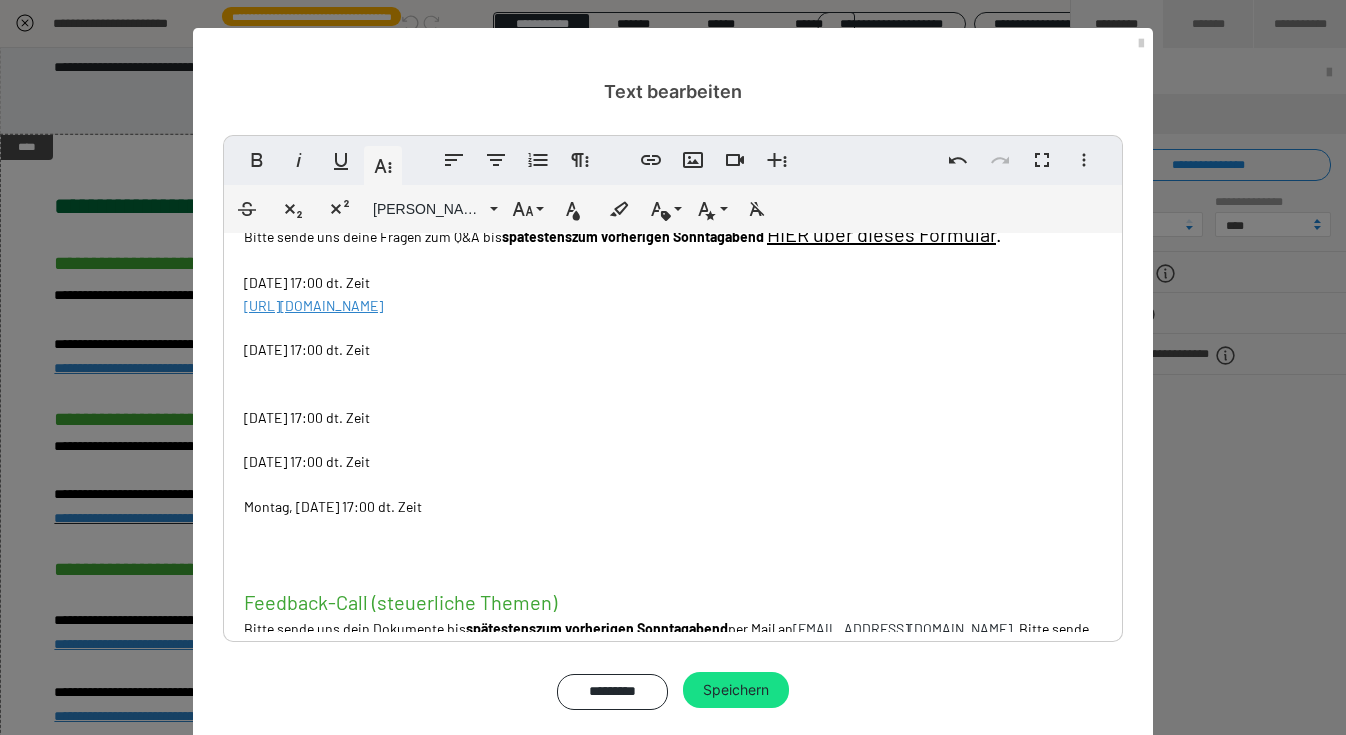 drag, startPoint x: 386, startPoint y: 496, endPoint x: 316, endPoint y: 475, distance: 73.082146 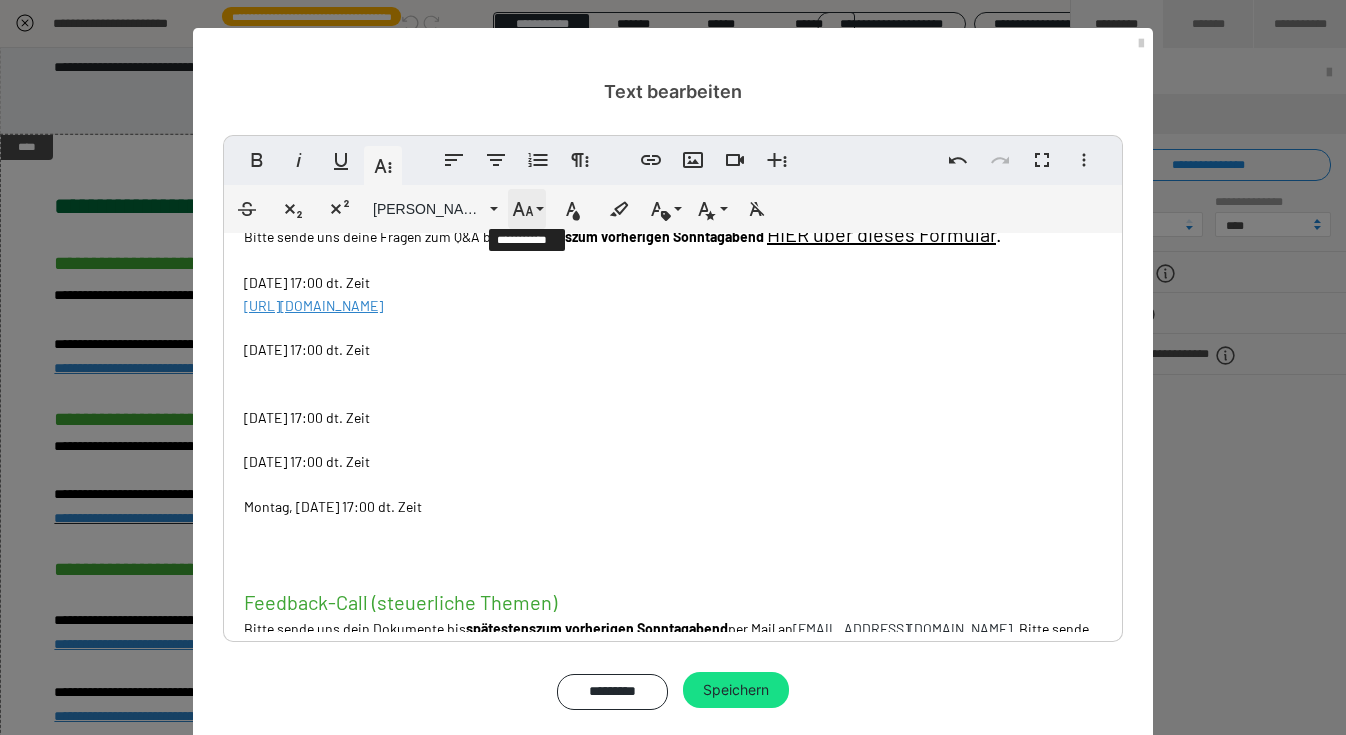 click on "Schriftgröße" at bounding box center [527, 209] 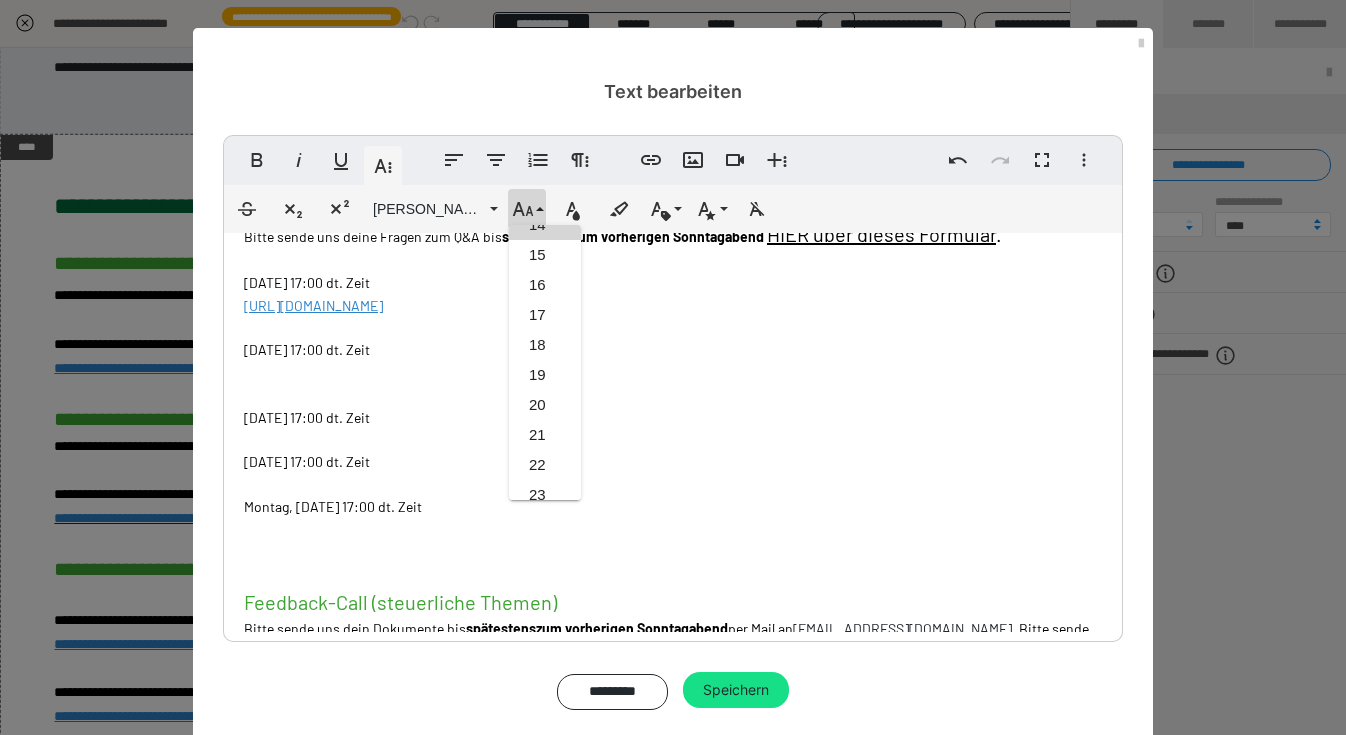 click on "14" at bounding box center [545, 225] 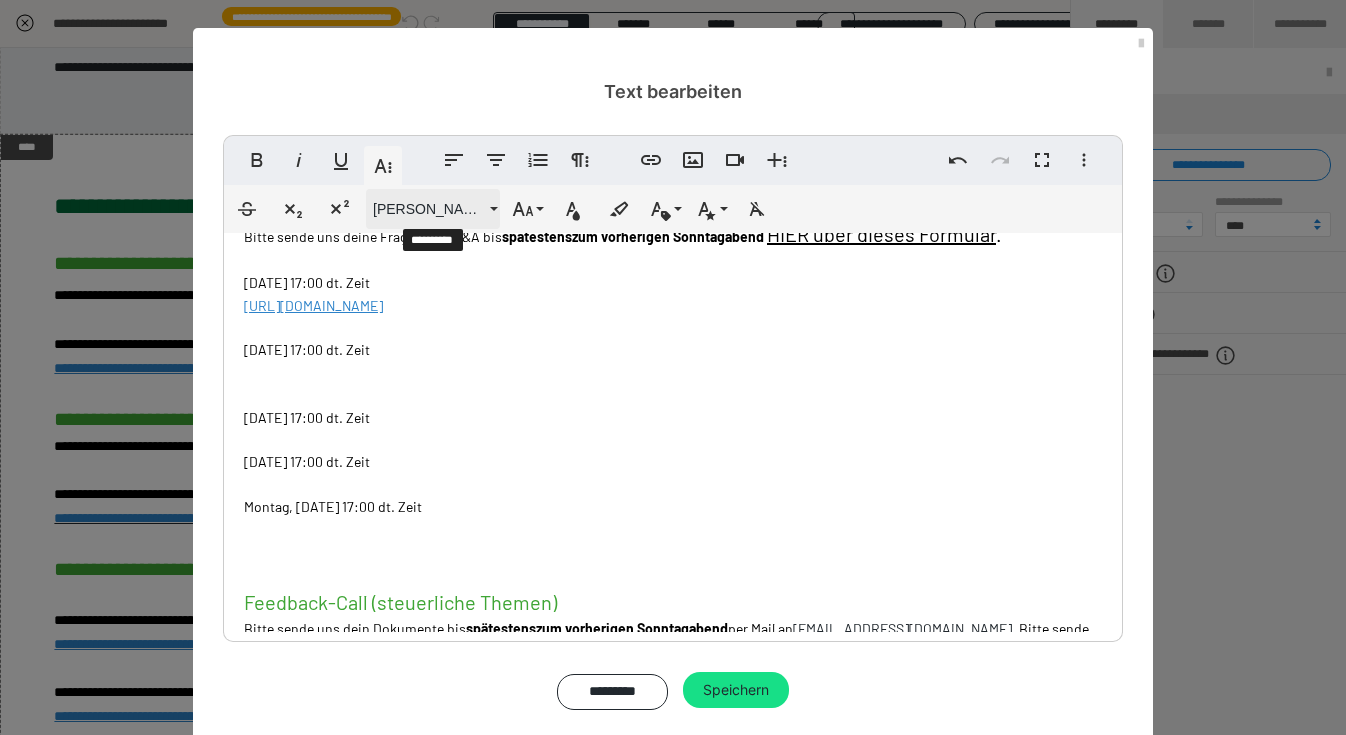 click on "Barlow" at bounding box center [429, 209] 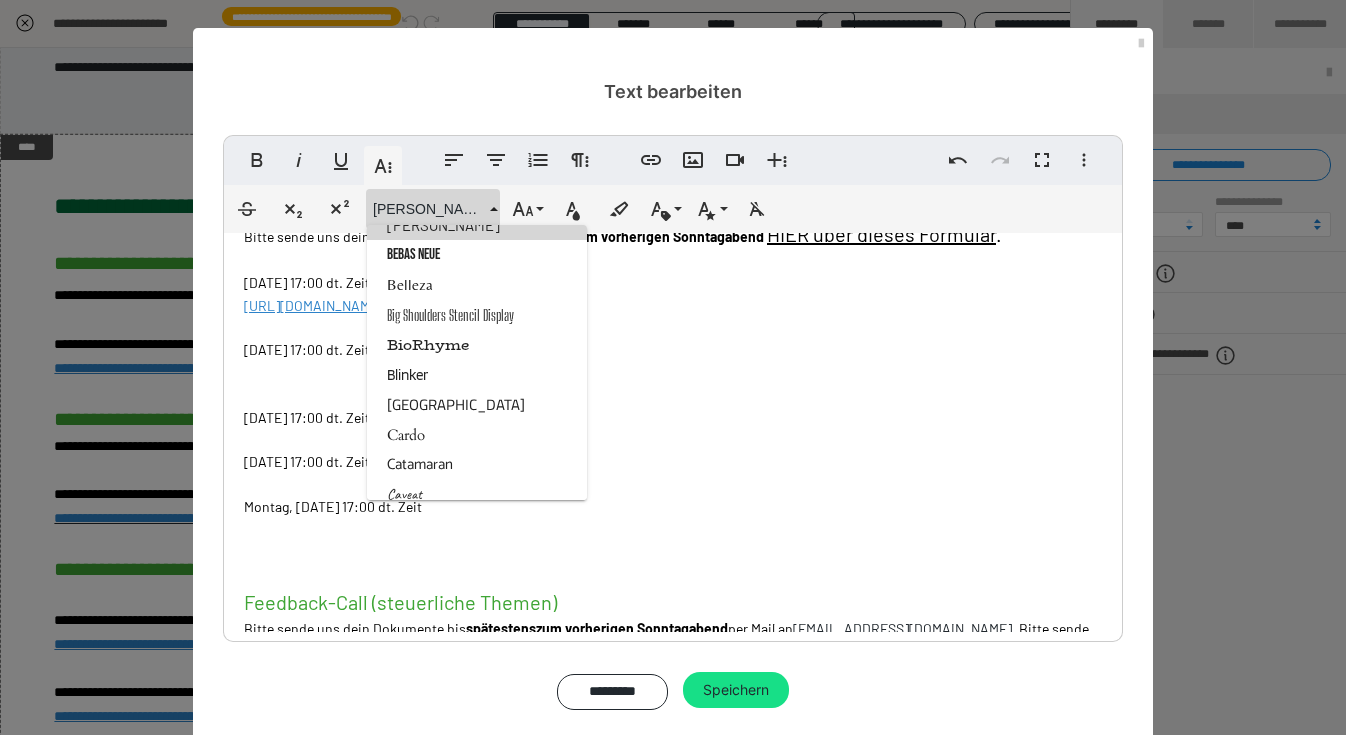 click on "Barlow" at bounding box center (477, 225) 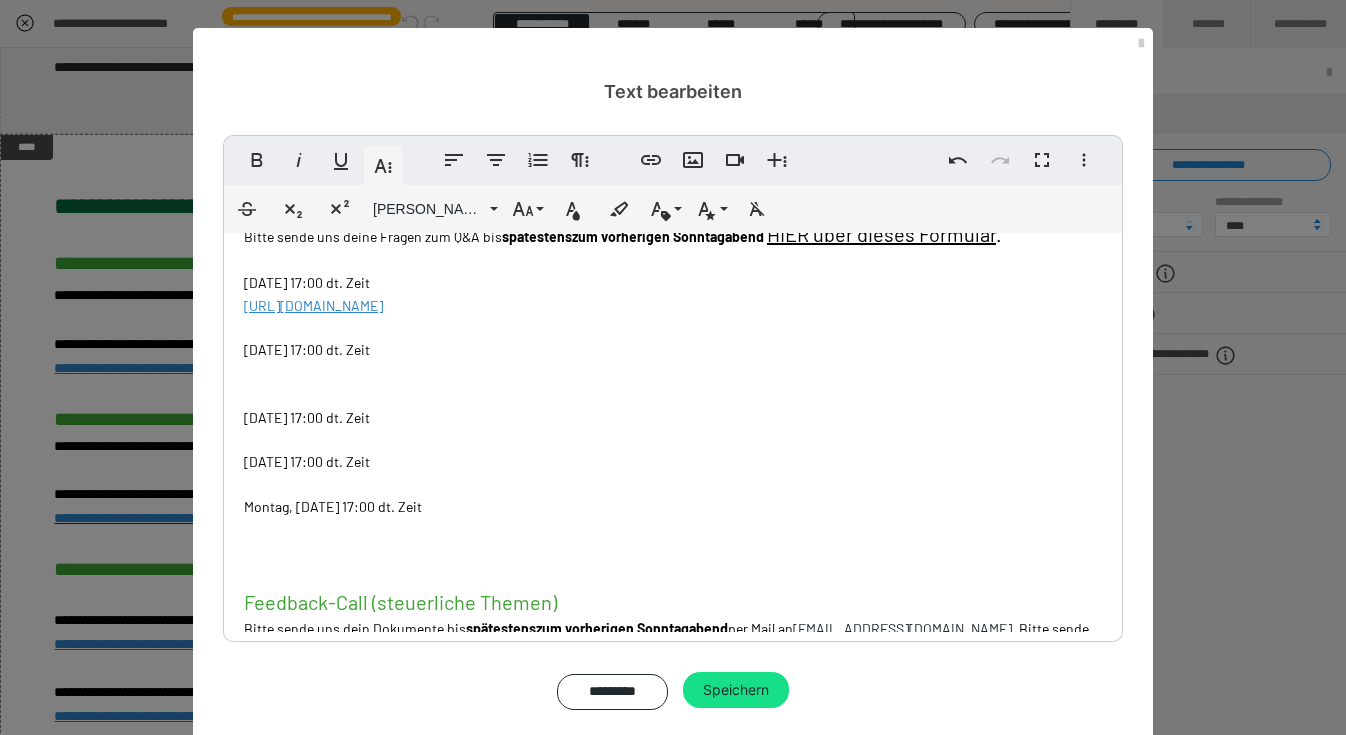 click on "LINKS NÄCHSTE TERMINE Q&A (steuerliche Themen) Bitte sende uns deine Fragen zum Q&A bis  spätestens  zum vorherigen Sonntaga bend   HIER über dieses Formular . Dienstag, 05.08.2025 - 17:00 dt. Zeit https://us02web.zoom.us/meeting/register/DxmUyb8KQXySZq2cqkcd_Q ​ ​ Dienstag, 19.08.2025 - 17:00 dt. Zeit ​ ​ ​ Dienstag, 02.09.2025 - 17:00 dt. Zeit ​ ​ Dienstag, 16.09.2025 - 17:00 dt. Zeit ​ Montag , 22.09.2025 - 17:00 dt. Zeit ​ ​ Feedback-Call (steuerliche Themen) Bitte sende uns dein Dokumente bis  spätestens  zum vorherigen Sonntaga bend  per Mail an  einfach@easydigitax.de . Bitte sende das Dokument als pdf und 100% anonymisiert/geschwärzt. Dienstag, 29.07.2025 - 17 Uhr dt. Zeit https://us02web.zoom.us/meeting/register/ECmMDjk-Qs-qkmrBsecRKQ ​ Montag, 01.09.2025 - 17:00 dt. Zeit ​ ​ Dienstag, 30.09.2025 - 17:00 dt. Zeit   Offener Austausch (nicht-steuerliche Themen) Dienstag, 22.07.2025 - 17.00 dt. Zeit https://us02web.zoom.us/meeting/register/wjdr1k5sTqSljyaX4YyL0w ​" at bounding box center [673, 633] 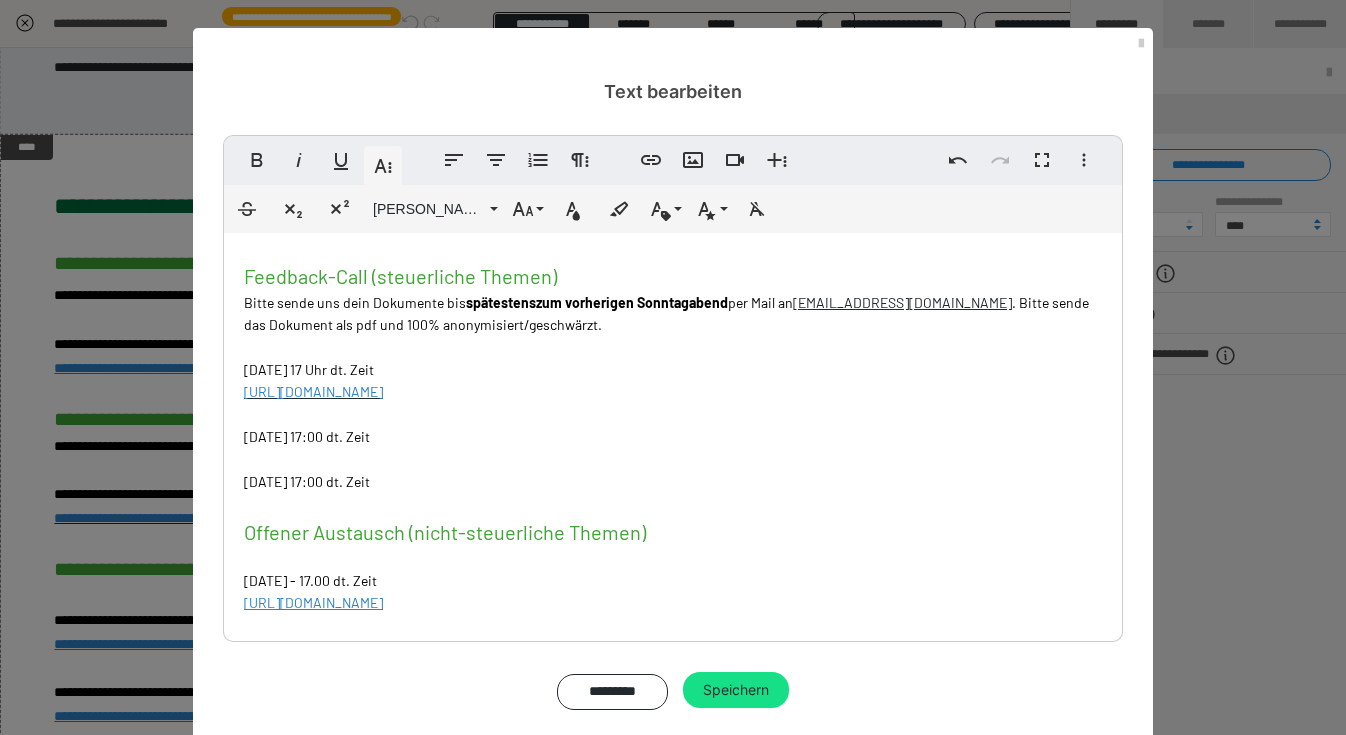 scroll, scrollTop: 466, scrollLeft: 0, axis: vertical 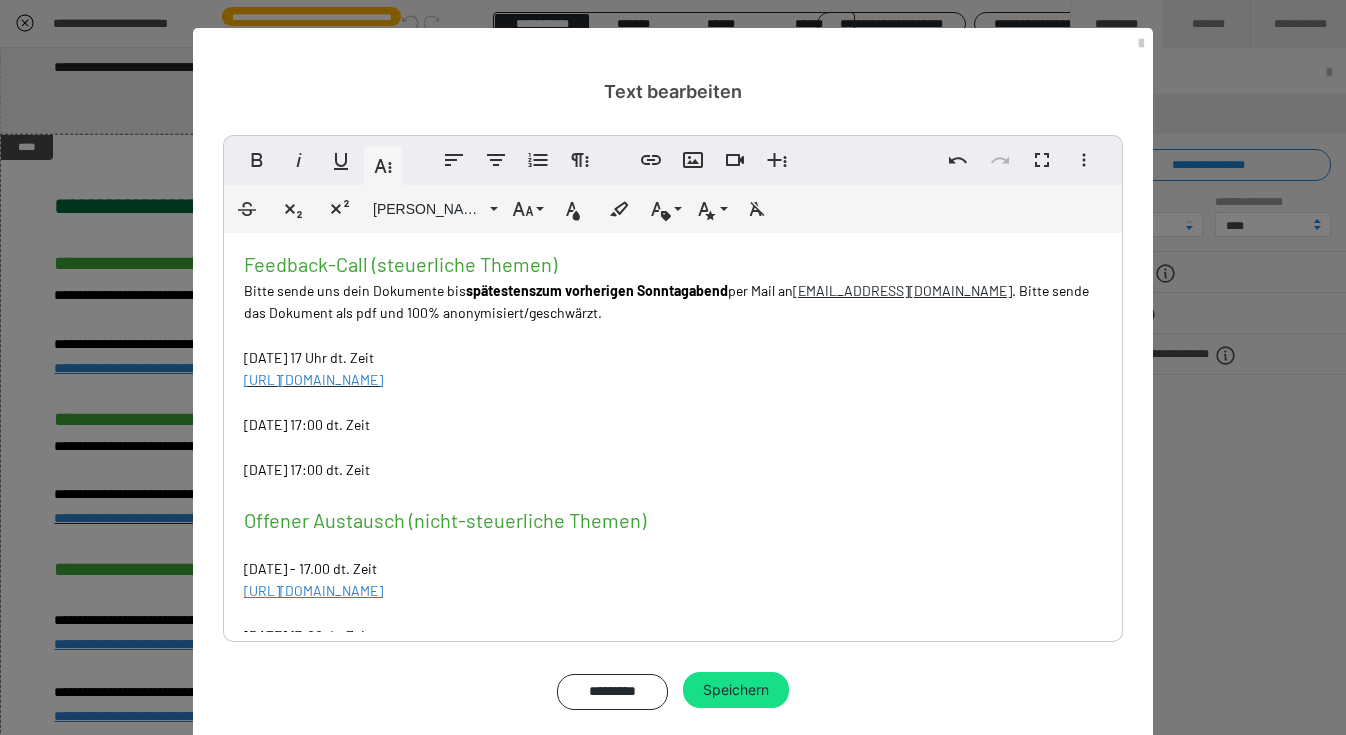 drag, startPoint x: 475, startPoint y: 474, endPoint x: 239, endPoint y: 415, distance: 243.26323 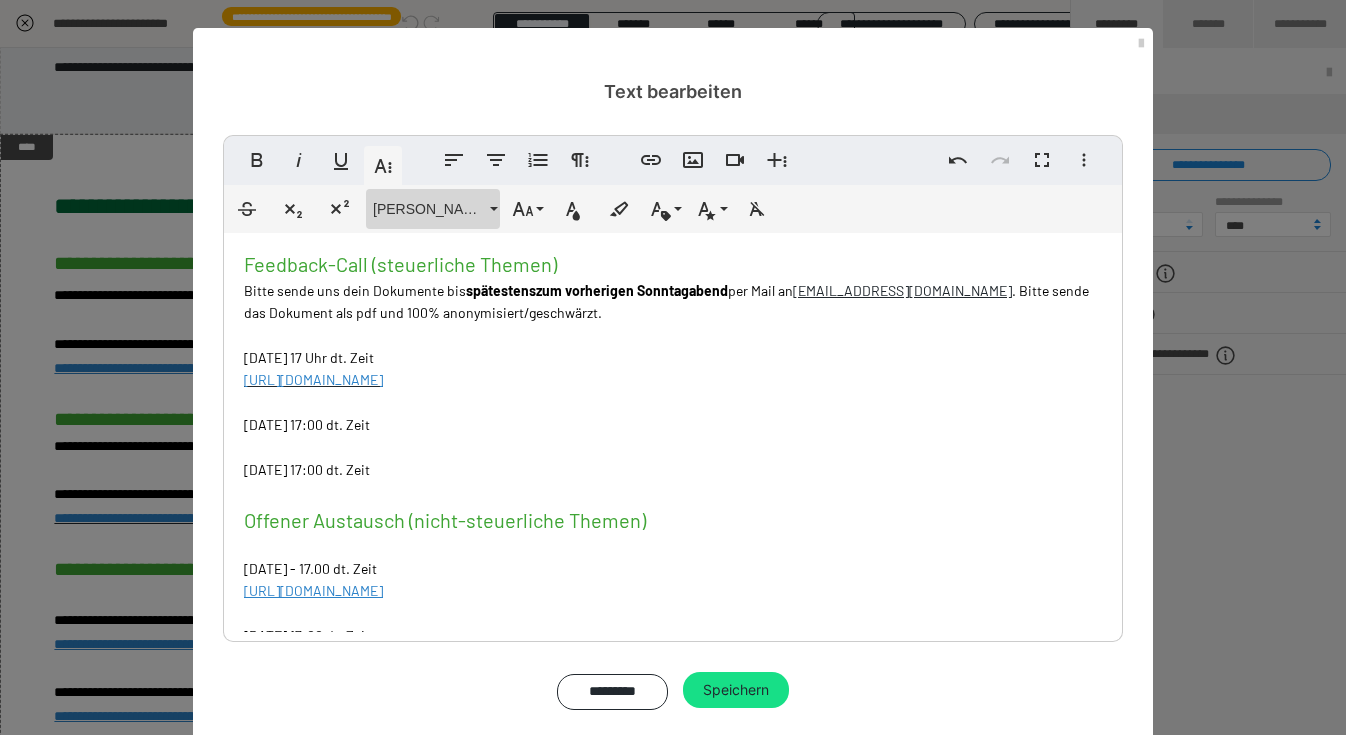 drag, startPoint x: 496, startPoint y: 204, endPoint x: 470, endPoint y: 209, distance: 26.476404 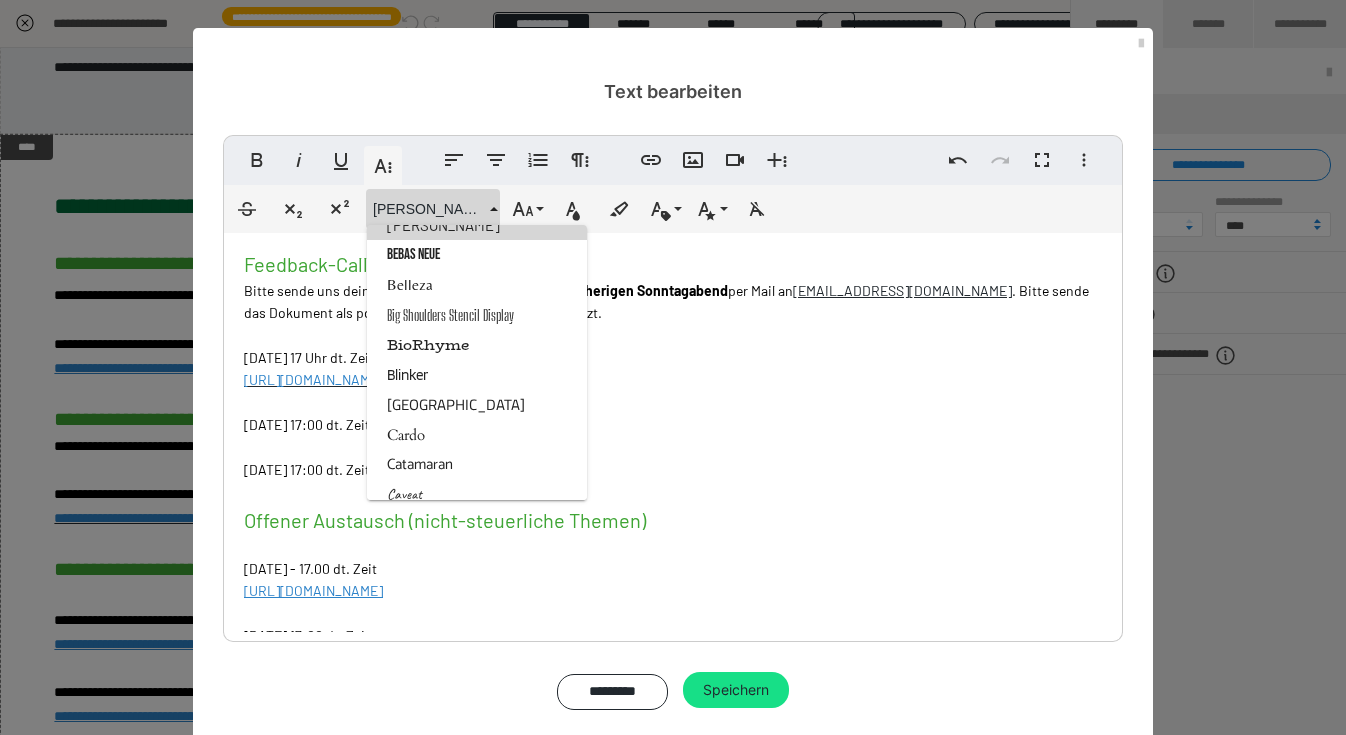 drag, startPoint x: 403, startPoint y: 230, endPoint x: 414, endPoint y: 230, distance: 11 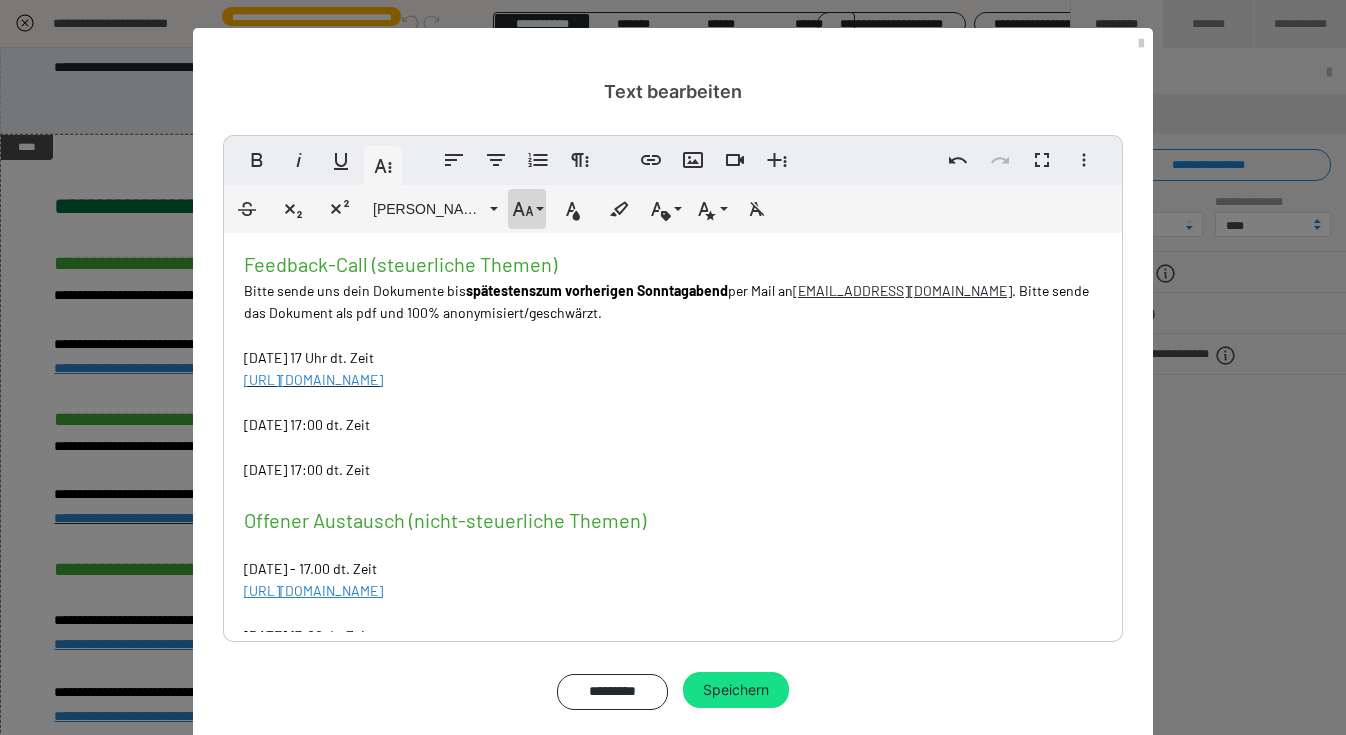 click on "Schriftgröße" at bounding box center [527, 209] 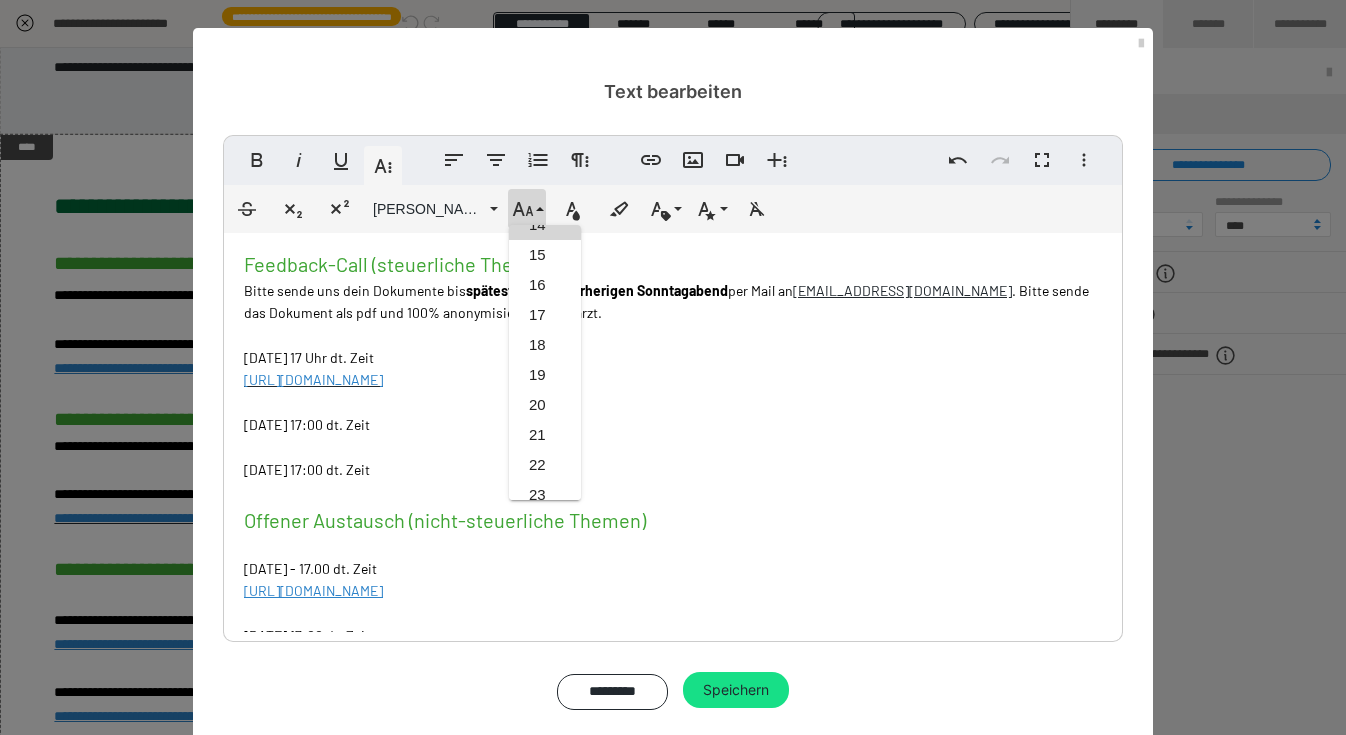 click on "14" at bounding box center [545, 225] 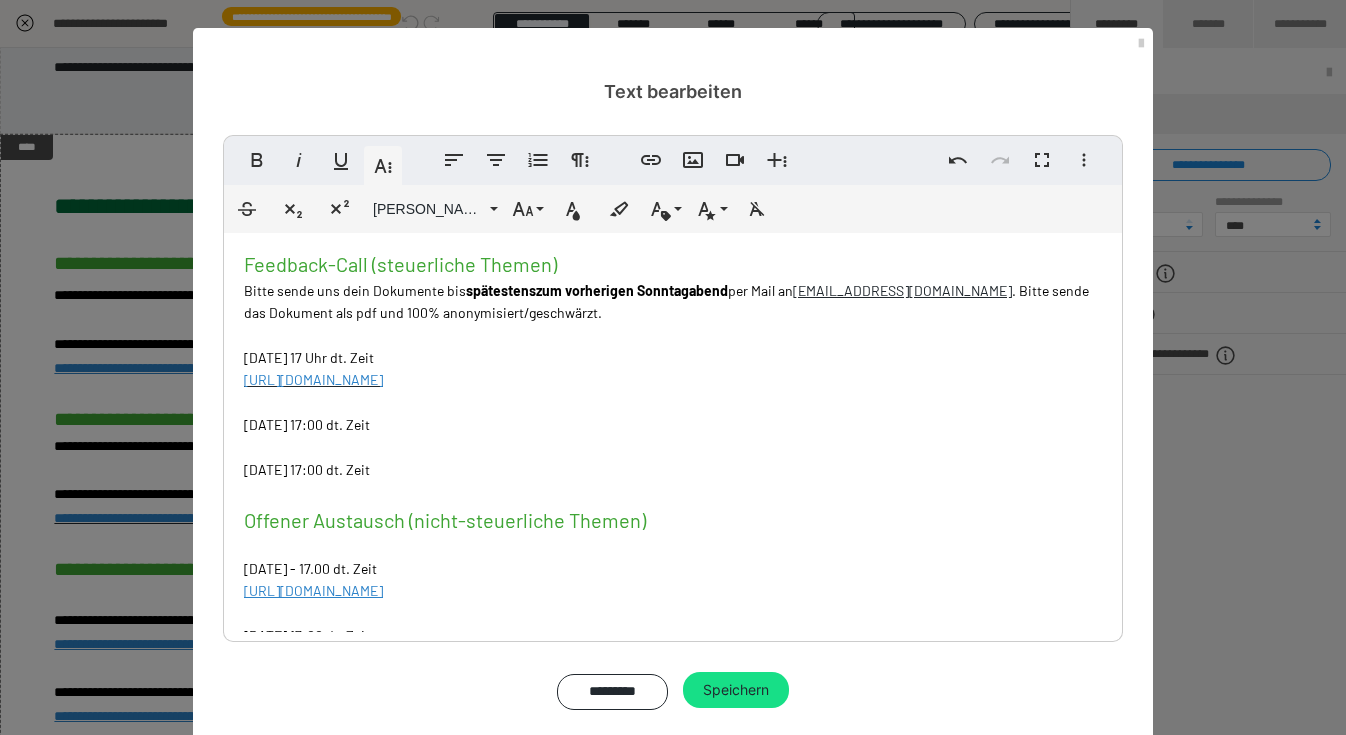 click on "LINKS NÄCHSTE TERMINE Q&A (steuerliche Themen) Bitte sende uns deine Fragen zum Q&A bis  spätestens  zum vorherigen Sonntaga bend   HIER über dieses Formular . Dienstag, 05.08.2025 - 17:00 dt. Zeit https://us02web.zoom.us/meeting/register/DxmUyb8KQXySZq2cqkcd_Q ​ ​ Dienstag, 19.08.2025 - 17:00 dt. Zeit ​ ​ ​ Dienstag, 02.09.2025 - 17:00 dt. Zeit ​ ​ Dienstag, 16.09.2025 - 17:00 dt. Zeit ​ Montag , 22.09.2025 - 17:00 dt. Zeit ​ ​ Feedback-Call (steuerliche Themen) Bitte sende uns dein Dokumente bis  spätestens  zum vorherigen Sonntaga bend  per Mail an  einfach@easydigitax.de . Bitte sende das Dokument als pdf und 100% anonymisiert/geschwärzt. Dienstag, 29.07.2025 - 17 Uhr dt. Zeit https://us02web.zoom.us/meeting/register/ECmMDjk-Qs-qkmrBsecRKQ ​ Montag, 01.09.2025 - 17:00 dt. Zeit ​ ​ Dienstag, 30.09.2025 - 17:00 dt. Zeit   Offener Austausch (nicht-steuerliche Themen) Dienstag, 22.07.2025 - 17.00 dt. Zeit https://us02web.zoom.us/meeting/register/wjdr1k5sTqSljyaX4YyL0w ​" at bounding box center (673, 295) 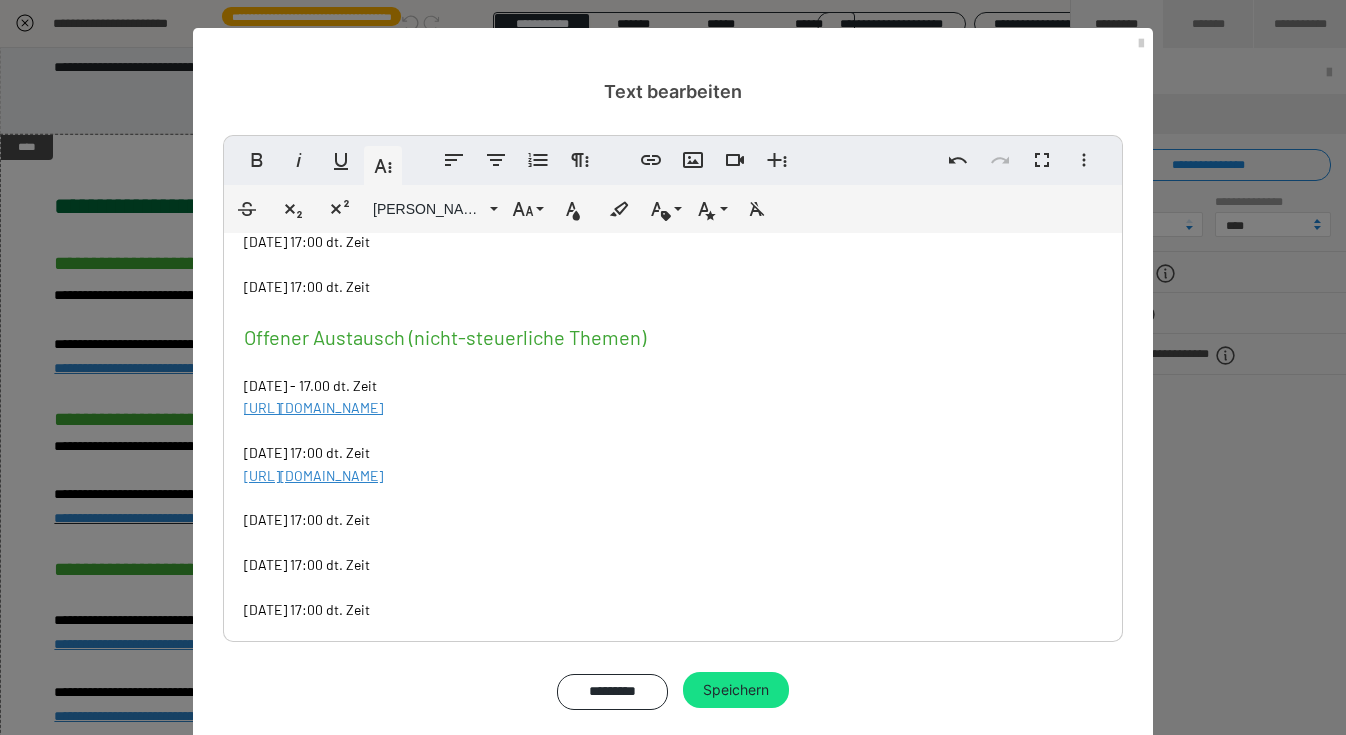 scroll, scrollTop: 658, scrollLeft: 0, axis: vertical 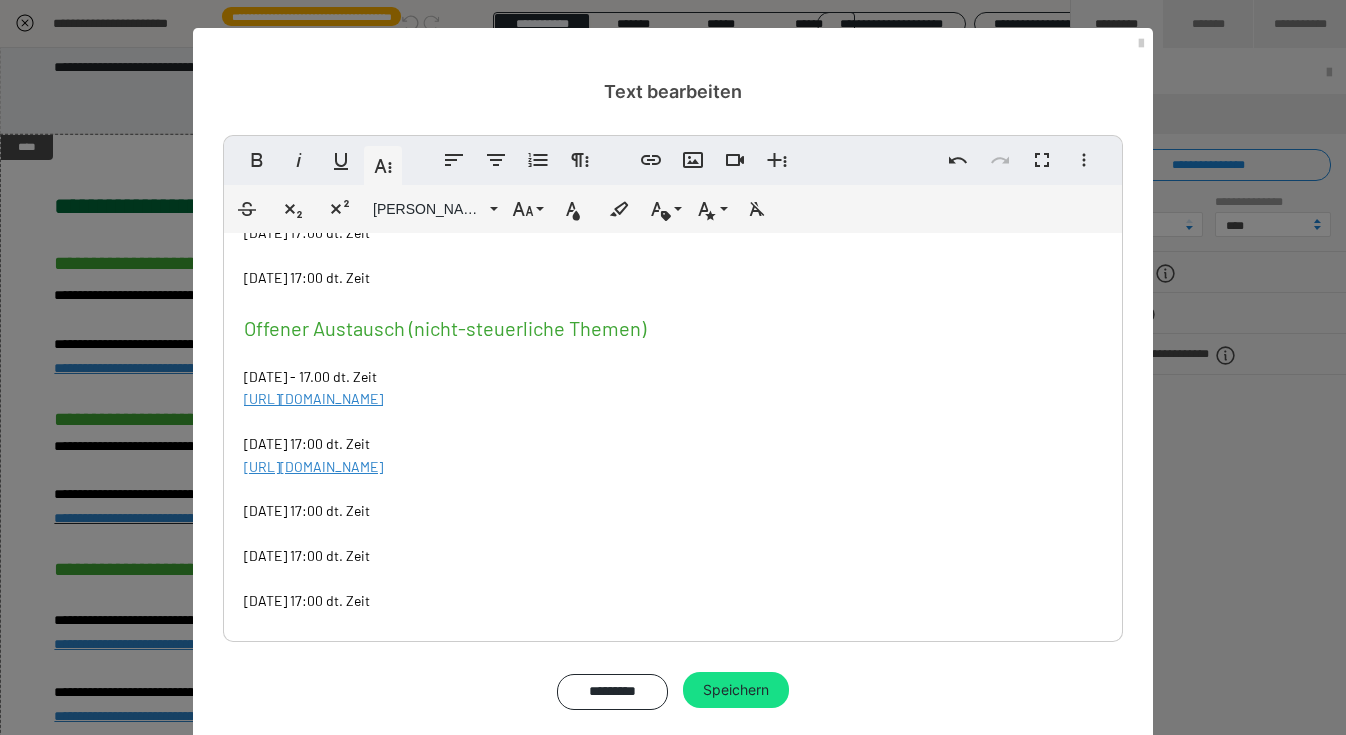 drag, startPoint x: 368, startPoint y: 595, endPoint x: 239, endPoint y: 503, distance: 158.44557 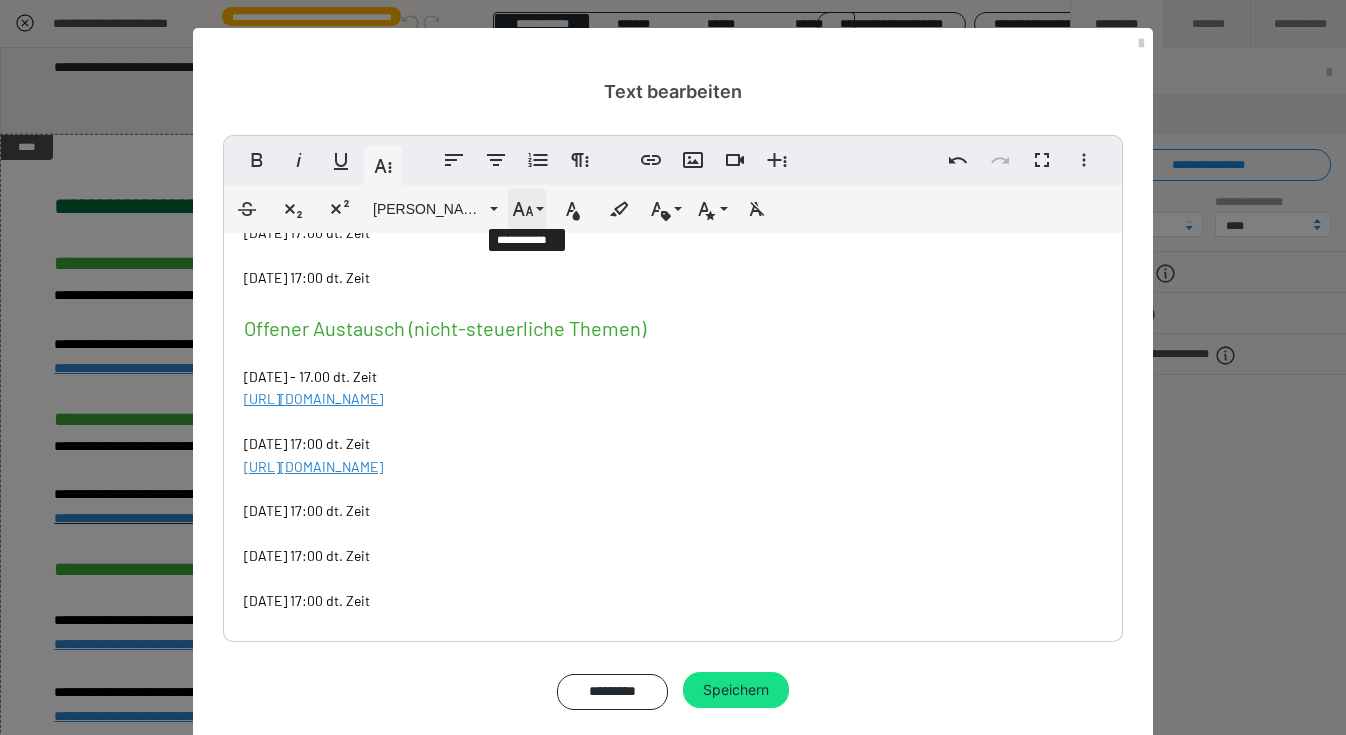 click on "Schriftgröße" at bounding box center (527, 209) 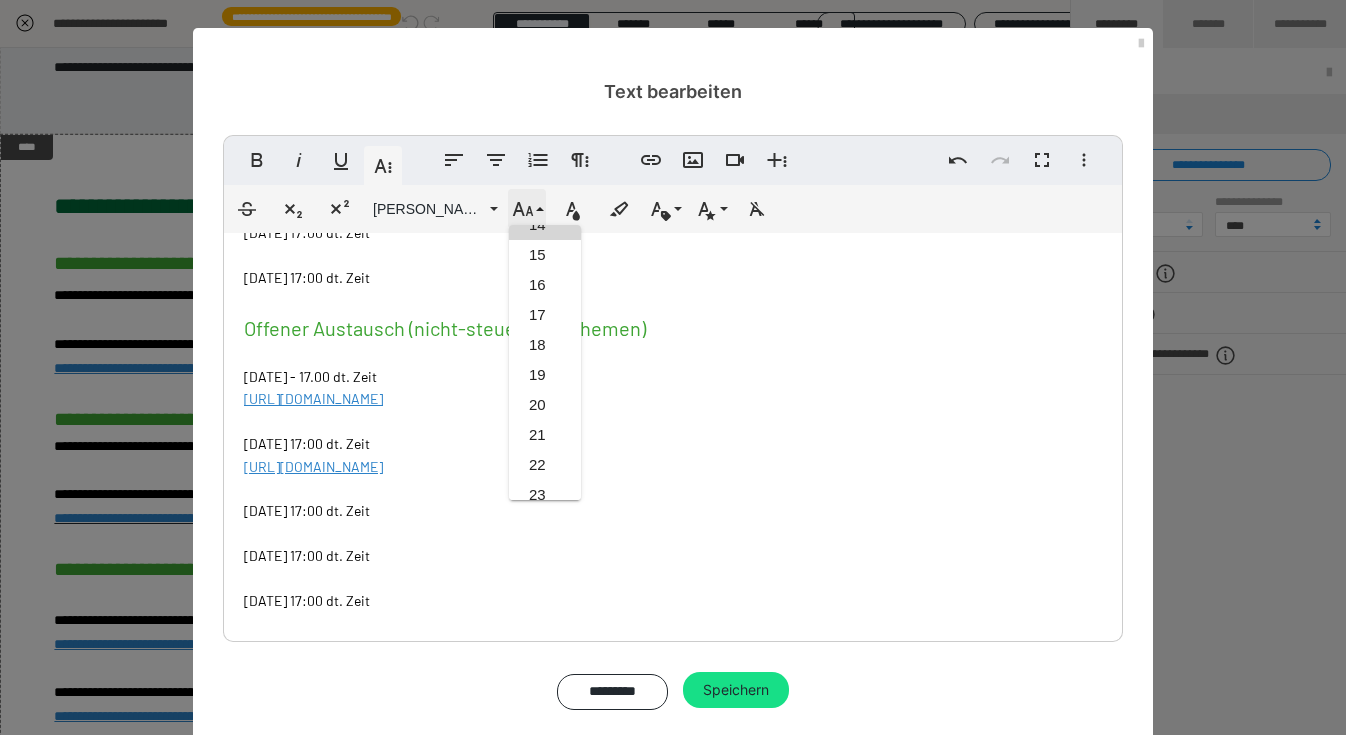 drag, startPoint x: 540, startPoint y: 226, endPoint x: 521, endPoint y: 217, distance: 21.023796 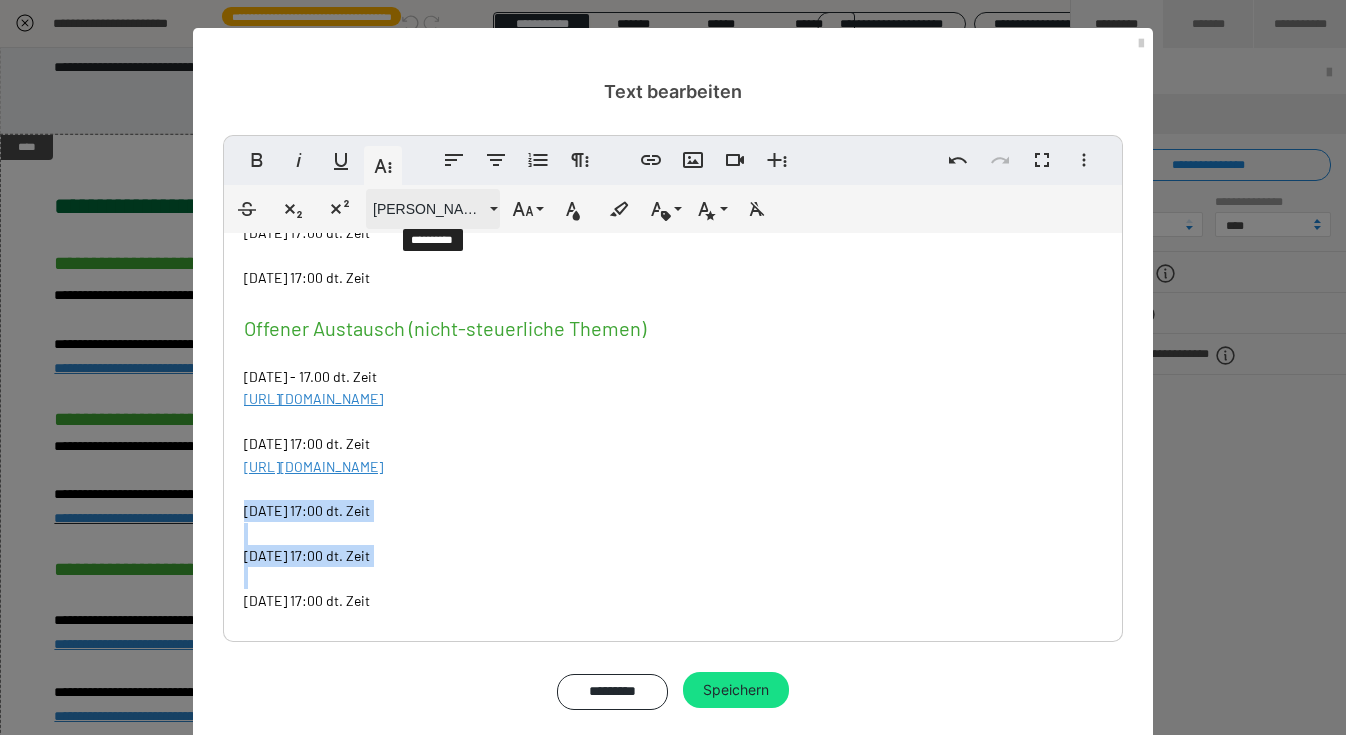 click on "Barlow" at bounding box center (433, 209) 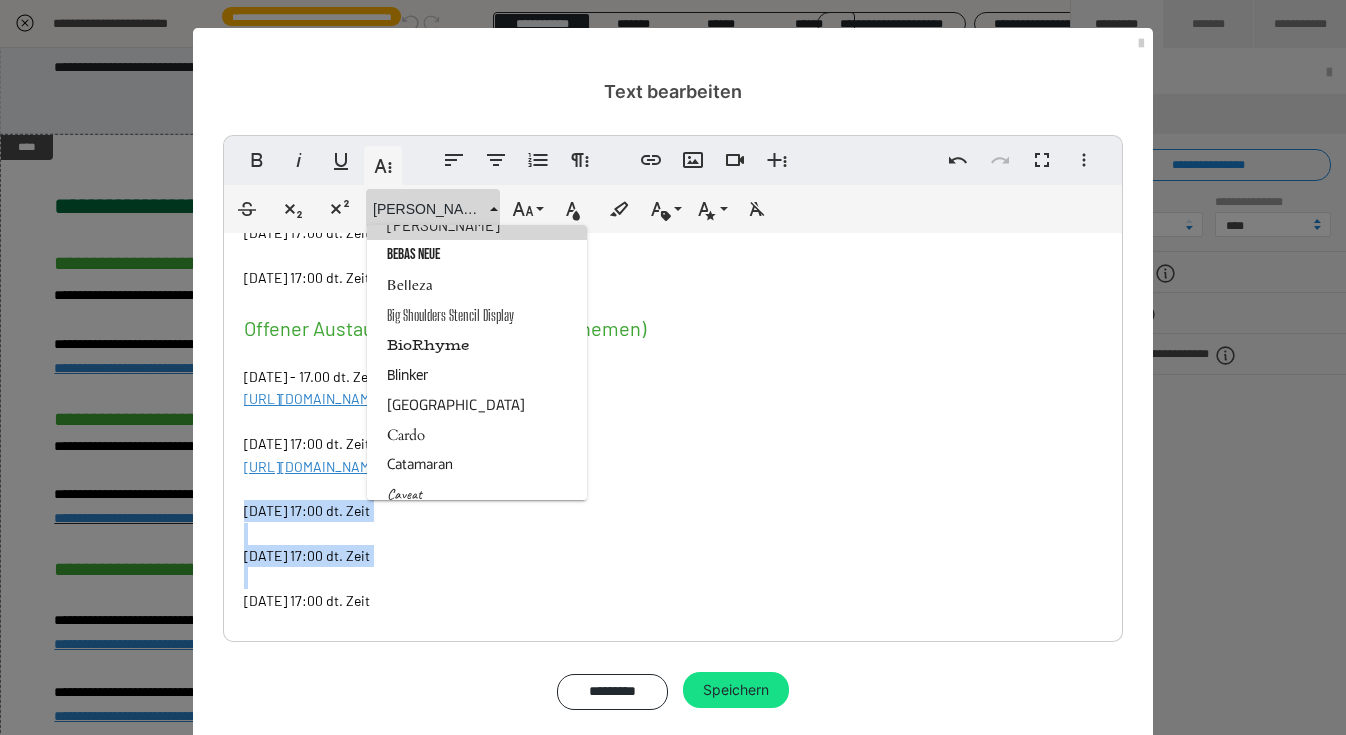 click on "Barlow" at bounding box center [477, 225] 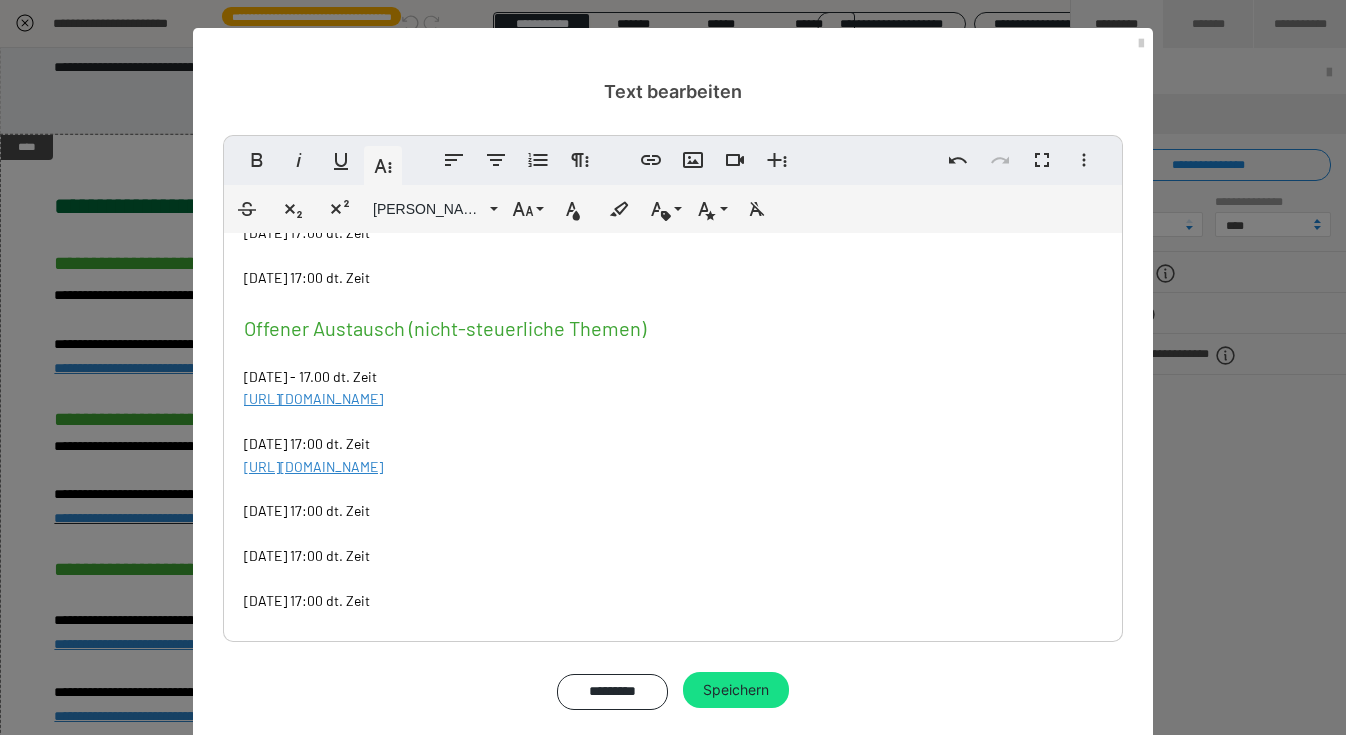 click on "LINKS NÄCHSTE TERMINE Q&A (steuerliche Themen) Bitte sende uns deine Fragen zum Q&A bis  spätestens  zum vorherigen Sonntaga bend   HIER über dieses Formular . Dienstag, 05.08.2025 - 17:00 dt. Zeit https://us02web.zoom.us/meeting/register/DxmUyb8KQXySZq2cqkcd_Q ​ ​ Dienstag, 19.08.2025 - 17:00 dt. Zeit ​ ​ ​ Dienstag, 02.09.2025 - 17:00 dt. Zeit ​ ​ Dienstag, 16.09.2025 - 17:00 dt. Zeit ​ Montag , 22.09.2025 - 17:00 dt. Zeit ​ ​ Feedback-Call (steuerliche Themen) Bitte sende uns dein Dokumente bis  spätestens  zum vorherigen Sonntaga bend  per Mail an  einfach@easydigitax.de . Bitte sende das Dokument als pdf und 100% anonymisiert/geschwärzt. Dienstag, 29.07.2025 - 17 Uhr dt. Zeit https://us02web.zoom.us/meeting/register/ECmMDjk-Qs-qkmrBsecRKQ ​ Montag, 01.09.2025 - 17:00 dt. Zeit ​ ​ Dienstag, 30.09.2025 - 17:00 dt. Zeit   Offener Austausch (nicht-steuerliche Themen) Dienstag, 22.07.2025 - 17.00 dt. Zeit https://us02web.zoom.us/meeting/register/wjdr1k5sTqSljyaX4YyL0w ​" at bounding box center (673, 103) 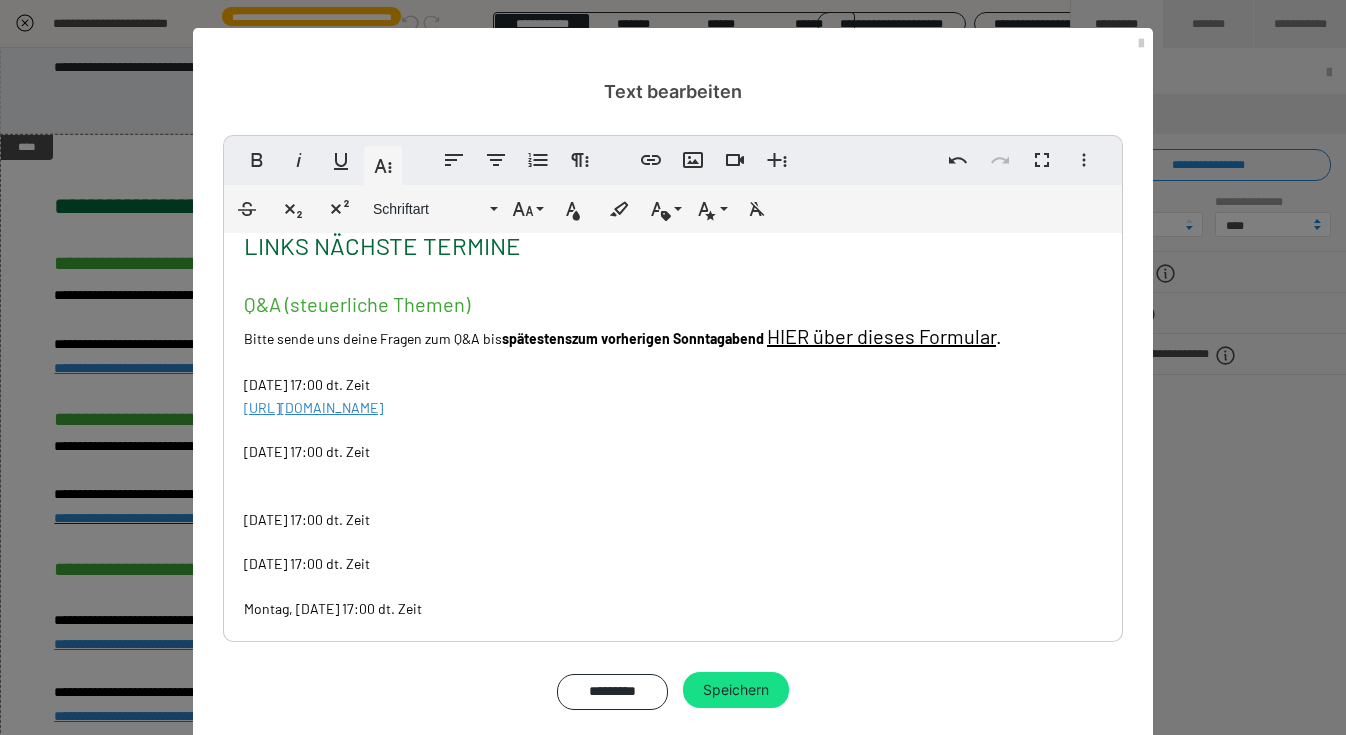 scroll, scrollTop: 24, scrollLeft: 0, axis: vertical 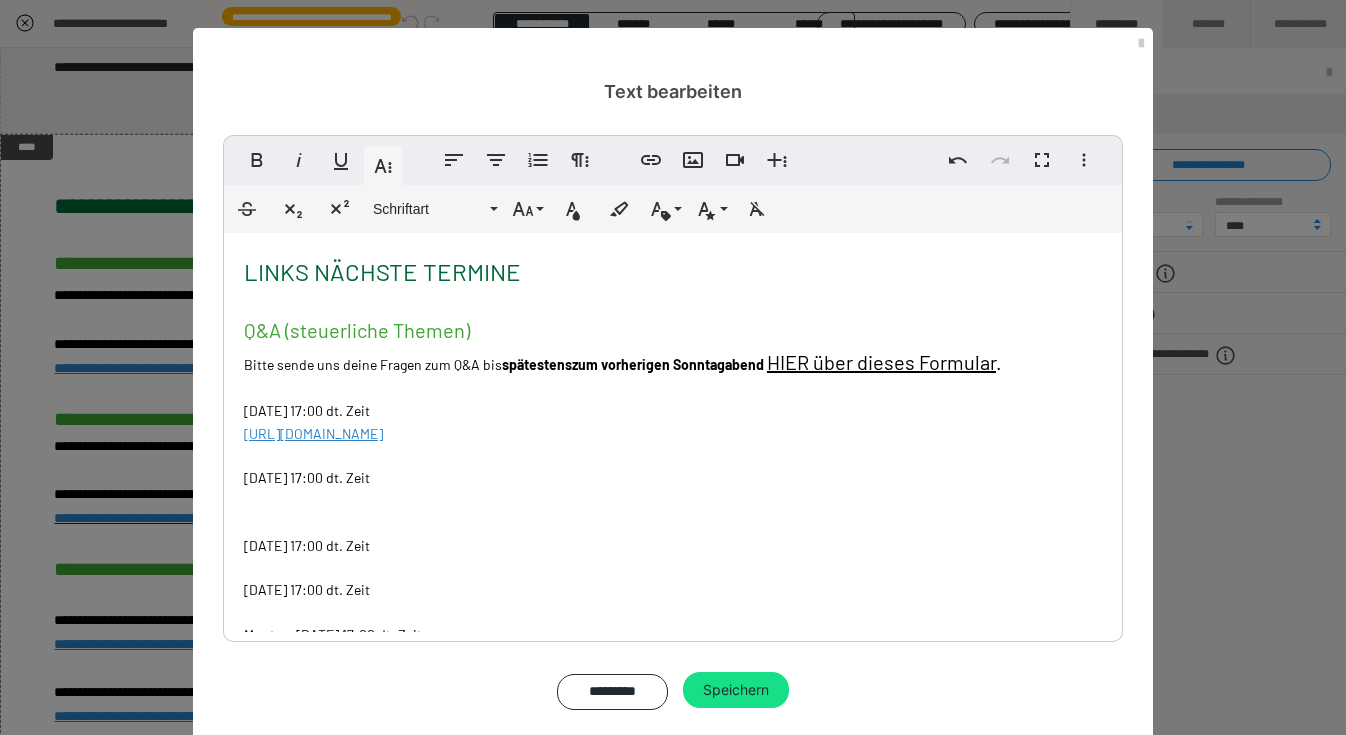 click on "LINKS NÄCHSTE TERMINE Q&A (steuerliche Themen) Bitte sende uns deine Fragen zum Q&A bis  spätestens  zum vorherigen Sonntaga bend   HIER über dieses Formular . Dienstag, 05.08.2025 - 17:00 dt. Zeit https://us02web.zoom.us/meeting/register/DxmUyb8KQXySZq2cqkcd_Q ​ ​ Dienstag, 19.08.2025 - 17:00 dt. Zeit ​ ​ ​ Dienstag, 02.09.2025 - 17:00 dt. Zeit ​ ​ Dienstag, 16.09.2025 - 17:00 dt. Zeit ​ Montag , 22.09.2025 - 17:00 dt. Zeit ​ ​ Feedback-Call (steuerliche Themen) Bitte sende uns dein Dokumente bis  spätestens  zum vorherigen Sonntaga bend  per Mail an  einfach@easydigitax.de . Bitte sende das Dokument als pdf und 100% anonymisiert/geschwärzt. Dienstag, 29.07.2025 - 17 Uhr dt. Zeit https://us02web.zoom.us/meeting/register/ECmMDjk-Qs-qkmrBsecRKQ ​ Montag, 01.09.2025 - 17:00 dt. Zeit ​ ​ Dienstag, 30.09.2025 - 17:00 dt. Zeit   Offener Austausch (nicht-steuerliche Themen) Dienstag, 22.07.2025 - 17.00 dt. Zeit https://us02web.zoom.us/meeting/register/wjdr1k5sTqSljyaX4YyL0w ​" at bounding box center (673, 761) 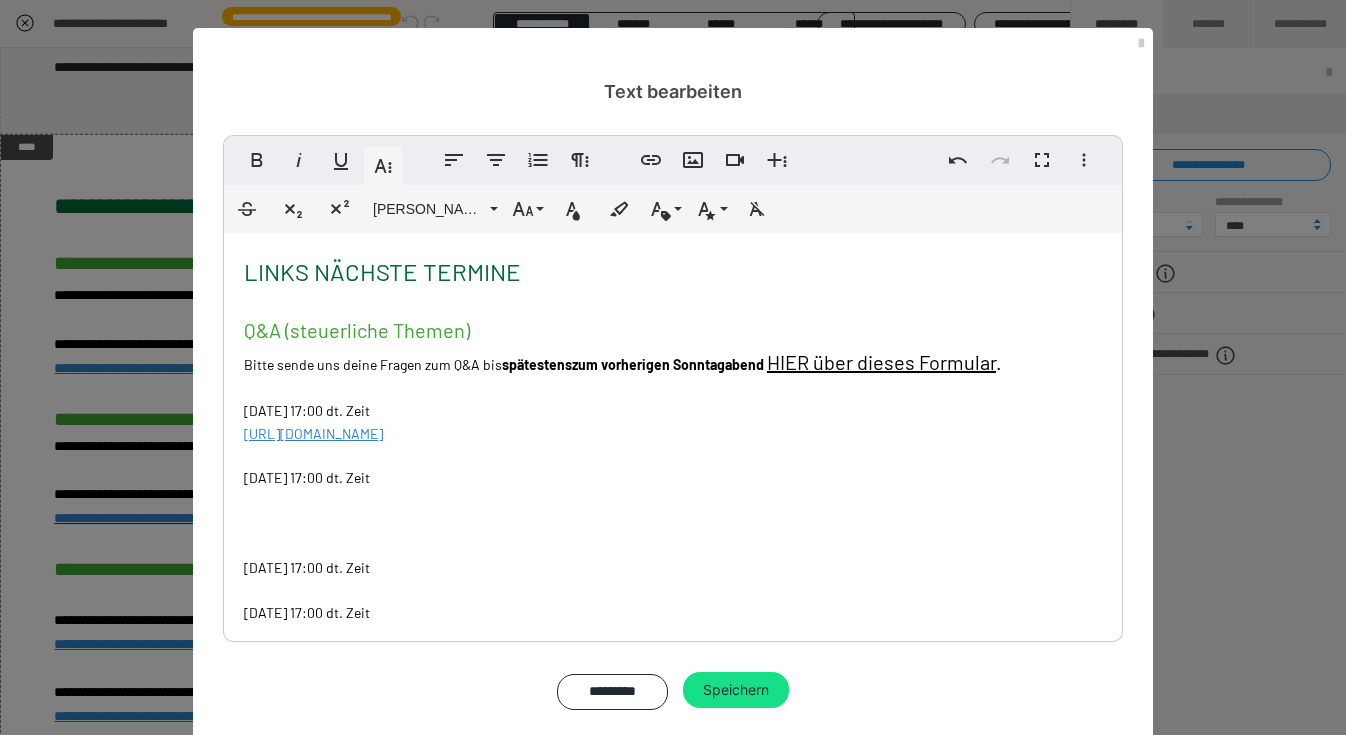 scroll, scrollTop: 498, scrollLeft: 7, axis: both 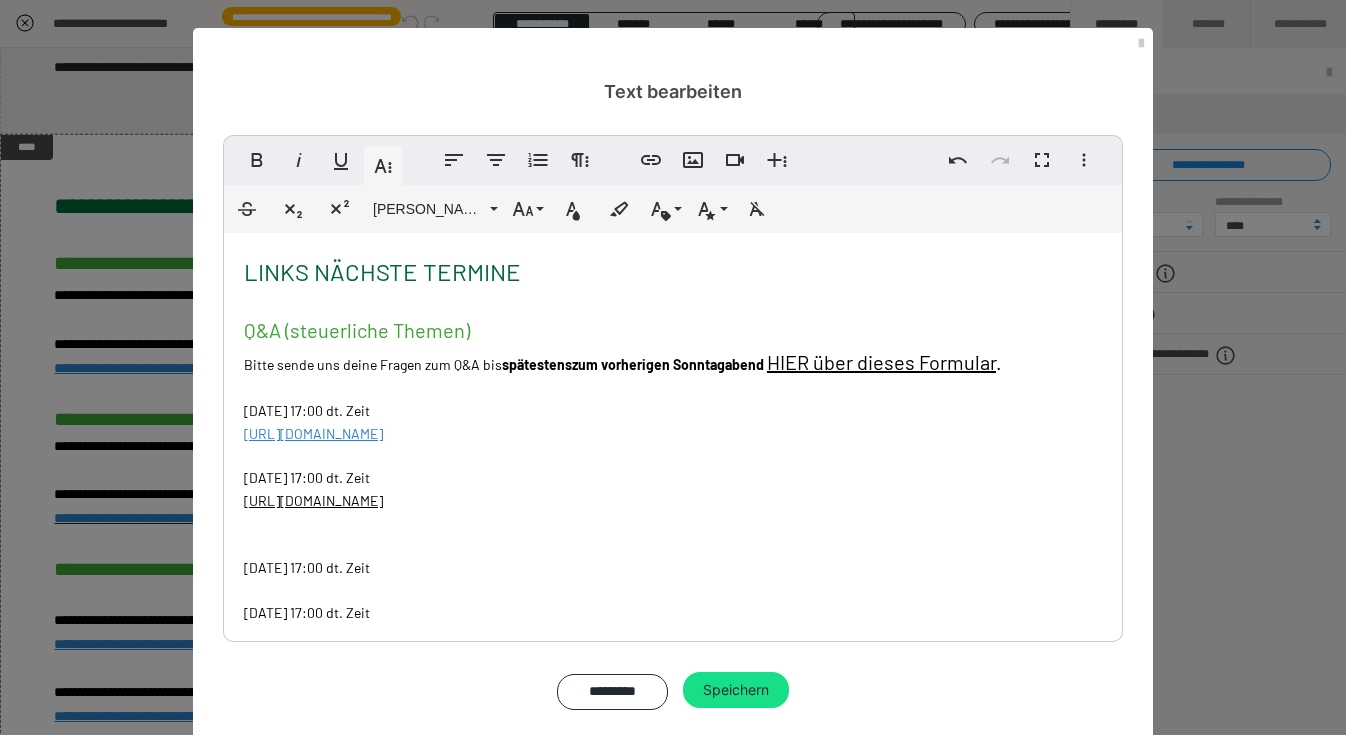 drag, startPoint x: 694, startPoint y: 435, endPoint x: 509, endPoint y: 427, distance: 185.1729 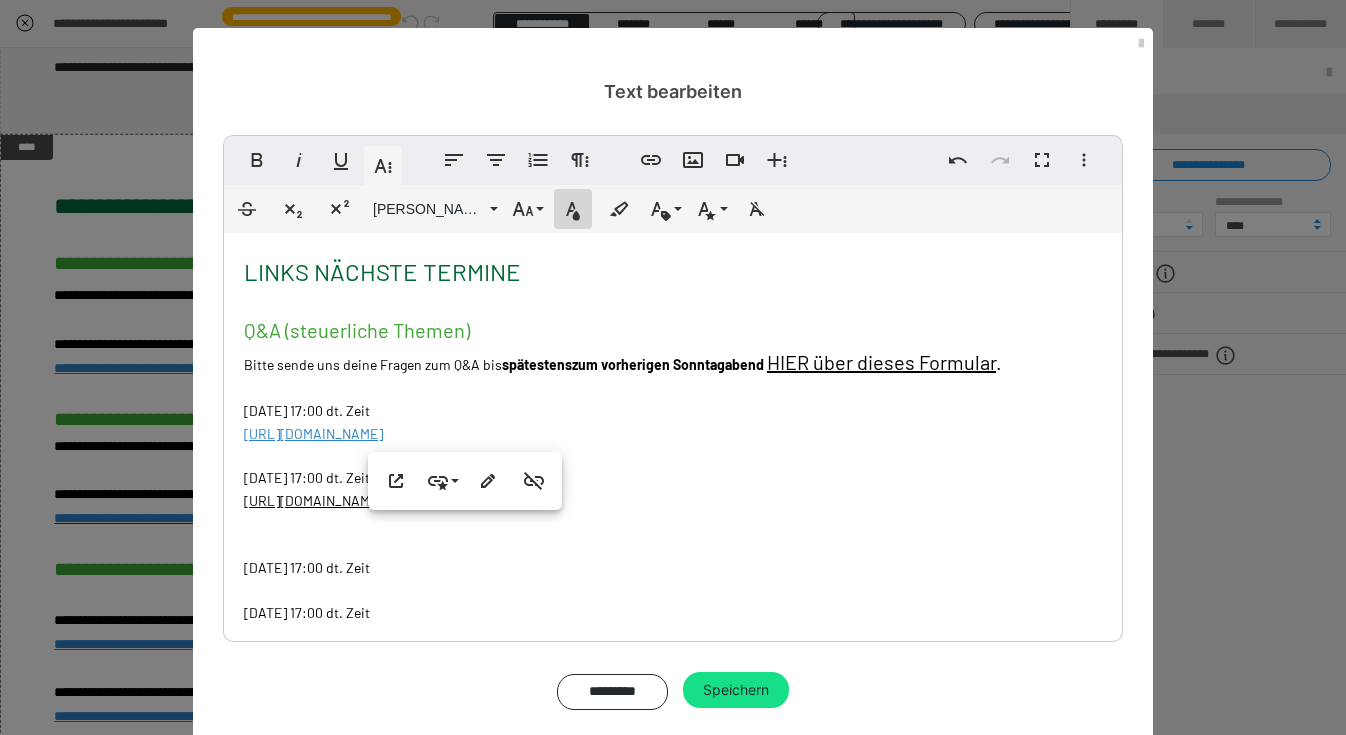 click on "Textfarbe" at bounding box center [573, 209] 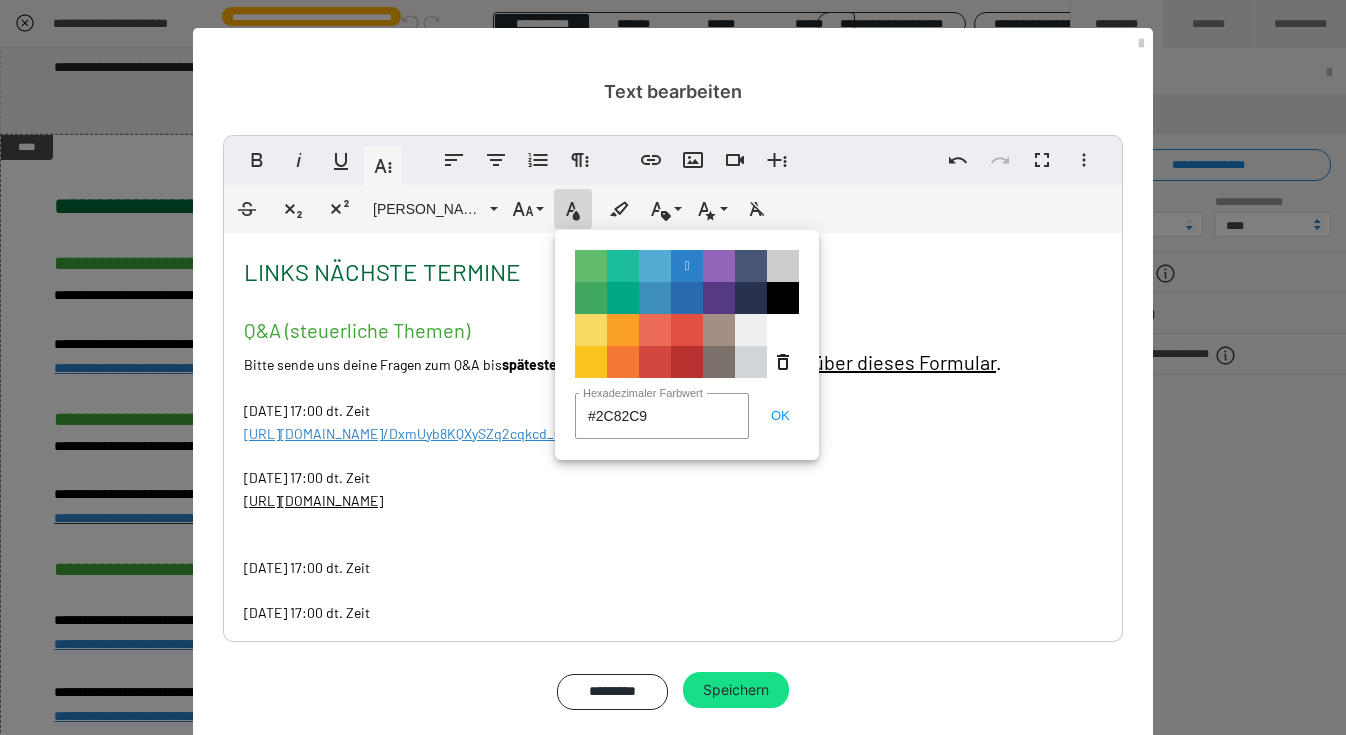 drag, startPoint x: 657, startPoint y: 416, endPoint x: 549, endPoint y: 414, distance: 108.01852 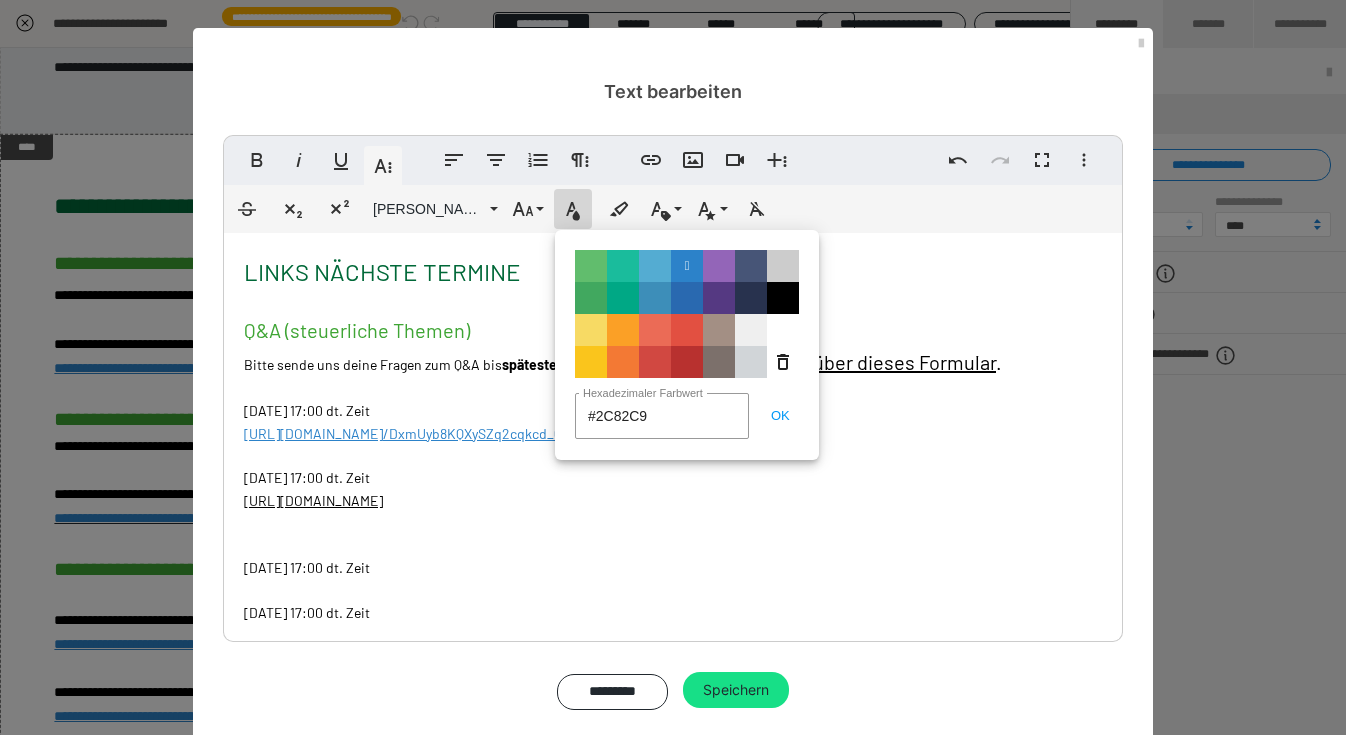 click on "Fett Kursiv Unterstrichen Weitere Textformate Linksbündig ausrichten Zentriert ausrichten Nummerierte Liste Weitere Absatzformate Link einfügen Bild einfügen Video einfügen Weitere Reichhaltige Formate Rückgängig Wiederholen Vollbild Weitere Formate Durchgestrichen Tiefgestellt Hochgestellt Barlow ABeeZee Abhaya Libre Abril FatFace Alegreya Alice Amaranth Amatic SC Anonymous Pro Anton Arapey Archivo Black Archivo Light Archivo Medium Archivo Arimo Arvo B612 Barlow Bebas Neue Belleza Big Shoulders Stencil Display BioRhyme Blinker Cairo Cardo Catamaran Caveat Caveat Brush Comfortaa Concert One Cormorant Cormorant Garamond Courier Prime Crimson Text Dancing Script Eczar Exo Exo 2 Figtree Fira Sans Fjalla One Forum Frank Ruhl Libre Fraunces Grandstander IBM Plex Serif Inconsolata Inder Indie Flower Inter Josefin Sans Jost Karla Lato Lexend Deca Libre Baskerville Libre Franklin Lilita One Lobster Lobster Two Lora Merienda Merriweather Montserrat Montserrat Black Montserrat Extra Bold Montserrat Light Mulish" at bounding box center [673, 388] 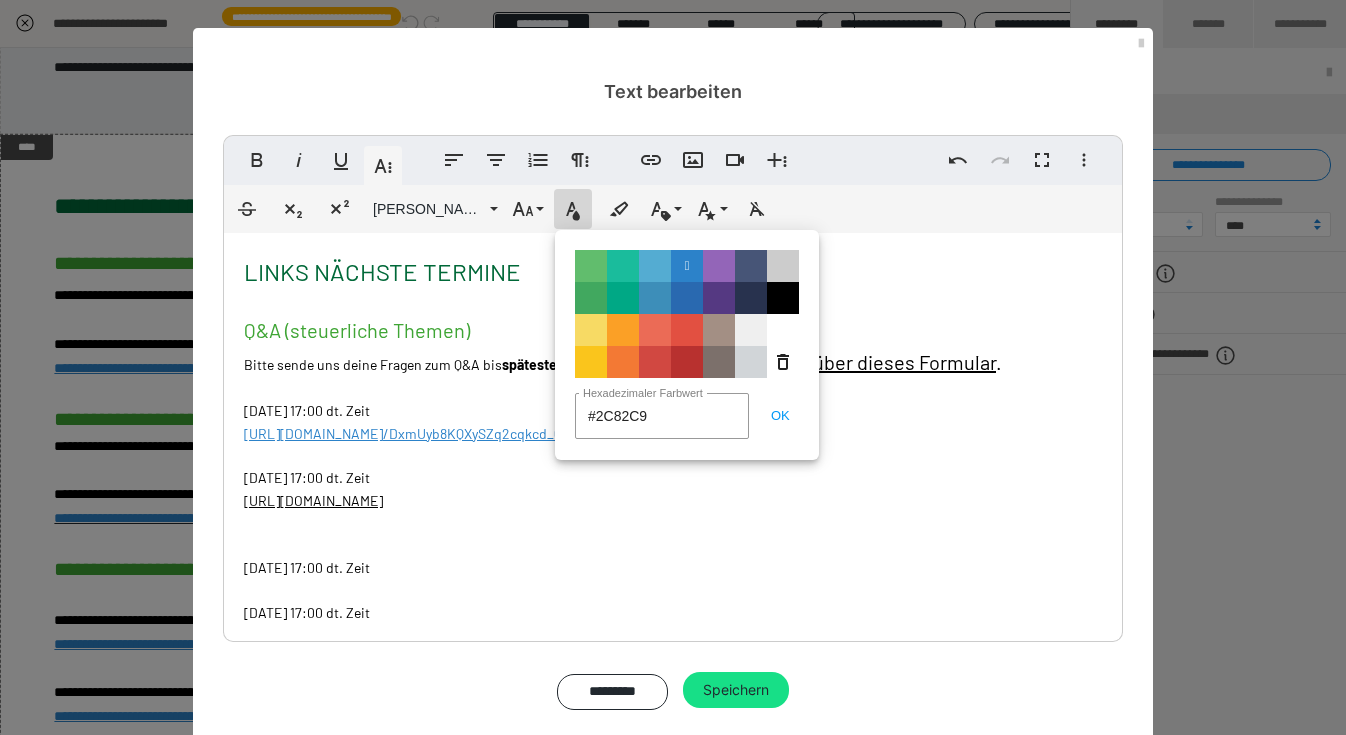 drag, startPoint x: 785, startPoint y: 538, endPoint x: 703, endPoint y: 518, distance: 84.40379 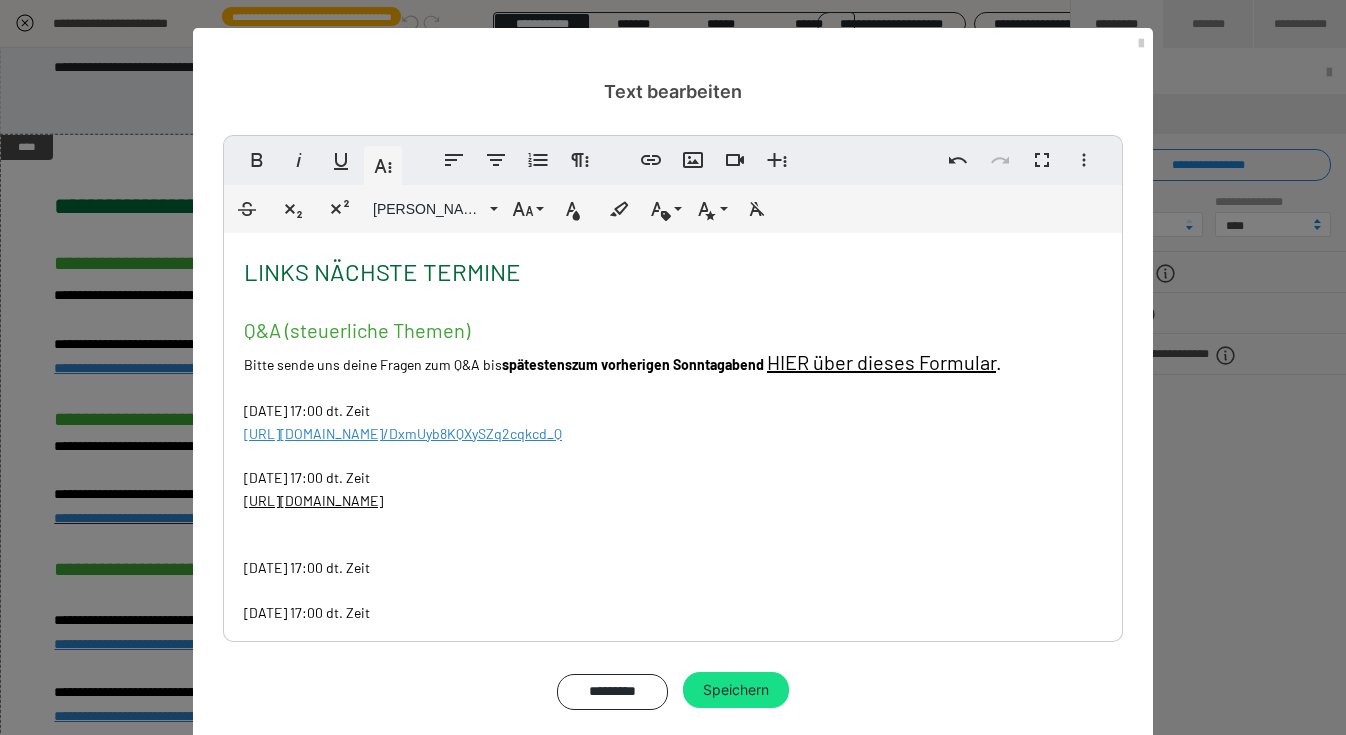drag, startPoint x: 684, startPoint y: 507, endPoint x: 227, endPoint y: 501, distance: 457.0394 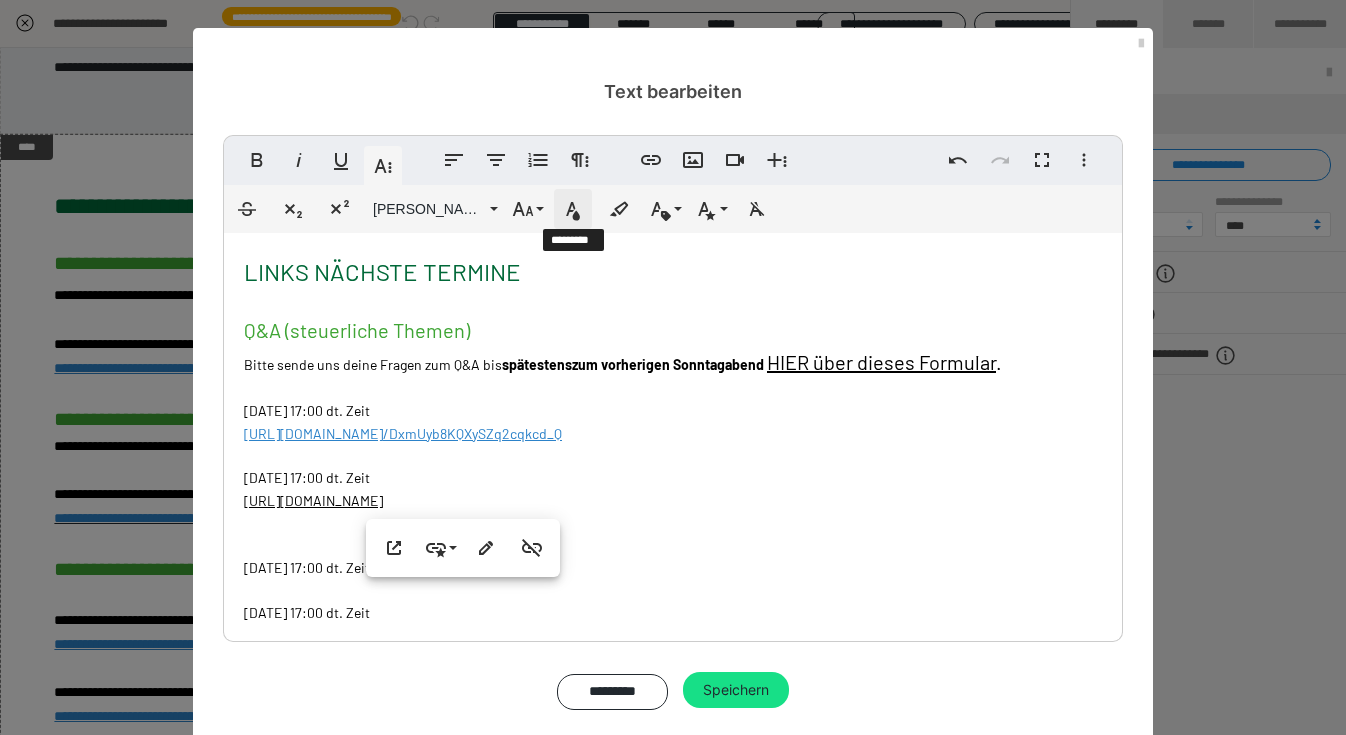 click on "Textfarbe" at bounding box center (573, 209) 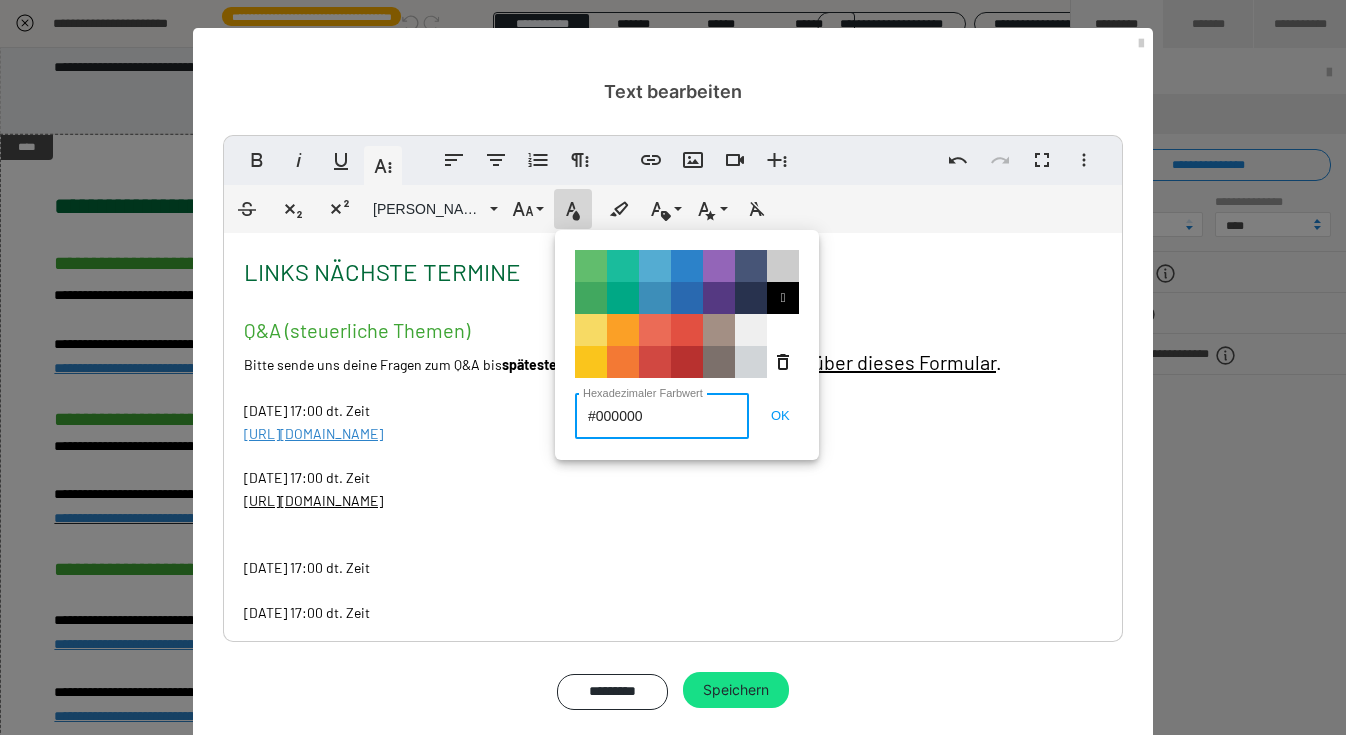 drag, startPoint x: 550, startPoint y: 419, endPoint x: 533, endPoint y: 419, distance: 17 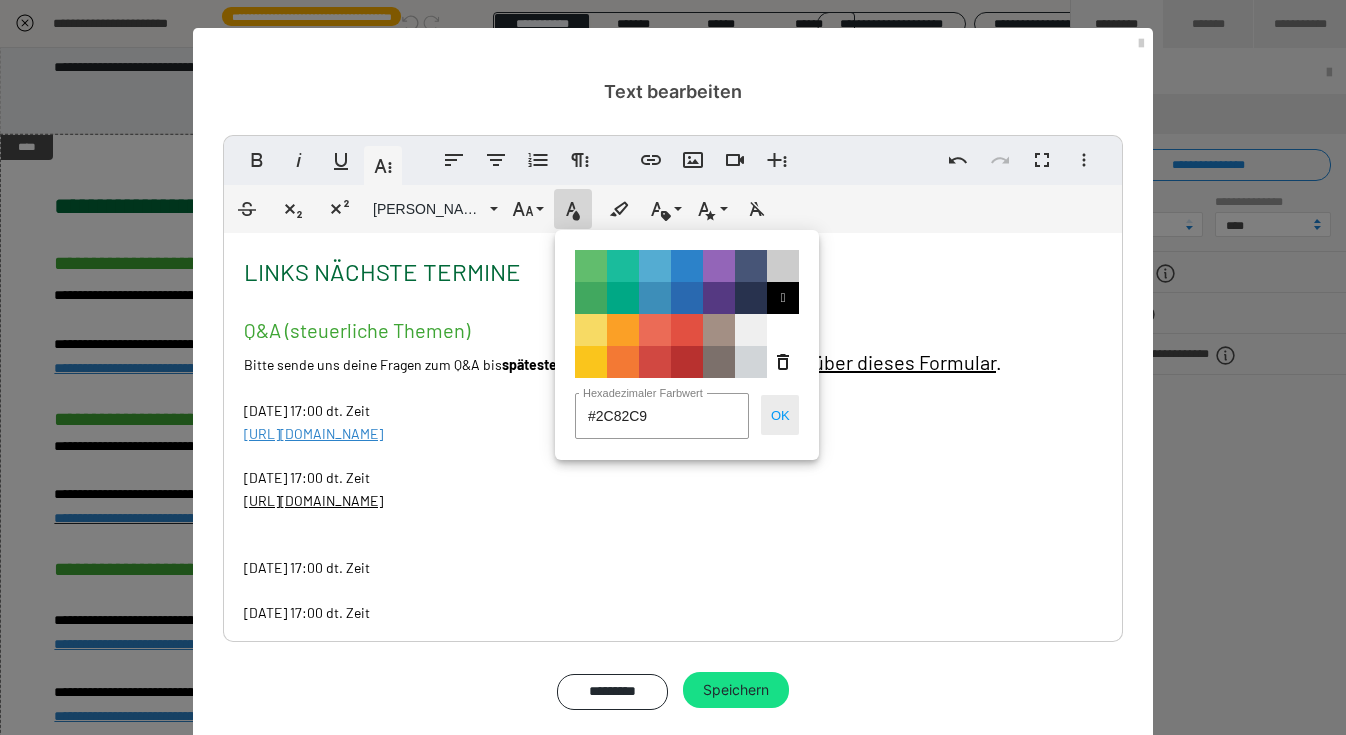 click on "OK" at bounding box center (780, 415) 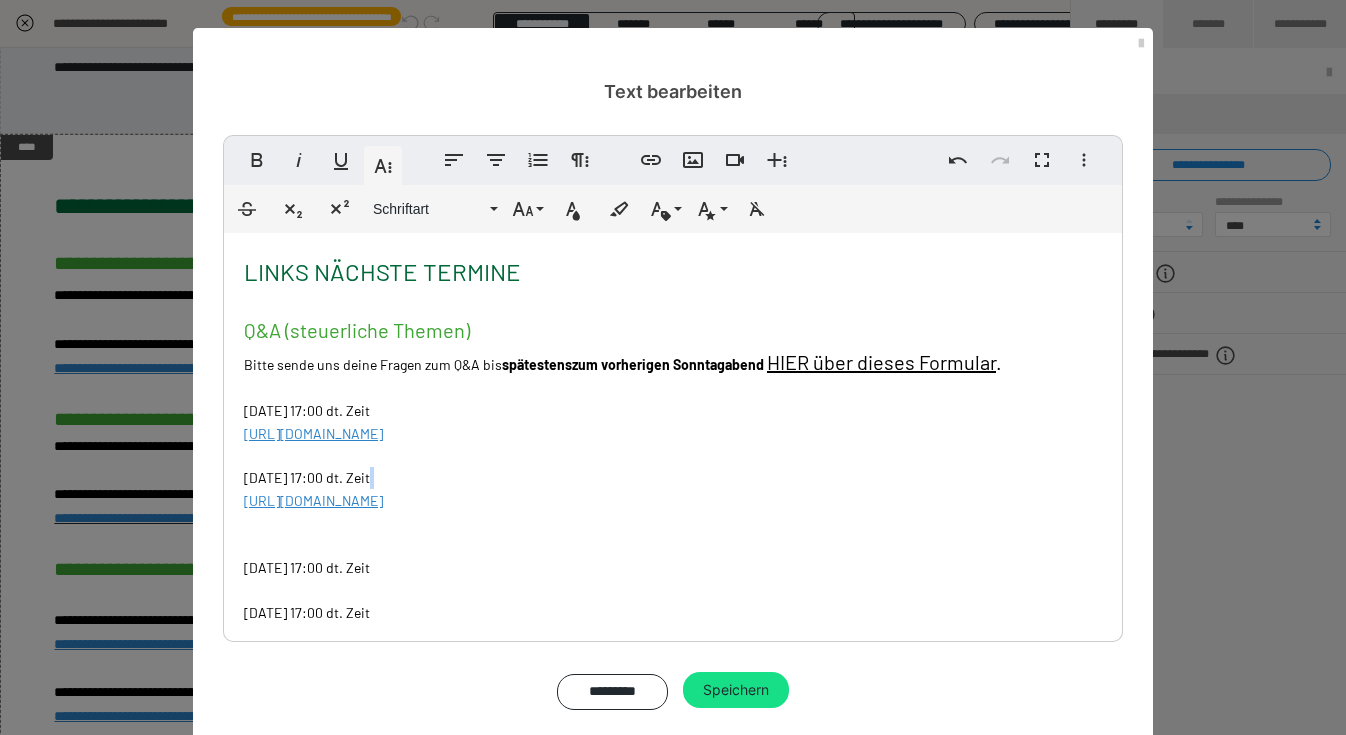 click on "LINKS NÄCHSTE TERMINE Q&A (steuerliche Themen) Bitte sende uns deine Fragen zum Q&A bis  spätestens  zum vorherigen Sonntaga bend   HIER über dieses Formular . Dienstag, 05.08.2025 - 17:00 dt. Zeit https://us02web.zoom.us/meeting/register/DxmUyb8KQXySZq2cqkcd_Q ​ ​ Dienstag, 19.08.2025 - 17:00 dt. Zeit https://us02web.zoom.us/meeting/register/WIYLAD7iTom4XjHbAo0Afg ​ ​ ​ Dienstag, 02.09.2025 - 17:00 dt. Zeit ​ ​ Dienstag, 16.09.2025 - 17:00 dt. Zeit ​ Montag , 22.09.2025 - 17:00 dt. Zeit ​ ​ Feedback-Call (steuerliche Themen) Bitte sende uns dein Dokumente bis  spätestens  zum vorherigen Sonntaga bend  per Mail an  einfach@easydigitax.de . Bitte sende das Dokument als pdf und 100% anonymisiert/geschwärzt. Dienstag, 29.07.2025 - 17 Uhr dt. Zeit https://us02web.zoom.us/meeting/register/ECmMDjk-Qs-qkmrBsecRKQ ​ Montag, 01.09.2025 - 17:00 dt. Zeit ​ ​ Dienstag, 30.09.2025 - 17:00 dt. Zeit   Offener Austausch (nicht-steuerliche Themen) Dienstag, 22.07.2025 - 17.00 dt. Zeit ​" at bounding box center [673, 773] 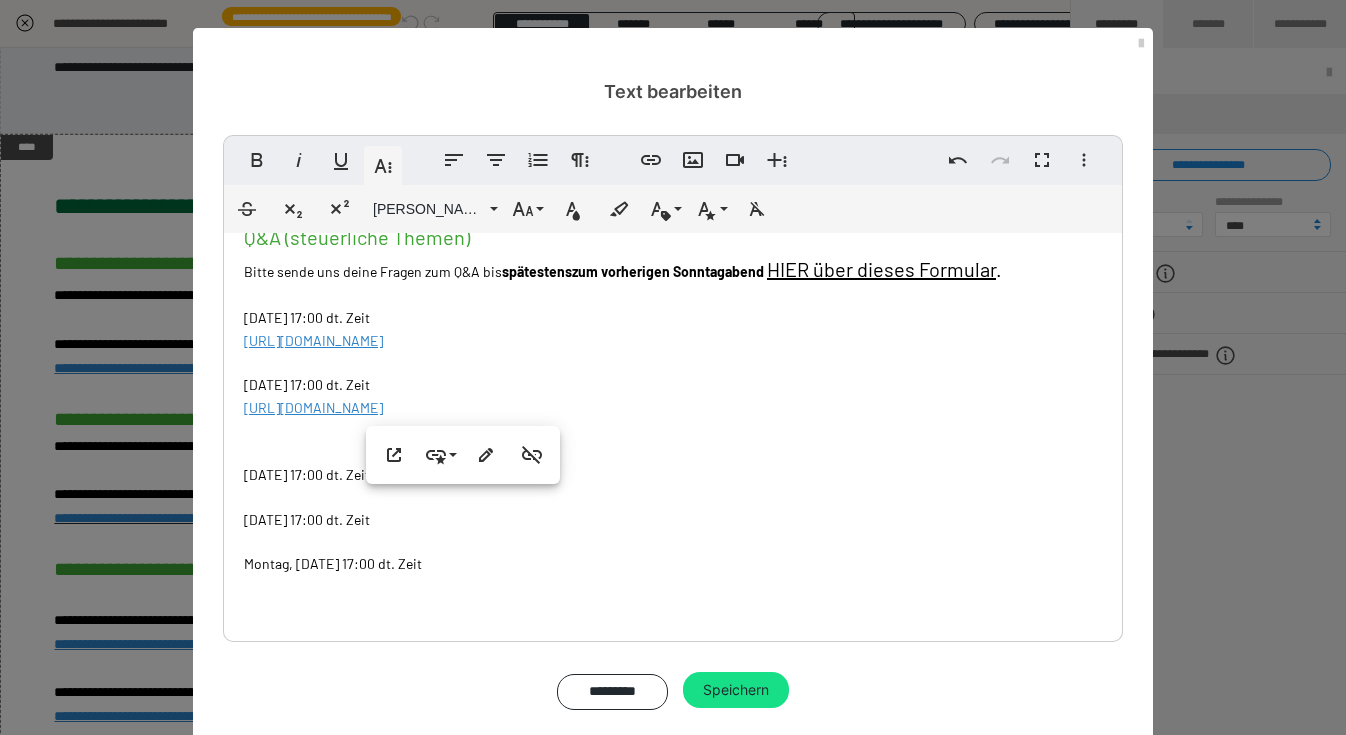 scroll, scrollTop: 96, scrollLeft: 0, axis: vertical 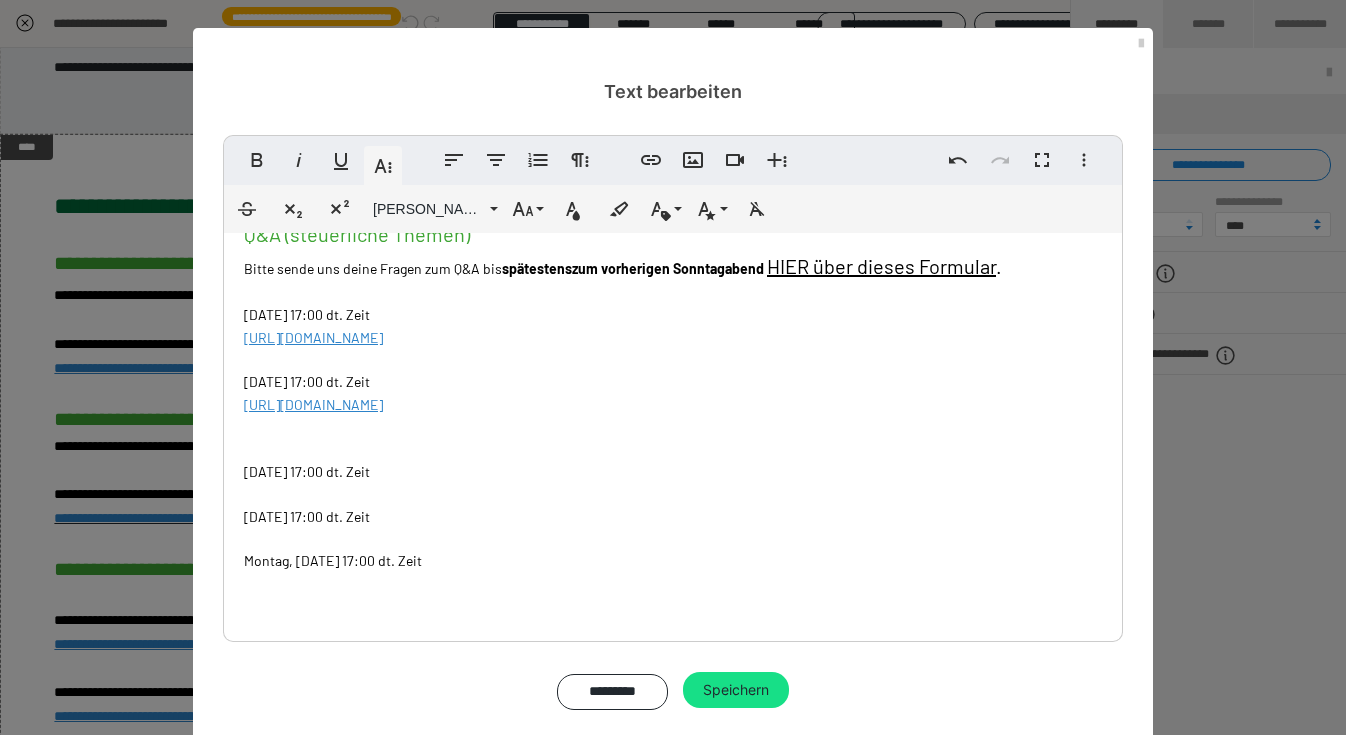 click on "LINKS NÄCHSTE TERMINE Q&A (steuerliche Themen) Bitte sende uns deine Fragen zum Q&A bis  spätestens  zum vorherigen Sonntaga bend   HIER über dieses Formular . Dienstag, 05.08.2025 - 17:00 dt. Zeit https://us02web.zoom.us/meeting/register/DxmUyb8KQXySZq2cqkcd_Q ​ ​ Dienstag, 19.08.2025 - 17:00 dt. Zeit https://us02web.zoom.us/meeting/register/WIYLAD7iTom4XjHbAo0Afg ​ ​ ​ Dienstag, 02.09.2025 - 17:00 dt. Zeit ​ ​ Dienstag, 16.09.2025 - 17:00 dt. Zeit ​ Montag , 22.09.2025 - 17:00 dt. Zeit ​ ​ Feedback-Call (steuerliche Themen) Bitte sende uns dein Dokumente bis  spätestens  zum vorherigen Sonntaga bend  per Mail an  einfach@easydigitax.de . Bitte sende das Dokument als pdf und 100% anonymisiert/geschwärzt. Dienstag, 29.07.2025 - 17 Uhr dt. Zeit https://us02web.zoom.us/meeting/register/ECmMDjk-Qs-qkmrBsecRKQ ​ Montag, 01.09.2025 - 17:00 dt. Zeit ​ ​ Dienstag, 30.09.2025 - 17:00 dt. Zeit   Offener Austausch (nicht-steuerliche Themen) Dienstag, 22.07.2025 - 17.00 dt. Zeit ​" at bounding box center [673, 677] 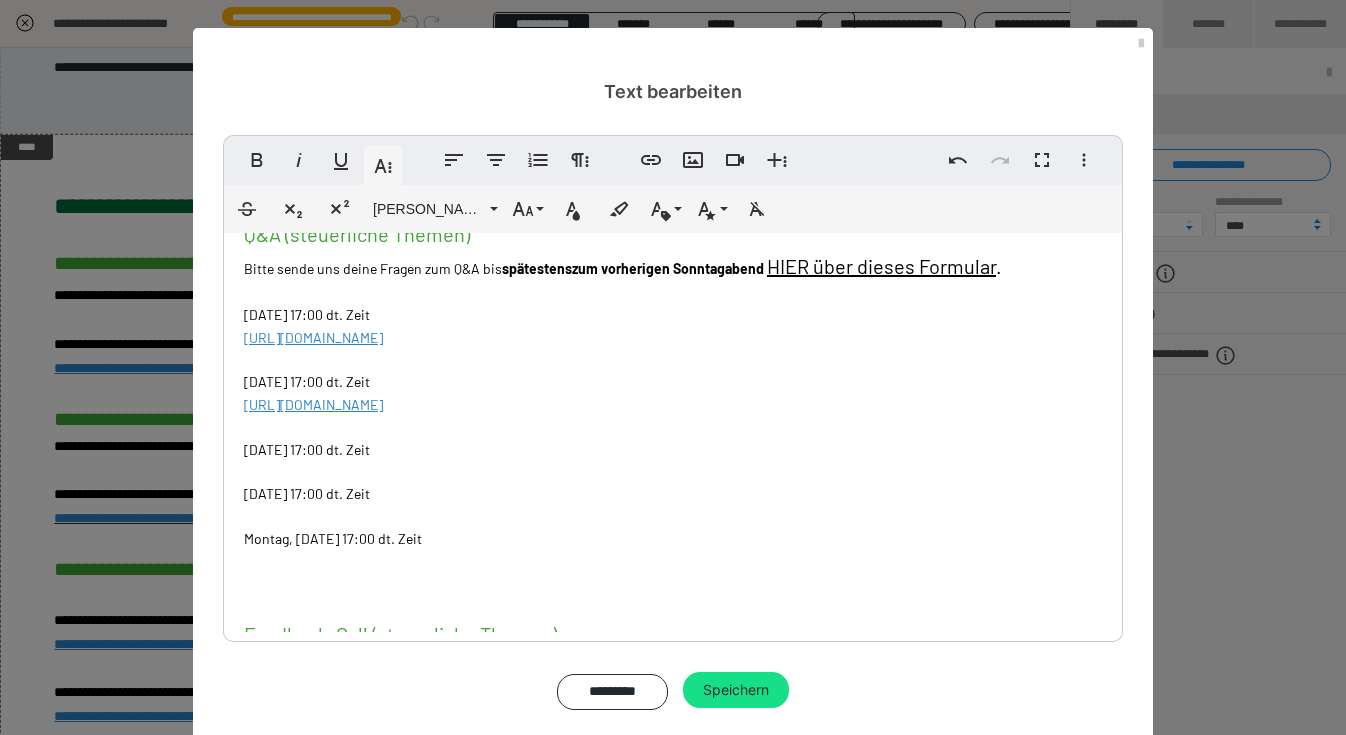 drag, startPoint x: 463, startPoint y: 452, endPoint x: 477, endPoint y: 459, distance: 15.652476 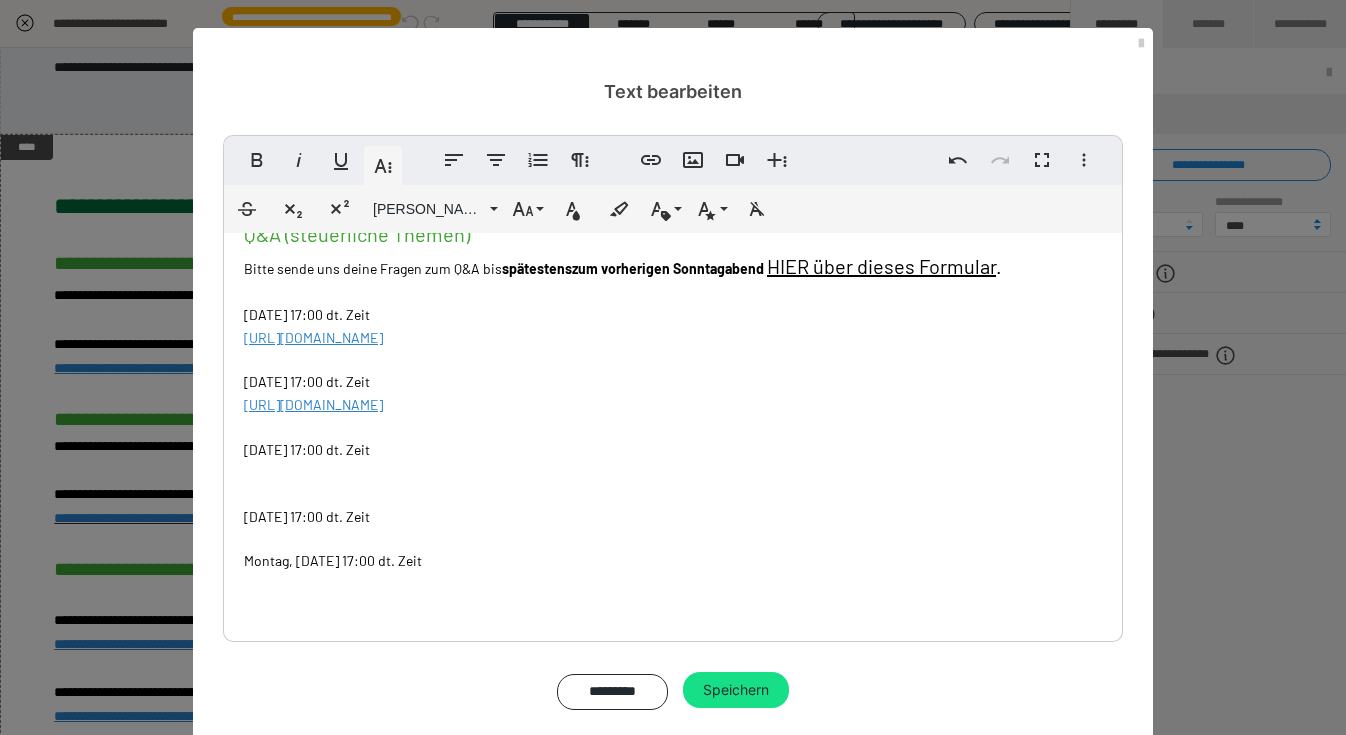 scroll, scrollTop: 498, scrollLeft: 9, axis: both 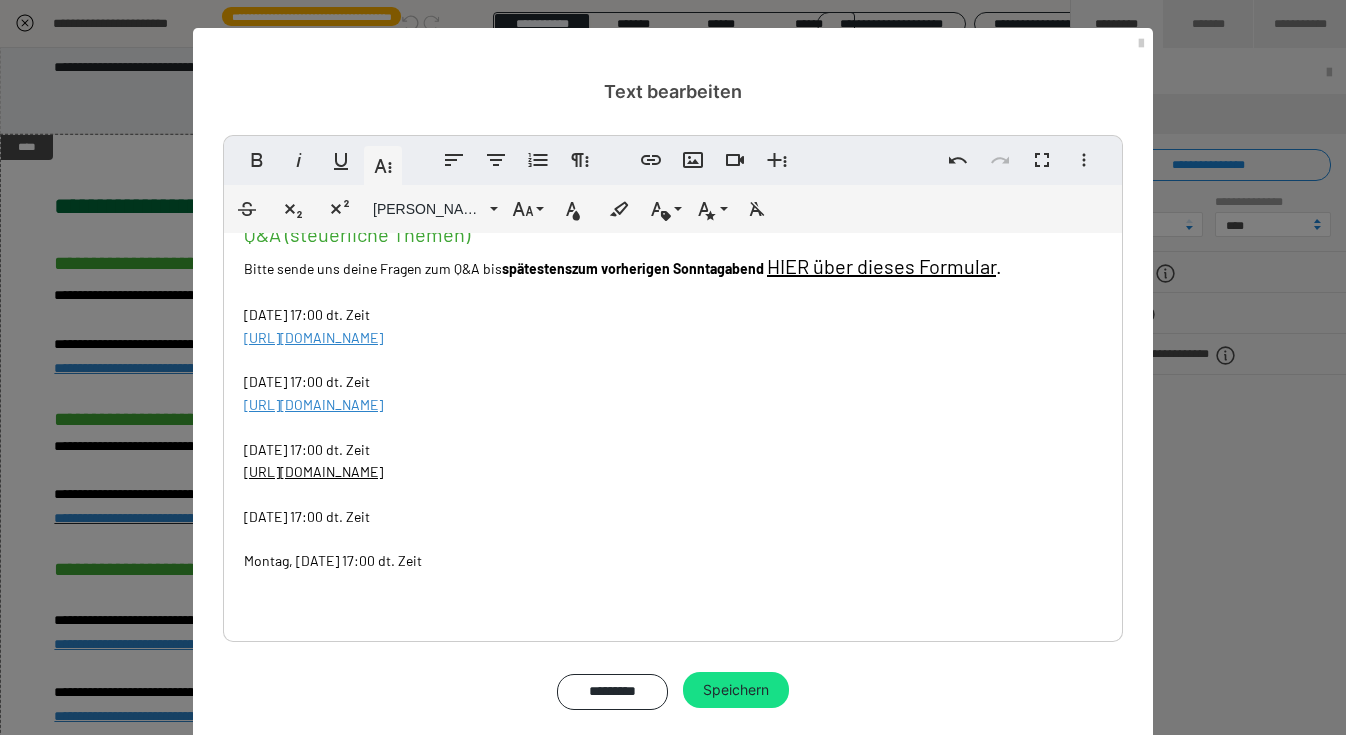 drag, startPoint x: 692, startPoint y: 401, endPoint x: 231, endPoint y: 405, distance: 461.01736 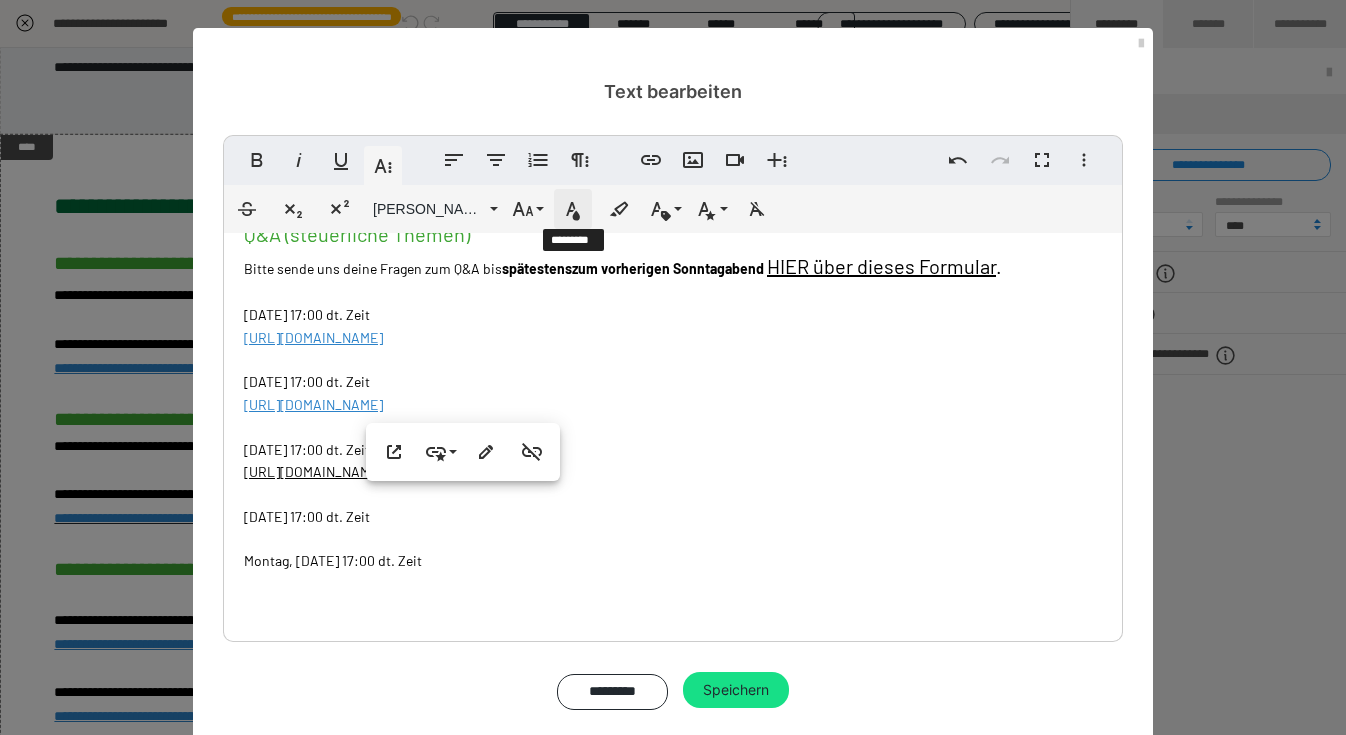 click 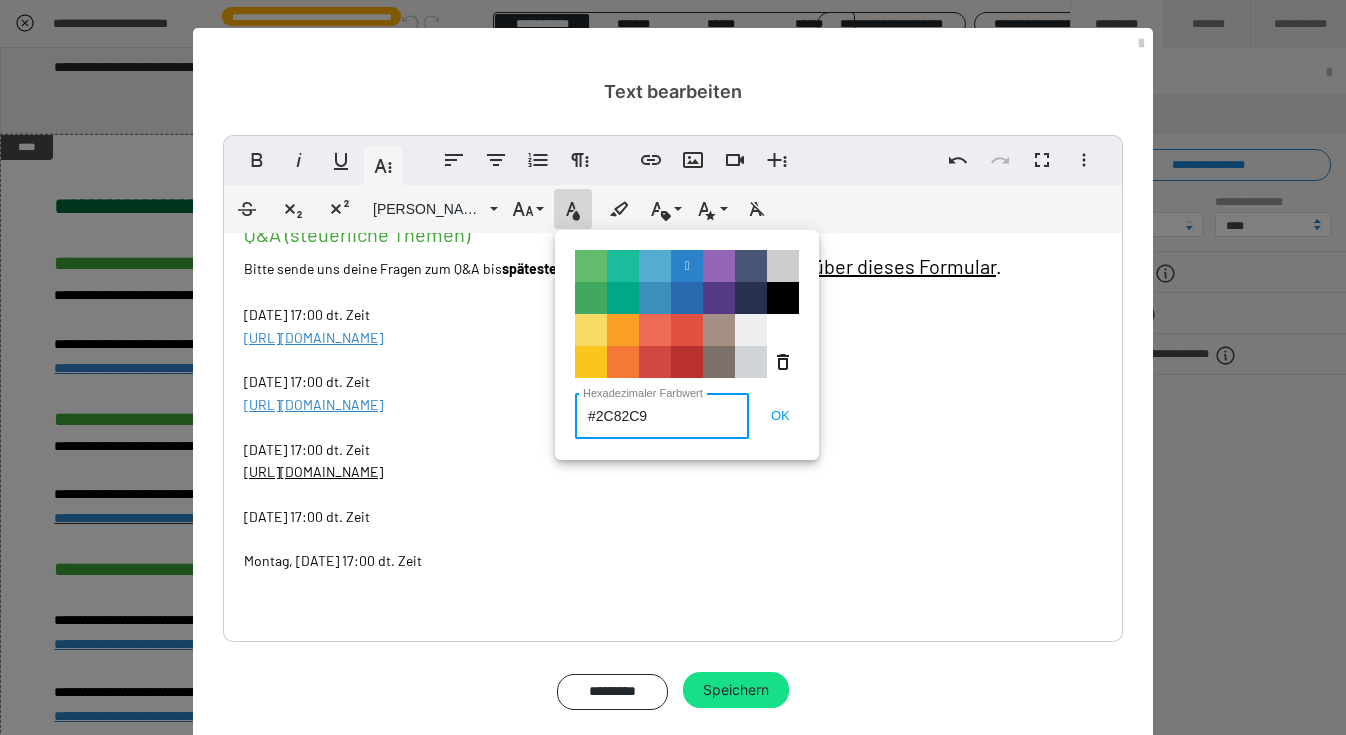 drag, startPoint x: 599, startPoint y: 413, endPoint x: 583, endPoint y: 413, distance: 16 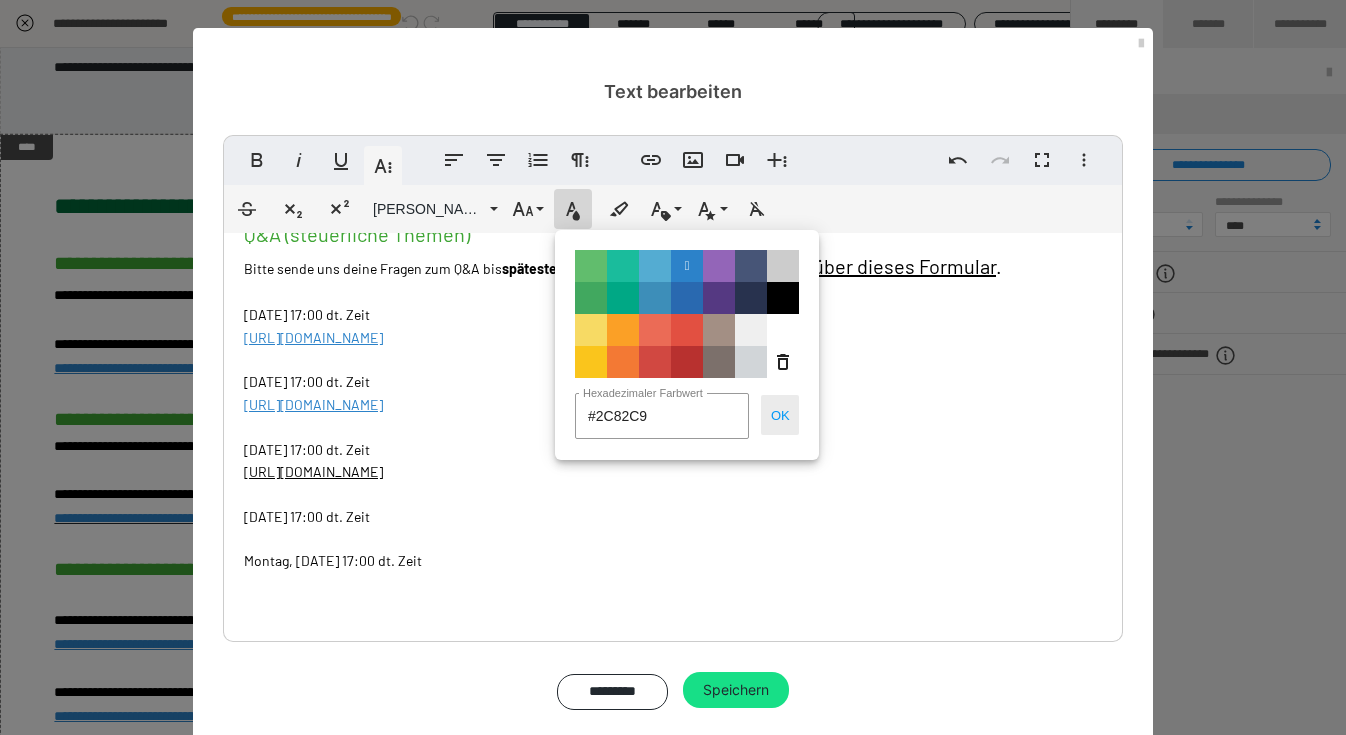 click on "OK" at bounding box center [780, 415] 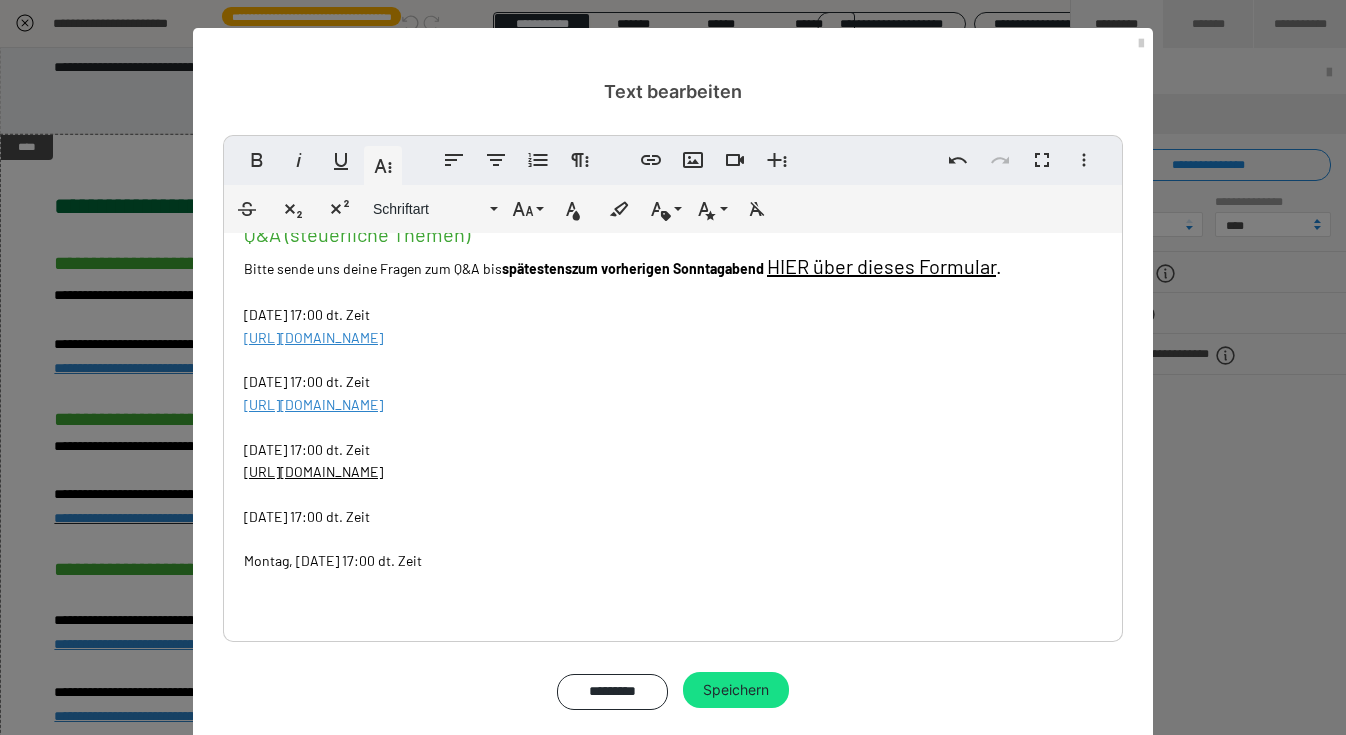 click on "LINKS NÄCHSTE TERMINE Q&A (steuerliche Themen) Bitte sende uns deine Fragen zum Q&A bis  spätestens  zum vorherigen Sonntaga bend   HIER über dieses Formular . Dienstag, 05.08.2025 - 17:00 dt. Zeit https://us02web.zoom.us/meeting/register/DxmUyb8KQXySZq2cqkcd_Q ​ ​ Dienstag, 19.08.2025 - 17:00 dt. Zeit https://us02web.zoom.us/meeting/register/WIYLAD7iTom4XjHbAo0Afg ​ ​ ​ Dienstag, 02.09.2025 - 17:00 dt. Zeit https://us02web.zoom.us/meeting/register/1ooC81rWTgO2Mrl7W6n_0Q ​ ​ Dienstag, 16.09.2025 - 17:00 dt. Zeit ​ Montag , 22.09.2025 - 17:00 dt. Zeit ​ ​ Feedback-Call (steuerliche Themen) Bitte sende uns dein Dokumente bis  spätestens  zum vorherigen Sonntaga bend  per Mail an  einfach@easydigitax.de . Bitte sende das Dokument als pdf und 100% anonymisiert/geschwärzt. Dienstag, 29.07.2025 - 17 Uhr dt. Zeit https://us02web.zoom.us/meeting/register/ECmMDjk-Qs-qkmrBsecRKQ ​ Montag, 01.09.2025 - 17:00 dt. Zeit ​ ​ Dienstag, 30.09.2025 - 17:00 dt. Zeit   ​ ​ ​ ​ ​ ​" at bounding box center (673, 677) 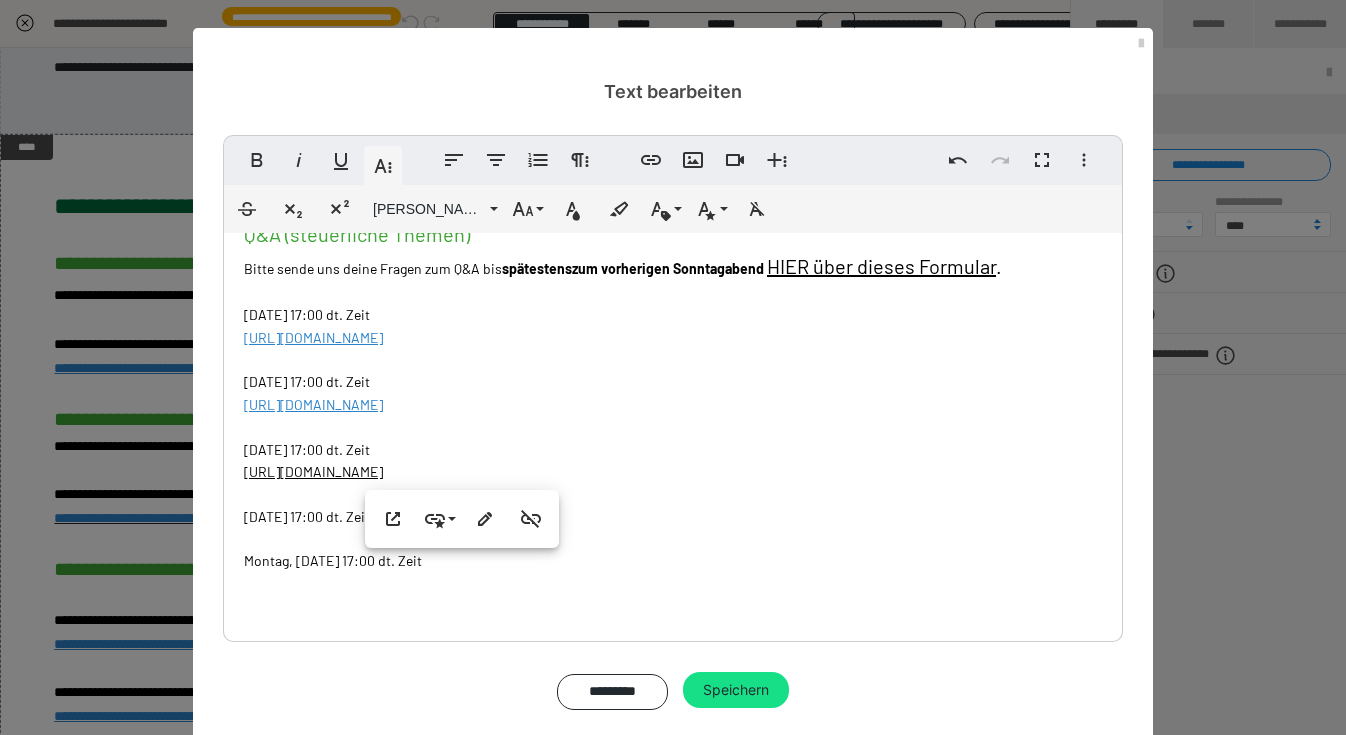 drag, startPoint x: 698, startPoint y: 479, endPoint x: 232, endPoint y: 478, distance: 466.00107 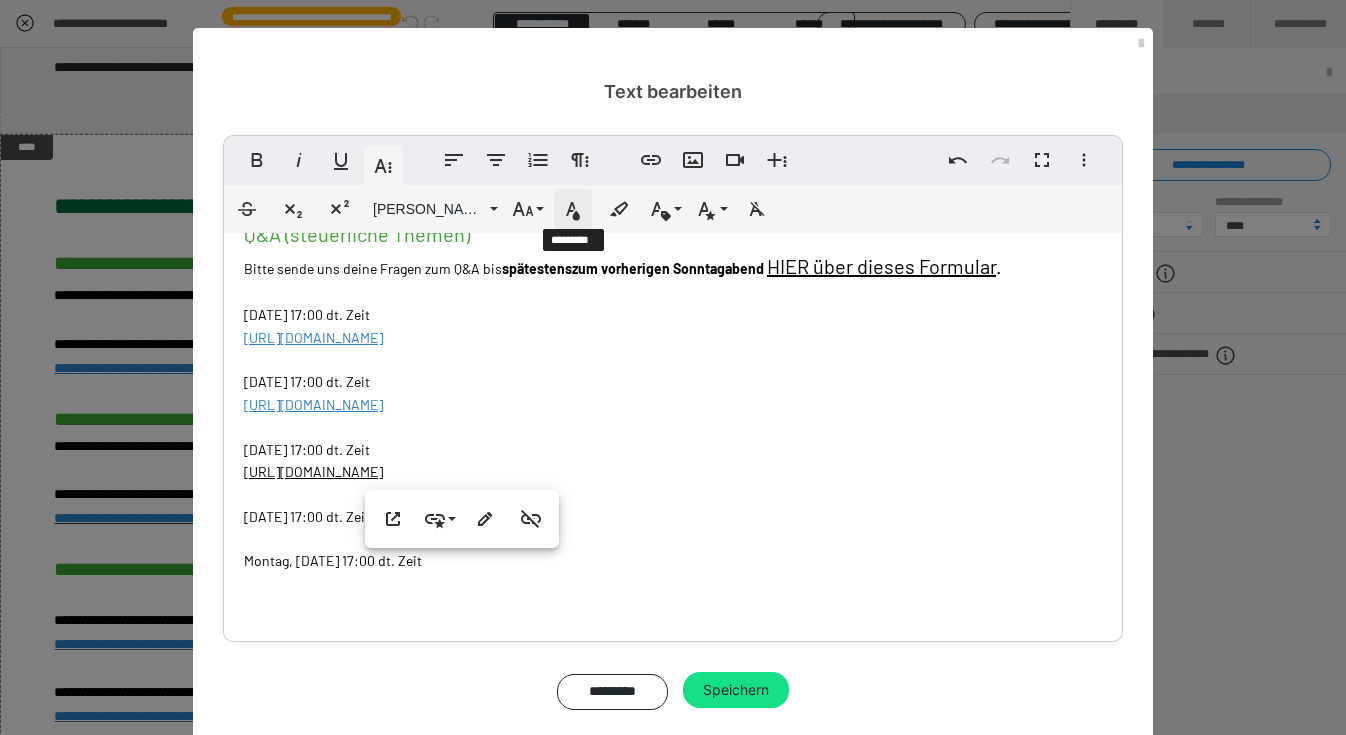 drag, startPoint x: 579, startPoint y: 209, endPoint x: 588, endPoint y: 217, distance: 12.0415945 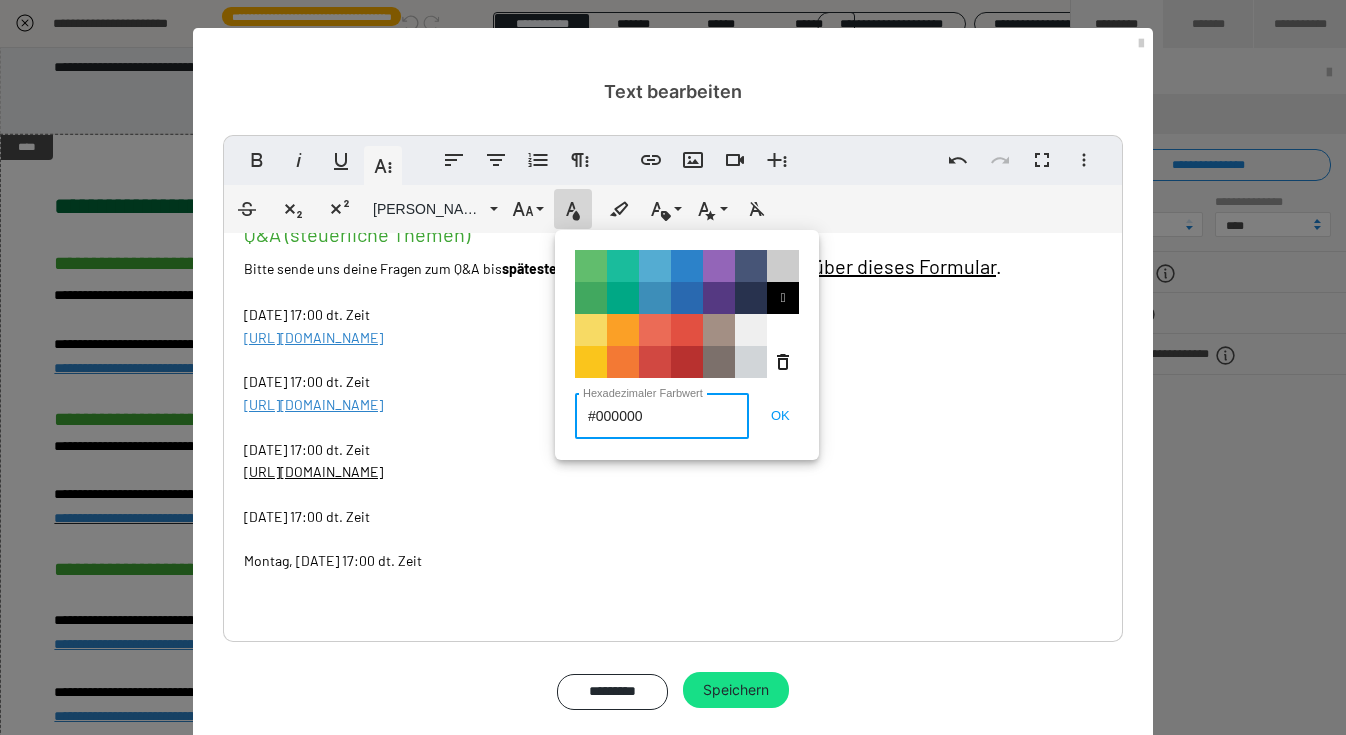drag, startPoint x: 634, startPoint y: 412, endPoint x: 557, endPoint y: 411, distance: 77.00649 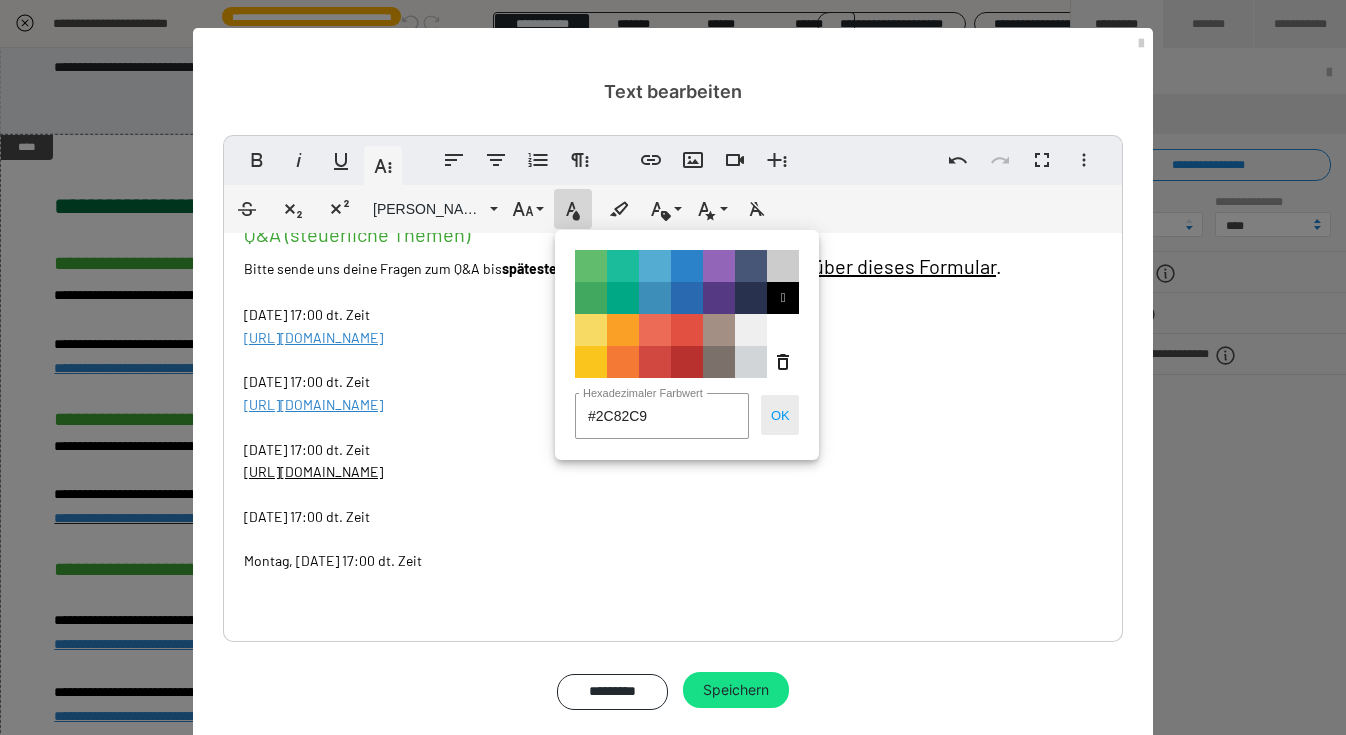 click on "OK" at bounding box center [780, 415] 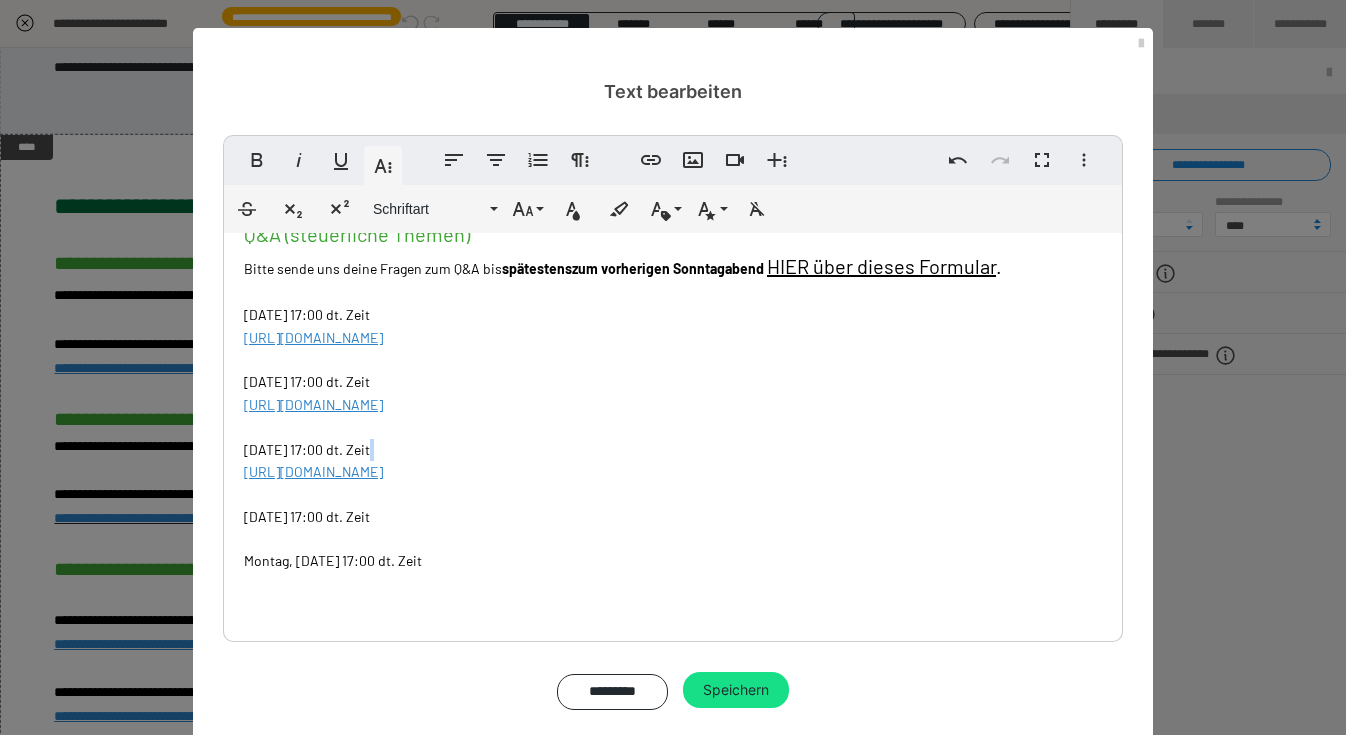 drag, startPoint x: 812, startPoint y: 477, endPoint x: 779, endPoint y: 489, distance: 35.1141 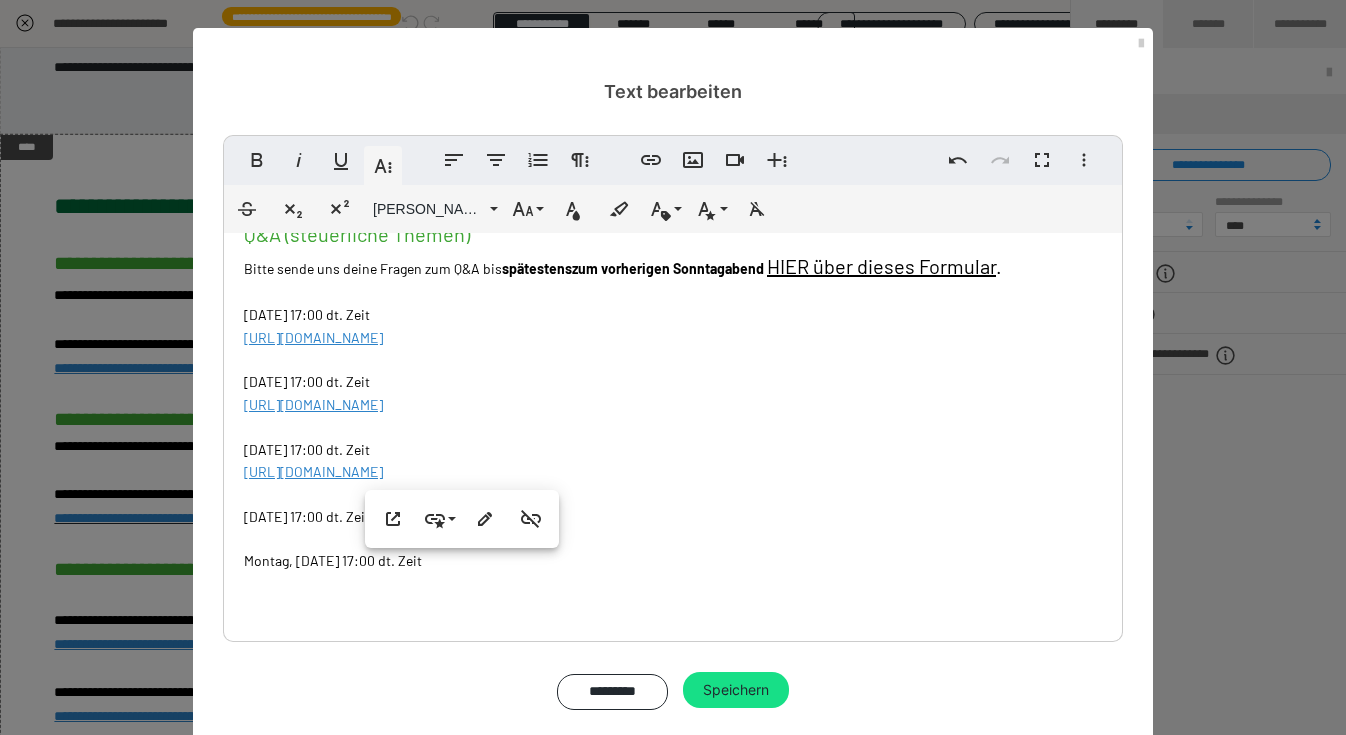 click on "LINKS NÄCHSTE TERMINE Q&A (steuerliche Themen) Bitte sende uns deine Fragen zum Q&A bis  spätestens  zum vorherigen Sonntaga bend   HIER über dieses Formular . Dienstag, 05.08.2025 - 17:00 dt. Zeit https://us02web.zoom.us/meeting/register/DxmUyb8KQXySZq2cqkcd_Q ​ ​ Dienstag, 19.08.2025 - 17:00 dt. Zeit https://us02web.zoom.us/meeting/register/WIYLAD7iTom4XjHbAo0Afg ​ ​ ​ Dienstag, 02.09.2025 - 17:00 dt. Zeit https://us02web.zoom.us/meeting/register/1ooC81rWTgO2Mrl7W6n_0Q ​ ​ Dienstag, 16.09.2025 - 17:00 dt. Zeit ​ Montag , 22.09.2025 - 17:00 dt. Zeit ​ ​ Feedback-Call (steuerliche Themen) Bitte sende uns dein Dokumente bis  spätestens  zum vorherigen Sonntaga bend  per Mail an  einfach@easydigitax.de . Bitte sende das Dokument als pdf und 100% anonymisiert/geschwärzt. Dienstag, 29.07.2025 - 17 Uhr dt. Zeit https://us02web.zoom.us/meeting/register/ECmMDjk-Qs-qkmrBsecRKQ ​ Montag, 01.09.2025 - 17:00 dt. Zeit ​ ​ Dienstag, 30.09.2025 - 17:00 dt. Zeit   ​ ​ ​ ​ ​ ​" at bounding box center [673, 677] 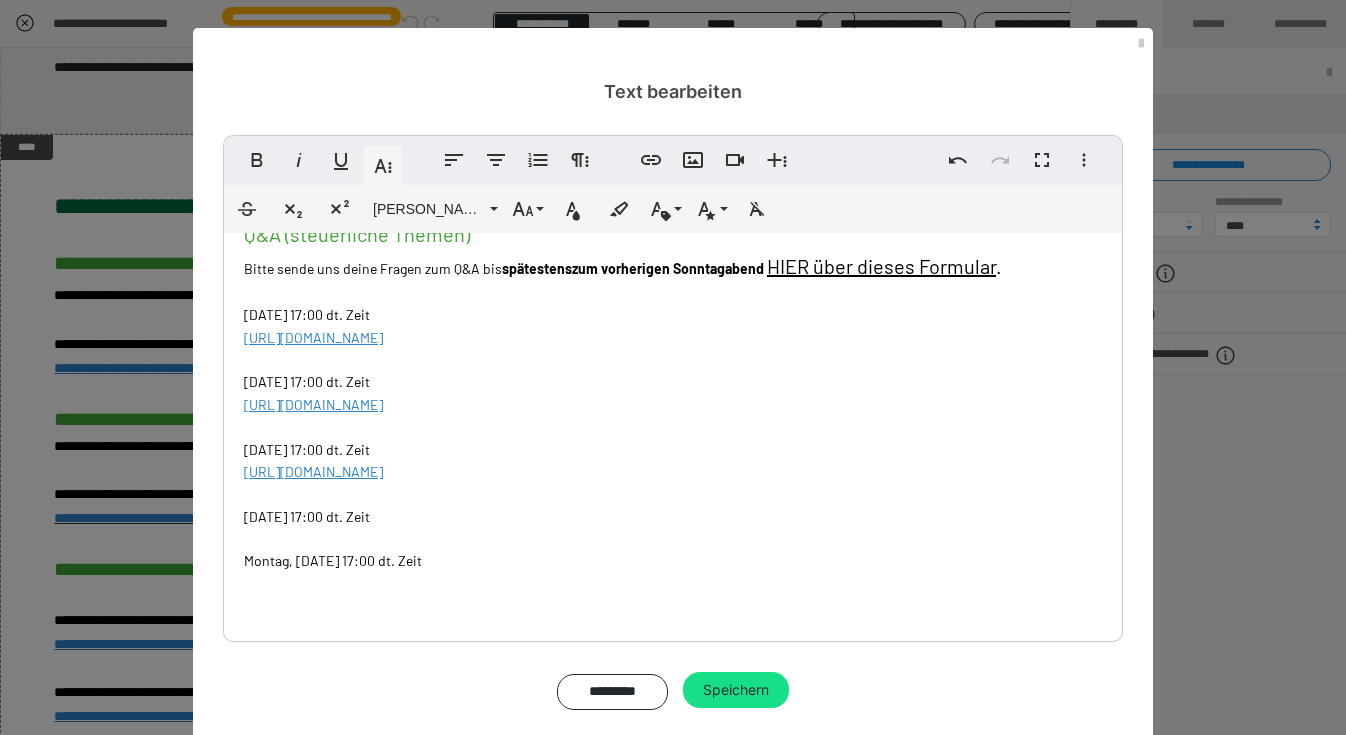 click on "LINKS NÄCHSTE TERMINE Q&A (steuerliche Themen) Bitte sende uns deine Fragen zum Q&A bis  spätestens  zum vorherigen Sonntaga bend   HIER über dieses Formular . Dienstag, 05.08.2025 - 17:00 dt. Zeit https://us02web.zoom.us/meeting/register/DxmUyb8KQXySZq2cqkcd_Q ​ ​ Dienstag, 19.08.2025 - 17:00 dt. Zeit https://us02web.zoom.us/meeting/register/WIYLAD7iTom4XjHbAo0Afg ​ ​ ​ Dienstag, 02.09.2025 - 17:00 dt. Zeit https://us02web.zoom.us/meeting/register/1ooC81rWTgO2Mrl7W6n_0Q ​ ​ Dienstag, 16.09.2025 - 17:00 dt. Zeit ​ Montag , 22.09.2025 - 17:00 dt. Zeit ​ ​ Feedback-Call (steuerliche Themen) Bitte sende uns dein Dokumente bis  spätestens  zum vorherigen Sonntaga bend  per Mail an  einfach@easydigitax.de . Bitte sende das Dokument als pdf und 100% anonymisiert/geschwärzt. Dienstag, 29.07.2025 - 17 Uhr dt. Zeit https://us02web.zoom.us/meeting/register/ECmMDjk-Qs-qkmrBsecRKQ ​ Montag, 01.09.2025 - 17:00 dt. Zeit ​ ​ Dienstag, 30.09.2025 - 17:00 dt. Zeit   ​ ​ ​ ​ ​ ​" at bounding box center [673, 677] 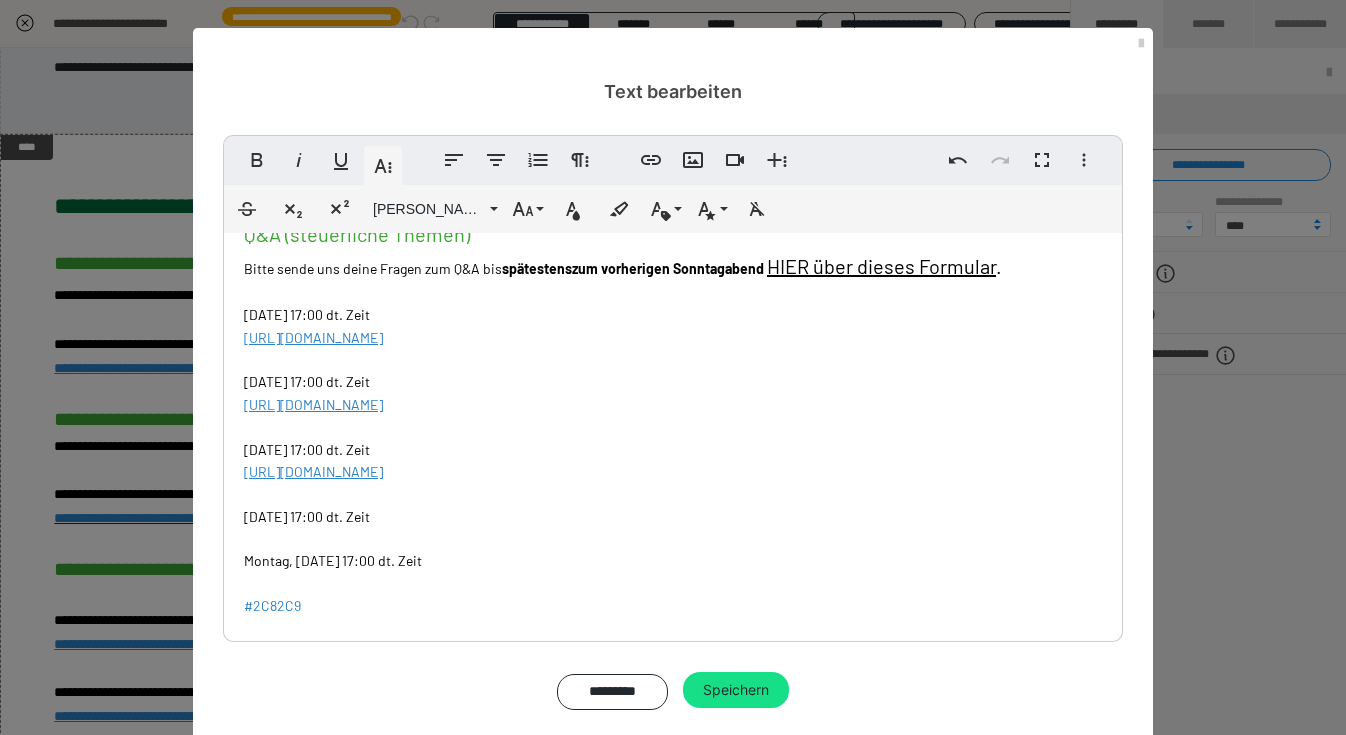 drag, startPoint x: 473, startPoint y: 520, endPoint x: 1140, endPoint y: 525, distance: 667.01874 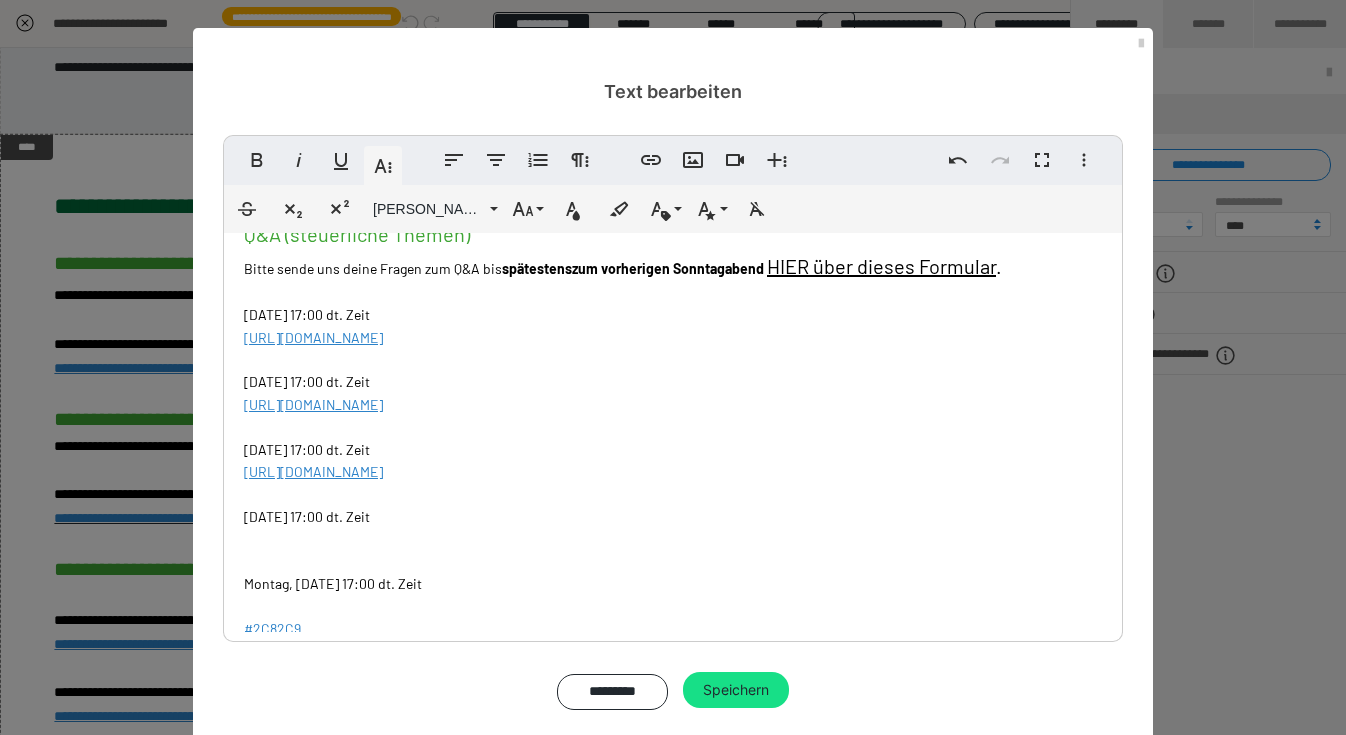 scroll, scrollTop: 498, scrollLeft: 9, axis: both 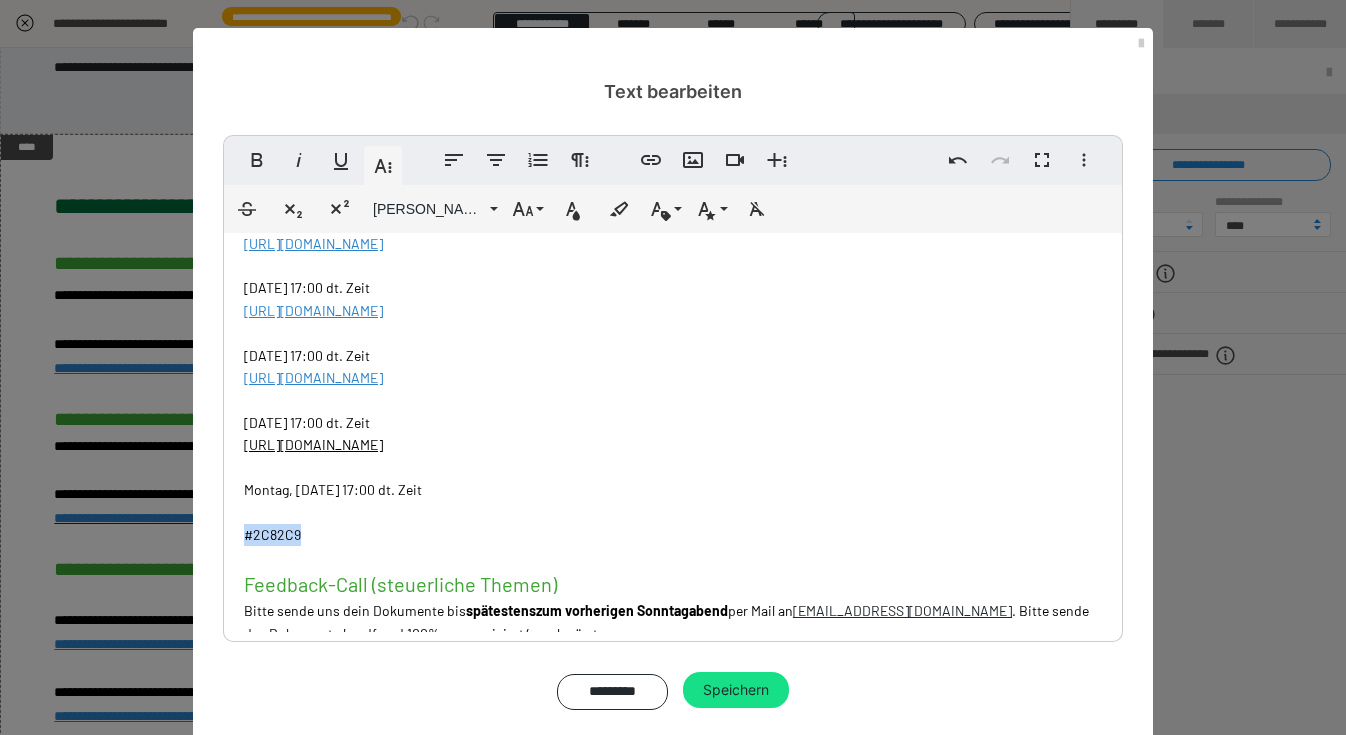 drag, startPoint x: 305, startPoint y: 535, endPoint x: 236, endPoint y: 535, distance: 69 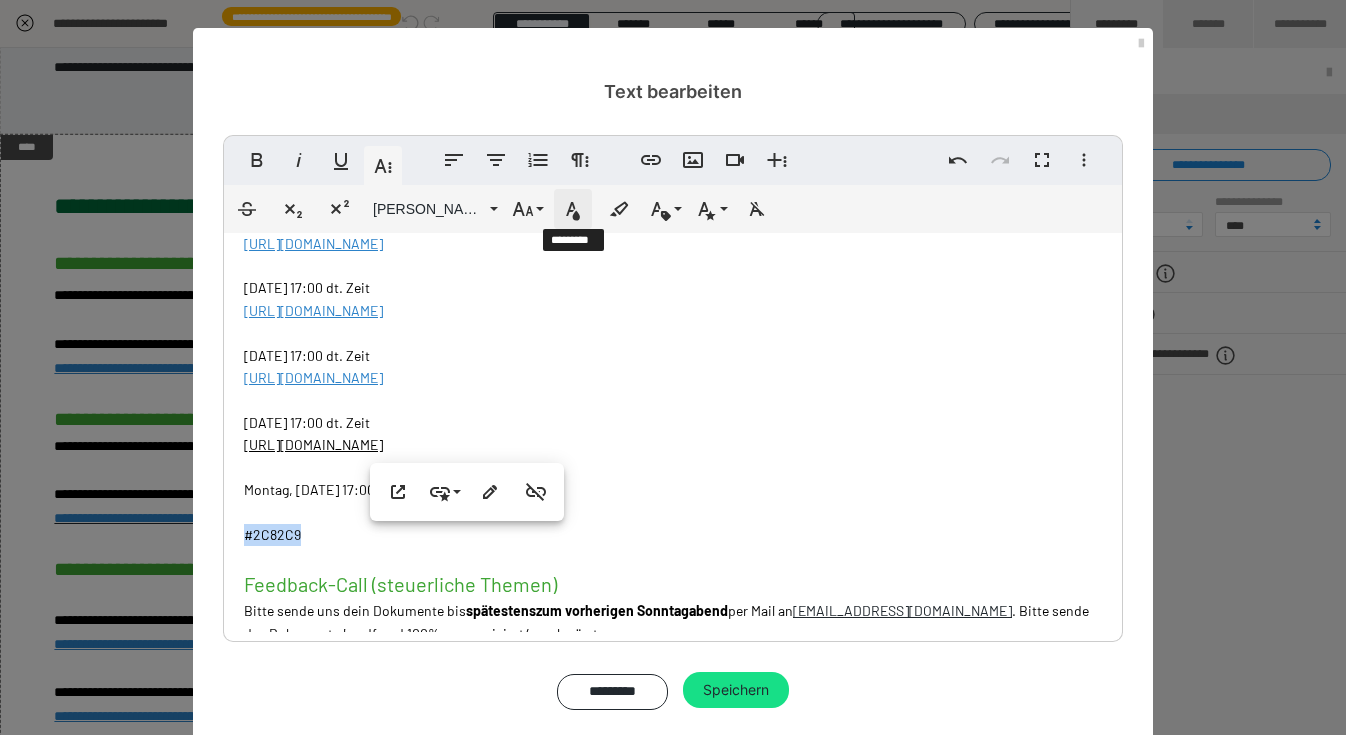 click 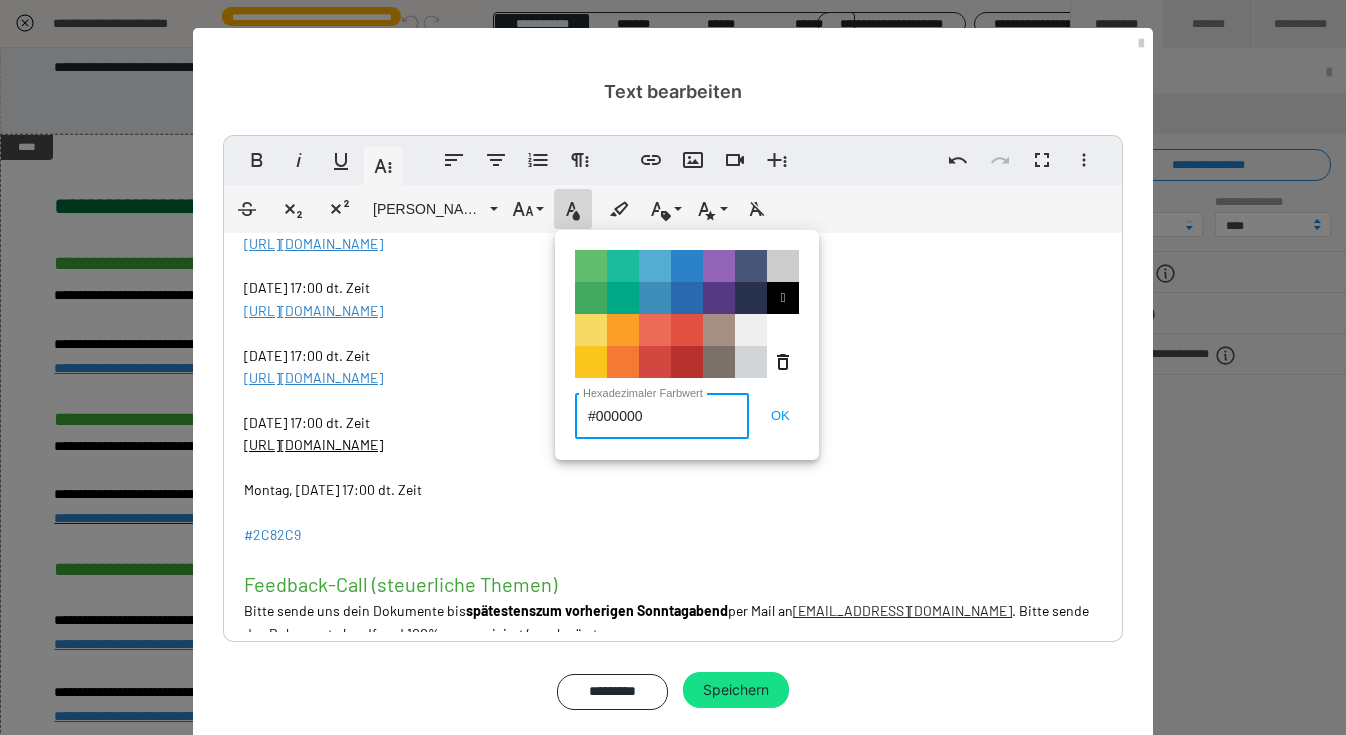 drag, startPoint x: 511, startPoint y: 405, endPoint x: 491, endPoint y: 405, distance: 20 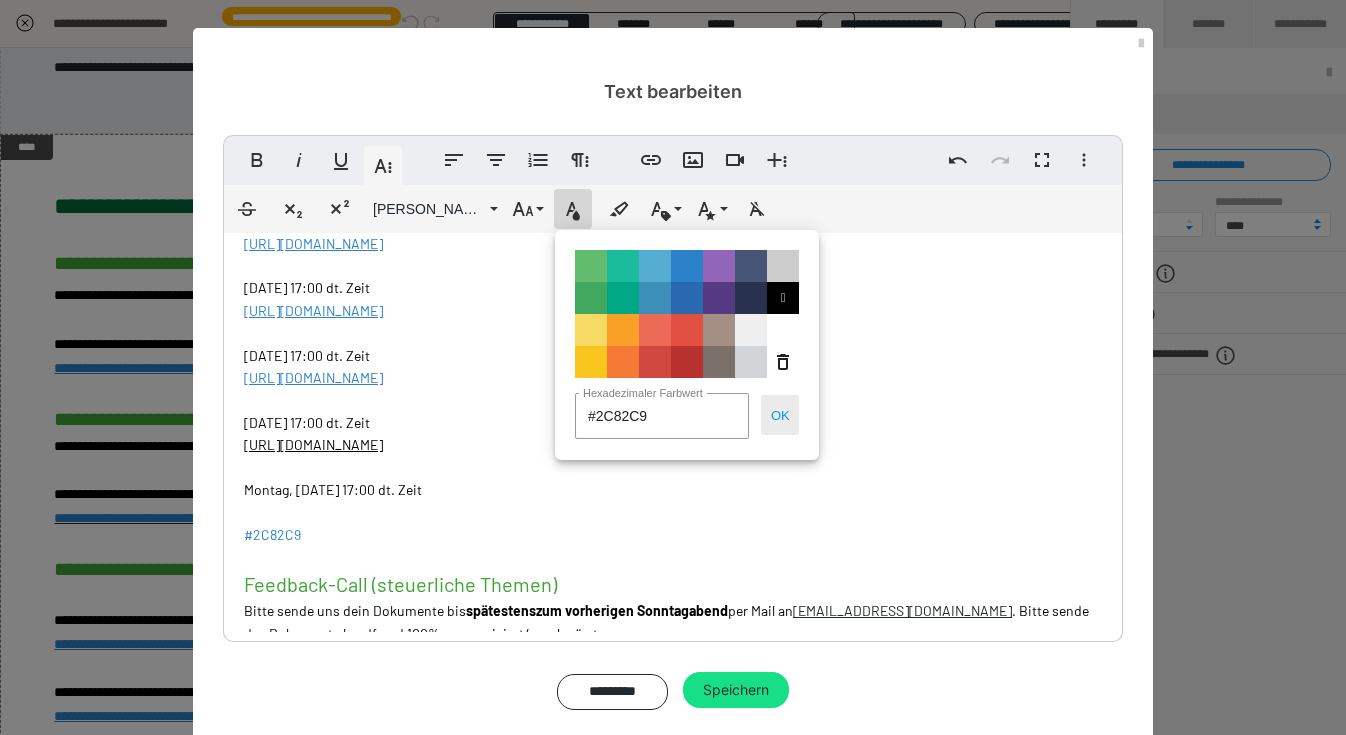 click on "OK" at bounding box center (780, 415) 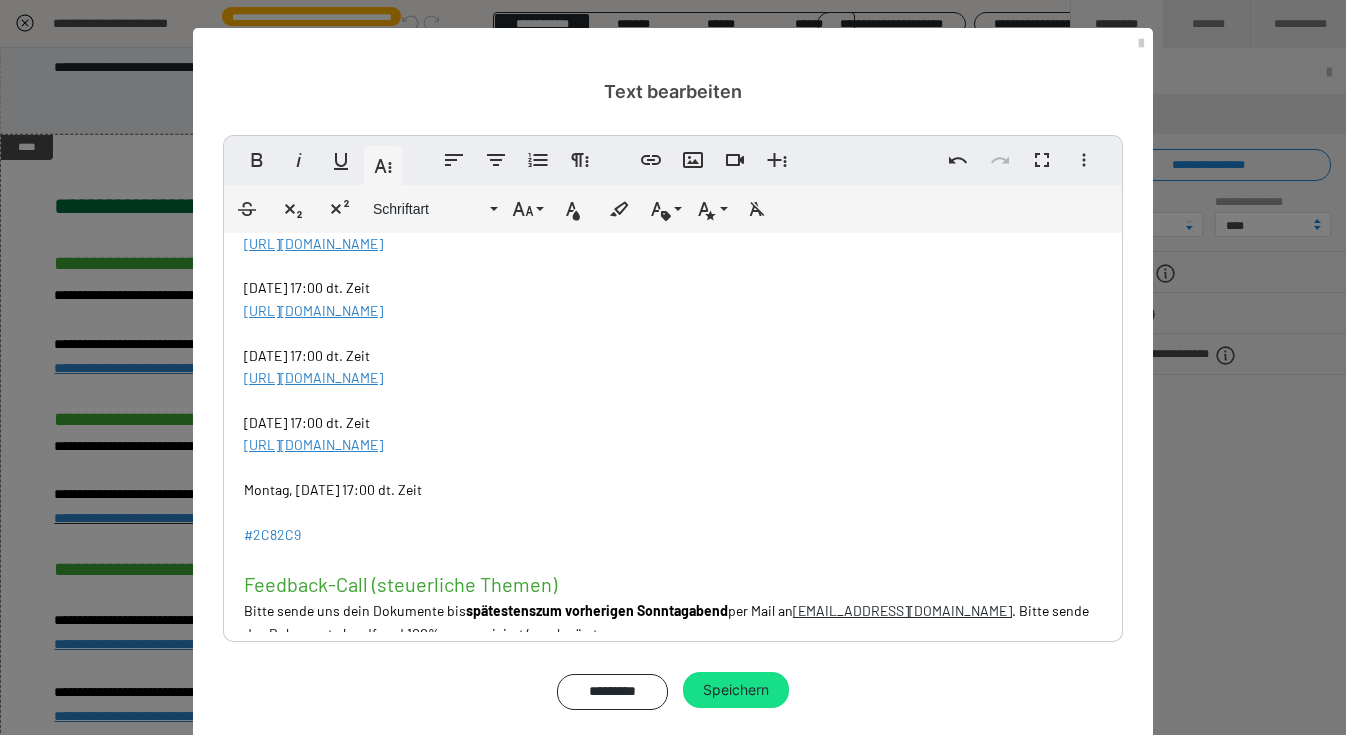 click on "LINKS NÄCHSTE TERMINE Q&A (steuerliche Themen) Bitte sende uns deine Fragen zum Q&A bis  spätestens  zum vorherigen Sonntaga bend   HIER über dieses Formular . Dienstag, 05.08.2025 - 17:00 dt. Zeit https://us02web.zoom.us/meeting/register/DxmUyb8KQXySZq2cqkcd_Q ​ ​ Dienstag, 19.08.2025 - 17:00 dt. Zeit https://us02web.zoom.us/meeting/register/WIYLAD7iTom4XjHbAo0Afg ​​ ​ Dienstag, 02.09.2025 - 17:00 dt. Zeit https://us02web.zoom.us/meeting/register/1ooC81rWTgO2Mrl7W6n_0Q ​ ​ Dienstag, 16.09.2025 - 17:00 dt. Zeit https://us02web.zoom.us/meeting/register/RJg2CUuvSw2my9M5_xGlOQ ​ Montag , 22.09.2025 - 17:00 dt. Zeit ​ #2C82C9 Feedback-Call (steuerliche Themen) Bitte sende uns dein Dokumente bis  spätestens  zum vorherigen Sonntaga bend  per Mail an  einfach@easydigitax.de . Bitte sende das Dokument als pdf und 100% anonymisiert/geschwärzt. Dienstag, 29.07.2025 - 17 Uhr dt. Zeit https://us02web.zoom.us/meeting/register/ECmMDjk-Qs-qkmrBsecRKQ ​ Montag, 01.09.2025 - 17:00 dt. Zeit ​" at bounding box center (673, 594) 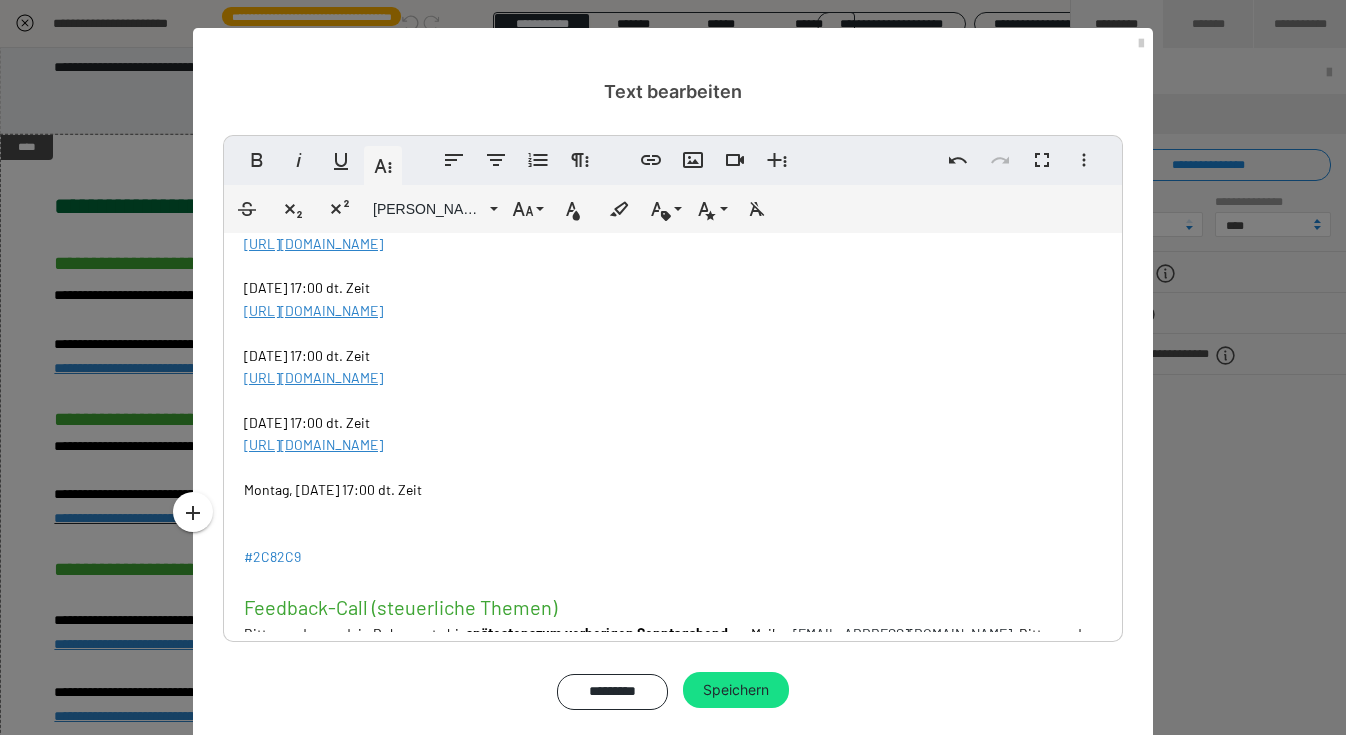 scroll, scrollTop: 498, scrollLeft: 10, axis: both 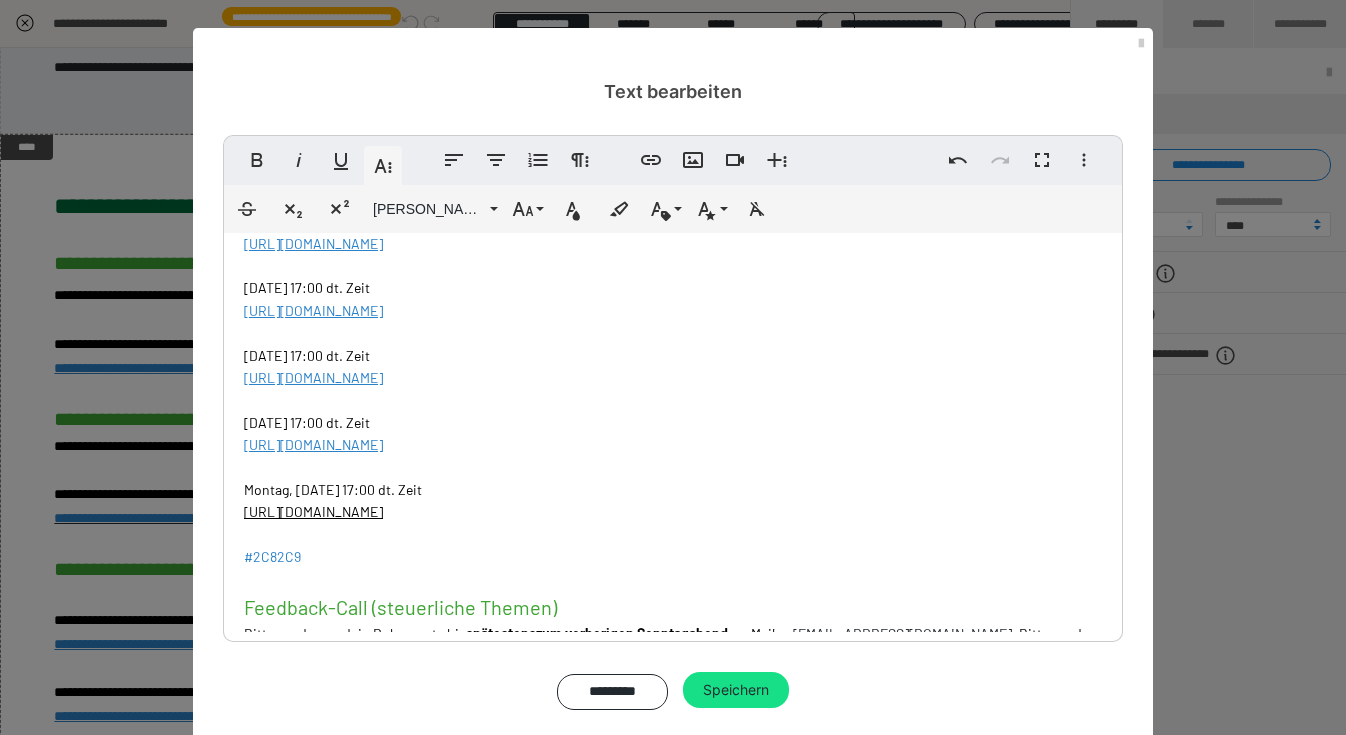 drag, startPoint x: 625, startPoint y: 513, endPoint x: 240, endPoint y: 522, distance: 385.1052 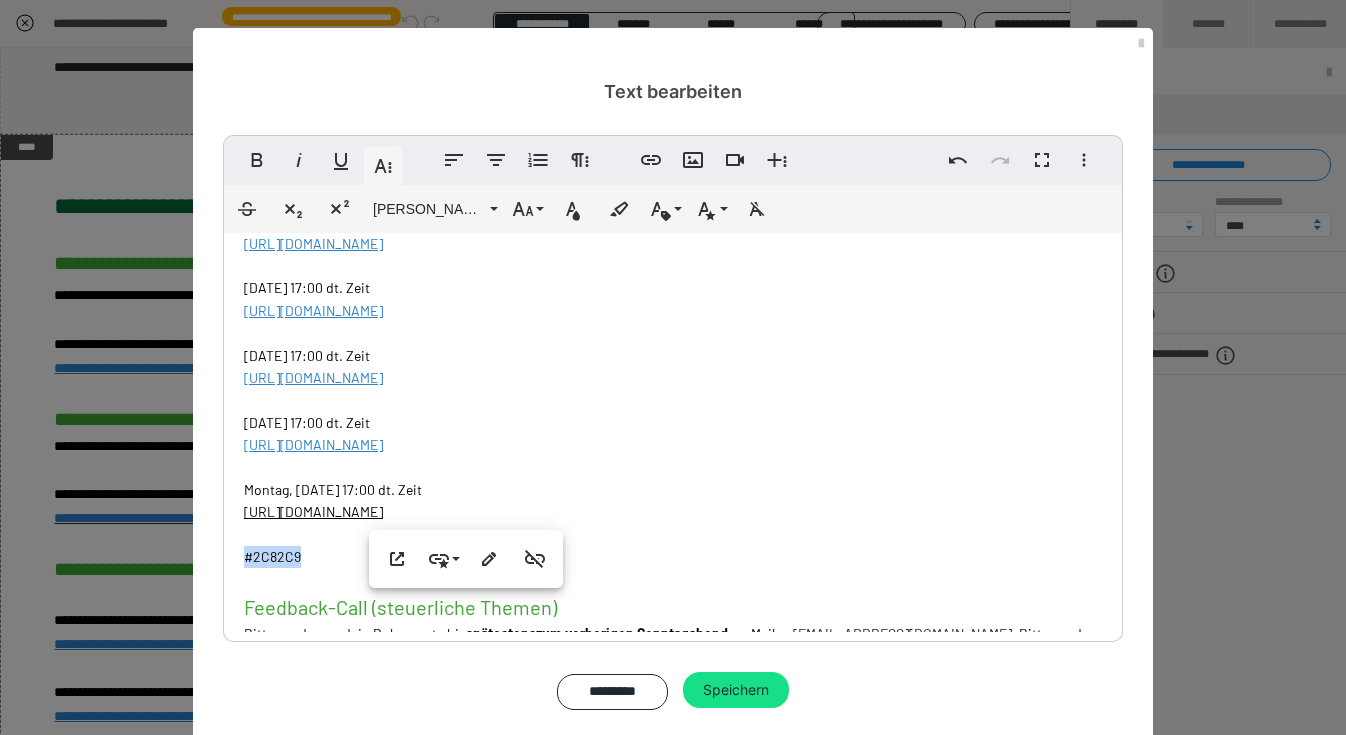 drag, startPoint x: 283, startPoint y: 558, endPoint x: 246, endPoint y: 558, distance: 37 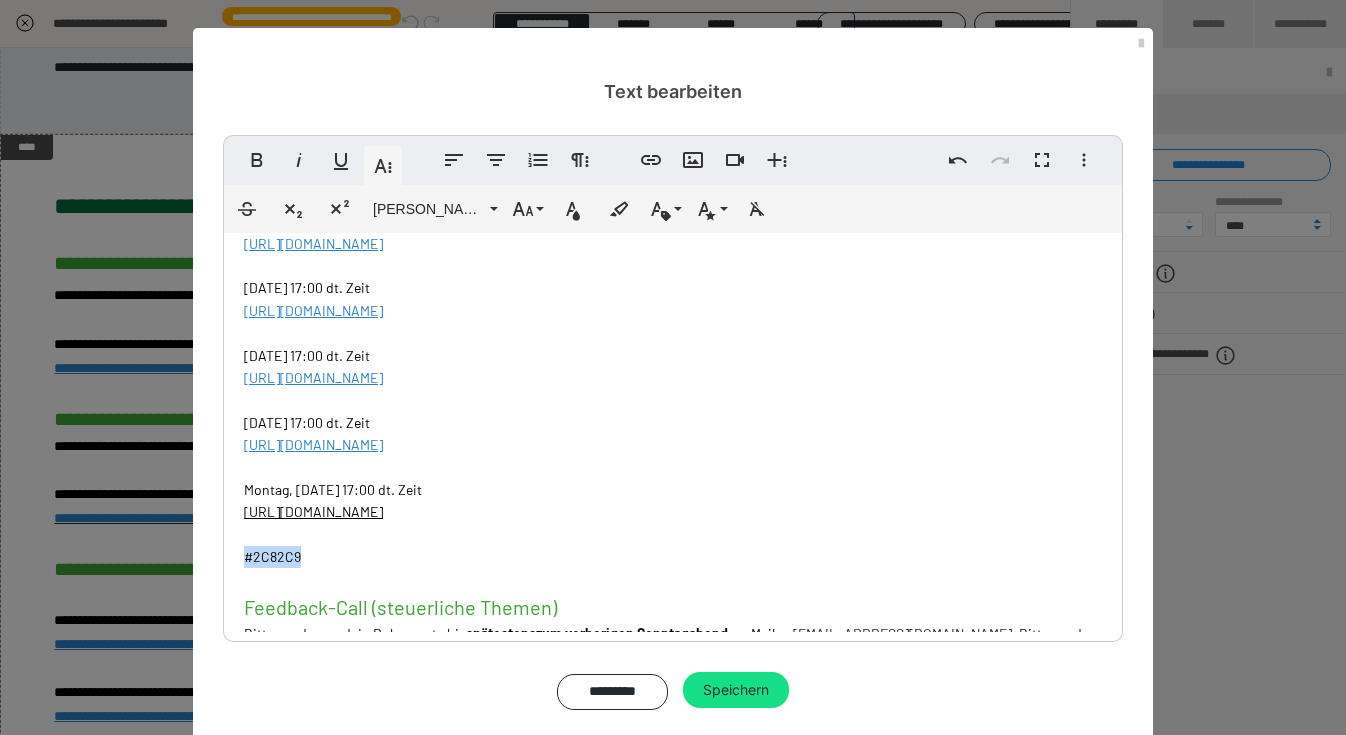 copy on "#2C82C9" 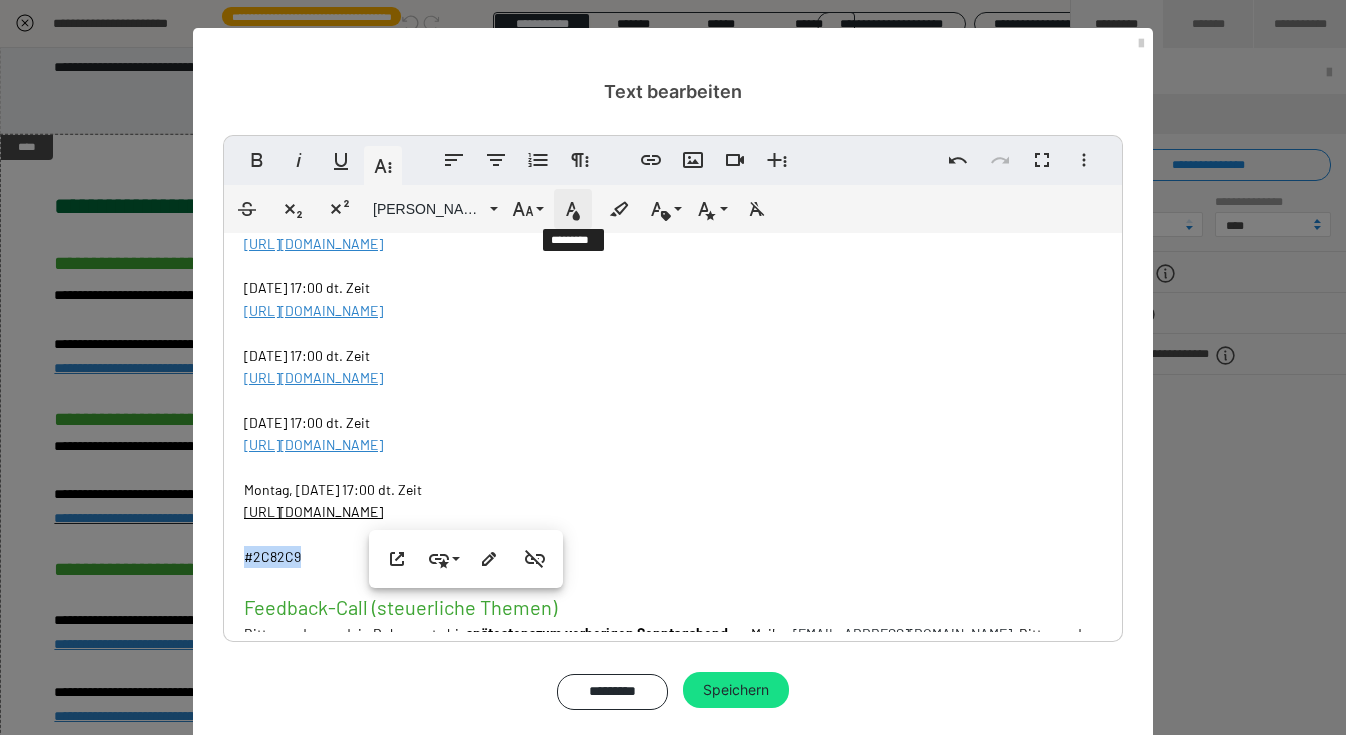click 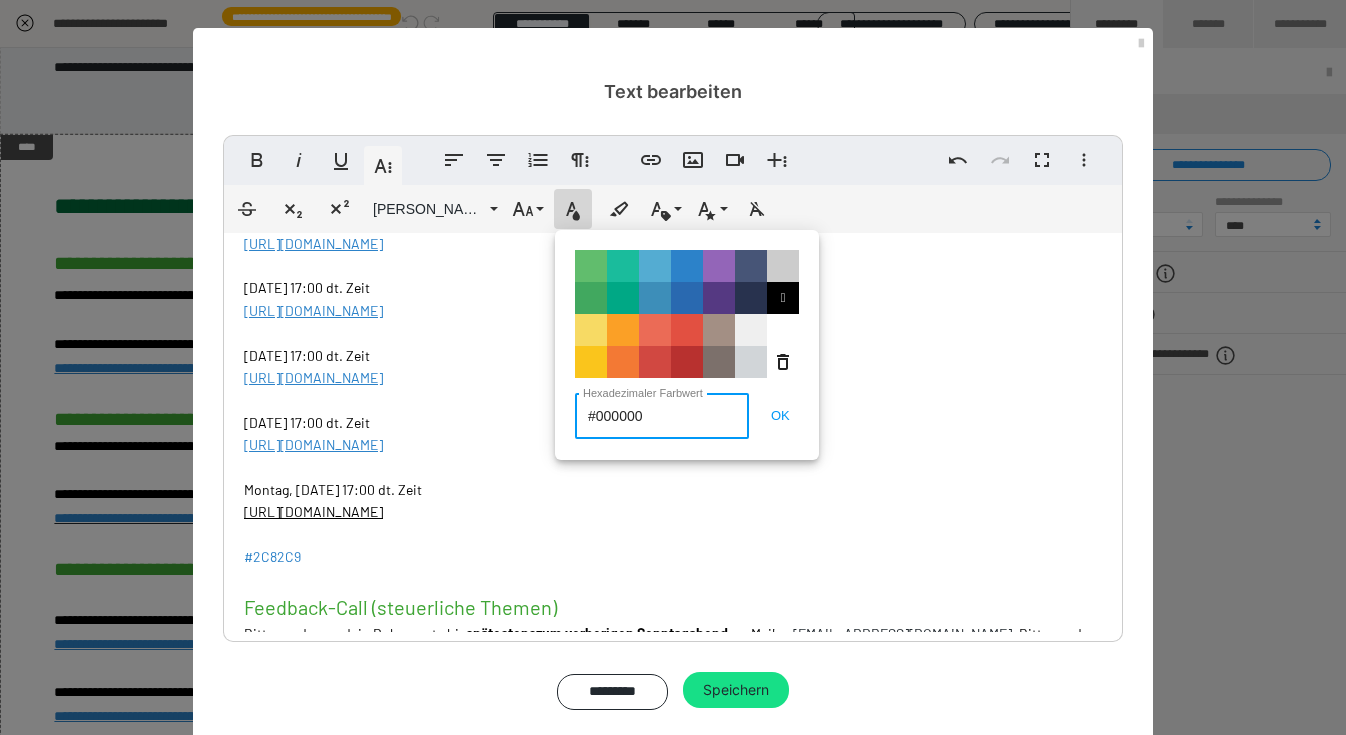drag, startPoint x: 639, startPoint y: 413, endPoint x: 515, endPoint y: 403, distance: 124.40257 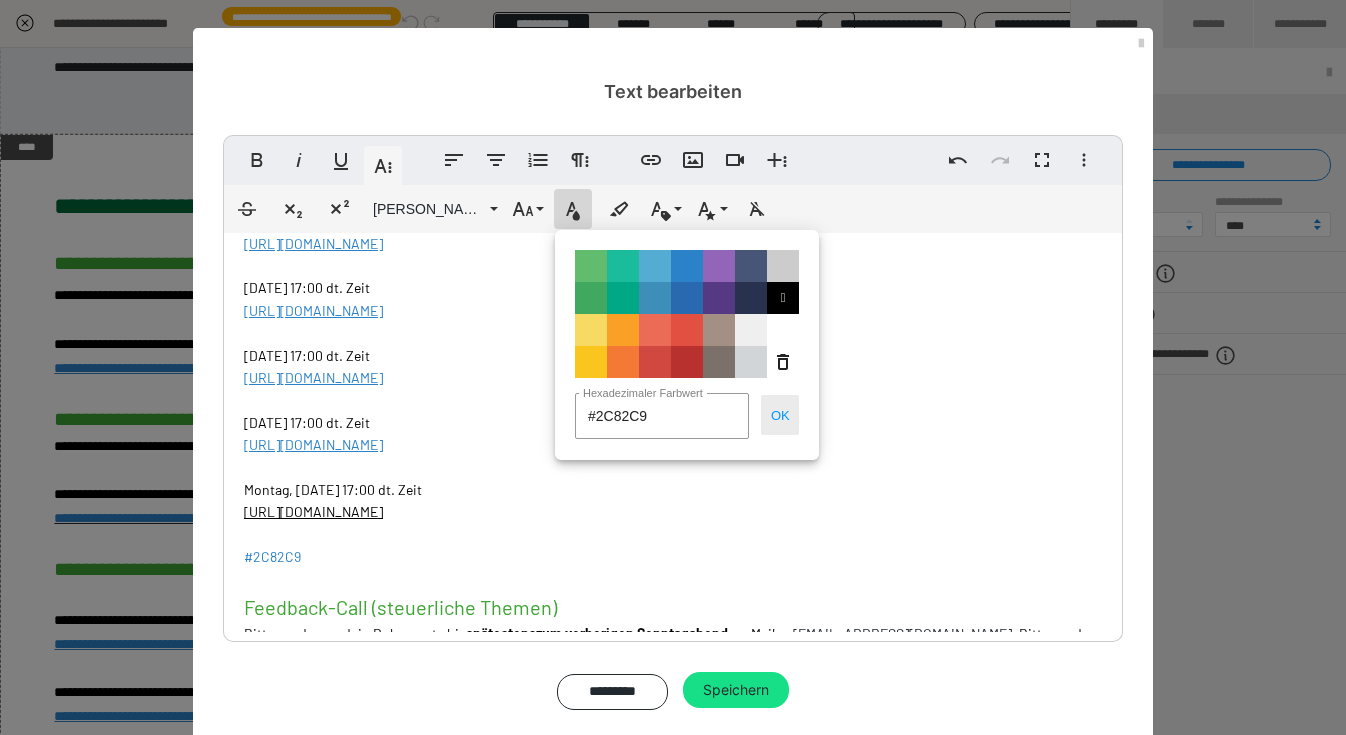 click on "OK" at bounding box center [780, 415] 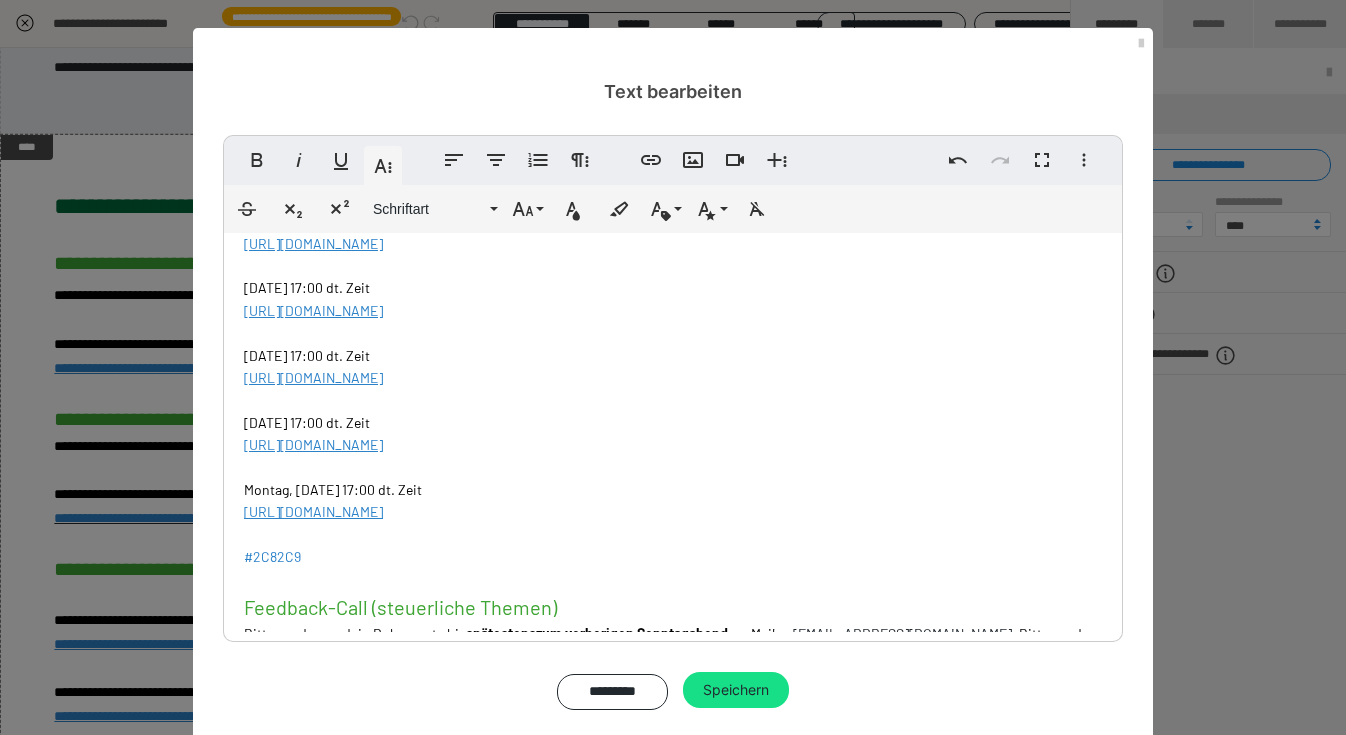 click on "LINKS NÄCHSTE TERMINE Q&A (steuerliche Themen) Bitte sende uns deine Fragen zum Q&A bis  spätestens  zum vorherigen Sonntaga bend   HIER über dieses Formular . Dienstag, 05.08.2025 - 17:00 dt. Zeit https://us02web.zoom.us/meeting/register/DxmUyb8KQXySZq2cqkcd_Q ​ ​ Dienstag, 19.08.2025 - 17:00 dt. Zeit https://us02web.zoom.us/meeting/register/WIYLAD7iTom4XjHbAo0Afg ​​ ​ Dienstag, 02.09.2025 - 17:00 dt. Zeit https://us02web.zoom.us/meeting/register/1ooC81rWTgO2Mrl7W6n_0Q ​ ​ Dienstag, 16.09.2025 - 17:00 dt. Zeit https://us02web.zoom.us/meeting/register/RJg2CUuvSw2my9M5_xGlOQ ​ Montag , 22.09.2025 - 17:00 dt. Zeit https://us02web.zoom.us/meeting/register/n3Prd95DR8uZ4L8KJAe0ww ​ #2C82C9 Feedback-Call (steuerliche Themen) Bitte sende uns dein Dokumente bis  spätestens  zum vorherigen Sonntaga bend  per Mail an  einfach@easydigitax.de . Bitte sende das Dokument als pdf und 100% anonymisiert/geschwärzt. Dienstag, 29.07.2025 - 17 Uhr dt. Zeit ​ Montag, 01.09.2025 - 17:00 dt. Zeit ​" at bounding box center (673, 605) 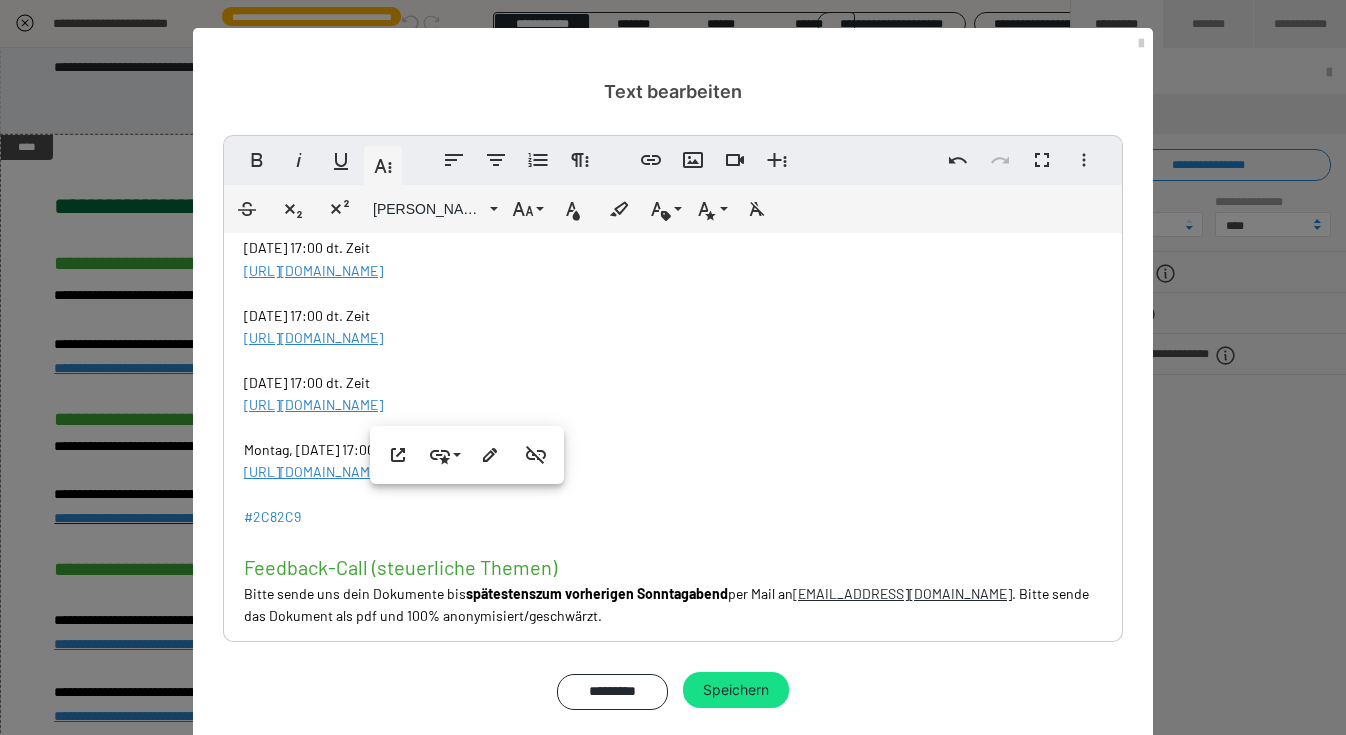 scroll, scrollTop: 242, scrollLeft: 0, axis: vertical 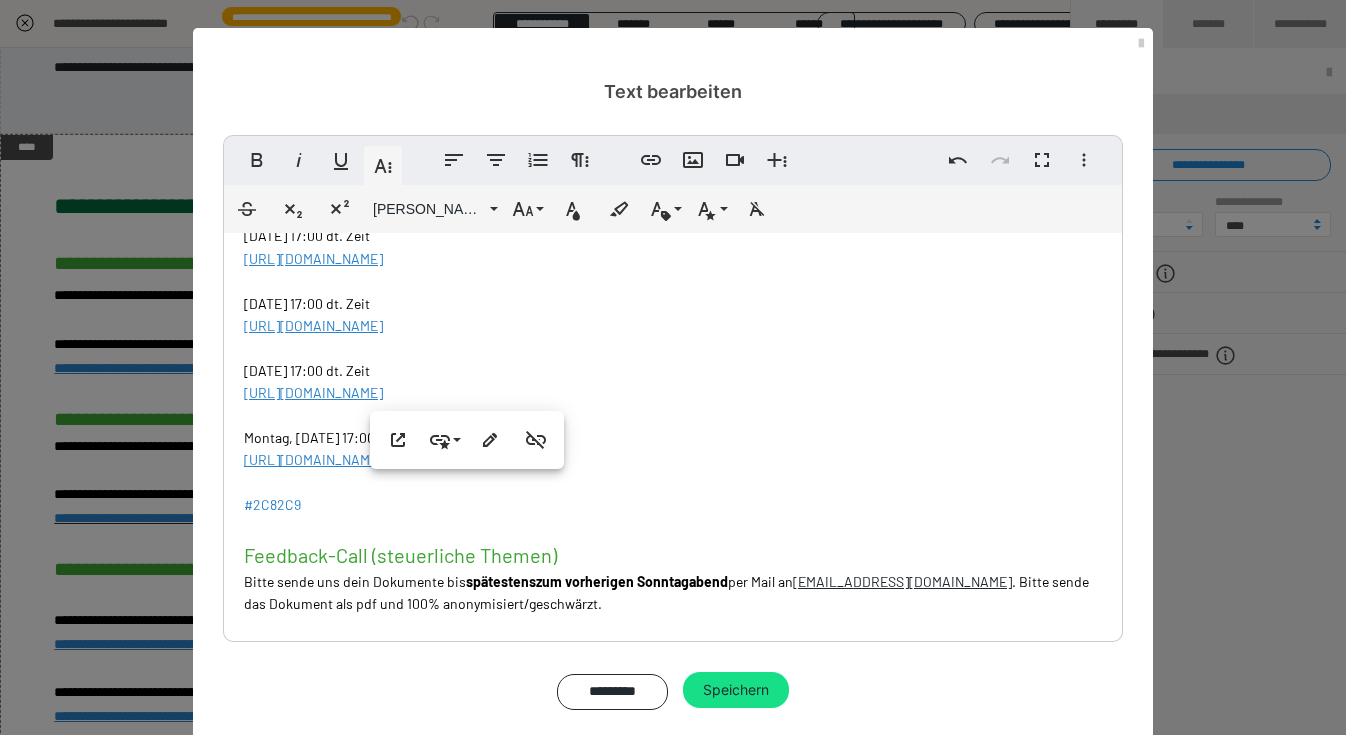 click on "LINKS NÄCHSTE TERMINE Q&A (steuerliche Themen) Bitte sende uns deine Fragen zum Q&A bis  spätestens  zum vorherigen Sonntaga bend   HIER über dieses Formular . Dienstag, 05.08.2025 - 17:00 dt. Zeit https://us02web.zoom.us/meeting/register/DxmUyb8KQXySZq2cqkcd_Q ​ ​ Dienstag, 19.08.2025 - 17:00 dt. Zeit https://us02web.zoom.us/meeting/register/WIYLAD7iTom4XjHbAo0Afg ​​ ​ Dienstag, 02.09.2025 - 17:00 dt. Zeit https://us02web.zoom.us/meeting/register/1ooC81rWTgO2Mrl7W6n_0Q ​ ​ Dienstag, 16.09.2025 - 17:00 dt. Zeit https://us02web.zoom.us/meeting/register/RJg2CUuvSw2my9M5_xGlOQ ​ Montag , 22.09.2025 - 17:00 dt. Zeit https://us02web.zoom.us/meeting/register/n3Prd95DR8uZ4L8KJAe0ww ​ #2C82C9 Feedback-Call (steuerliche Themen) Bitte sende uns dein Dokumente bis  spätestens  zum vorherigen Sonntaga bend  per Mail an  einfach@easydigitax.de . Bitte sende das Dokument als pdf und 100% anonymisiert/geschwärzt. Dienstag, 29.07.2025 - 17 Uhr dt. Zeit ​ Montag, 01.09.2025 - 17:00 dt. Zeit ​" at bounding box center (673, 553) 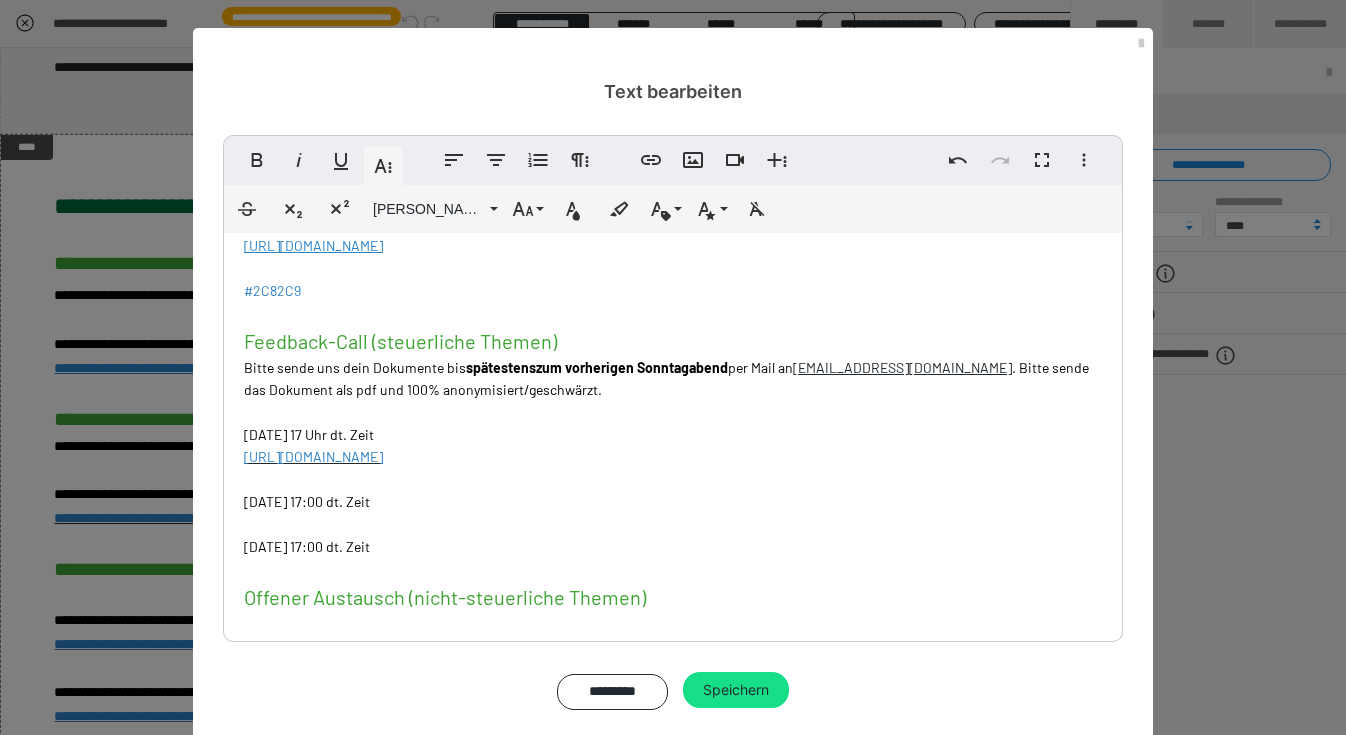 scroll, scrollTop: 462, scrollLeft: 0, axis: vertical 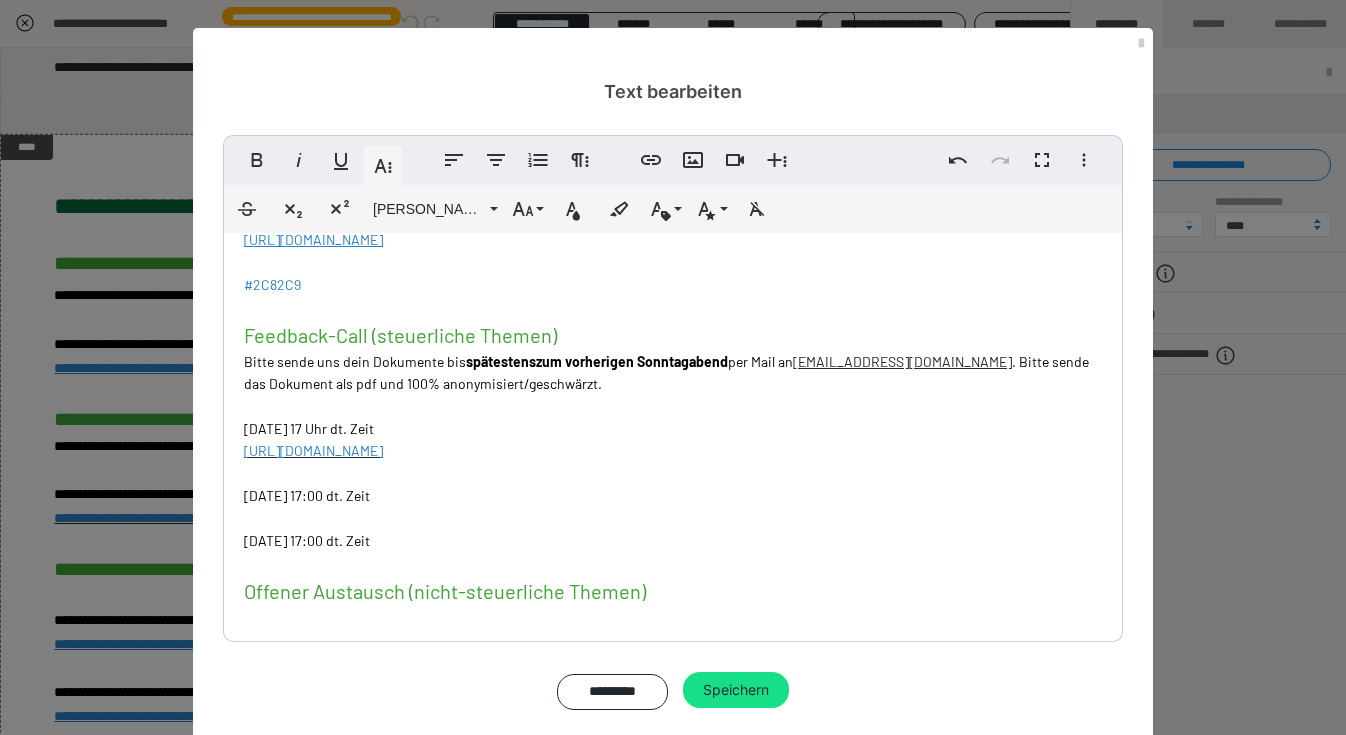 drag, startPoint x: 710, startPoint y: 446, endPoint x: 237, endPoint y: 454, distance: 473.06766 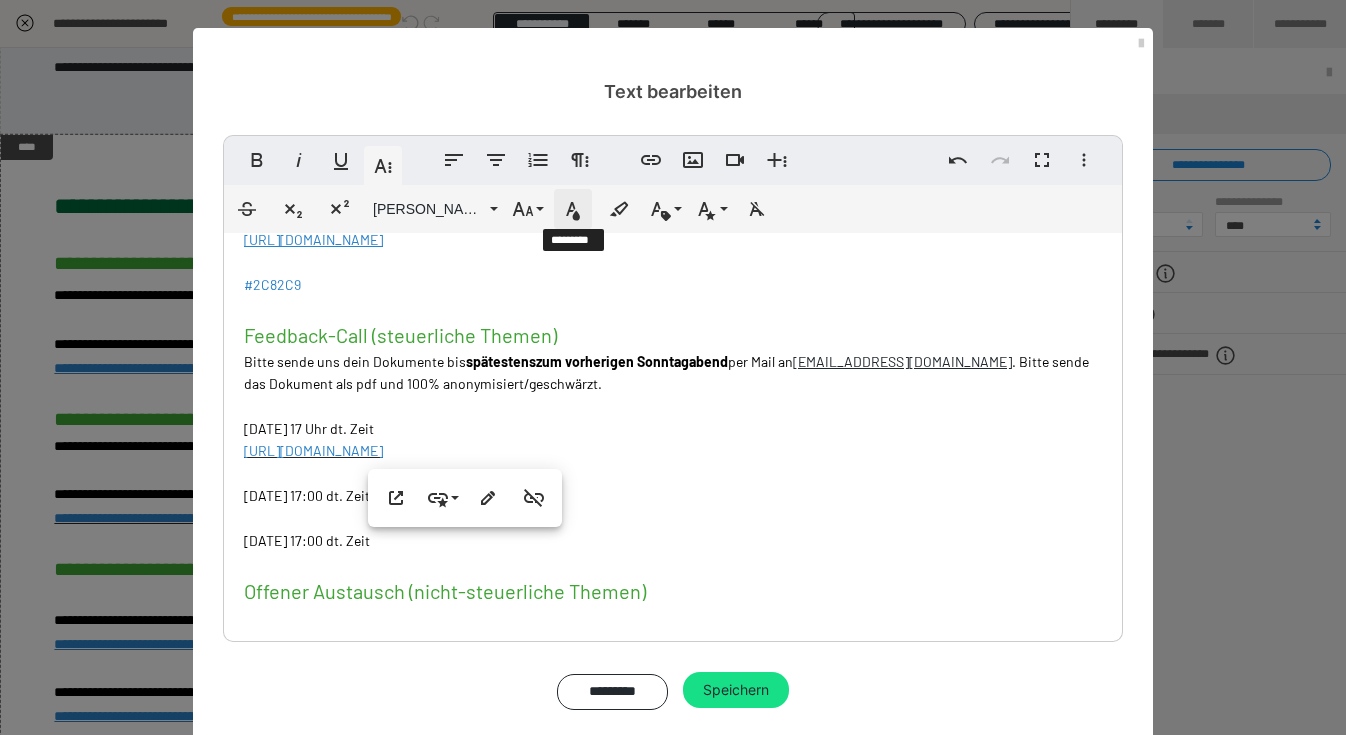 click 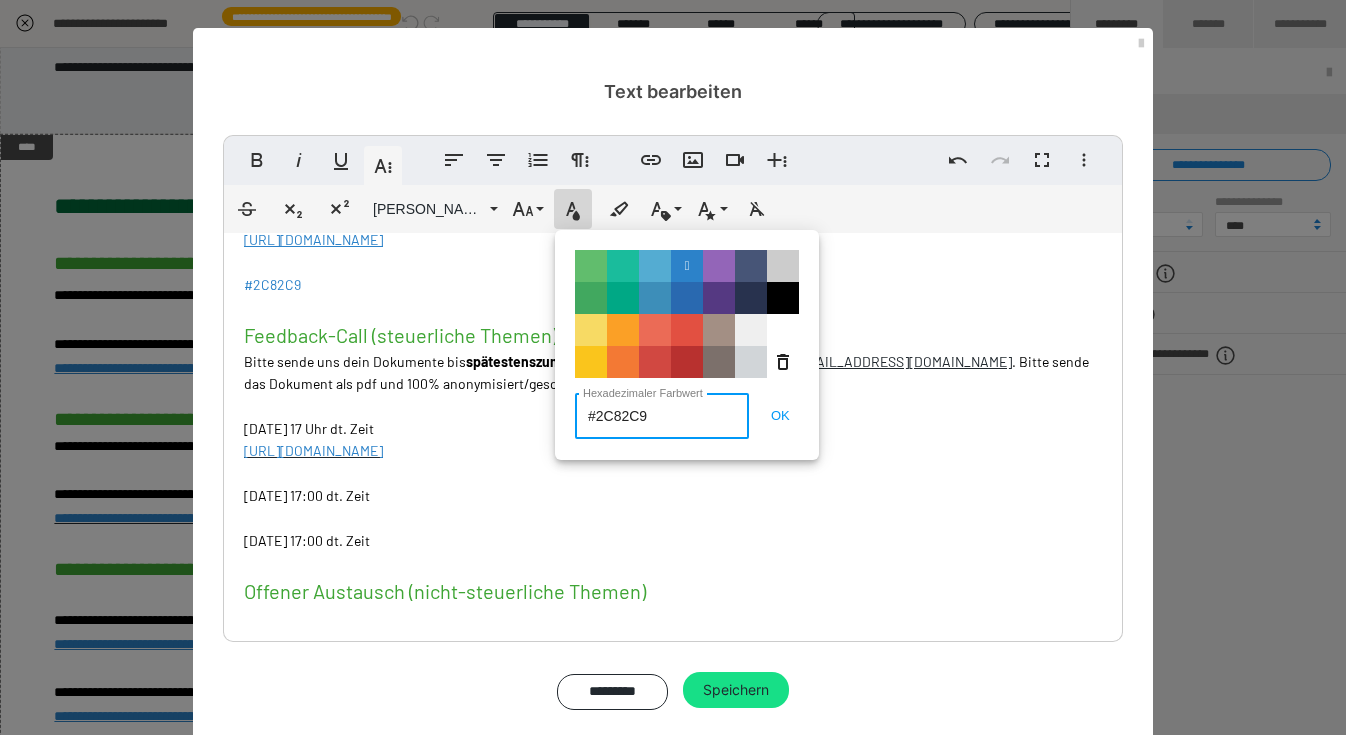 drag, startPoint x: 603, startPoint y: 413, endPoint x: 577, endPoint y: 412, distance: 26.019224 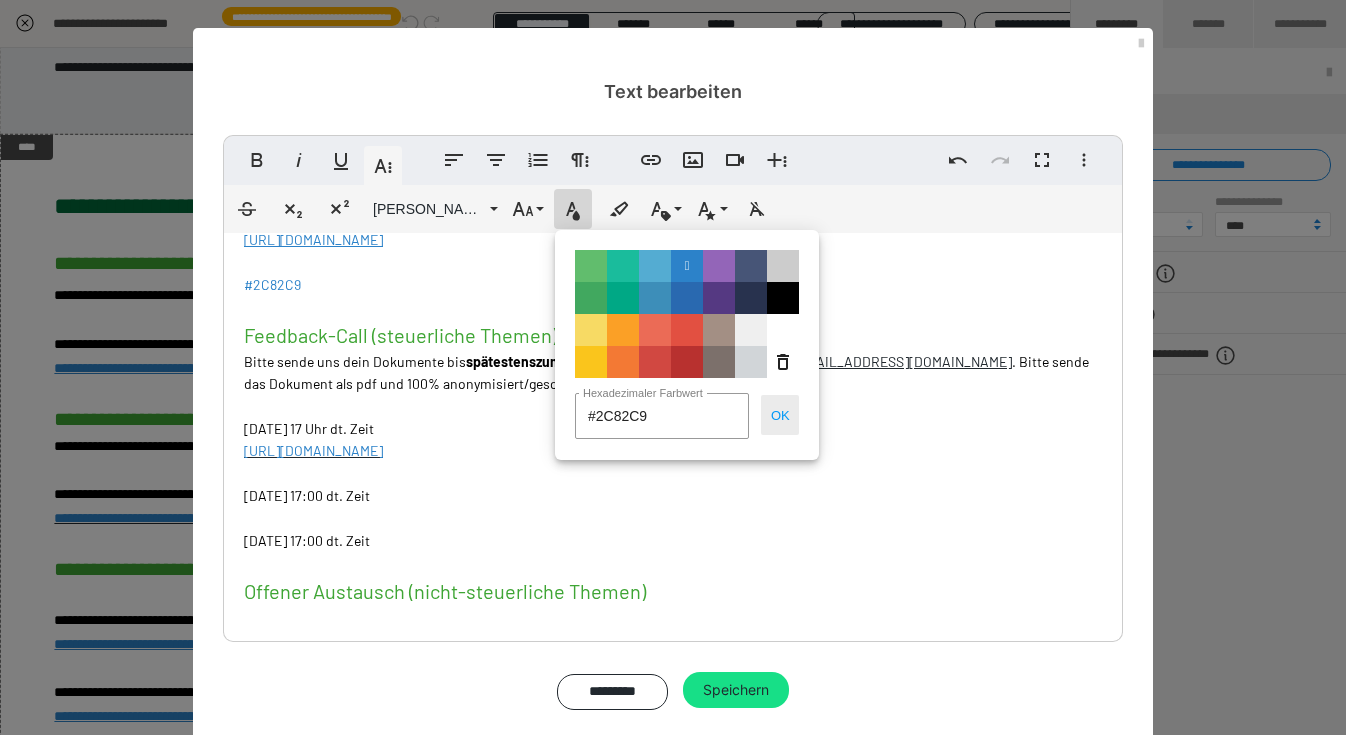 click on "OK" at bounding box center (780, 415) 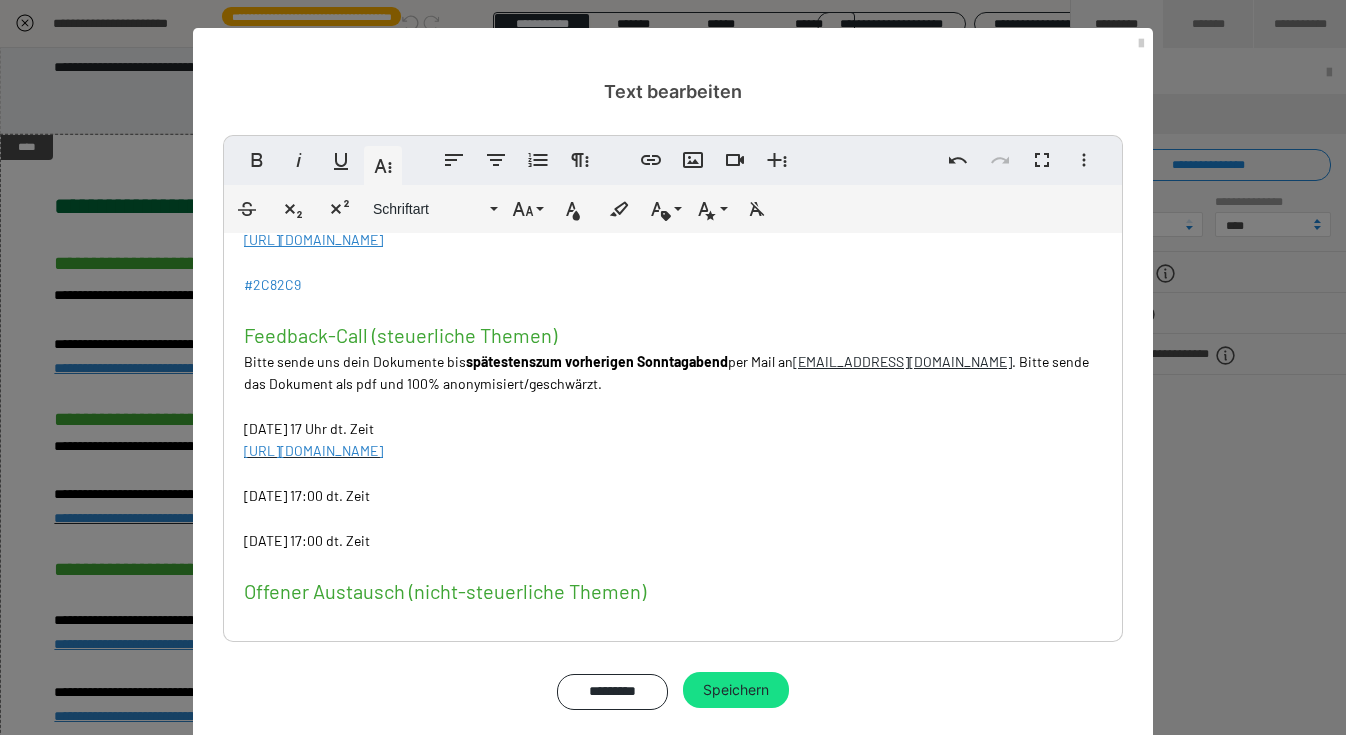 click on "LINKS NÄCHSTE TERMINE Q&A (steuerliche Themen) Bitte sende uns deine Fragen zum Q&A bis  spätestens  zum vorherigen Sonntaga bend   HIER über dieses Formular . Dienstag, 05.08.2025 - 17:00 dt. Zeit https://us02web.zoom.us/meeting/register/DxmUyb8KQXySZq2cqkcd_Q ​ ​ Dienstag, 19.08.2025 - 17:00 dt. Zeit https://us02web.zoom.us/meeting/register/WIYLAD7iTom4XjHbAo0Afg ​​ ​ Dienstag, 02.09.2025 - 17:00 dt. Zeit https://us02web.zoom.us/meeting/register/1ooC81rWTgO2Mrl7W6n_0Q ​ ​ Dienstag, 16.09.2025 - 17:00 dt. Zeit https://us02web.zoom.us/meeting/register/RJg2CUuvSw2my9M5_xGlOQ ​ Montag , 22.09.2025 - 17:00 dt. Zeit https://us02web.zoom.us/meeting/register/n3Prd95DR8uZ4L8KJAe0ww ​ #2C82C9 Feedback-Call (steuerliche Themen) Bitte sende uns dein Dokumente bis  spätestens  zum vorherigen Sonntaga bend  per Mail an  einfach@easydigitax.de . Bitte sende das Dokument als pdf und 100% anonymisiert/geschwärzt. Dienstag, 29.07.2025 - 17 Uhr dt. Zeit ​ Montag, 01.09.2025 - 17:00 dt. Zeit ​" at bounding box center (673, 333) 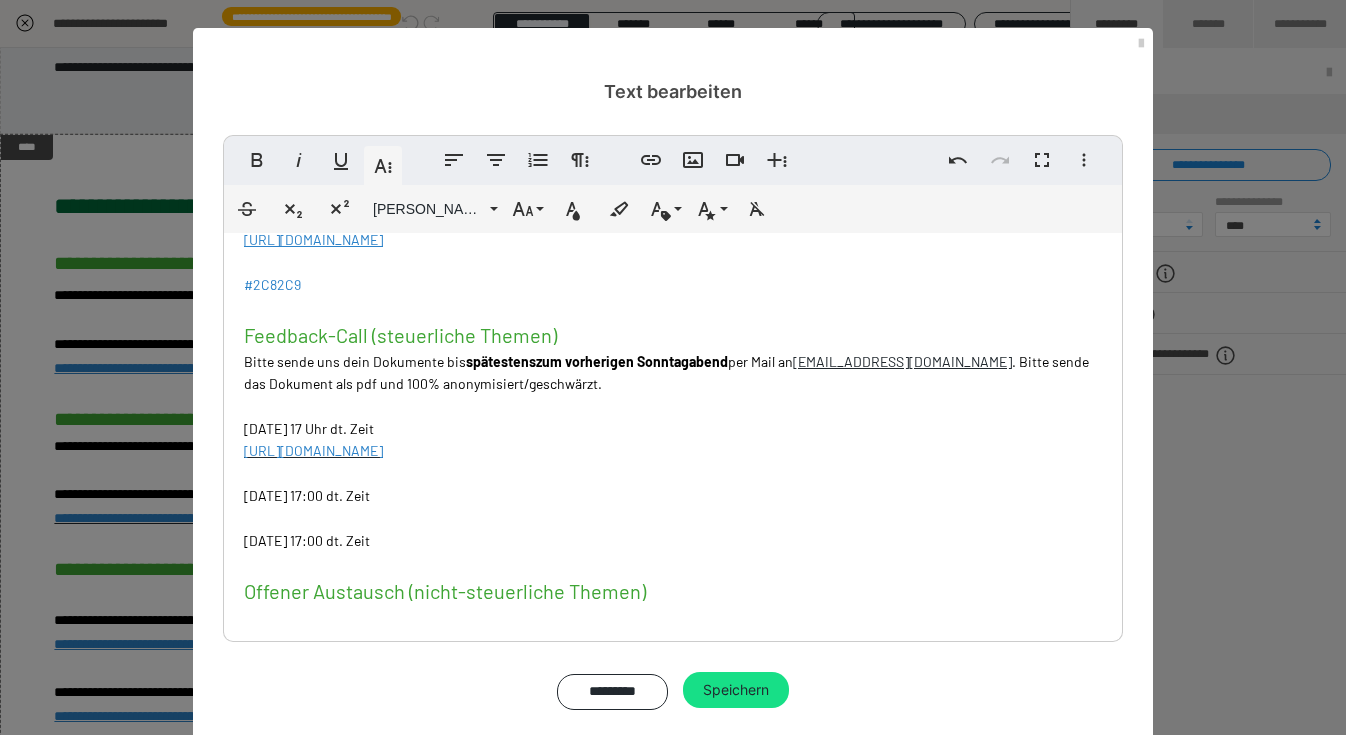 drag, startPoint x: 698, startPoint y: 457, endPoint x: 233, endPoint y: 460, distance: 465.00967 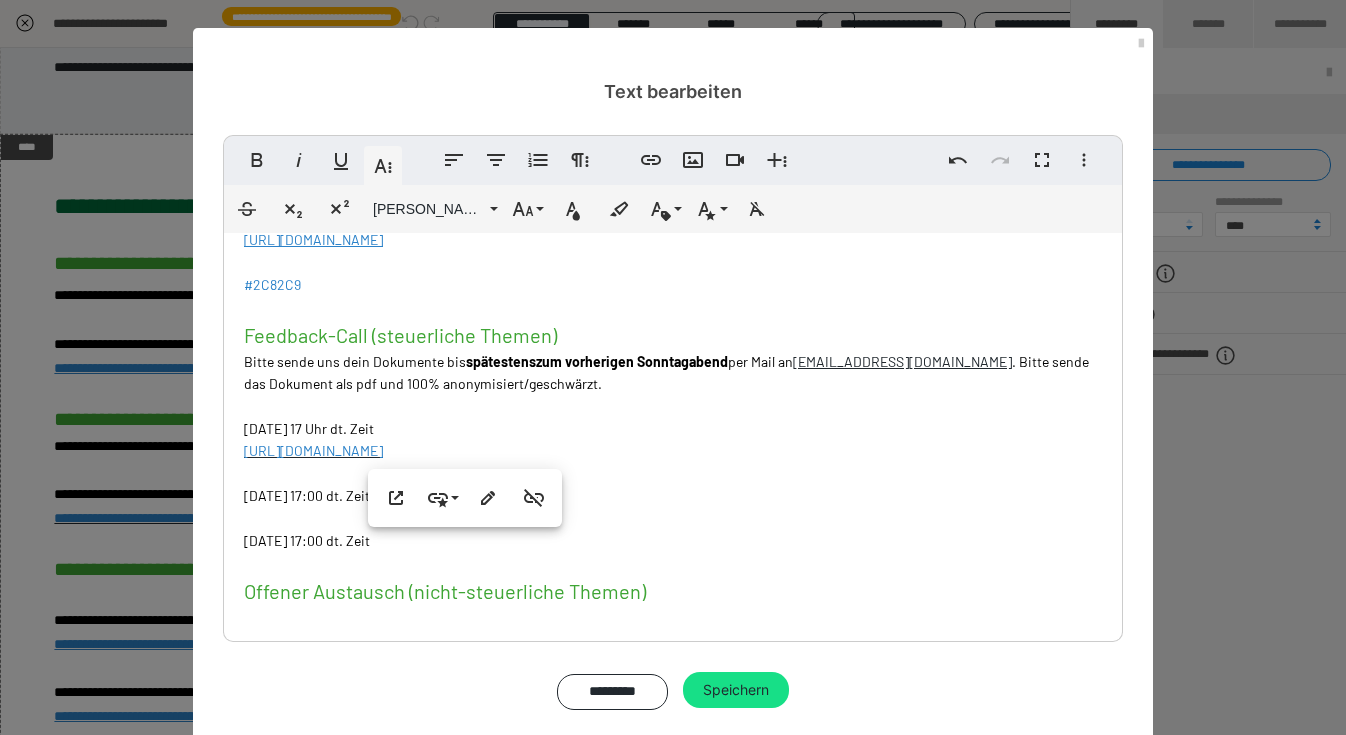 scroll, scrollTop: 498, scrollLeft: 9, axis: both 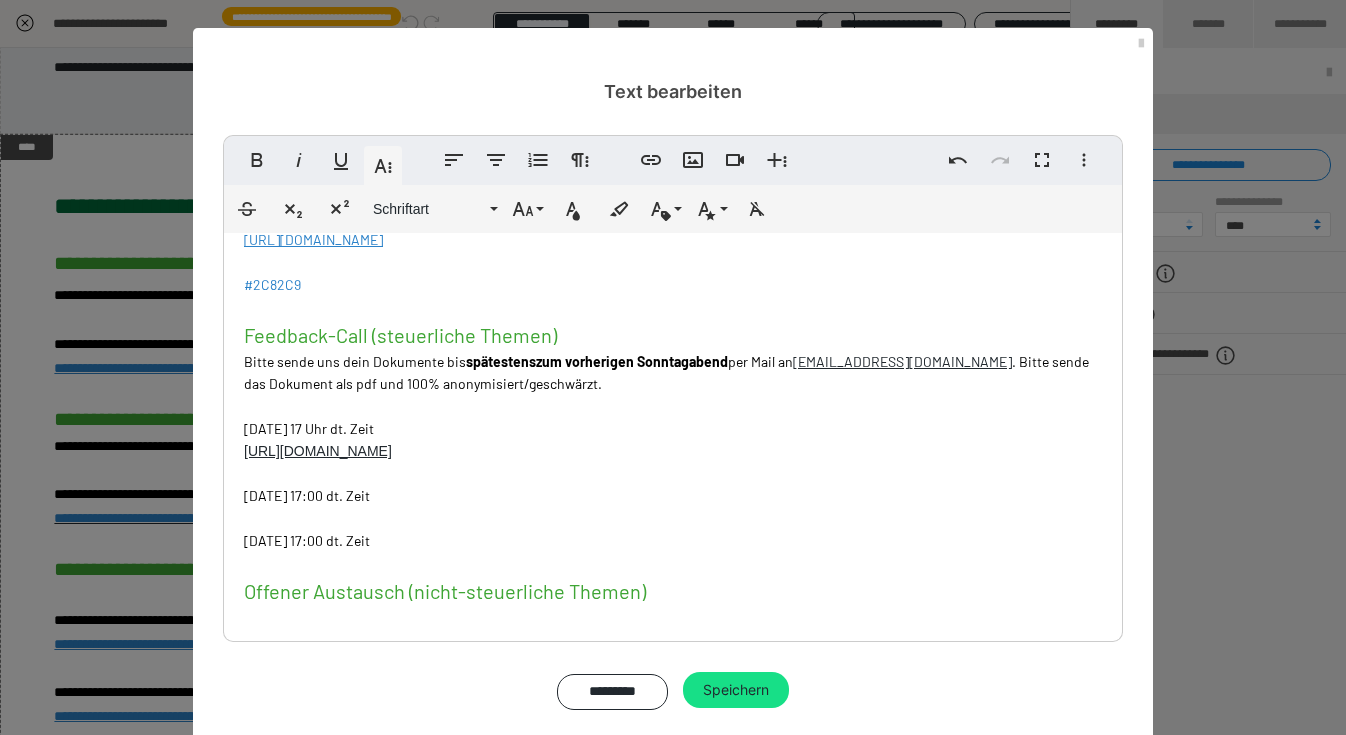 click on "#2C82C9" at bounding box center [272, 284] 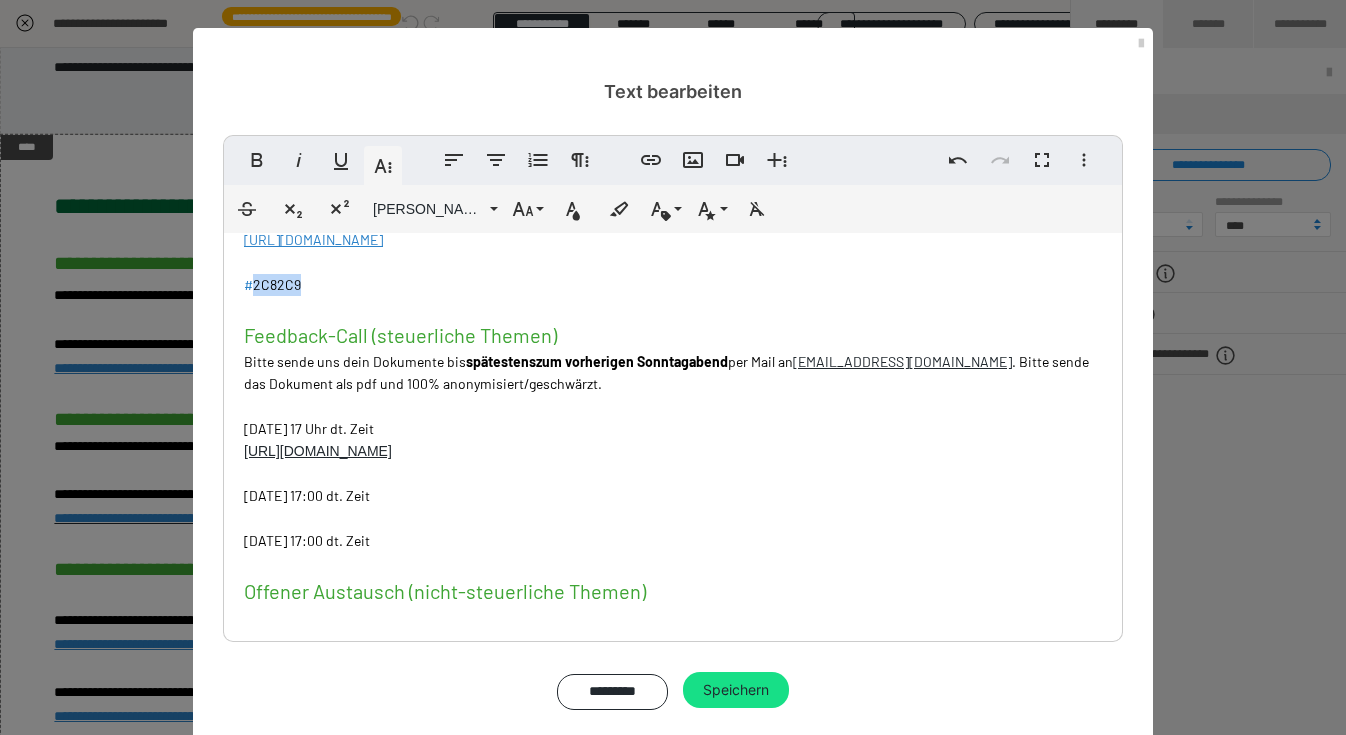 click on "#2C82C9" at bounding box center (272, 284) 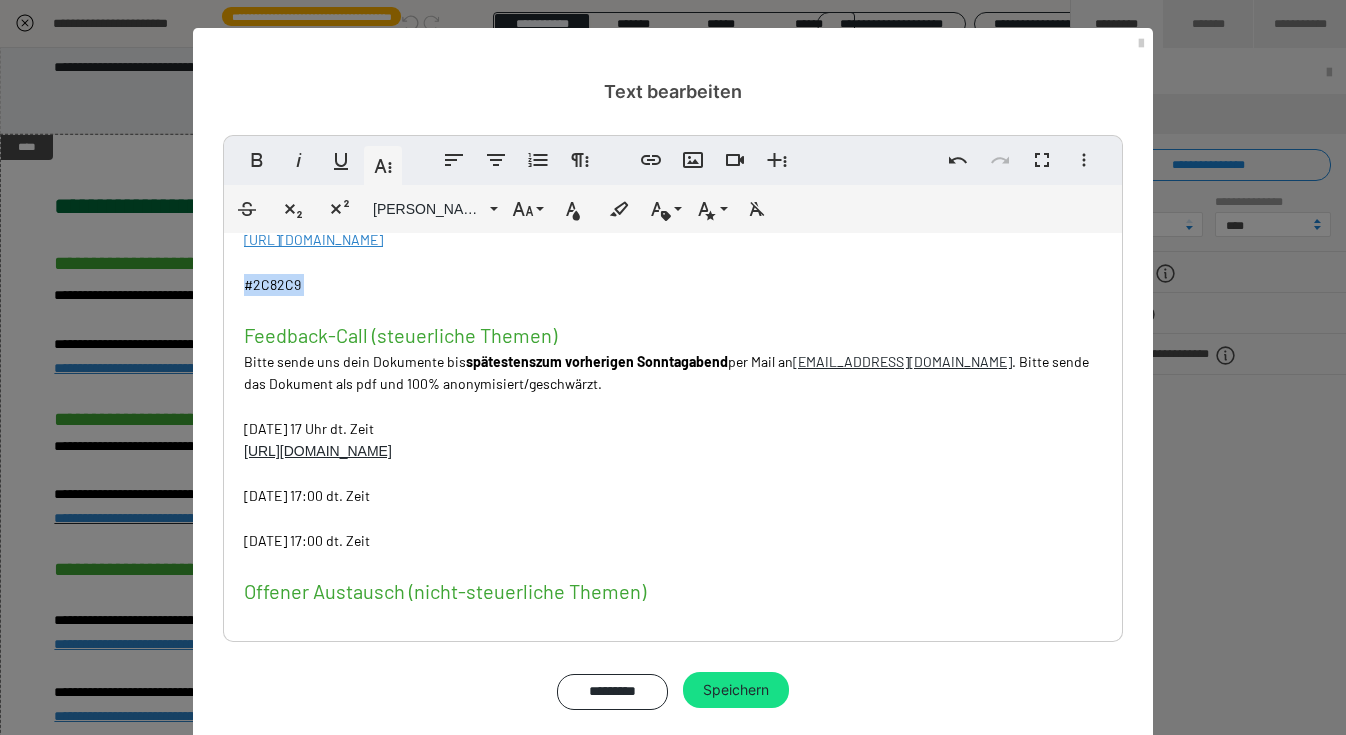 drag, startPoint x: 272, startPoint y: 286, endPoint x: 239, endPoint y: 284, distance: 33.06055 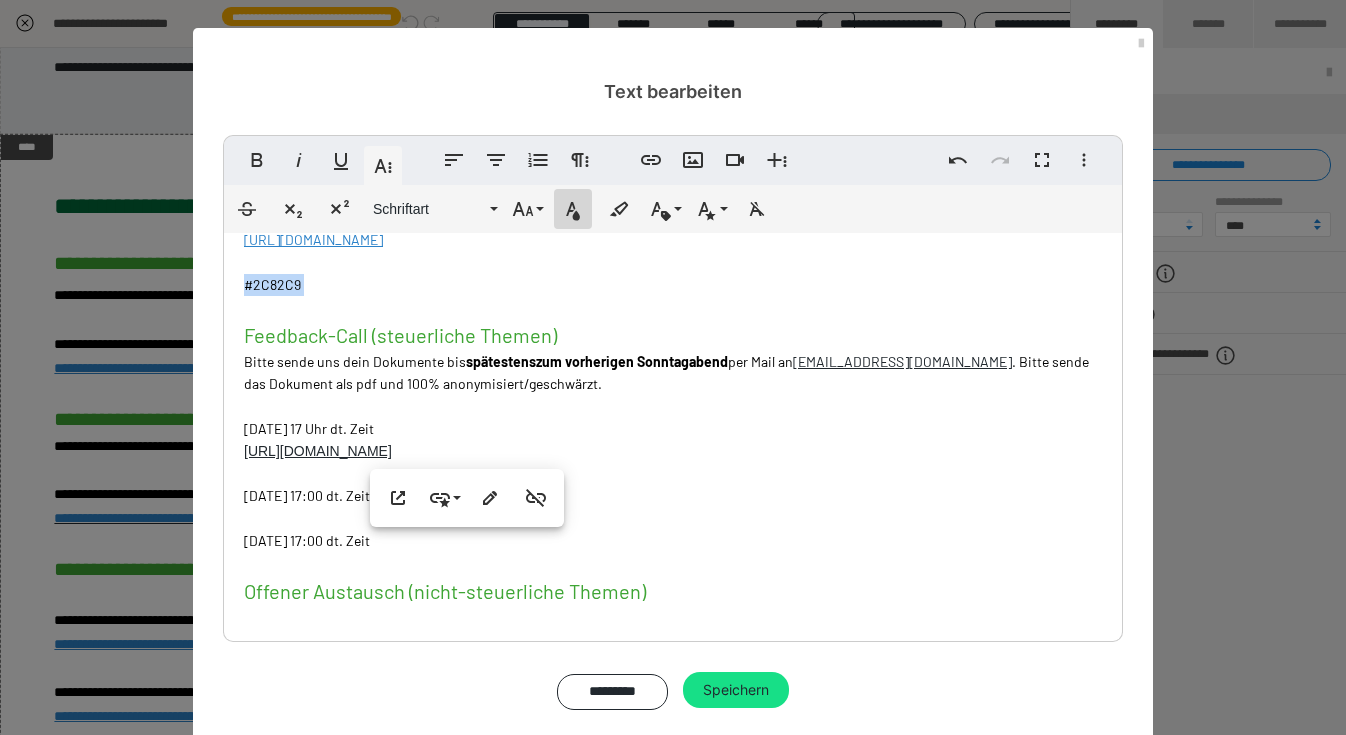 click 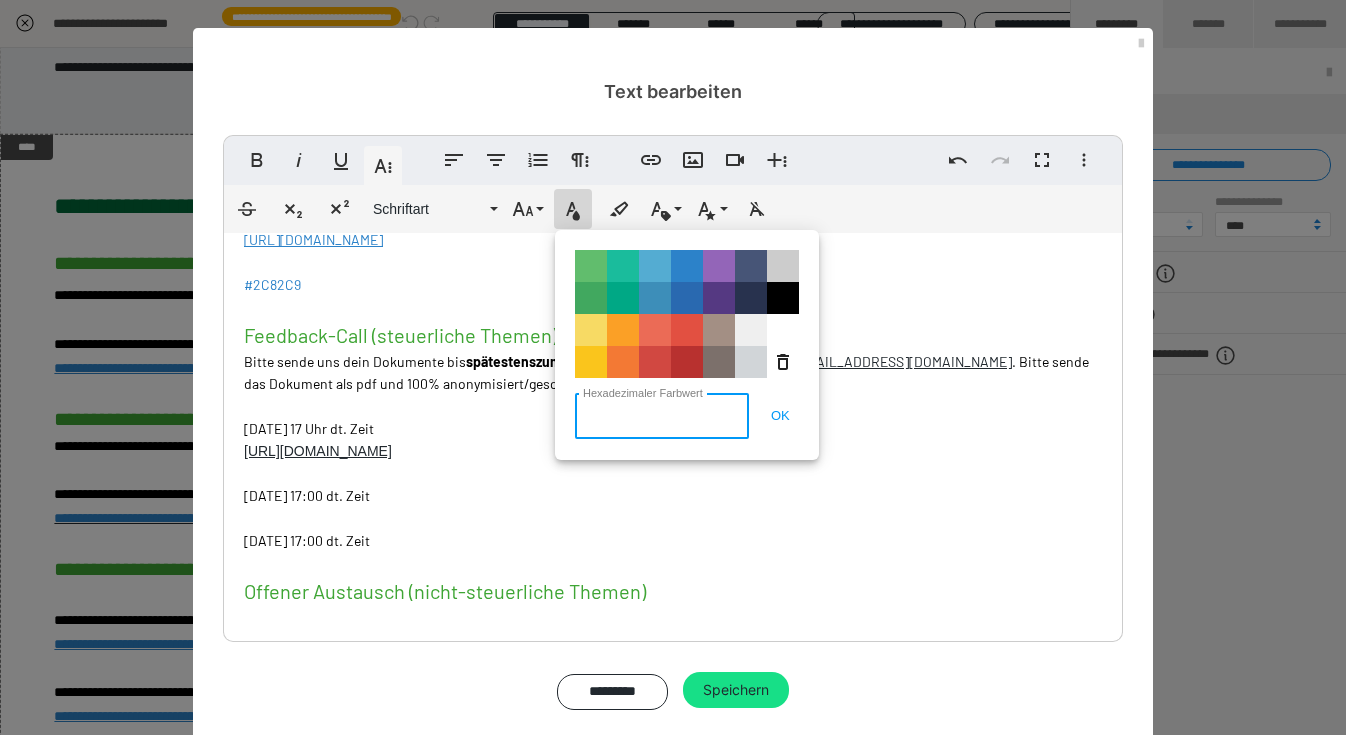 click on "Hexadezimaler Farbwert" at bounding box center (662, 416) 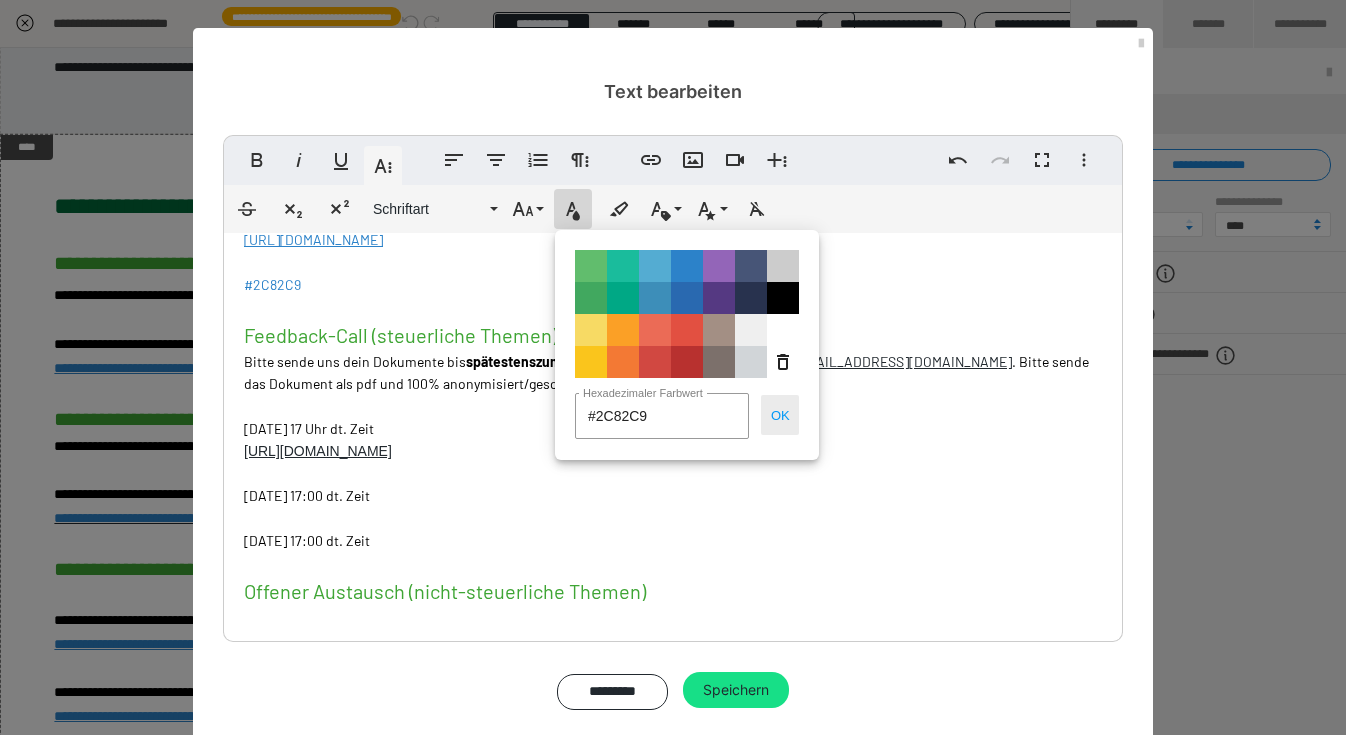 click on "OK" at bounding box center [780, 415] 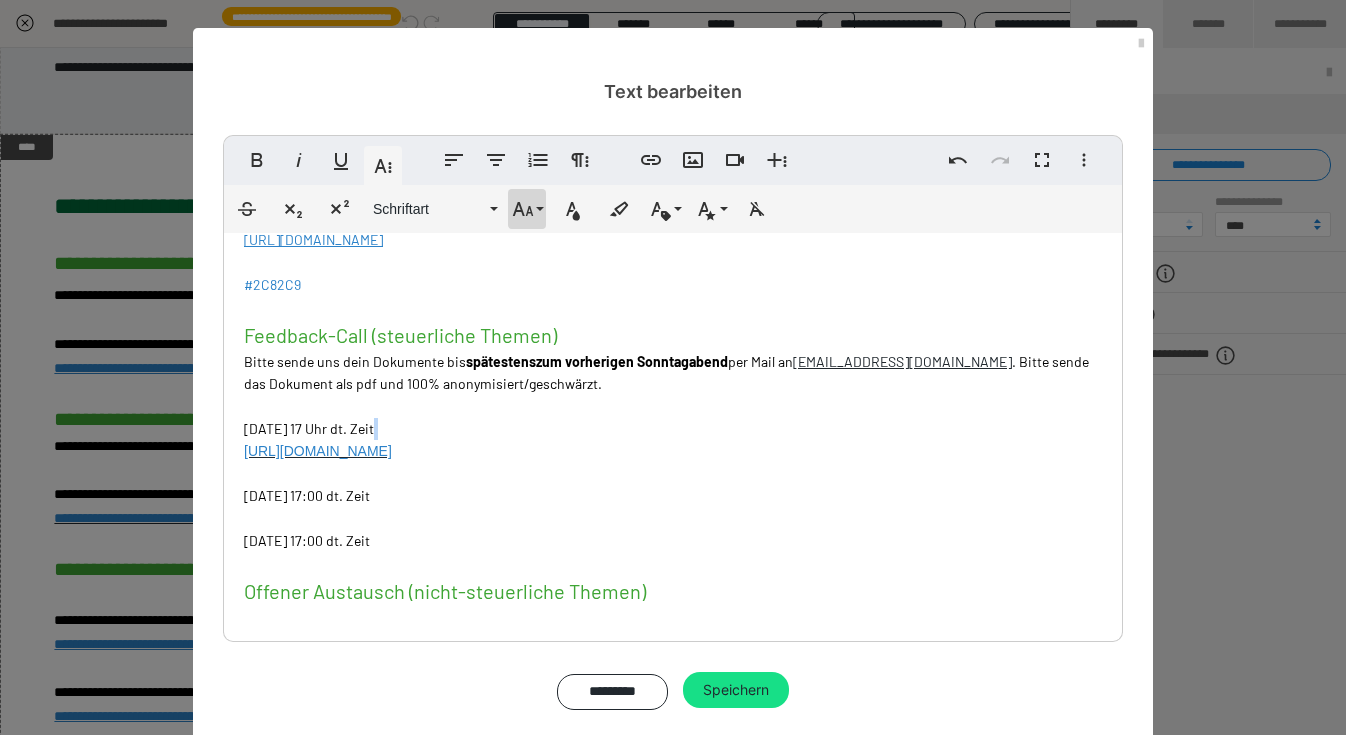 click on "Schriftgröße" at bounding box center (527, 209) 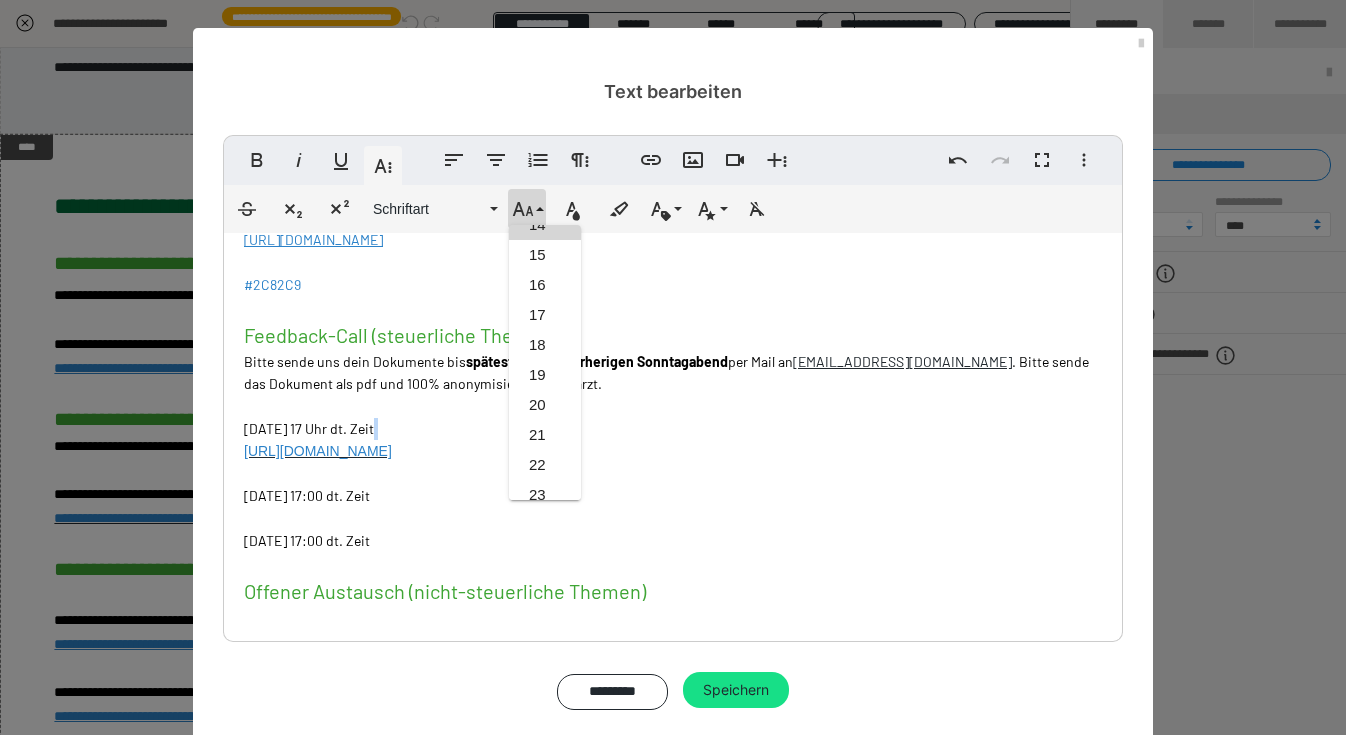 click on "14" at bounding box center [545, 225] 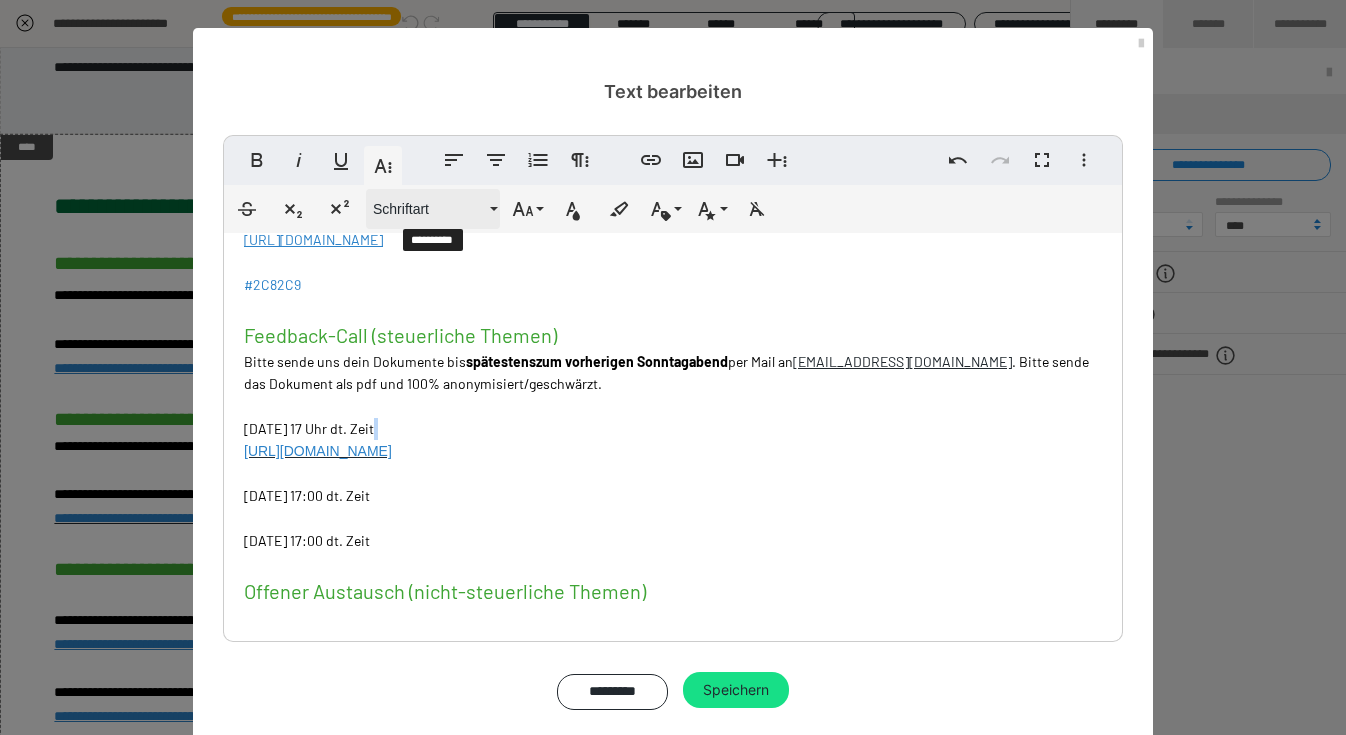 click on "Schriftart" at bounding box center [433, 209] 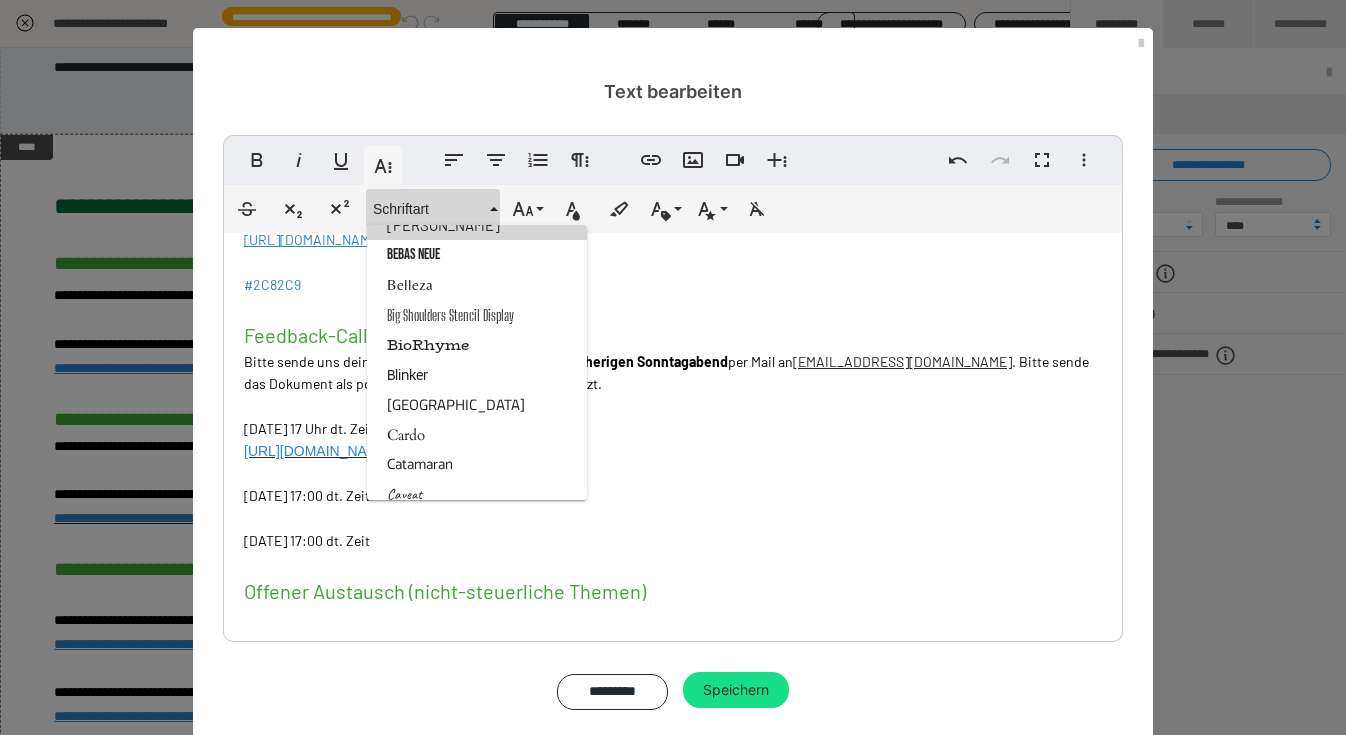 click on "Barlow" at bounding box center [477, 225] 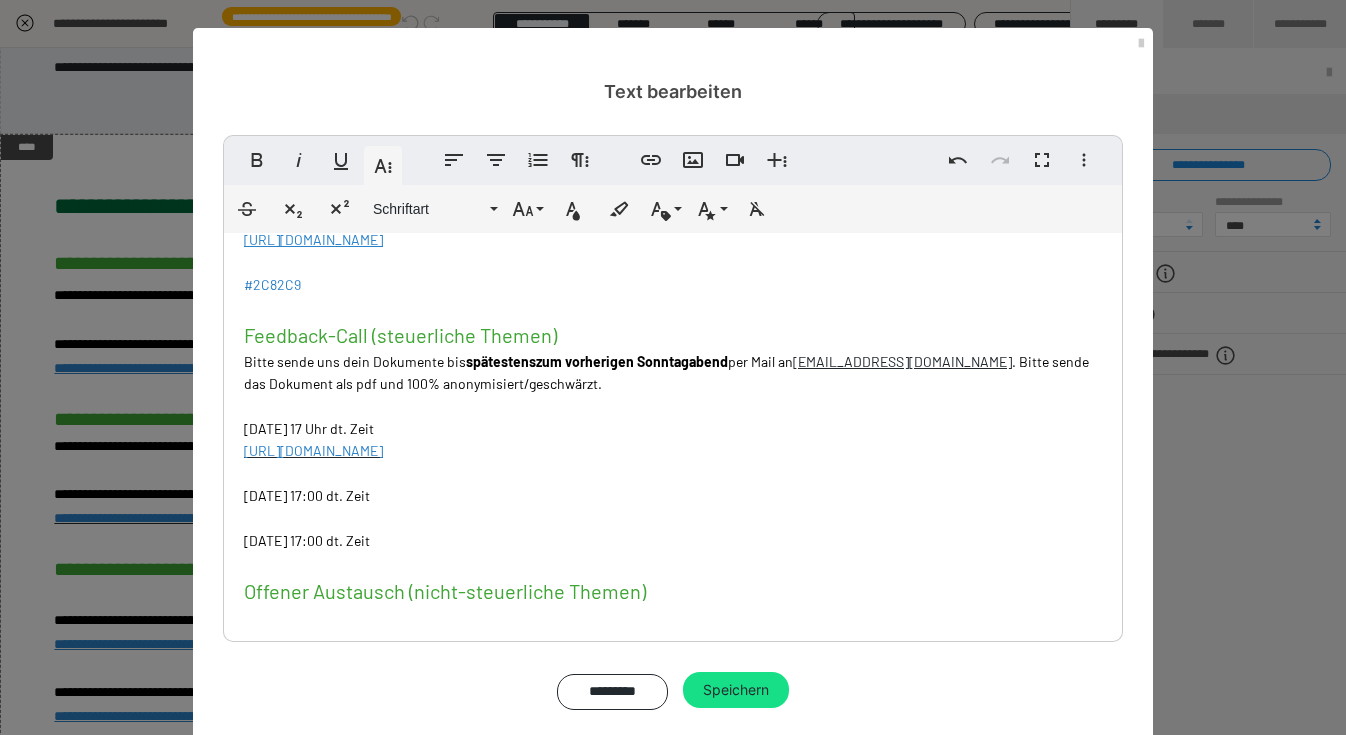 click on "LINKS NÄCHSTE TERMINE Q&A (steuerliche Themen) Bitte sende uns deine Fragen zum Q&A bis  spätestens  zum vorherigen Sonntaga bend   HIER über dieses Formular . Dienstag, 05.08.2025 - 17:00 dt. Zeit https://us02web.zoom.us/meeting/register/DxmUyb8KQXySZq2cqkcd_Q ​ ​ Dienstag, 19.08.2025 - 17:00 dt. Zeit https://us02web.zoom.us/meeting/register/WIYLAD7iTom4XjHbAo0Afg ​​ ​ Dienstag, 02.09.2025 - 17:00 dt. Zeit https://us02web.zoom.us/meeting/register/1ooC81rWTgO2Mrl7W6n_0Q ​ ​ Dienstag, 16.09.2025 - 17:00 dt. Zeit https://us02web.zoom.us/meeting/register/RJg2CUuvSw2my9M5_xGlOQ ​ Montag , 22.09.2025 - 17:00 dt. Zeit https://us02web.zoom.us/meeting/register/n3Prd95DR8uZ4L8KJAe0ww ​ #2C82C9 Feedback-Call (steuerliche Themen) Bitte sende uns dein Dokumente bis  spätestens  zum vorherigen Sonntaga bend  per Mail an  einfach@easydigitax.de . Bitte sende das Dokument als pdf und 100% anonymisiert/geschwärzt. Dienstag, 29.07.2025 - 17 Uhr dt. Zeit ​ Montag, 01.09.2025 - 17:00 dt. Zeit ​" at bounding box center [673, 333] 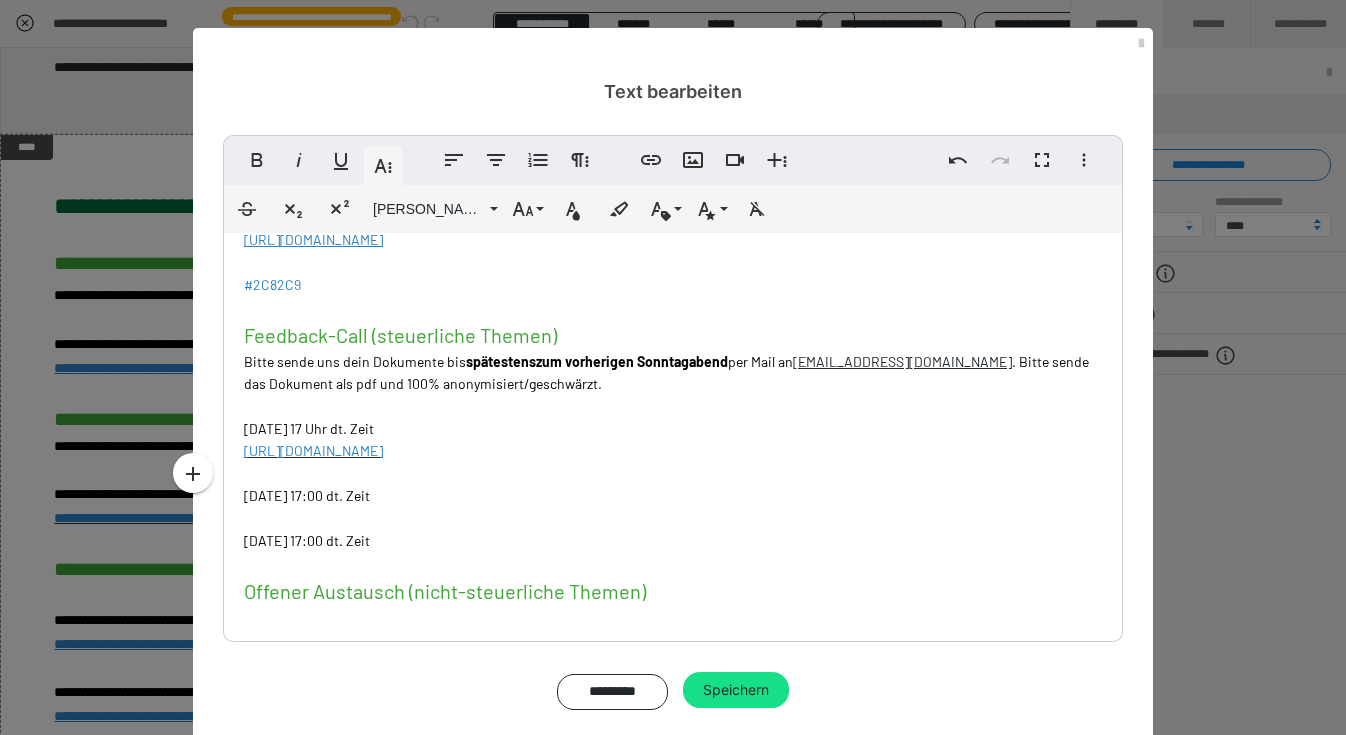 click on "LINKS NÄCHSTE TERMINE Q&A (steuerliche Themen) Bitte sende uns deine Fragen zum Q&A bis  spätestens  zum vorherigen Sonntaga bend   HIER über dieses Formular . Dienstag, 05.08.2025 - 17:00 dt. Zeit https://us02web.zoom.us/meeting/register/DxmUyb8KQXySZq2cqkcd_Q ​ ​ Dienstag, 19.08.2025 - 17:00 dt. Zeit https://us02web.zoom.us/meeting/register/WIYLAD7iTom4XjHbAo0Afg ​​ ​ Dienstag, 02.09.2025 - 17:00 dt. Zeit https://us02web.zoom.us/meeting/register/1ooC81rWTgO2Mrl7W6n_0Q ​ ​ Dienstag, 16.09.2025 - 17:00 dt. Zeit https://us02web.zoom.us/meeting/register/RJg2CUuvSw2my9M5_xGlOQ ​ Montag , 22.09.2025 - 17:00 dt. Zeit https://us02web.zoom.us/meeting/register/n3Prd95DR8uZ4L8KJAe0ww ​ #2C82C9 Feedback-Call (steuerliche Themen) Bitte sende uns dein Dokumente bis  spätestens  zum vorherigen Sonntaga bend  per Mail an  einfach@easydigitax.de . Bitte sende das Dokument als pdf und 100% anonymisiert/geschwärzt. Dienstag, 29.07.2025 - 17 Uhr dt. Zeit ​ Montag, 01.09.2025 - 17:00 dt. Zeit ​" at bounding box center (673, 333) 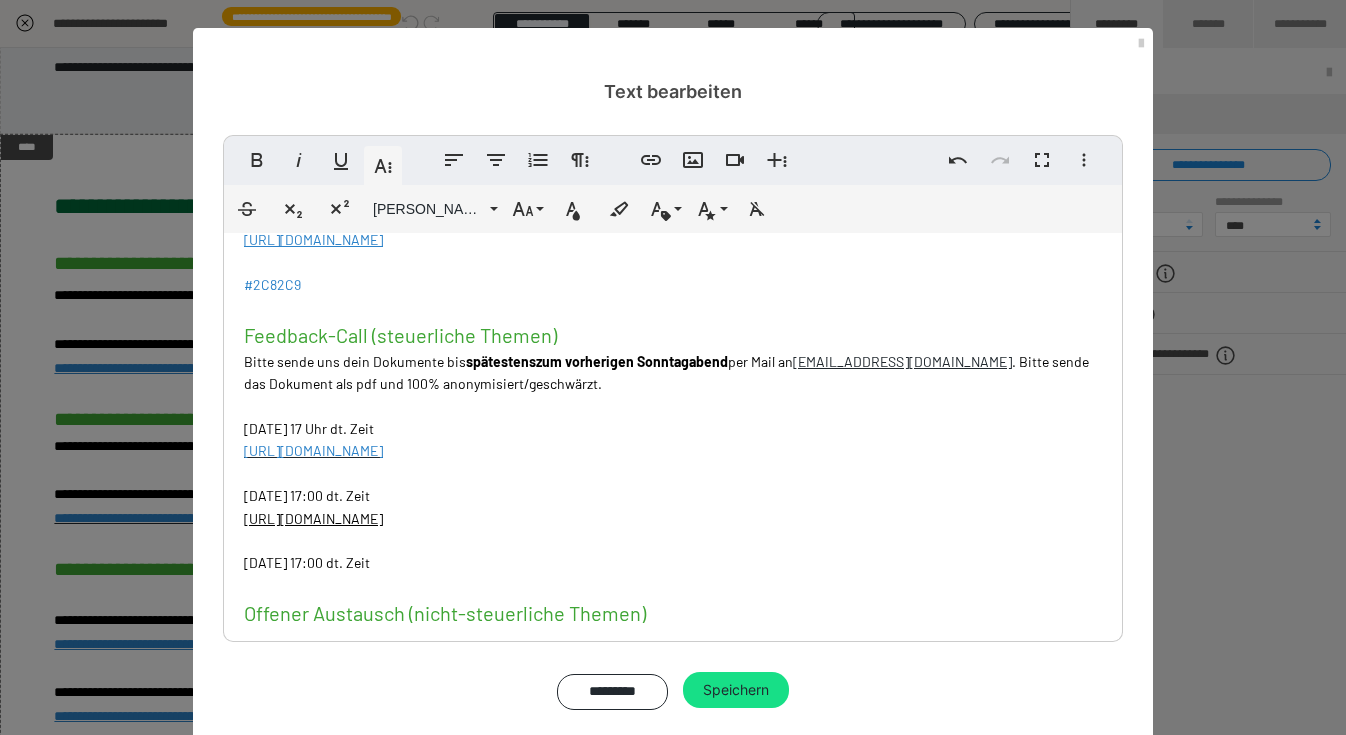 scroll, scrollTop: 463, scrollLeft: 0, axis: vertical 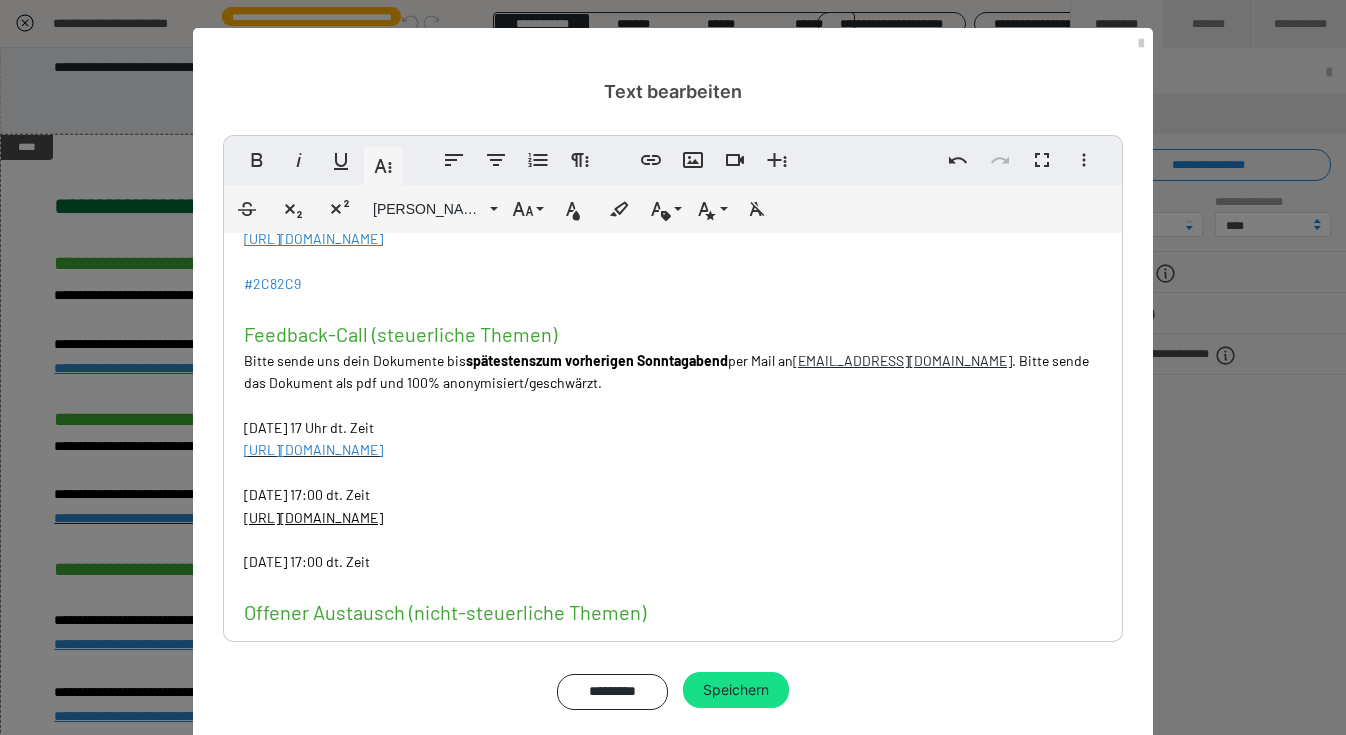 click on "#2C82C9" at bounding box center (272, 283) 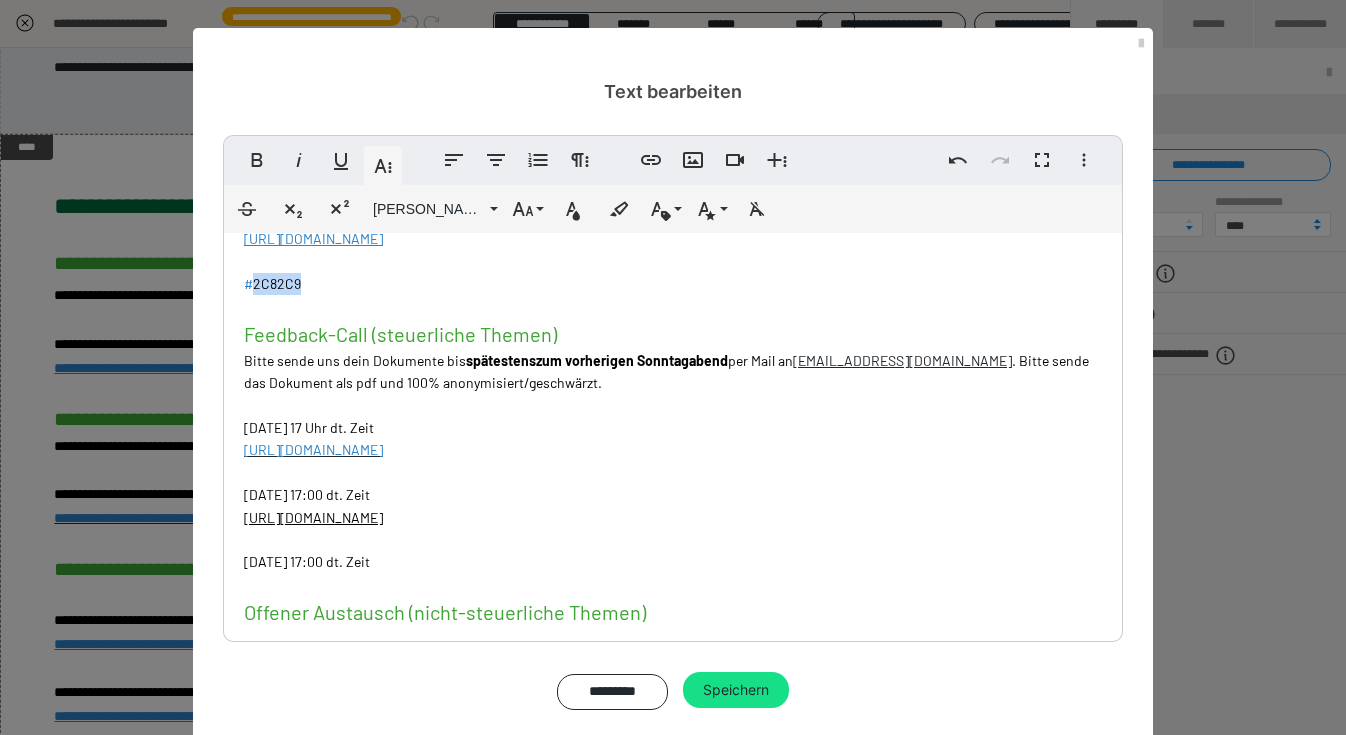 click on "#2C82C9" at bounding box center (272, 283) 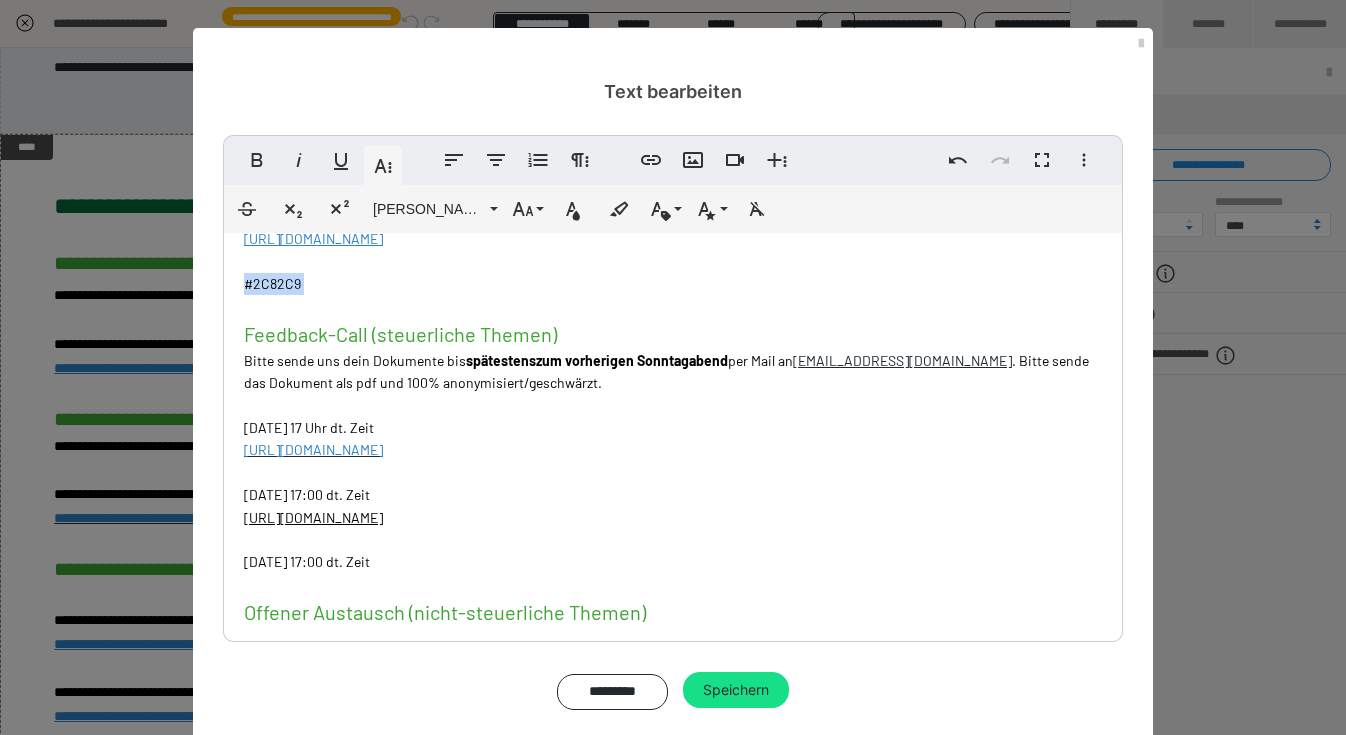 drag, startPoint x: 304, startPoint y: 282, endPoint x: 242, endPoint y: 284, distance: 62.03225 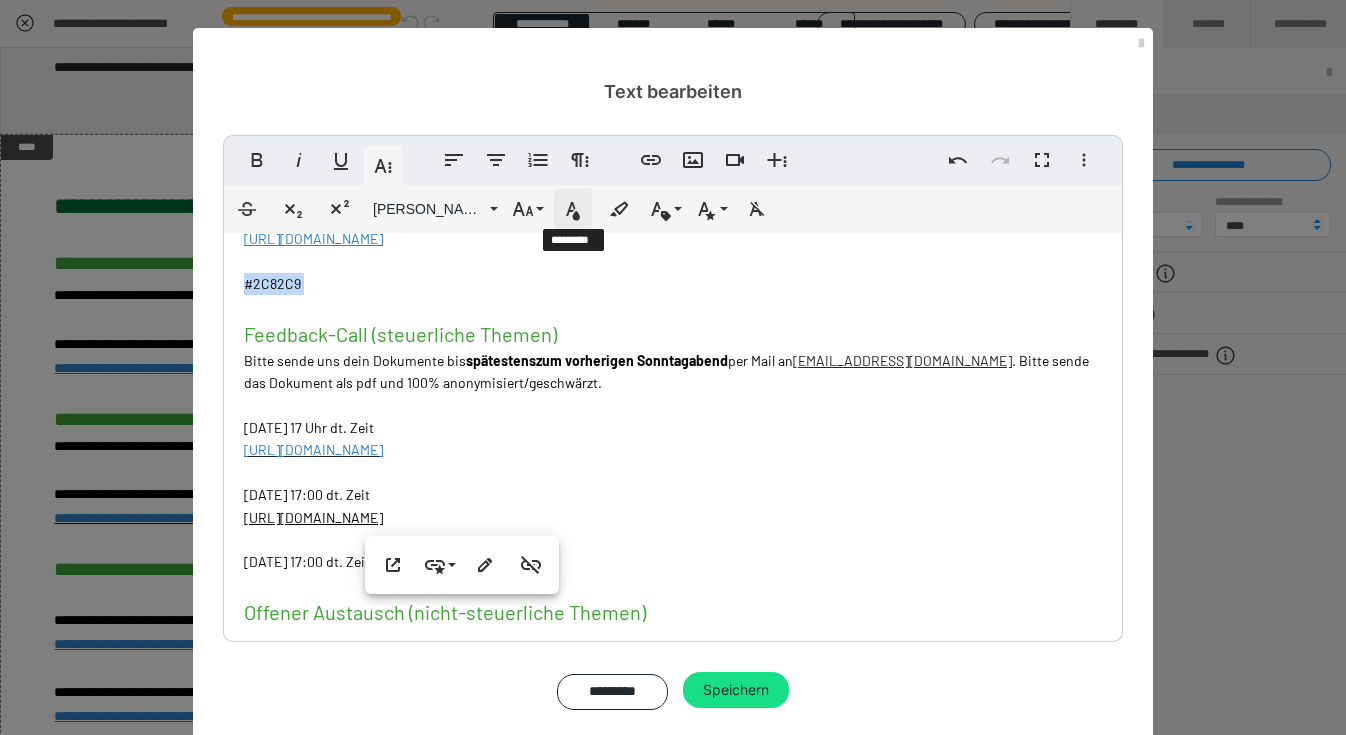 click 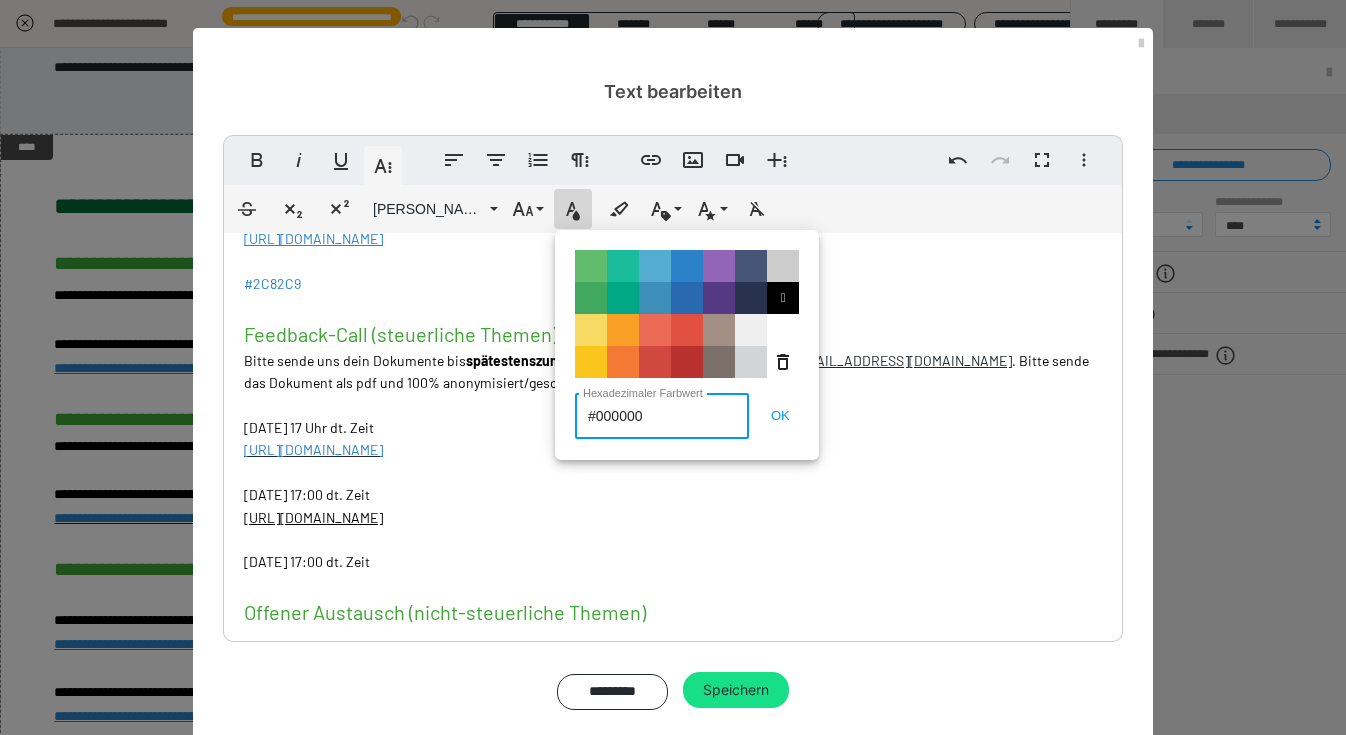 drag, startPoint x: 585, startPoint y: 413, endPoint x: 538, endPoint y: 411, distance: 47.042534 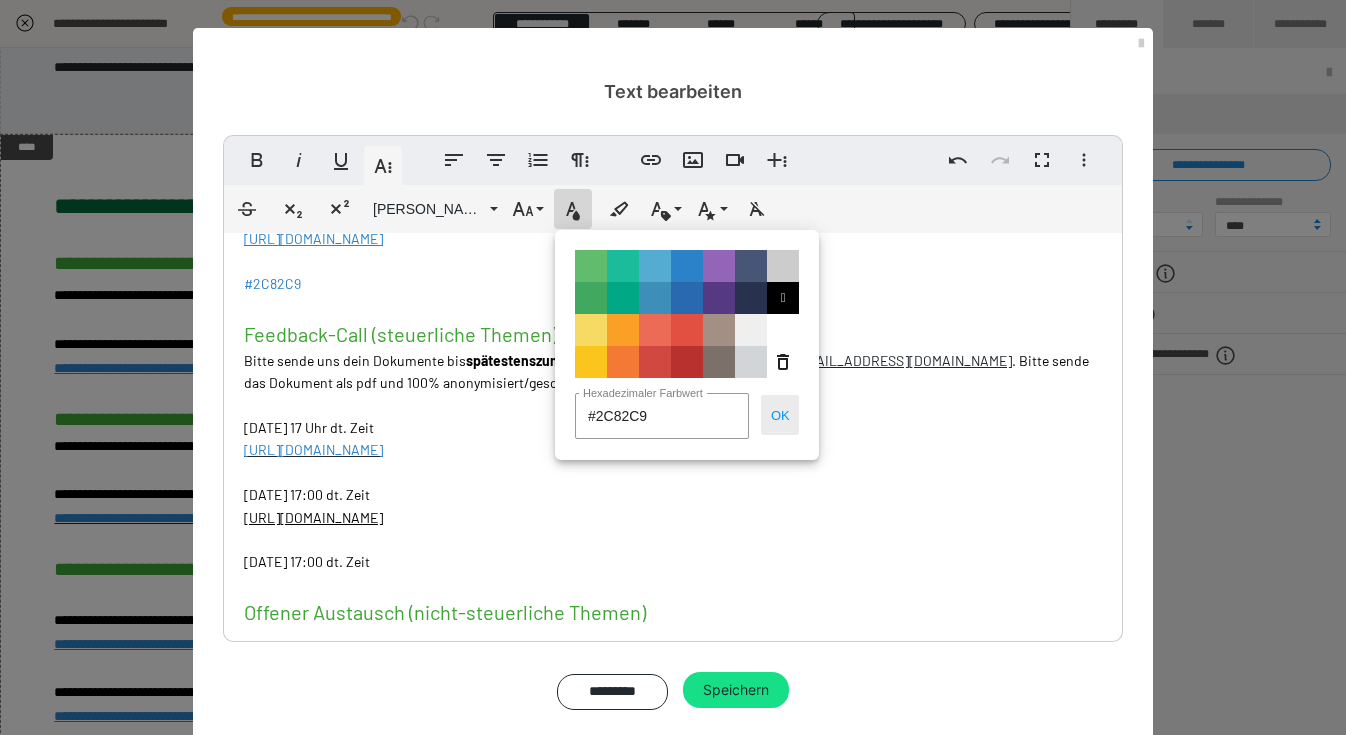 click on "OK" at bounding box center (780, 415) 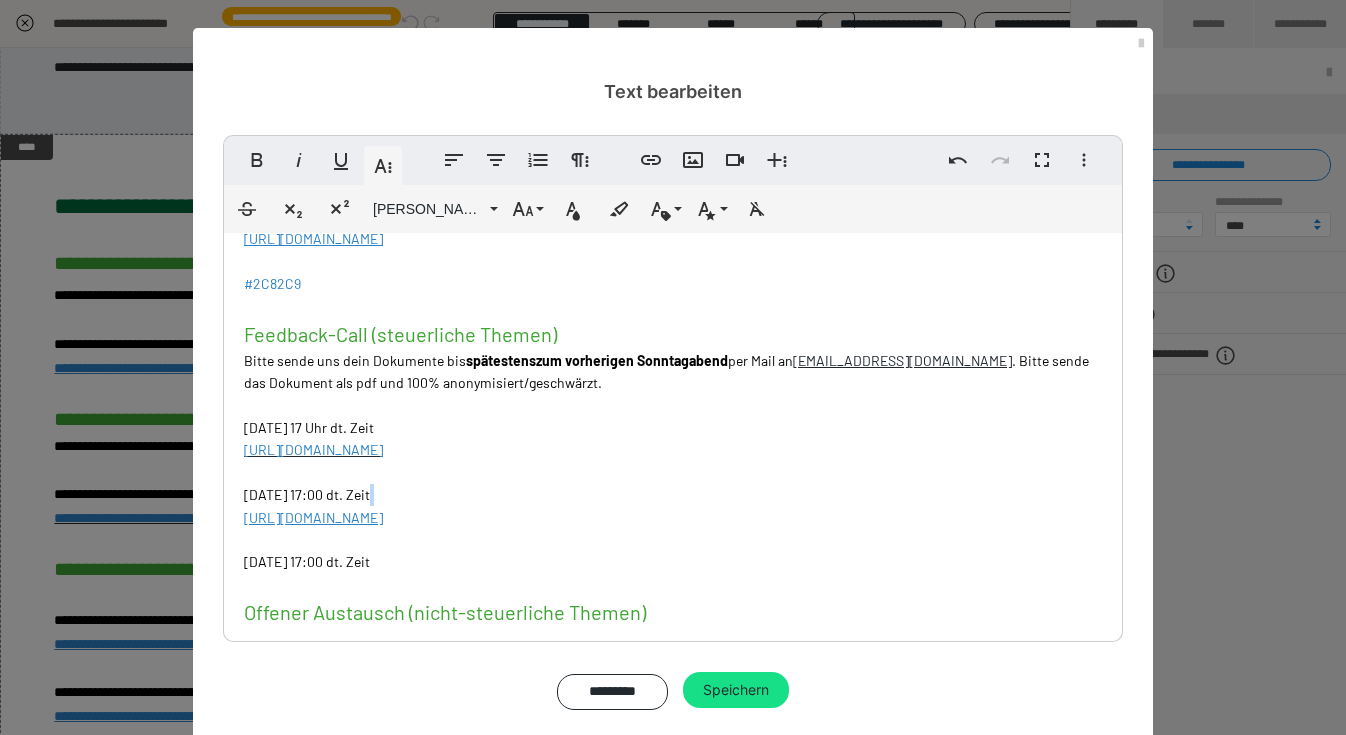 click on "LINKS NÄCHSTE TERMINE Q&A (steuerliche Themen) Bitte sende uns deine Fragen zum Q&A bis  spätestens  zum vorherigen Sonntaga bend   HIER über dieses Formular . Dienstag, 05.08.2025 - 17:00 dt. Zeit https://us02web.zoom.us/meeting/register/DxmUyb8KQXySZq2cqkcd_Q ​ ​ Dienstag, 19.08.2025 - 17:00 dt. Zeit https://us02web.zoom.us/meeting/register/WIYLAD7iTom4XjHbAo0Afg ​​ ​ Dienstag, 02.09.2025 - 17:00 dt. Zeit https://us02web.zoom.us/meeting/register/1ooC81rWTgO2Mrl7W6n_0Q ​ ​ Dienstag, 16.09.2025 - 17:00 dt. Zeit https://us02web.zoom.us/meeting/register/RJg2CUuvSw2my9M5_xGlOQ ​ Montag , 22.09.2025 - 17:00 dt. Zeit https://us02web.zoom.us/meeting/register/n3Prd95DR8uZ4L8KJAe0ww ​ #2C82C9 Feedback-Call (steuerliche Themen) Bitte sende uns dein Dokumente bis  spätestens  zum vorherigen Sonntaga bend  per Mail an  einfach@easydigitax.de . Bitte sende das Dokument als pdf und 100% anonymisiert/geschwärzt. Dienstag, 29.07.2025 - 17 Uhr dt. Zeit ​ Montag, 01.09.2025 - 17:00 dt. Zeit ​" at bounding box center (673, 343) 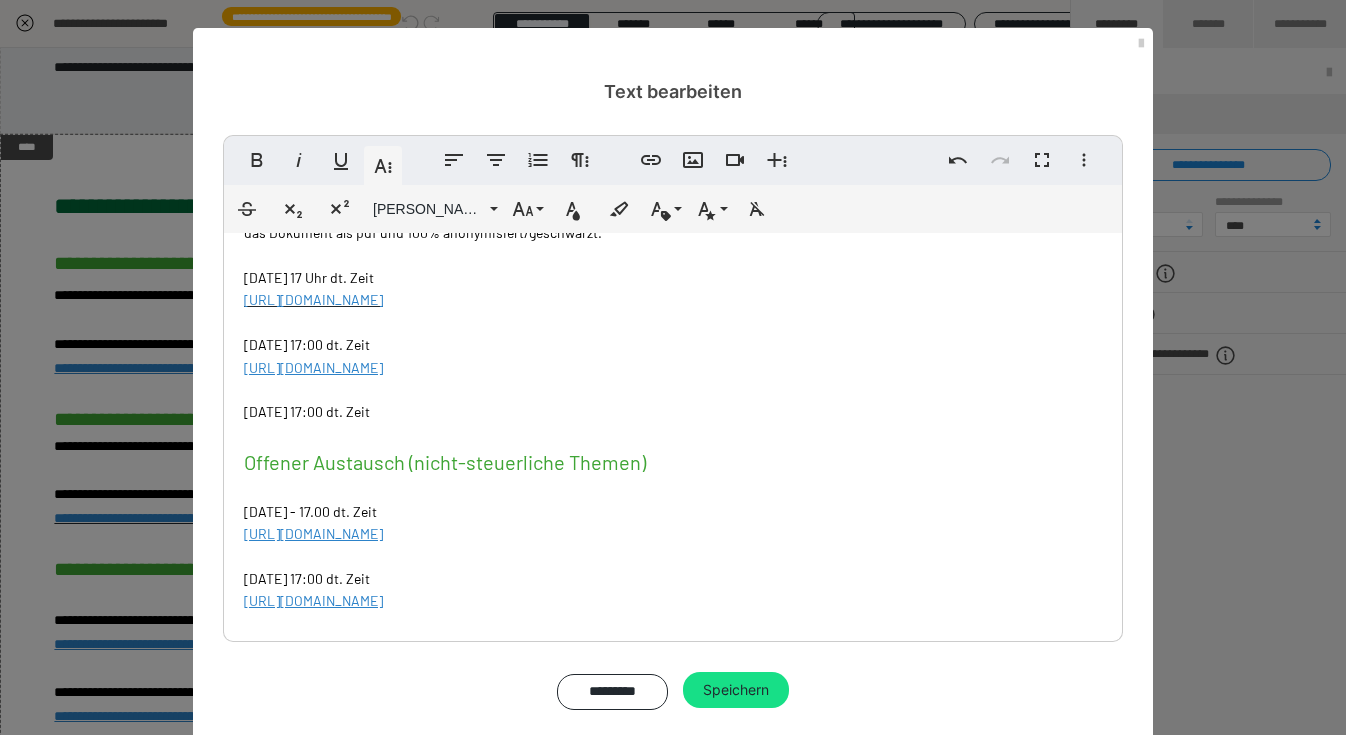 scroll, scrollTop: 611, scrollLeft: 0, axis: vertical 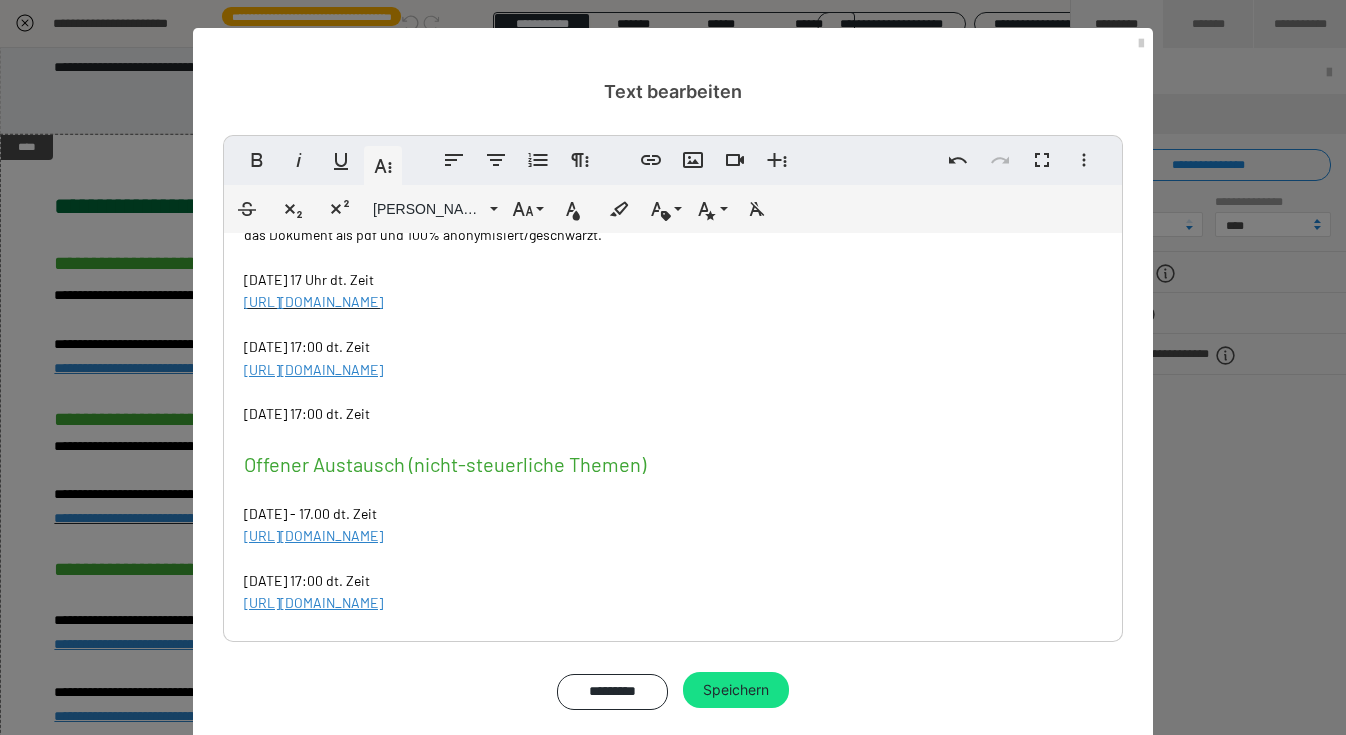 click on "LINKS NÄCHSTE TERMINE Q&A (steuerliche Themen) Bitte sende uns deine Fragen zum Q&A bis  spätestens  zum vorherigen Sonntaga bend   HIER über dieses Formular . Dienstag, 05.08.2025 - 17:00 dt. Zeit https://us02web.zoom.us/meeting/register/DxmUyb8KQXySZq2cqkcd_Q ​ ​ Dienstag, 19.08.2025 - 17:00 dt. Zeit https://us02web.zoom.us/meeting/register/WIYLAD7iTom4XjHbAo0Afg ​​ ​ Dienstag, 02.09.2025 - 17:00 dt. Zeit https://us02web.zoom.us/meeting/register/1ooC81rWTgO2Mrl7W6n_0Q ​ ​ Dienstag, 16.09.2025 - 17:00 dt. Zeit https://us02web.zoom.us/meeting/register/RJg2CUuvSw2my9M5_xGlOQ ​ Montag , 22.09.2025 - 17:00 dt. Zeit https://us02web.zoom.us/meeting/register/n3Prd95DR8uZ4L8KJAe0ww ​ #2C82C9 Feedback-Call (steuerliche Themen) Bitte sende uns dein Dokumente bis  spätestens  zum vorherigen Sonntaga bend  per Mail an  einfach@easydigitax.de . Bitte sende das Dokument als pdf und 100% anonymisiert/geschwärzt. Dienstag, 29.07.2025 - 17 Uhr dt. Zeit ​ Montag, 01.09.2025 - 17:00 dt. Zeit ​" at bounding box center [673, 195] 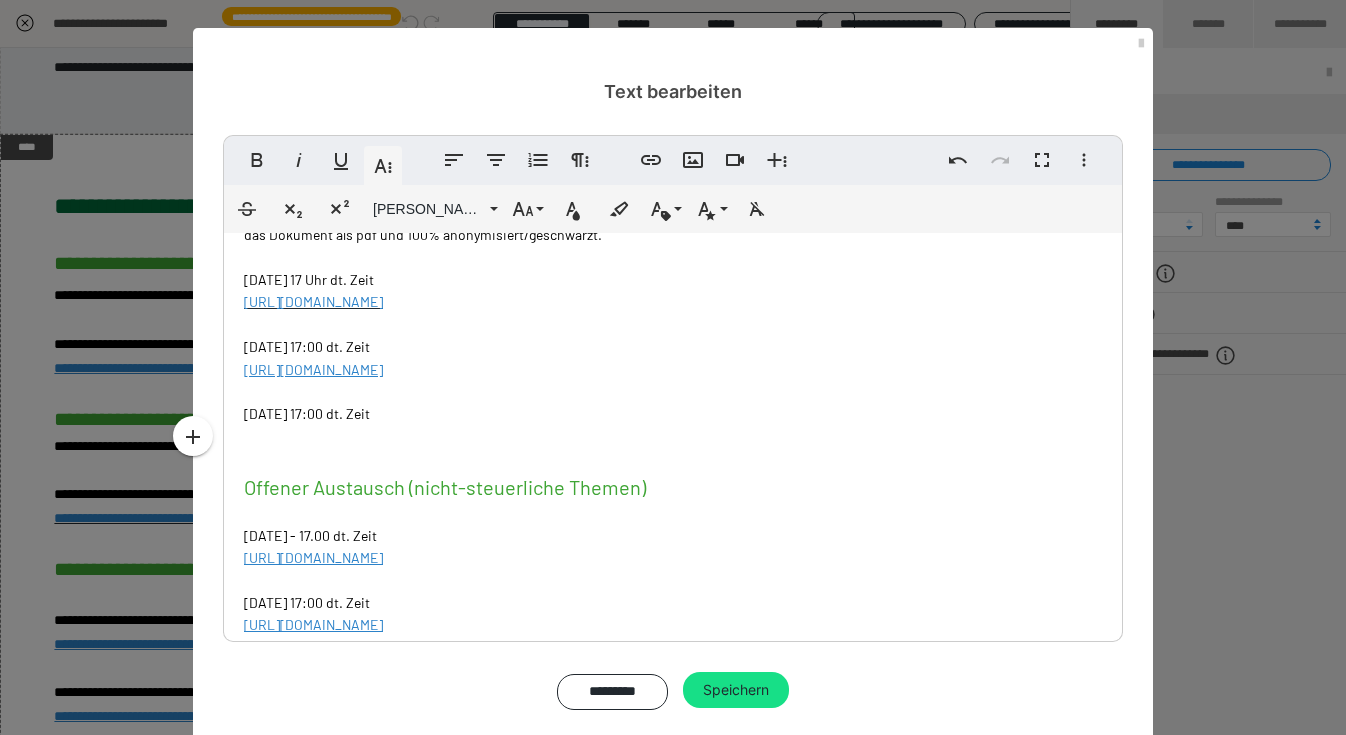 scroll, scrollTop: 498, scrollLeft: 8, axis: both 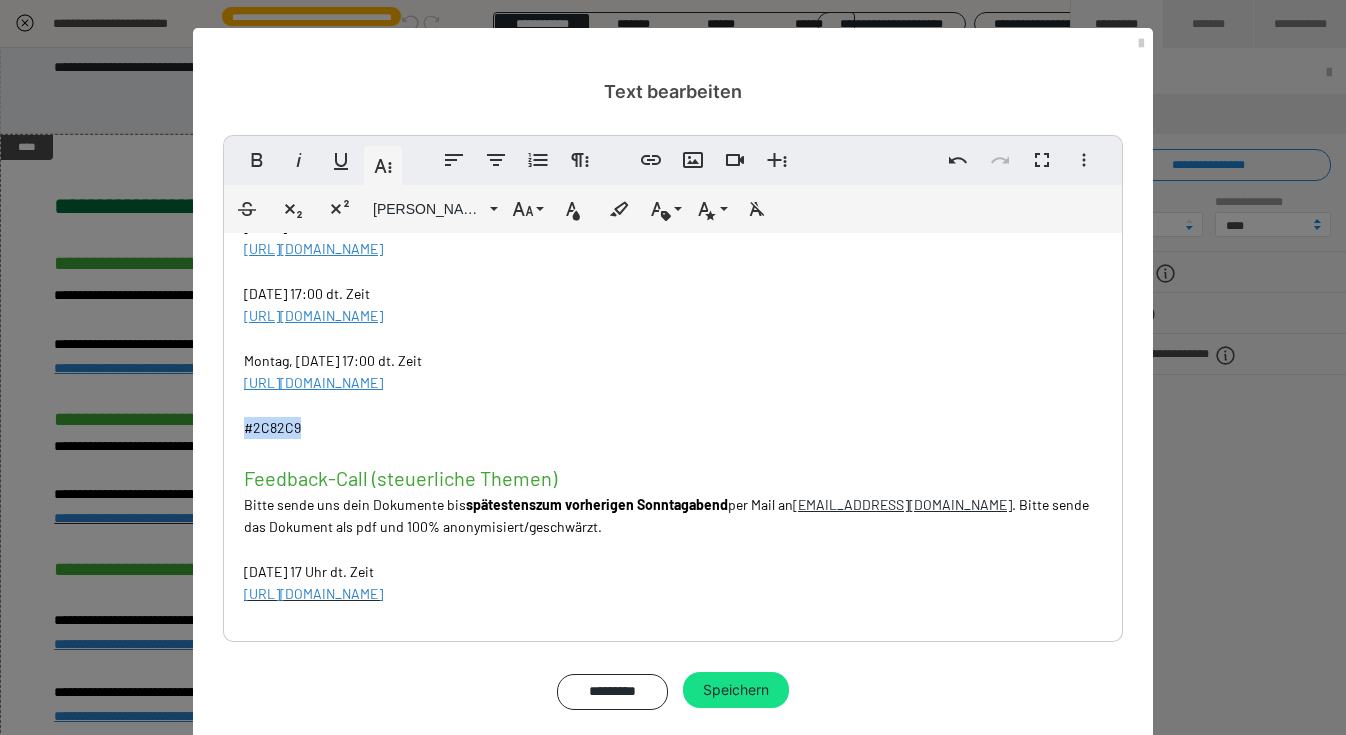 drag, startPoint x: 299, startPoint y: 426, endPoint x: 252, endPoint y: 428, distance: 47.042534 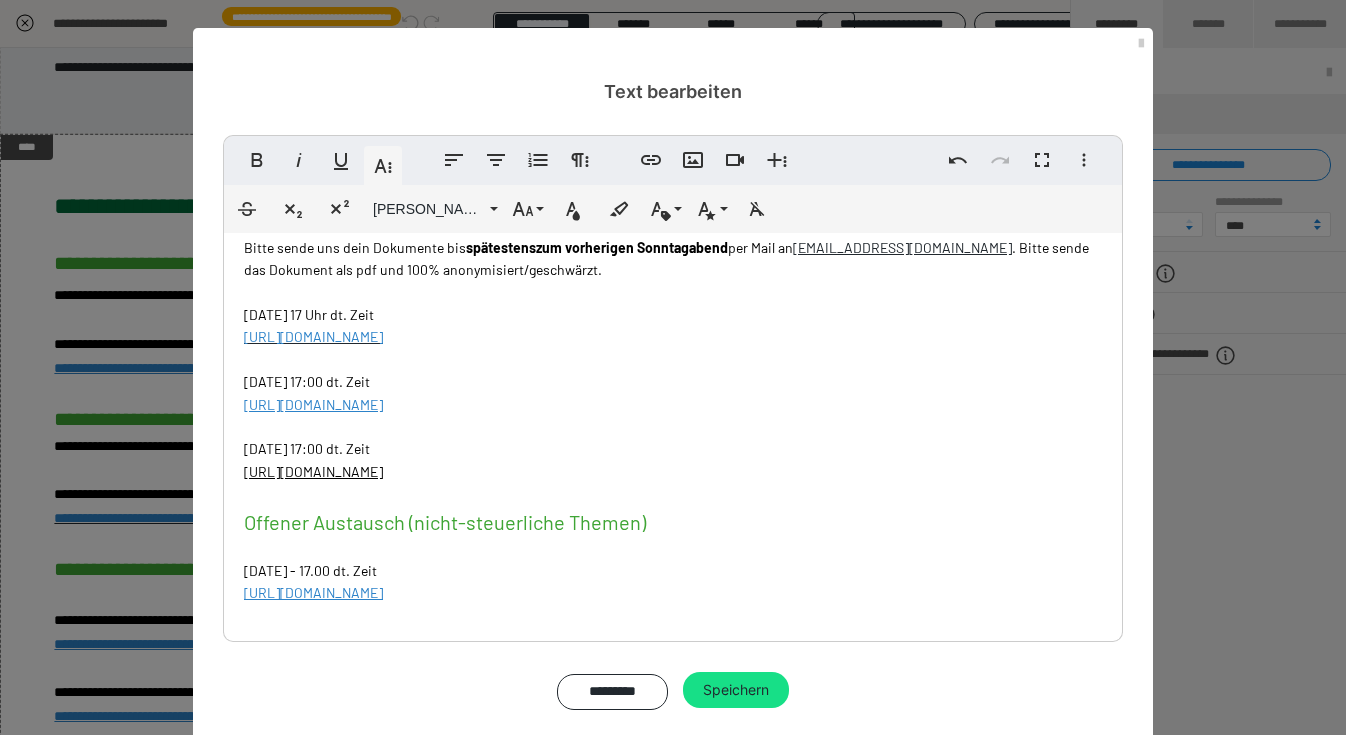 scroll, scrollTop: 601, scrollLeft: 0, axis: vertical 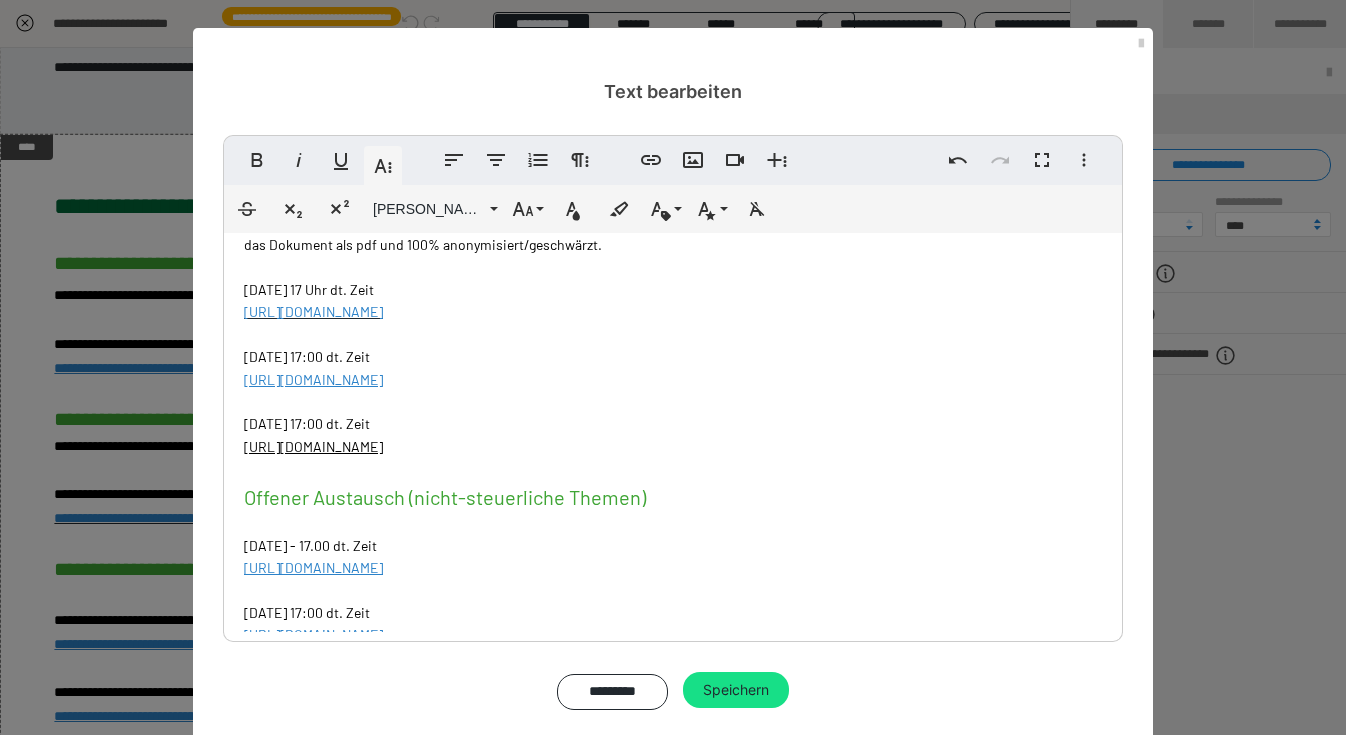 drag, startPoint x: 694, startPoint y: 452, endPoint x: 236, endPoint y: 451, distance: 458.0011 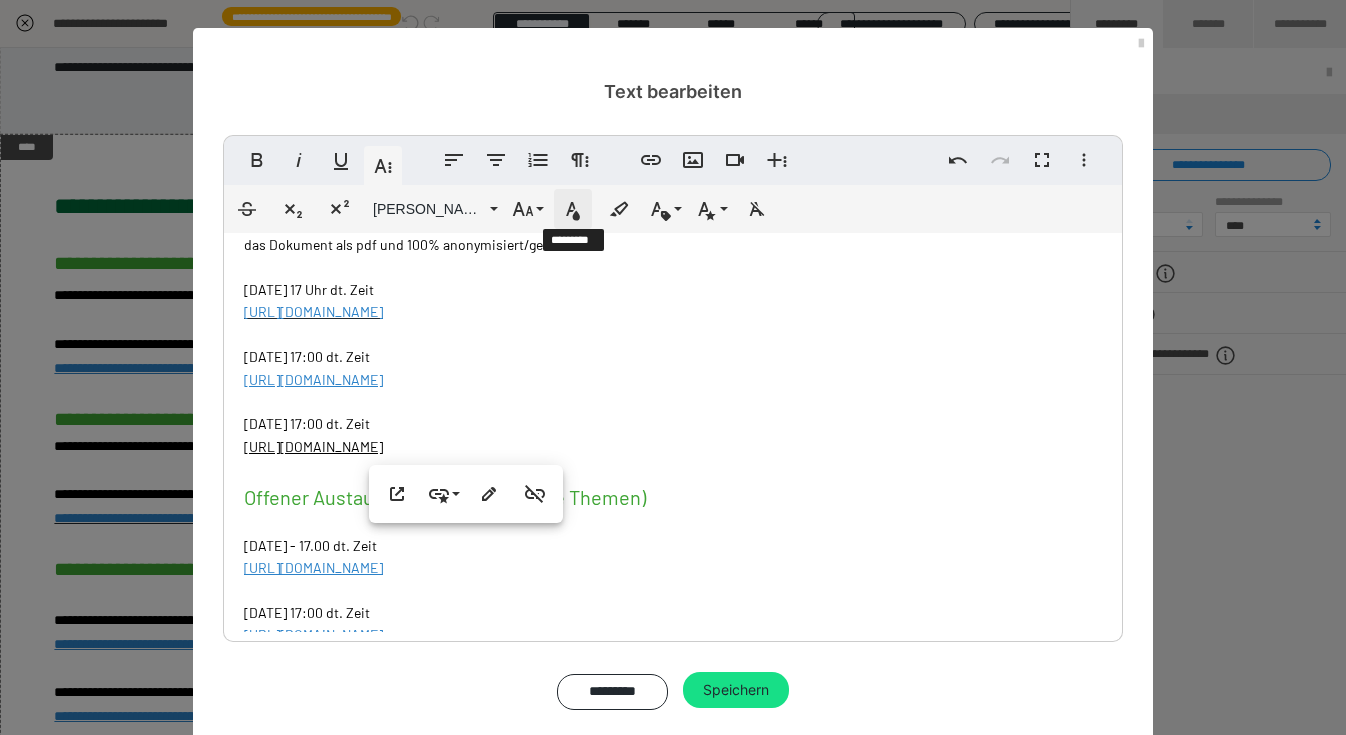 click 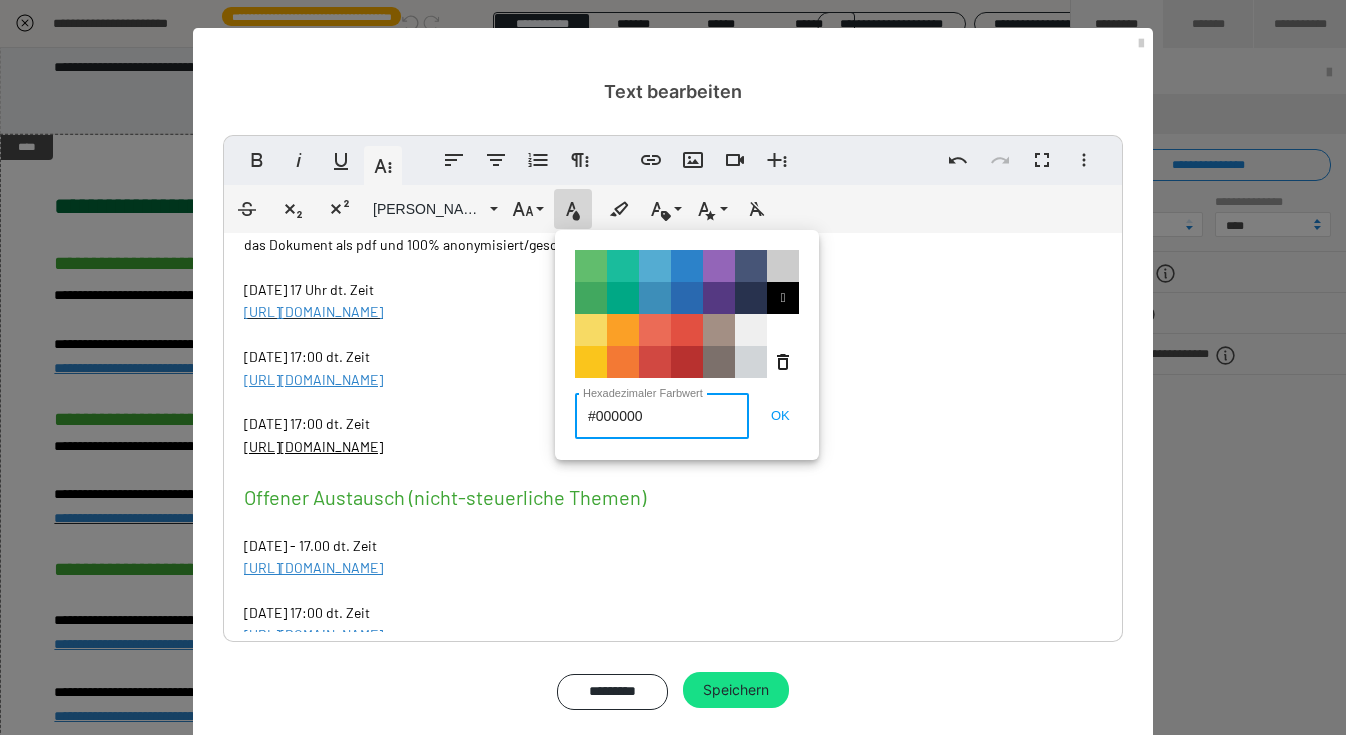 drag, startPoint x: 506, startPoint y: 419, endPoint x: 476, endPoint y: 419, distance: 30 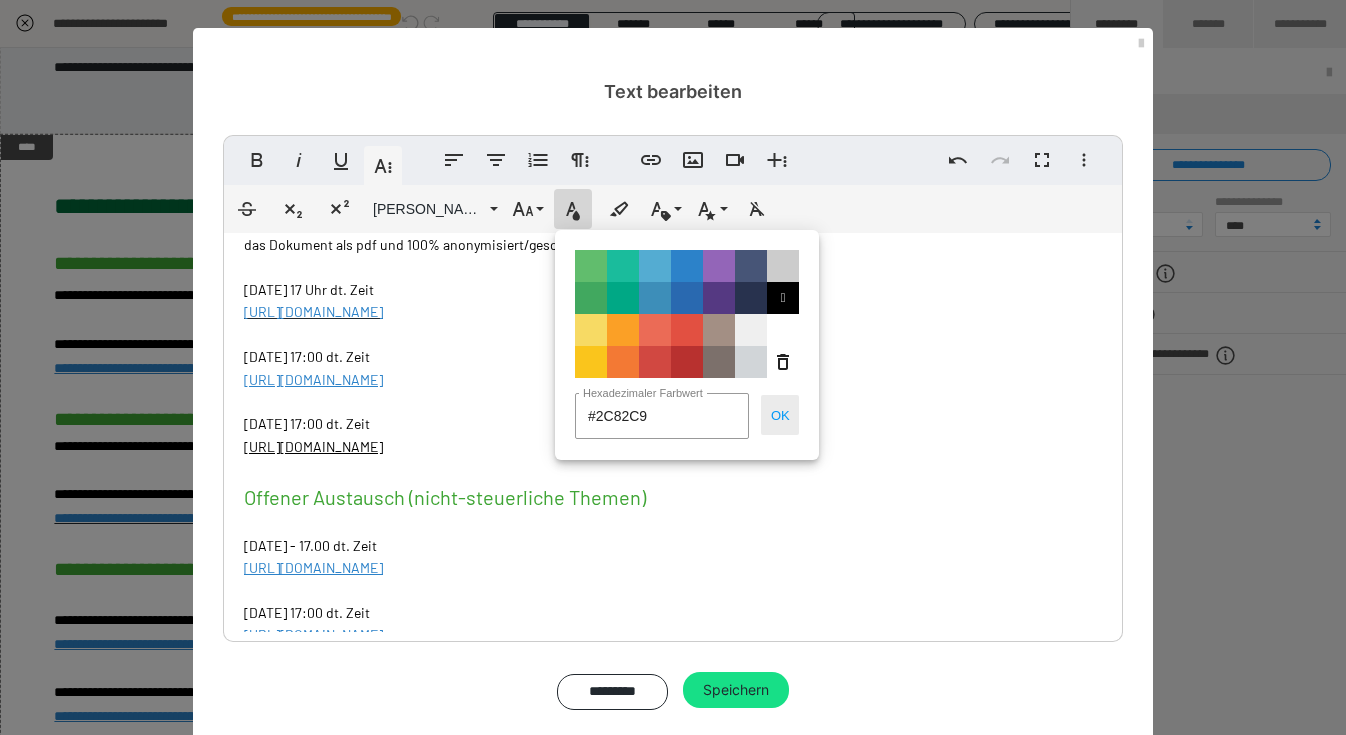 click on "OK" at bounding box center (780, 415) 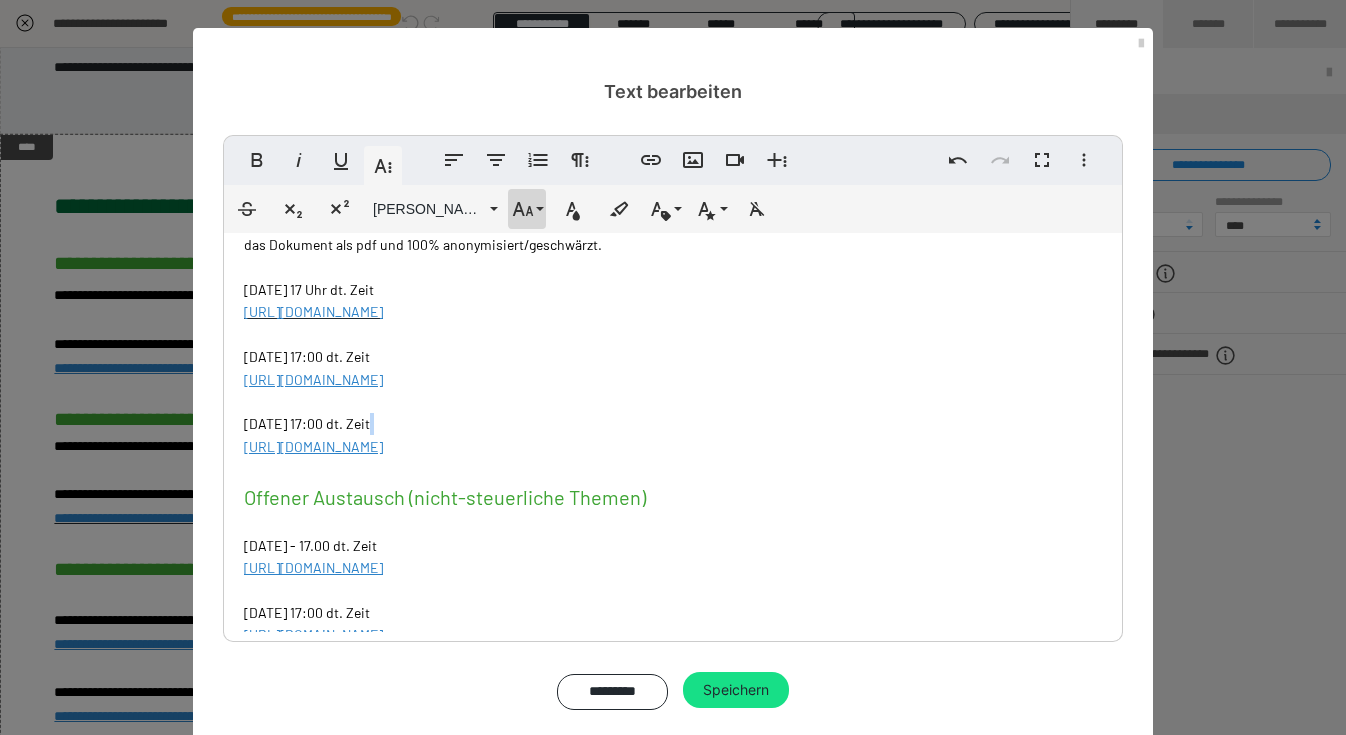 click on "Schriftgröße" at bounding box center (527, 209) 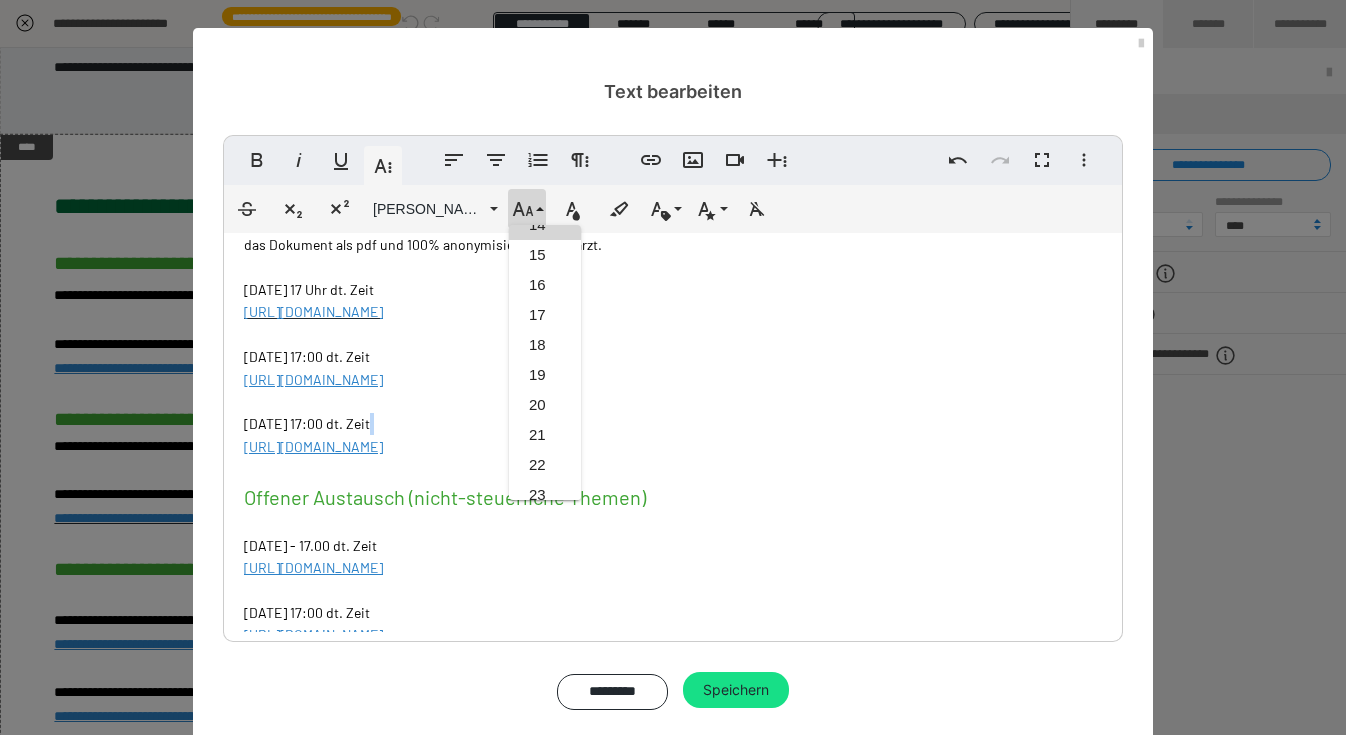 drag, startPoint x: 542, startPoint y: 233, endPoint x: 519, endPoint y: 224, distance: 24.698177 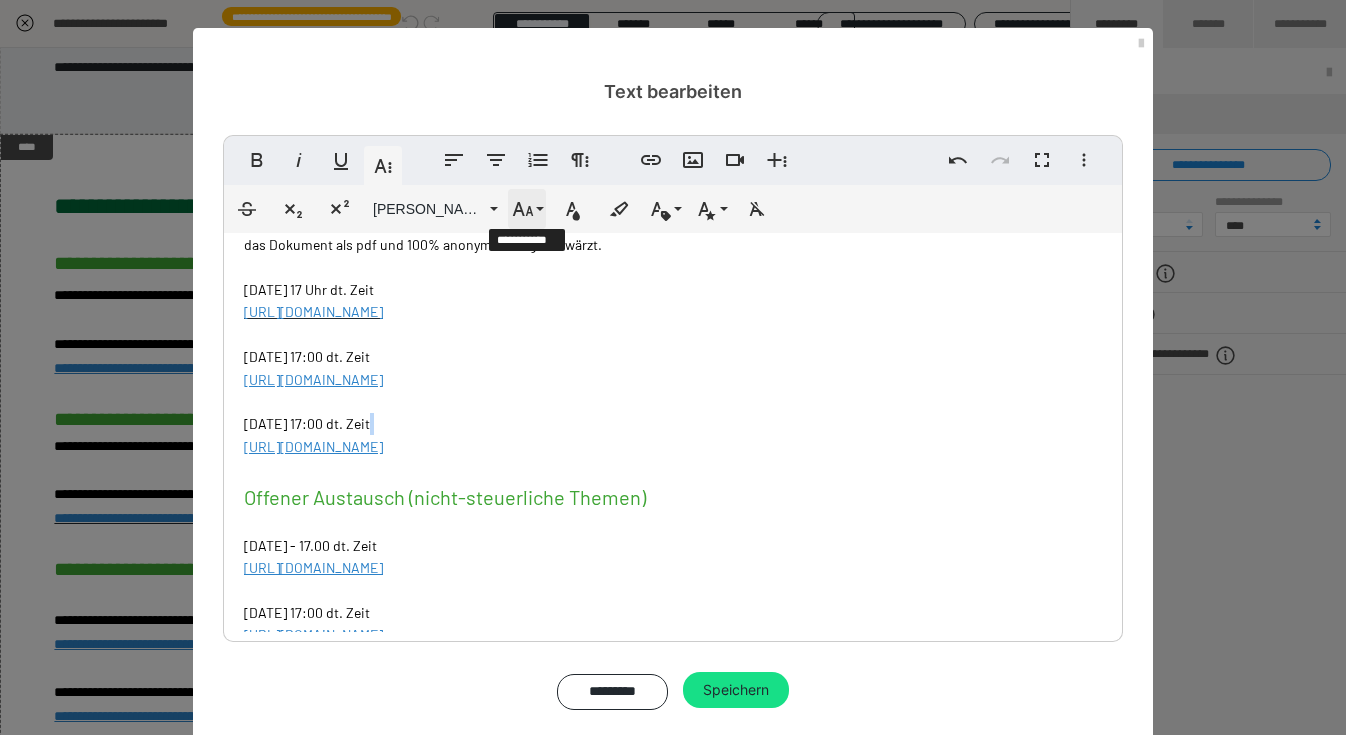 click 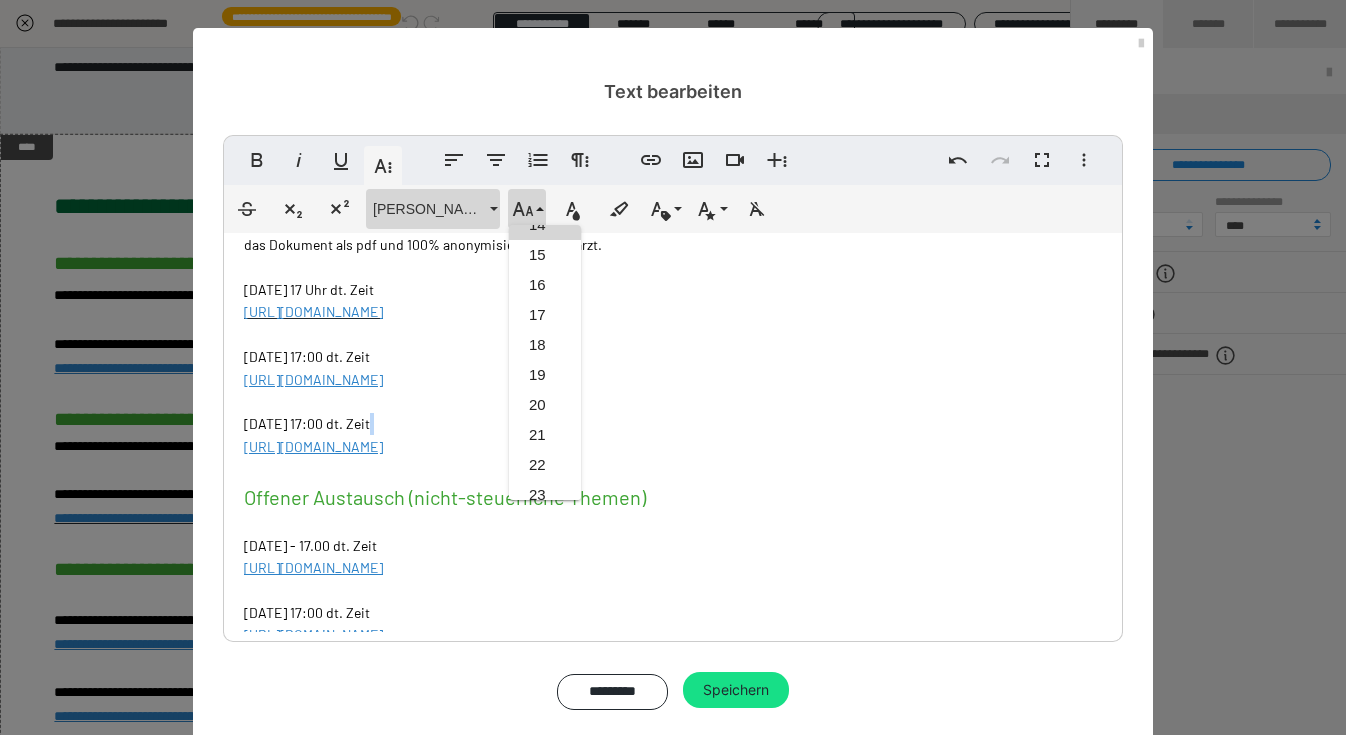 click on "Barlow" at bounding box center [433, 209] 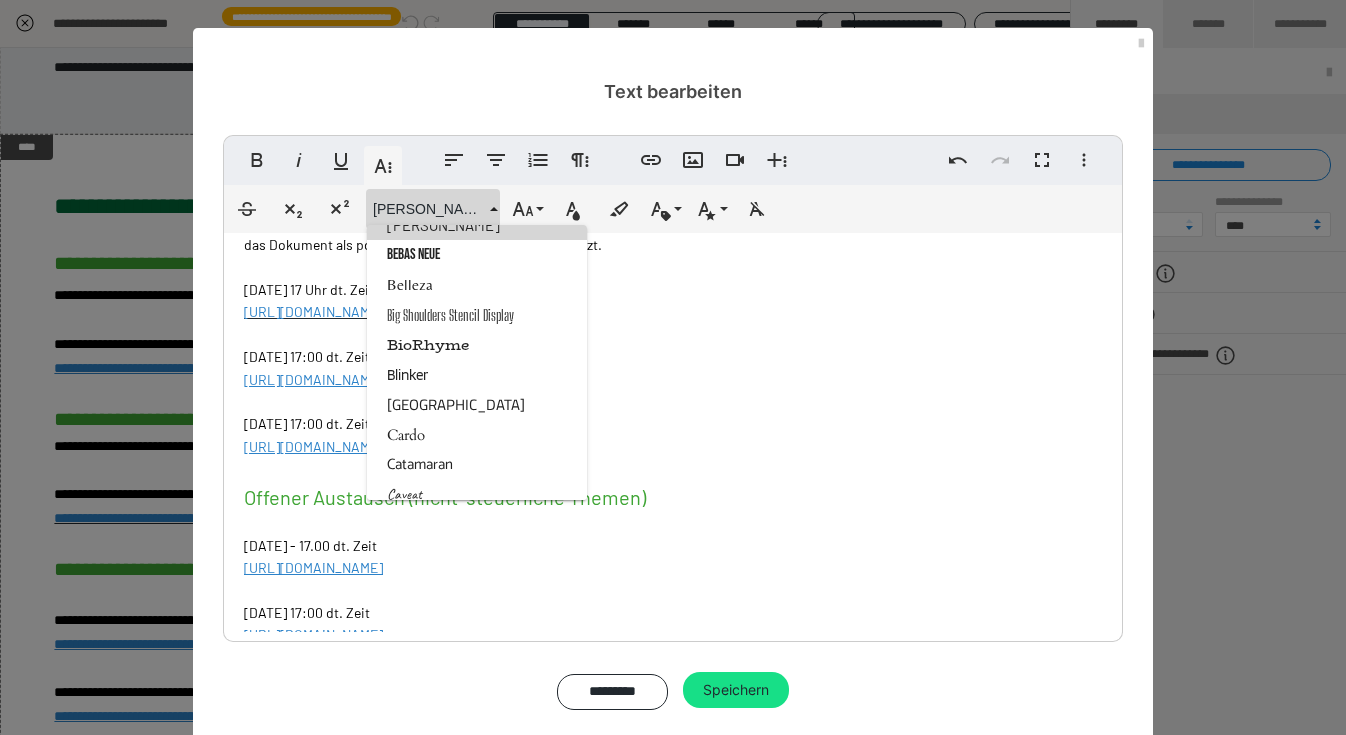 click on "Barlow" at bounding box center [477, 225] 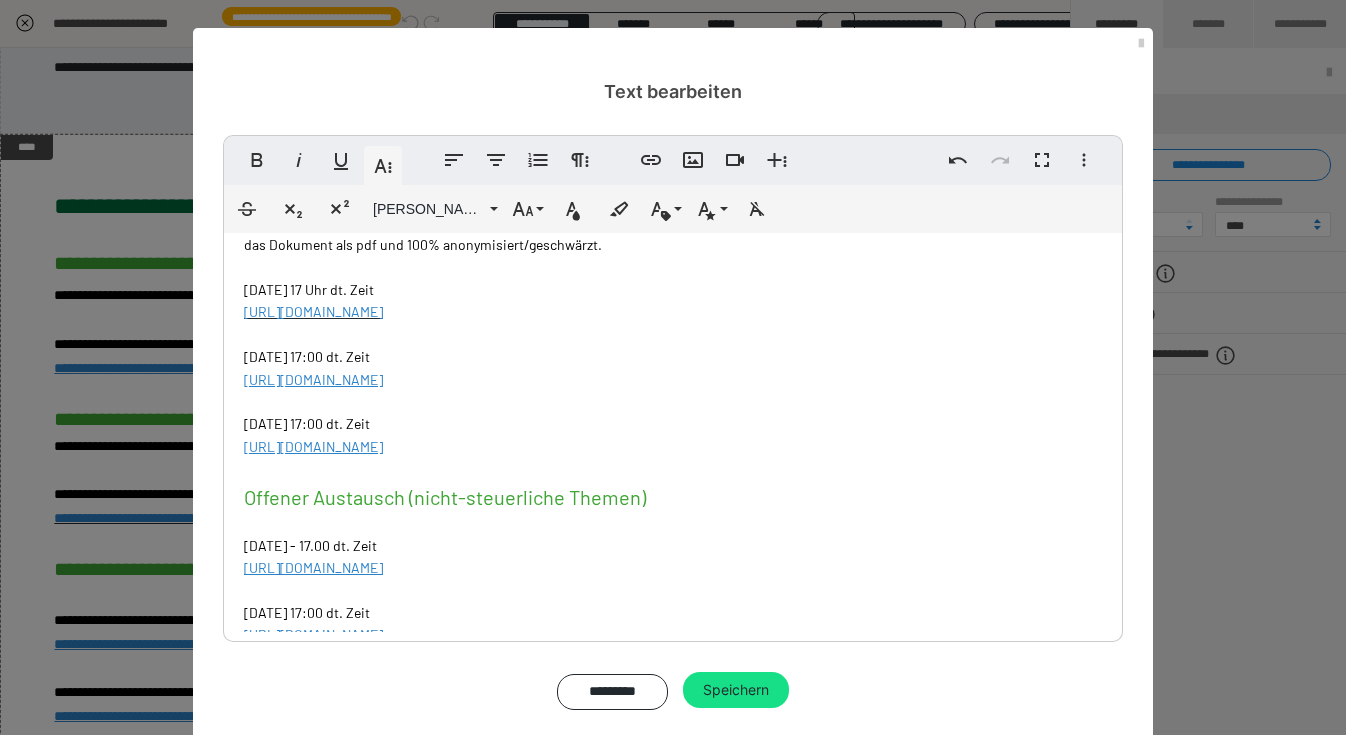 drag, startPoint x: 785, startPoint y: 365, endPoint x: 794, endPoint y: 379, distance: 16.643316 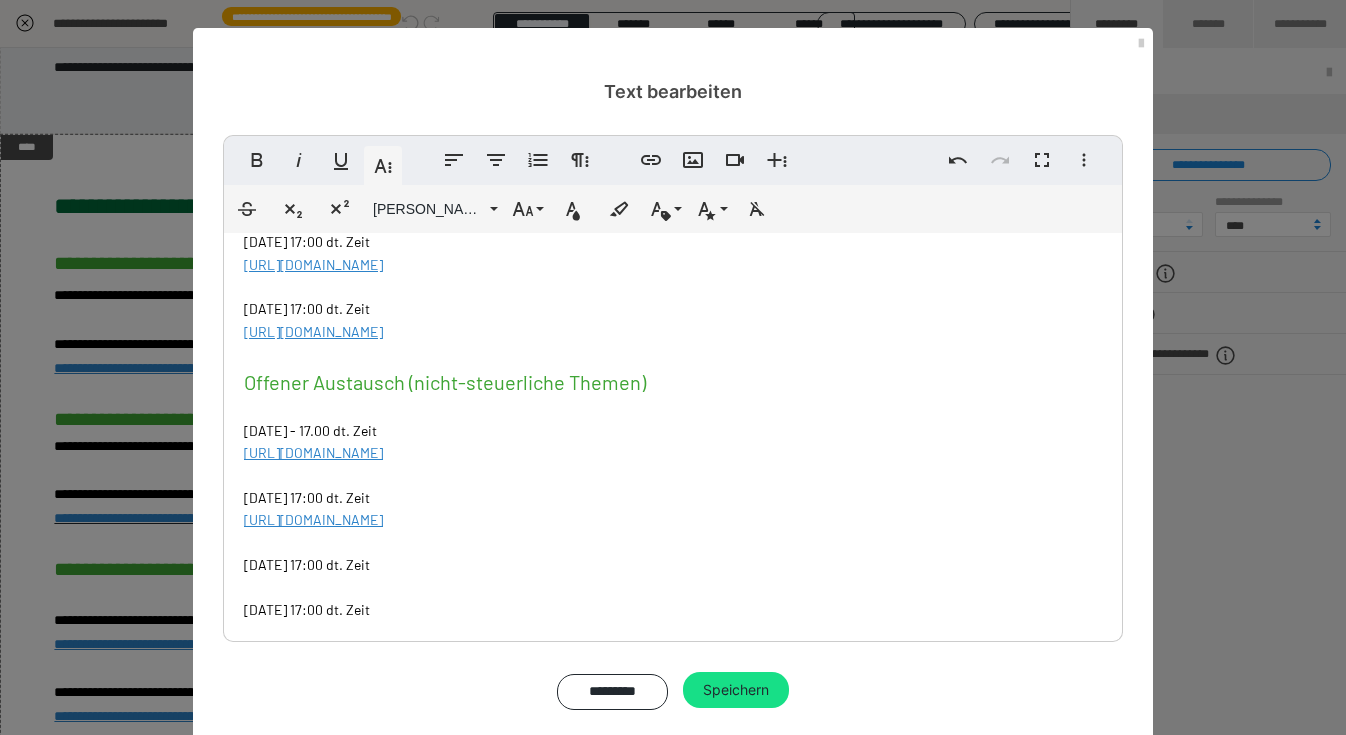 scroll, scrollTop: 770, scrollLeft: 0, axis: vertical 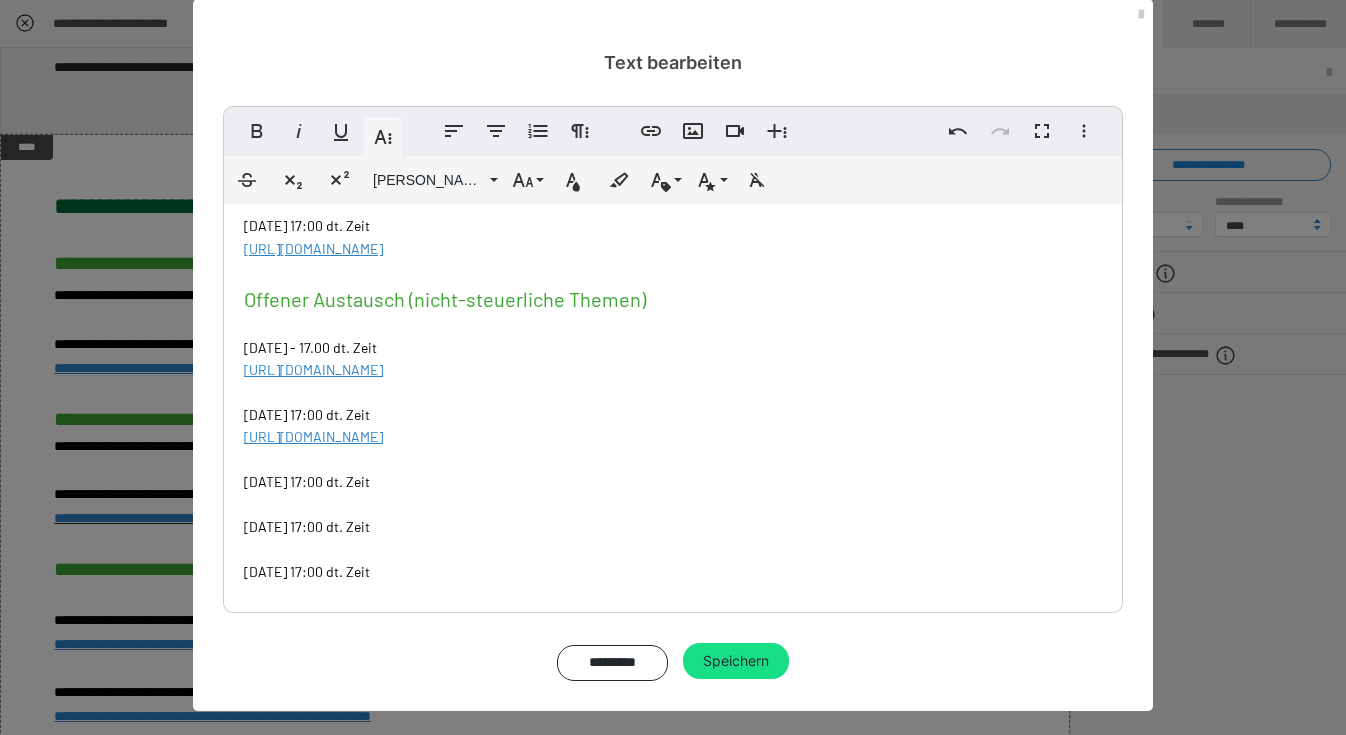 click on "LINKS NÄCHSTE TERMINE Q&A (steuerliche Themen) Bitte sende uns deine Fragen zum Q&A bis  spätestens  zum vorherigen Sonntaga bend   HIER über dieses Formular . Dienstag, 05.08.2025 - 17:00 dt. Zeit https://us02web.zoom.us/meeting/register/DxmUyb8KQXySZq2cqkcd_Q ​ ​ Dienstag, 19.08.2025 - 17:00 dt. Zeit https://us02web.zoom.us/meeting/register/WIYLAD7iTom4XjHbAo0Afg ​​ ​ Dienstag, 02.09.2025 - 17:00 dt. Zeit https://us02web.zoom.us/meeting/register/1ooC81rWTgO2Mrl7W6n_0Q ​ ​ Dienstag, 16.09.2025 - 17:00 dt. Zeit https://us02web.zoom.us/meeting/register/RJg2CUuvSw2my9M5_xGlOQ ​ Montag , 22.09.2025 - 17:00 dt. Zeit https://us02web.zoom.us/meeting/register/n3Prd95DR8uZ4L8KJAe0ww ​ #2C82C9 Feedback-Call (steuerliche Themen) Bitte sende uns dein Dokumente bis  spätestens  zum vorherigen Sonntaga bend  per Mail an  einfach@easydigitax.de . Bitte sende das Dokument als pdf und 100% anonymisiert/geschwärzt. Dienstag, 29.07.2025 - 17 Uhr dt. Zeit ​ Montag, 01.09.2025 - 17:00 dt. Zeit ​" at bounding box center [673, 18] 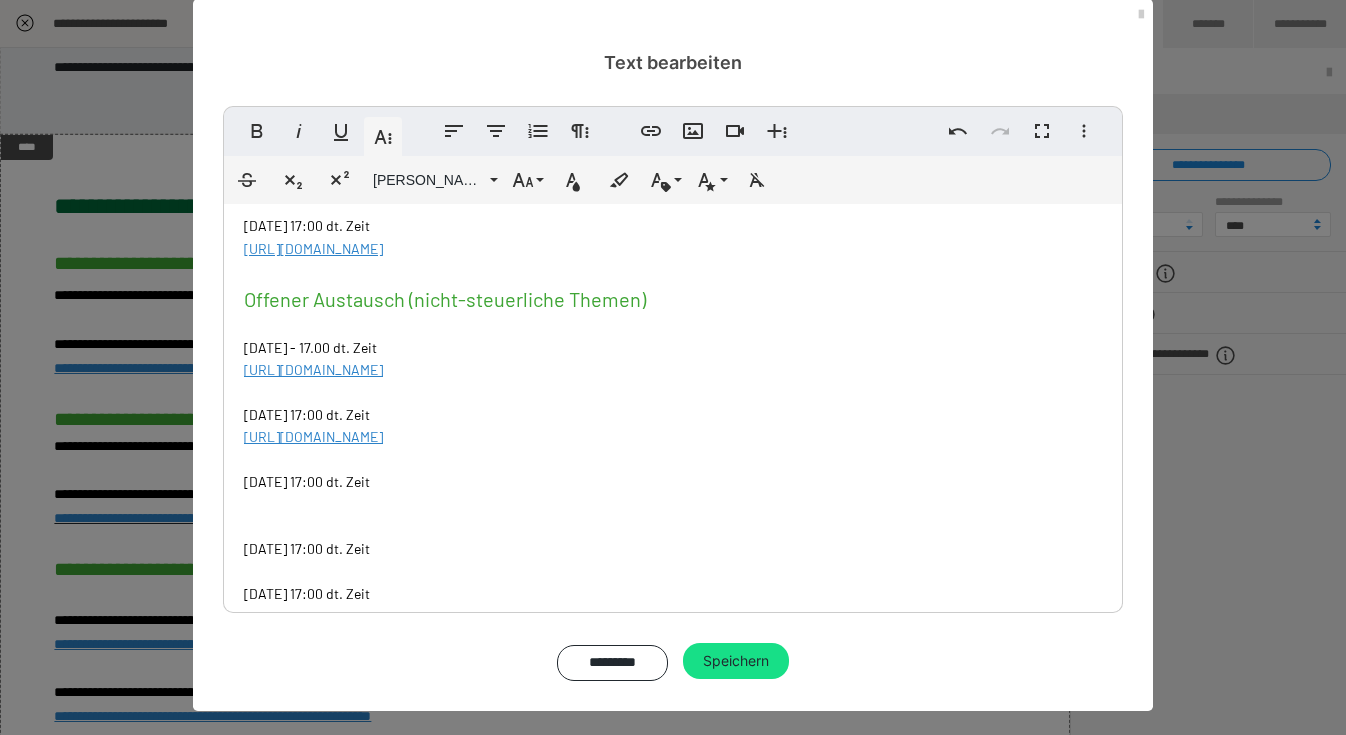 scroll, scrollTop: 498, scrollLeft: 7, axis: both 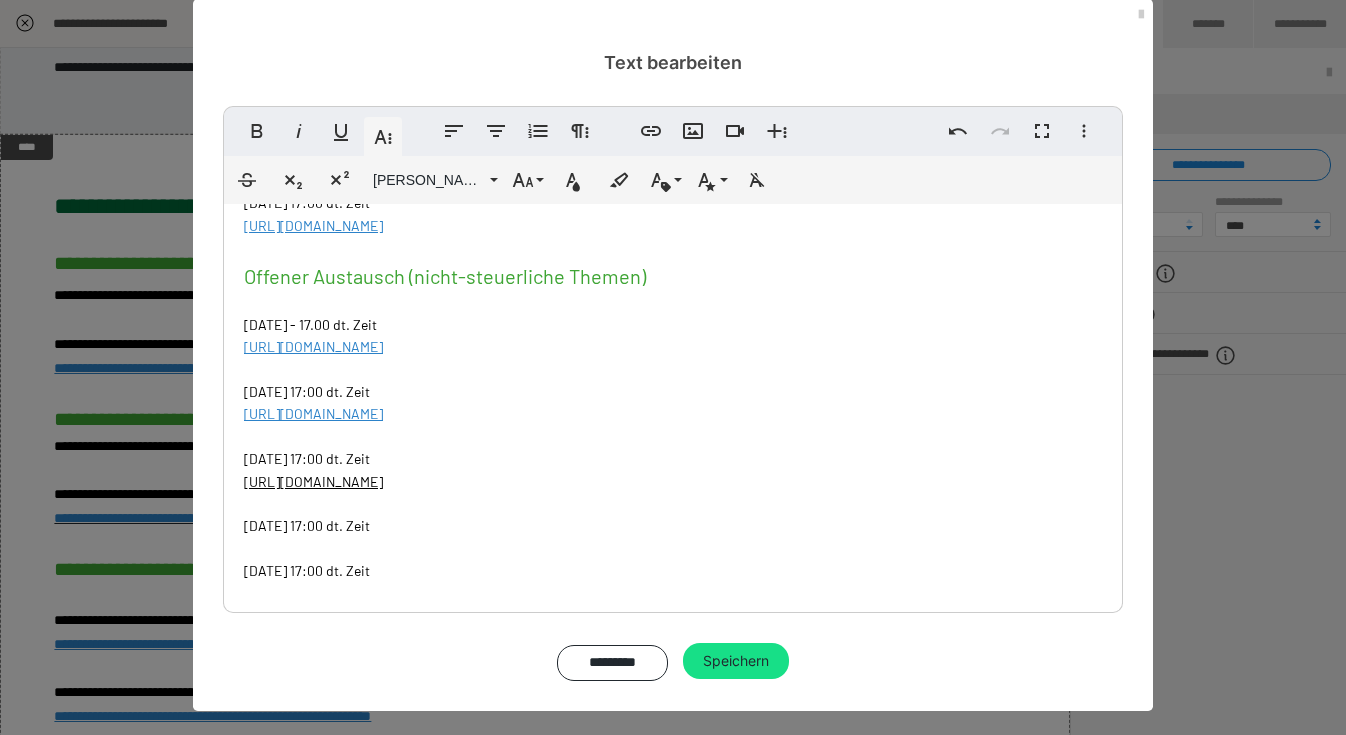 click on "LINKS NÄCHSTE TERMINE Q&A (steuerliche Themen) Bitte sende uns deine Fragen zum Q&A bis  spätestens  zum vorherigen Sonntaga bend   HIER über dieses Formular . Dienstag, 05.08.2025 - 17:00 dt. Zeit https://us02web.zoom.us/meeting/register/DxmUyb8KQXySZq2cqkcd_Q ​ ​ Dienstag, 19.08.2025 - 17:00 dt. Zeit https://us02web.zoom.us/meeting/register/WIYLAD7iTom4XjHbAo0Afg ​​ ​ Dienstag, 02.09.2025 - 17:00 dt. Zeit https://us02web.zoom.us/meeting/register/1ooC81rWTgO2Mrl7W6n_0Q ​ ​ Dienstag, 16.09.2025 - 17:00 dt. Zeit https://us02web.zoom.us/meeting/register/RJg2CUuvSw2my9M5_xGlOQ ​ Montag , 22.09.2025 - 17:00 dt. Zeit https://us02web.zoom.us/meeting/register/n3Prd95DR8uZ4L8KJAe0ww ​ #2C82C9 Feedback-Call (steuerliche Themen) Bitte sende uns dein Dokumente bis  spätestens  zum vorherigen Sonntaga bend  per Mail an  einfach@easydigitax.de . Bitte sende das Dokument als pdf und 100% anonymisiert/geschwärzt. Dienstag, 29.07.2025 - 17 Uhr dt. Zeit ​ Montag, 01.09.2025 - 17:00 dt. Zeit ​" at bounding box center (673, 7) 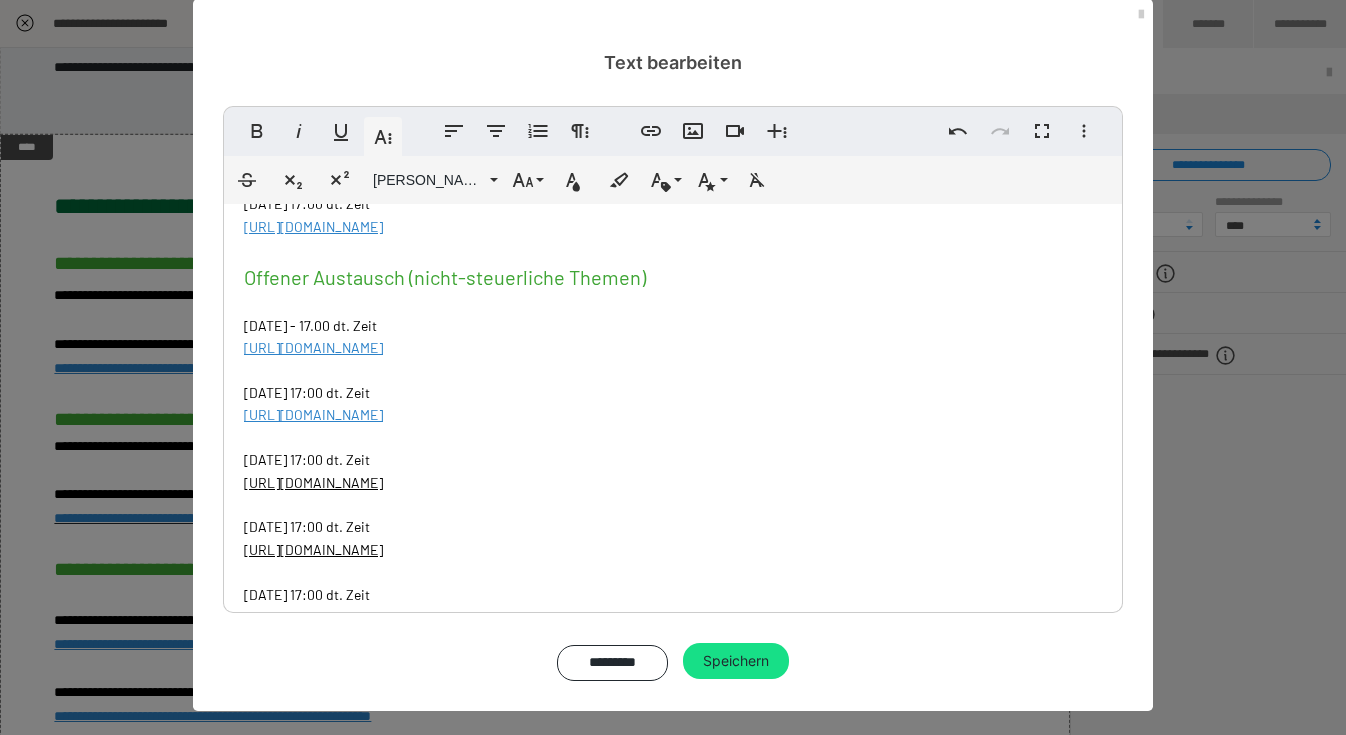scroll, scrollTop: 815, scrollLeft: 0, axis: vertical 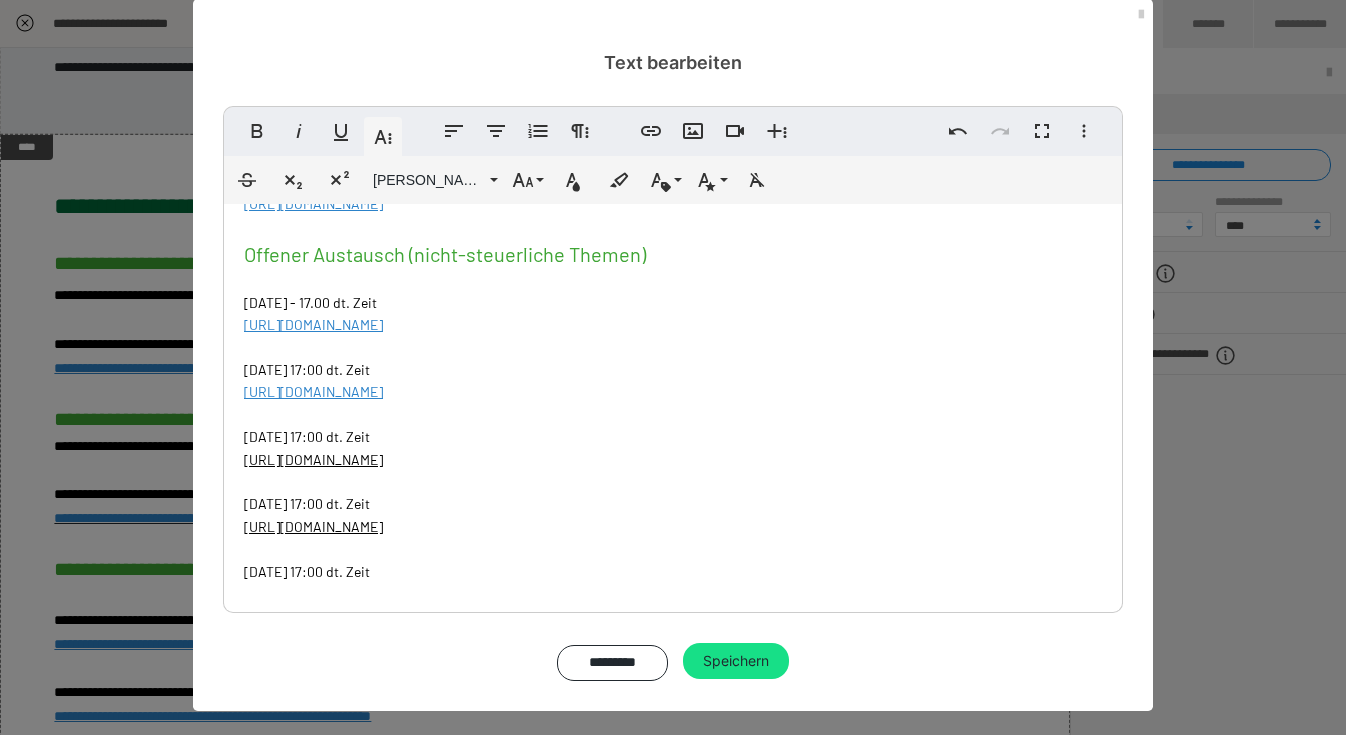 click on "LINKS NÄCHSTE TERMINE Q&A (steuerliche Themen) Bitte sende uns deine Fragen zum Q&A bis  spätestens  zum vorherigen Sonntaga bend   HIER über dieses Formular . Dienstag, 05.08.2025 - 17:00 dt. Zeit https://us02web.zoom.us/meeting/register/DxmUyb8KQXySZq2cqkcd_Q ​ ​ Dienstag, 19.08.2025 - 17:00 dt. Zeit https://us02web.zoom.us/meeting/register/WIYLAD7iTom4XjHbAo0Afg ​​ ​ Dienstag, 02.09.2025 - 17:00 dt. Zeit https://us02web.zoom.us/meeting/register/1ooC81rWTgO2Mrl7W6n_0Q ​ ​ Dienstag, 16.09.2025 - 17:00 dt. Zeit https://us02web.zoom.us/meeting/register/RJg2CUuvSw2my9M5_xGlOQ ​ Montag , 22.09.2025 - 17:00 dt. Zeit https://us02web.zoom.us/meeting/register/n3Prd95DR8uZ4L8KJAe0ww ​ #2C82C9 Feedback-Call (steuerliche Themen) Bitte sende uns dein Dokumente bis  spätestens  zum vorherigen Sonntaga bend  per Mail an  einfach@easydigitax.de . Bitte sende das Dokument als pdf und 100% anonymisiert/geschwärzt. Dienstag, 29.07.2025 - 17 Uhr dt. Zeit ​ Montag, 01.09.2025 - 17:00 dt. Zeit ​" at bounding box center [673, -4] 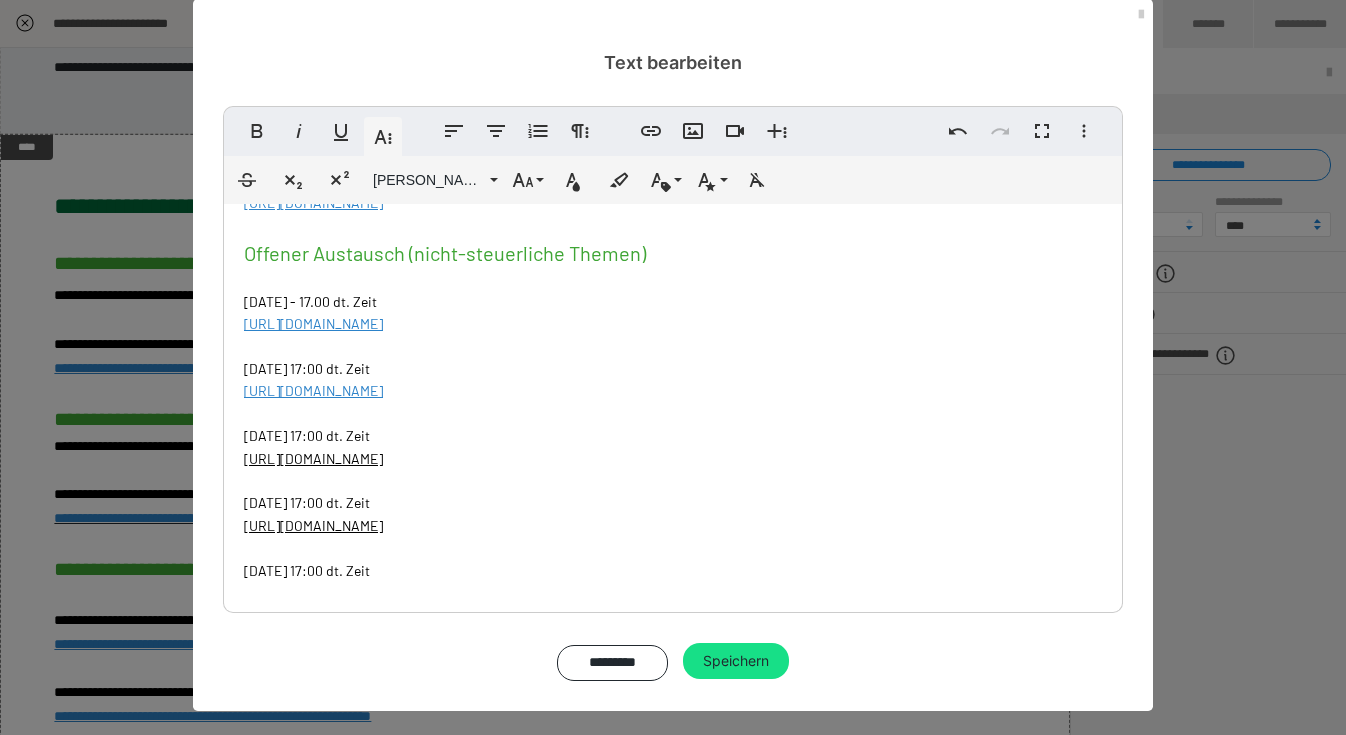 scroll, scrollTop: 498, scrollLeft: 10, axis: both 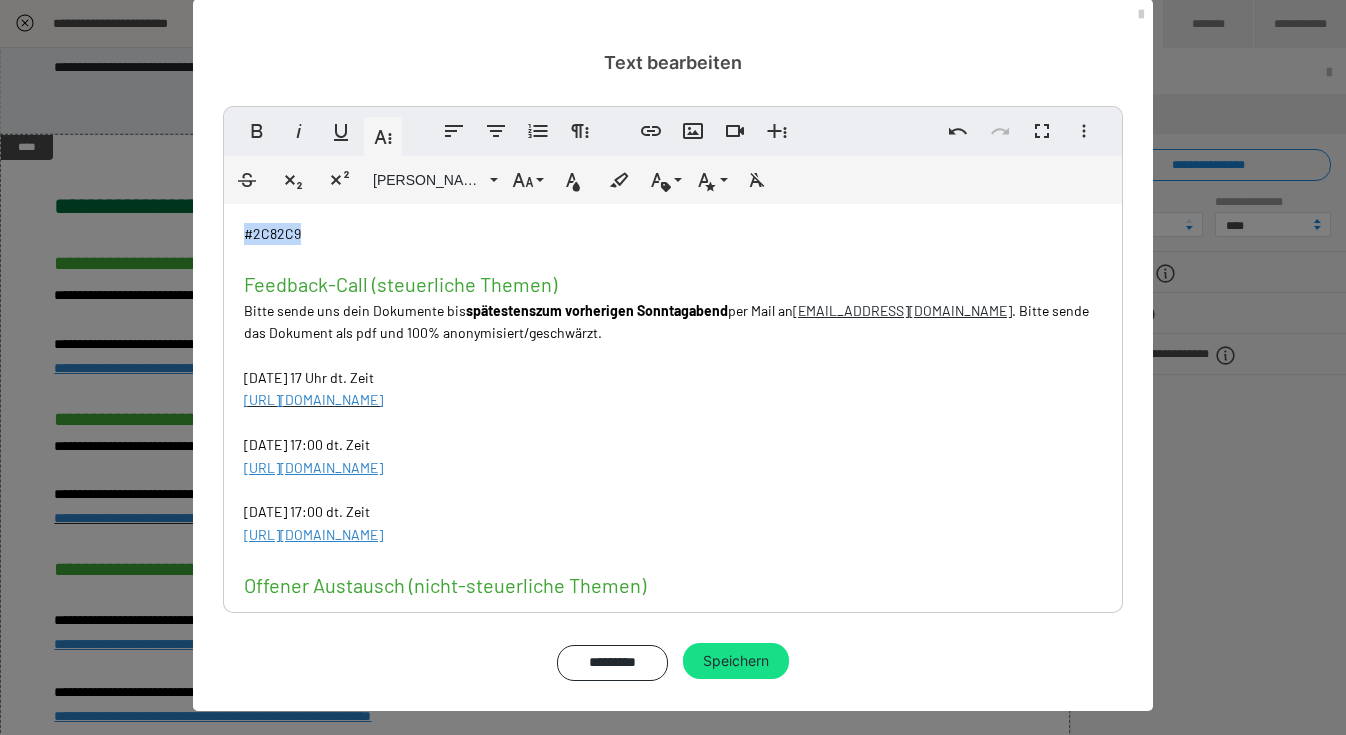 drag, startPoint x: 310, startPoint y: 234, endPoint x: 232, endPoint y: 234, distance: 78 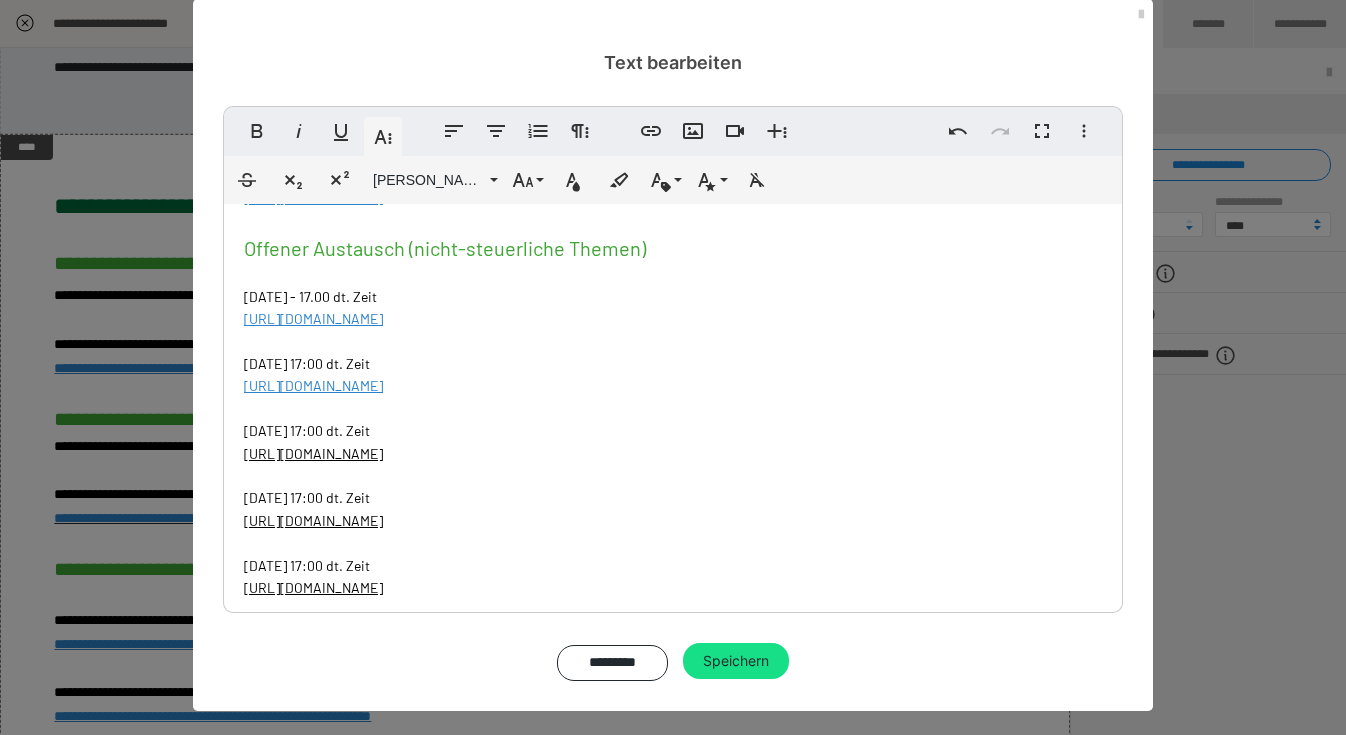 scroll, scrollTop: 832, scrollLeft: 0, axis: vertical 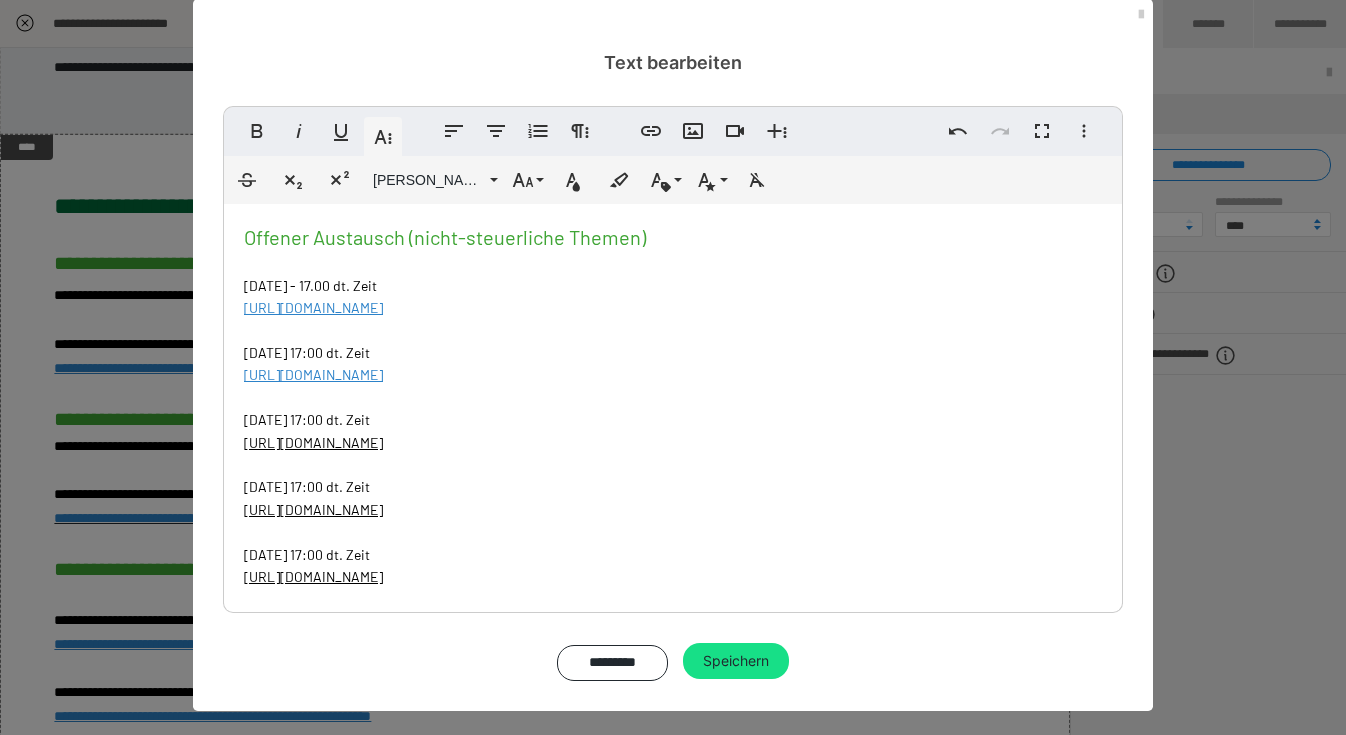 drag, startPoint x: 531, startPoint y: 450, endPoint x: 230, endPoint y: 449, distance: 301.00165 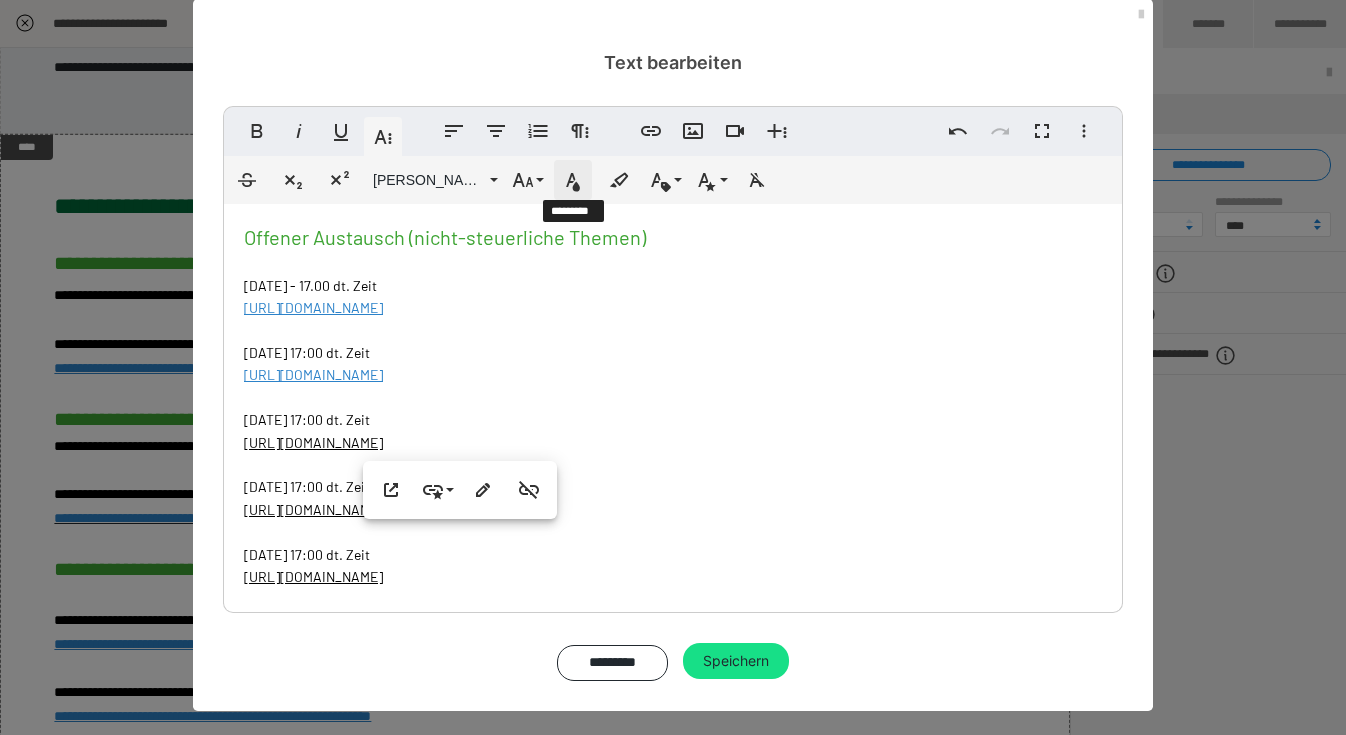 click on "Textfarbe" at bounding box center (573, 180) 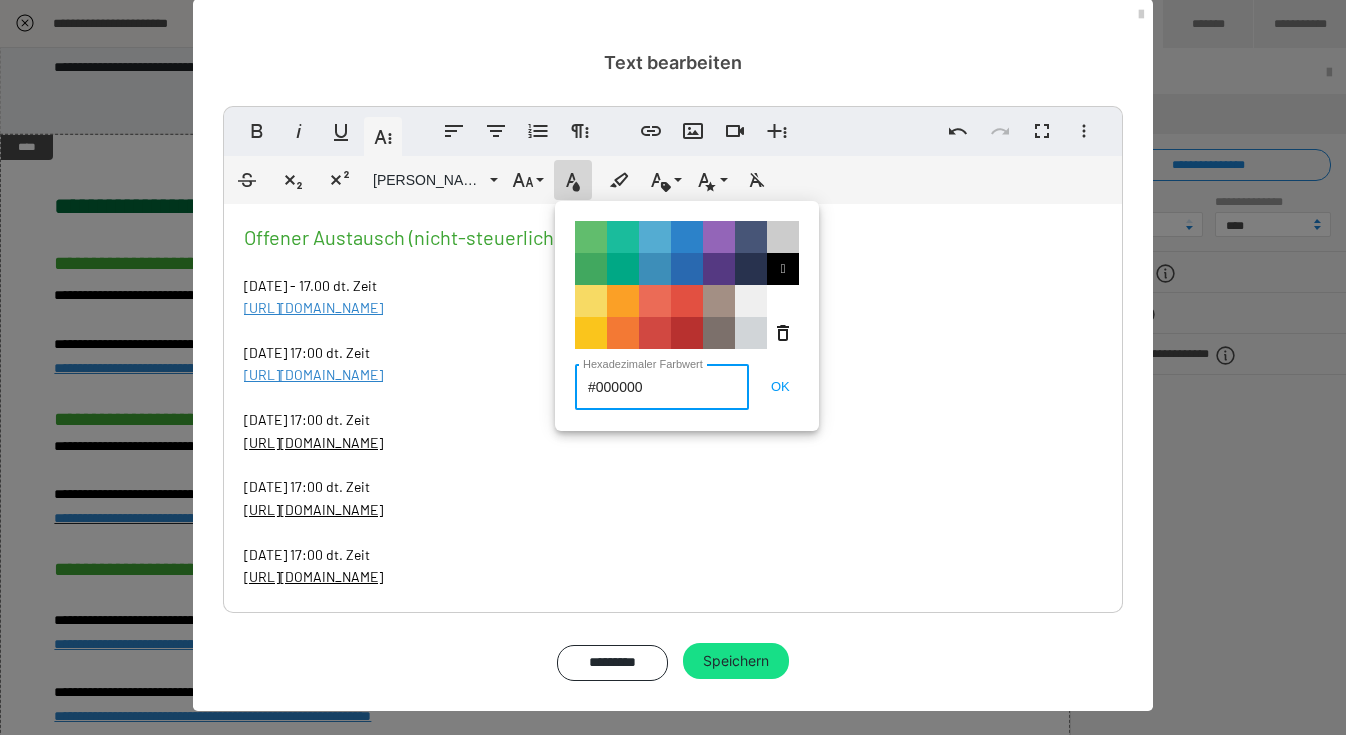 drag, startPoint x: 645, startPoint y: 393, endPoint x: 489, endPoint y: 393, distance: 156 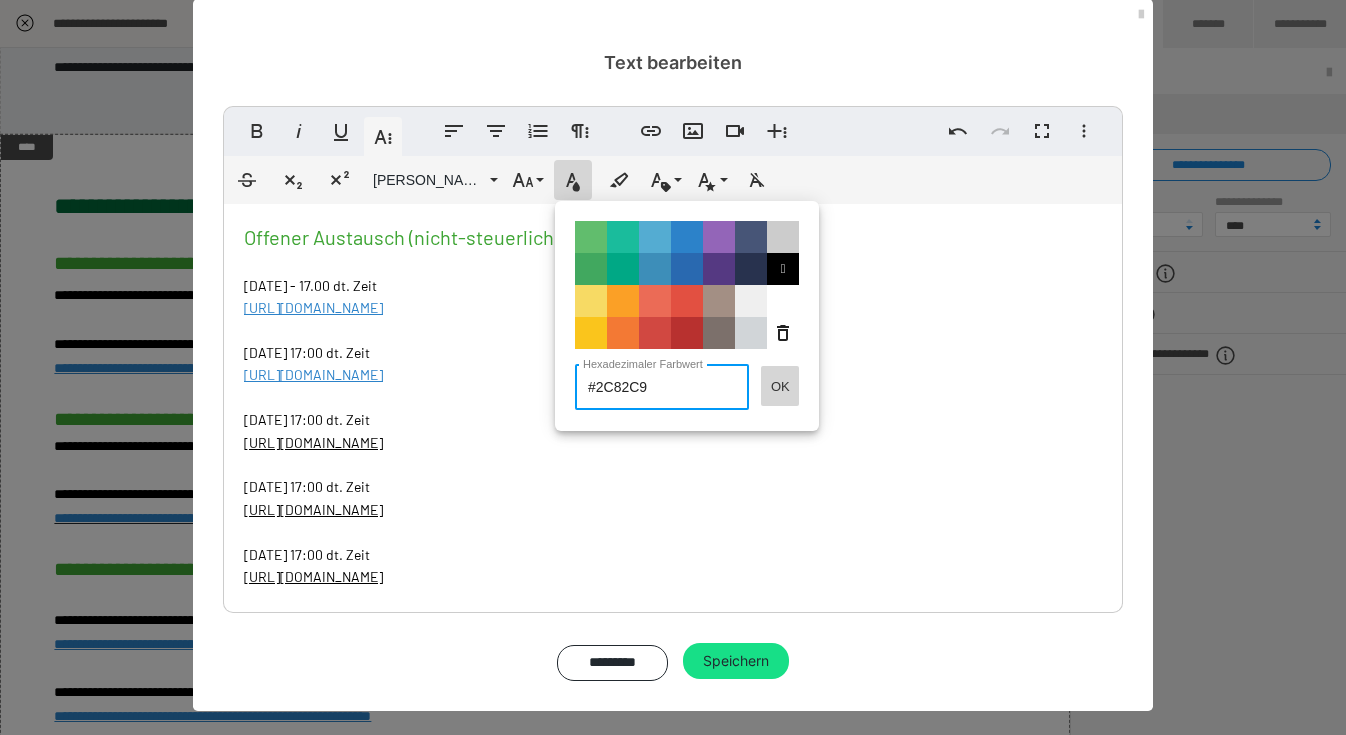 drag, startPoint x: 788, startPoint y: 385, endPoint x: 787, endPoint y: 395, distance: 10.049875 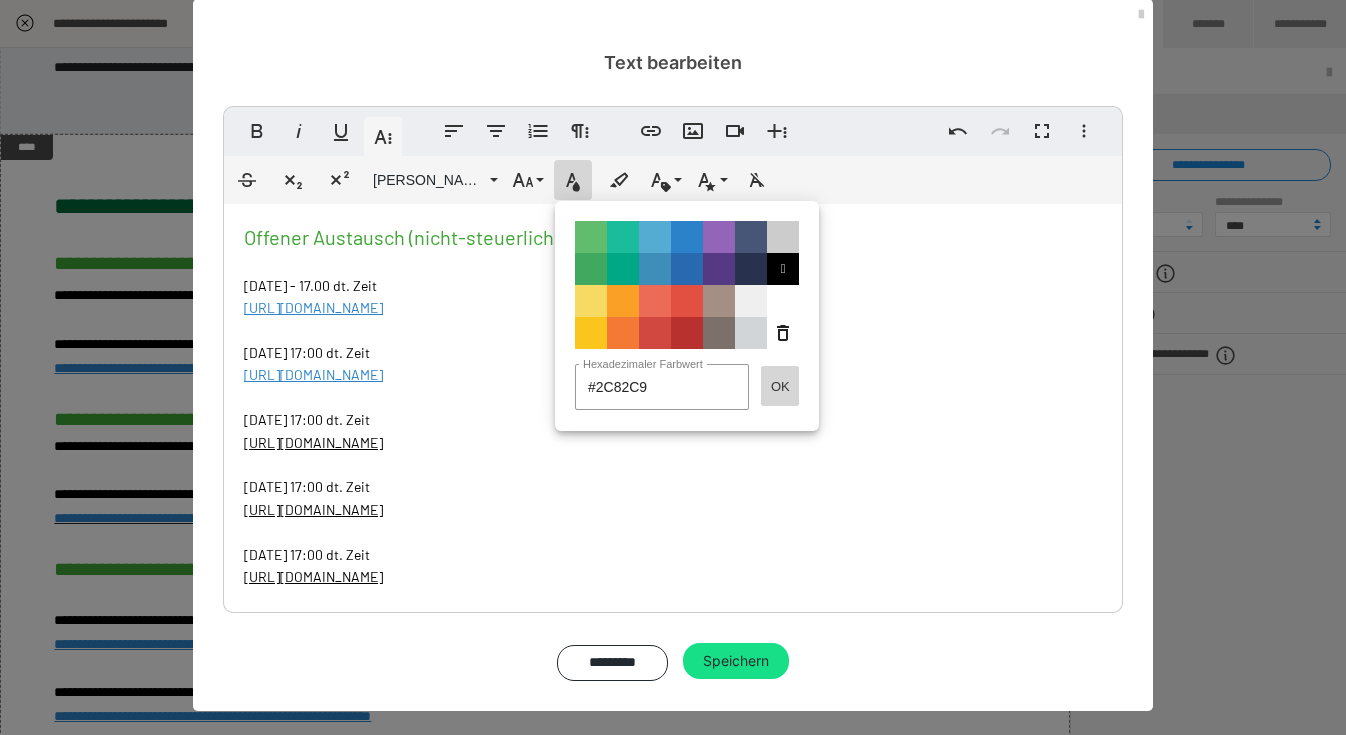 click on "OK" at bounding box center (780, 386) 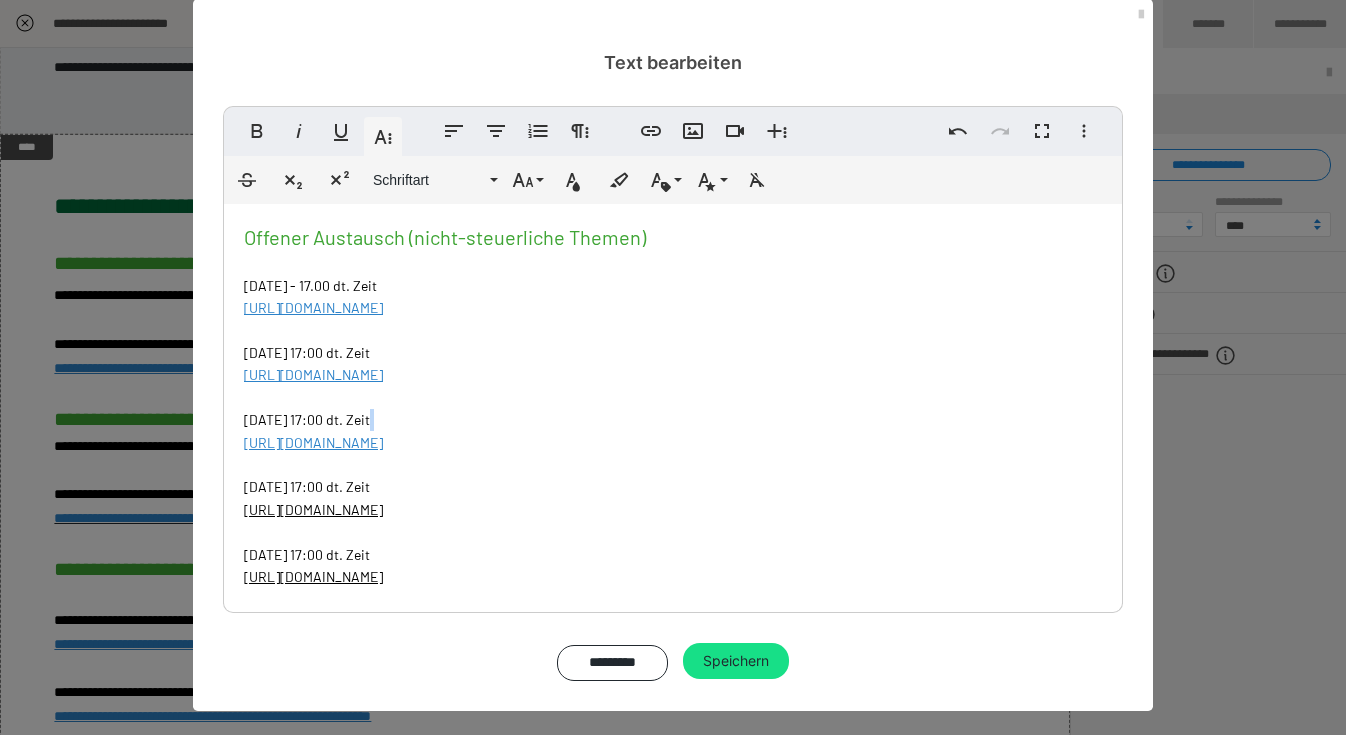 drag, startPoint x: 650, startPoint y: 512, endPoint x: 224, endPoint y: 506, distance: 426.04224 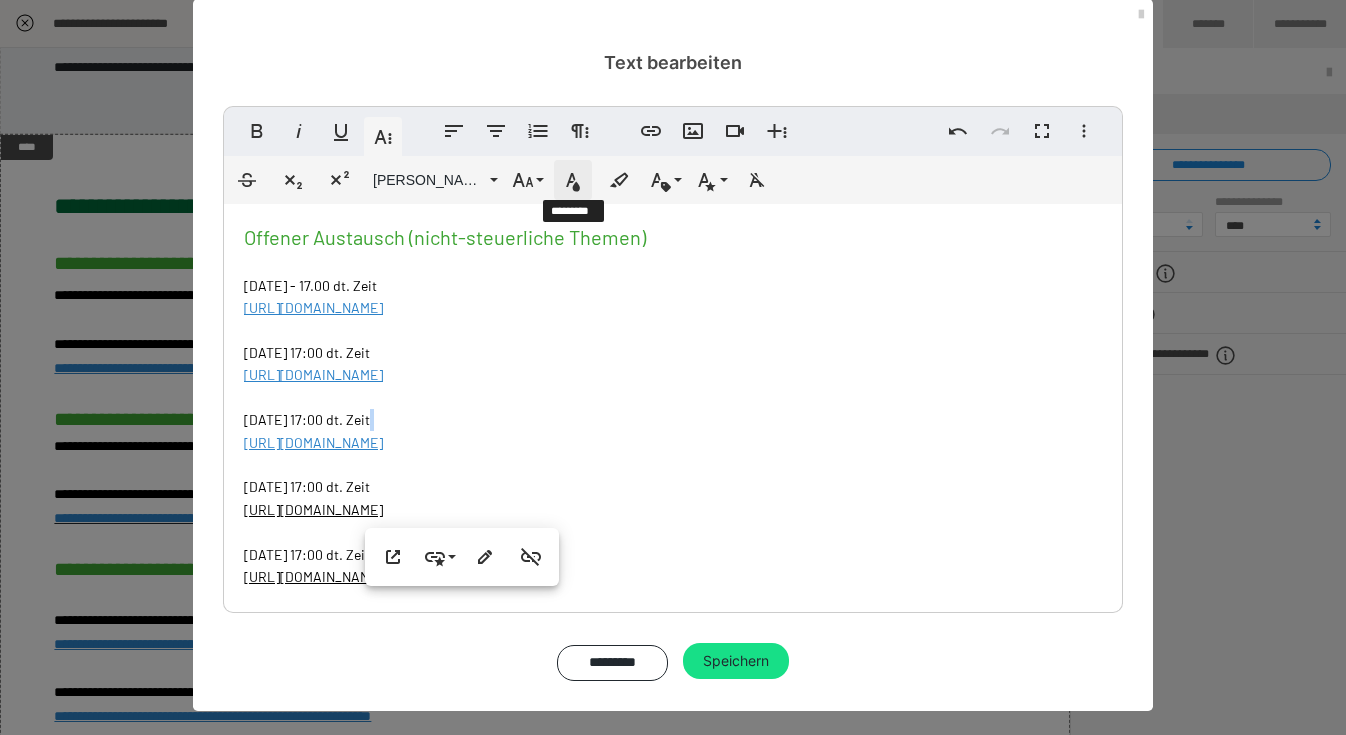 click 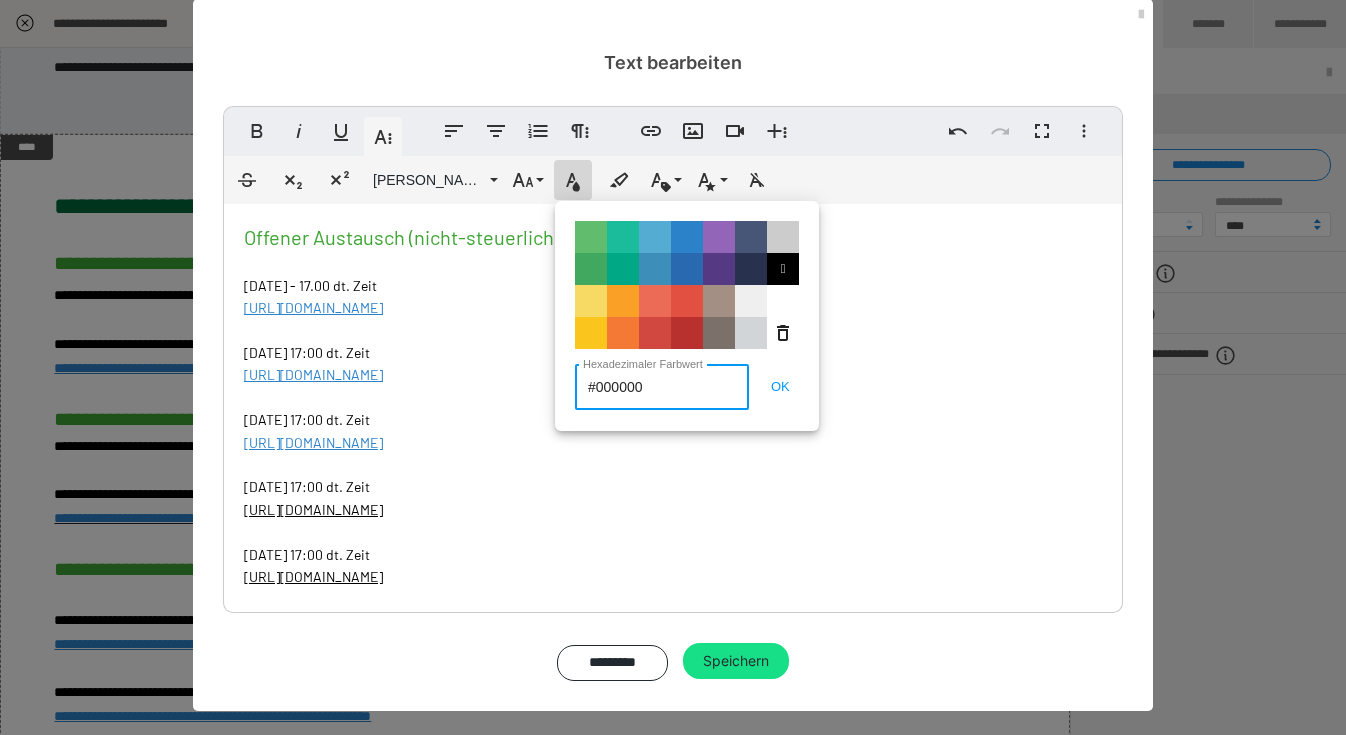 drag, startPoint x: 607, startPoint y: 384, endPoint x: 471, endPoint y: 383, distance: 136.00368 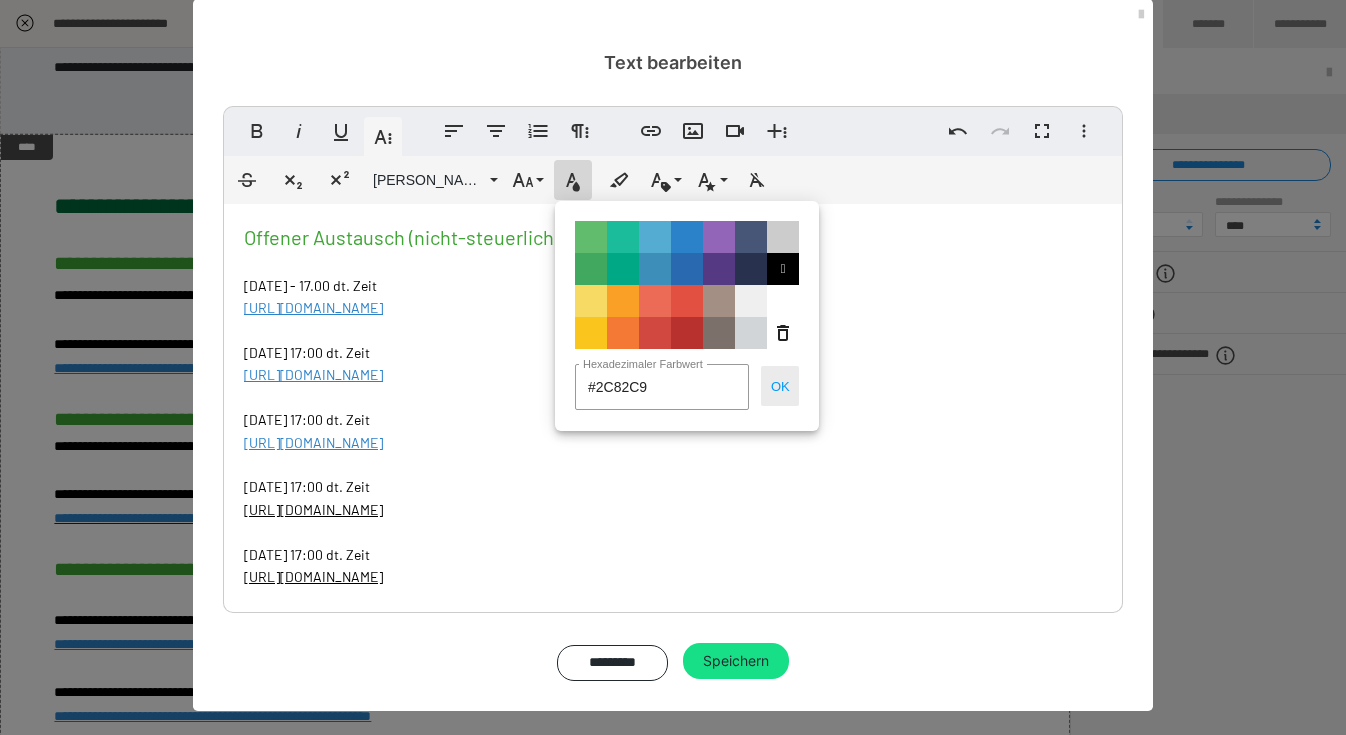 click on "OK" at bounding box center (780, 386) 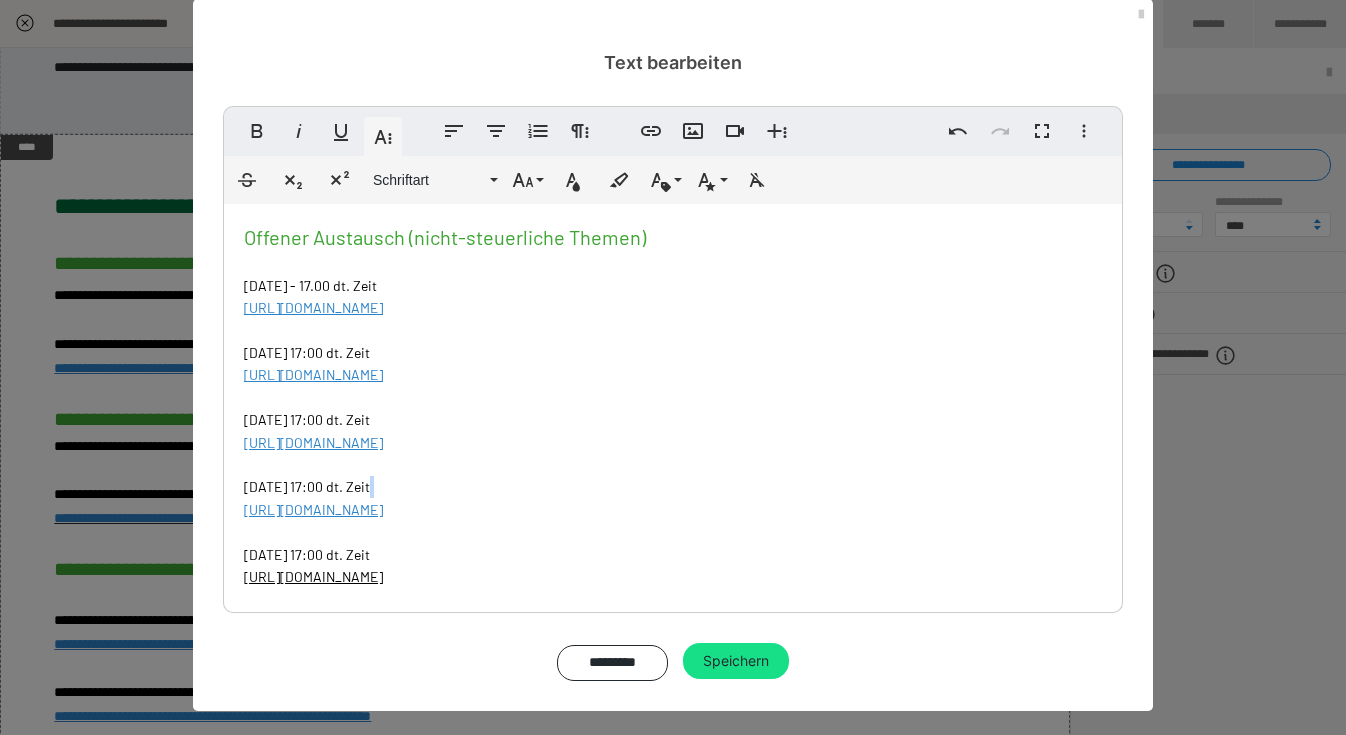 scroll, scrollTop: 837, scrollLeft: 0, axis: vertical 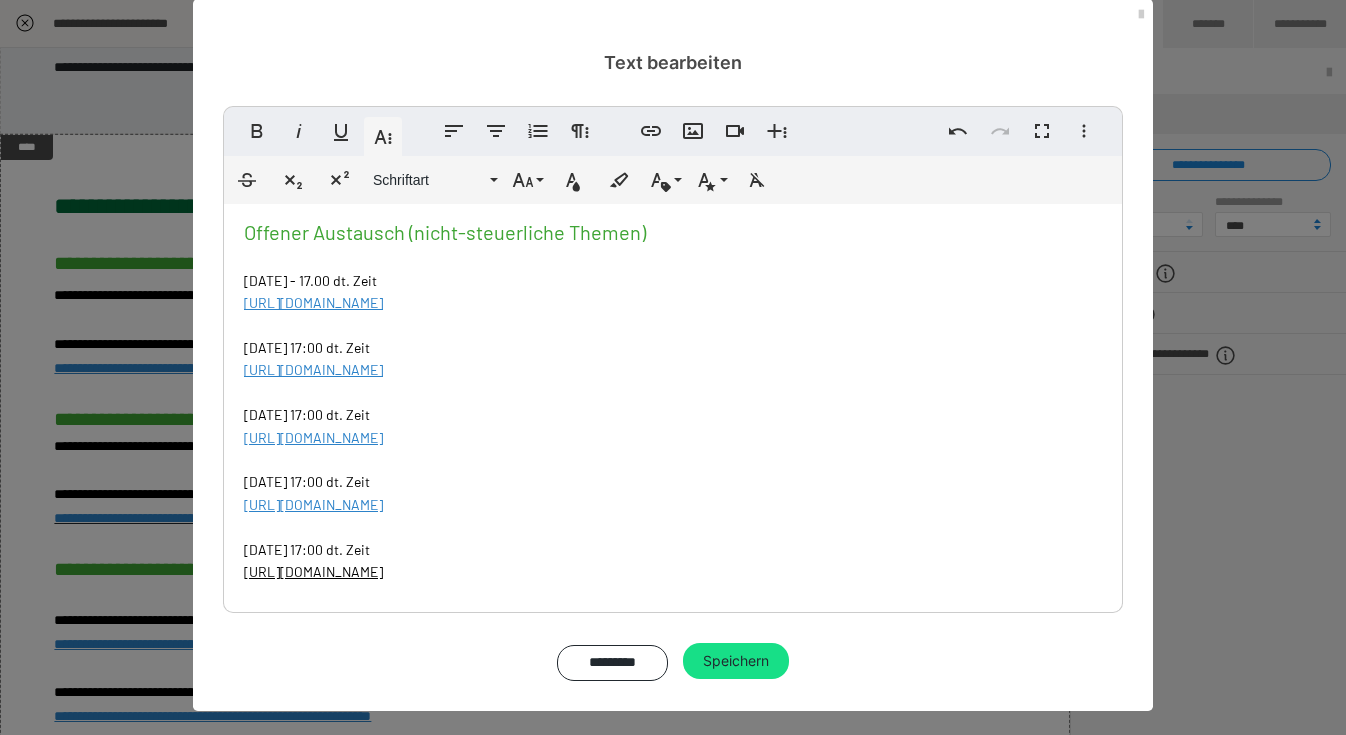 drag, startPoint x: 739, startPoint y: 584, endPoint x: 725, endPoint y: 580, distance: 14.56022 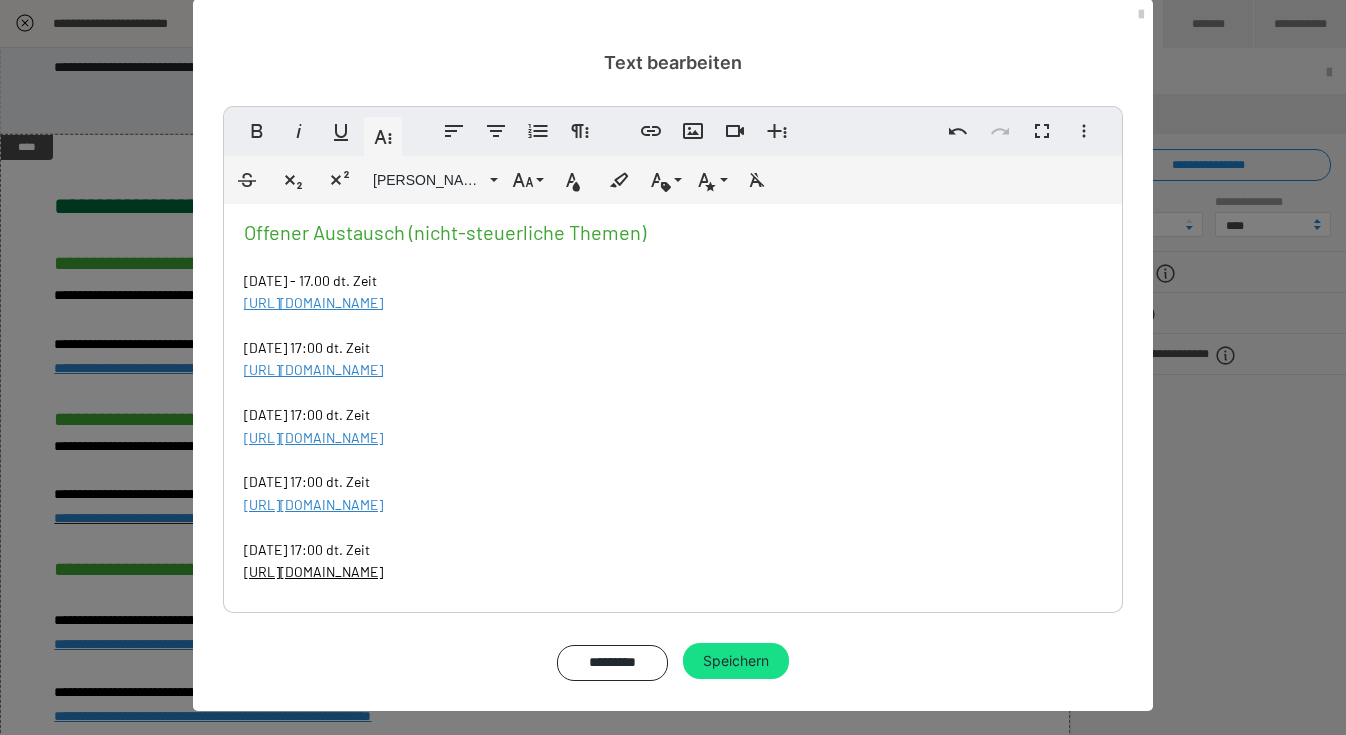 drag, startPoint x: 698, startPoint y: 578, endPoint x: 242, endPoint y: 564, distance: 456.21487 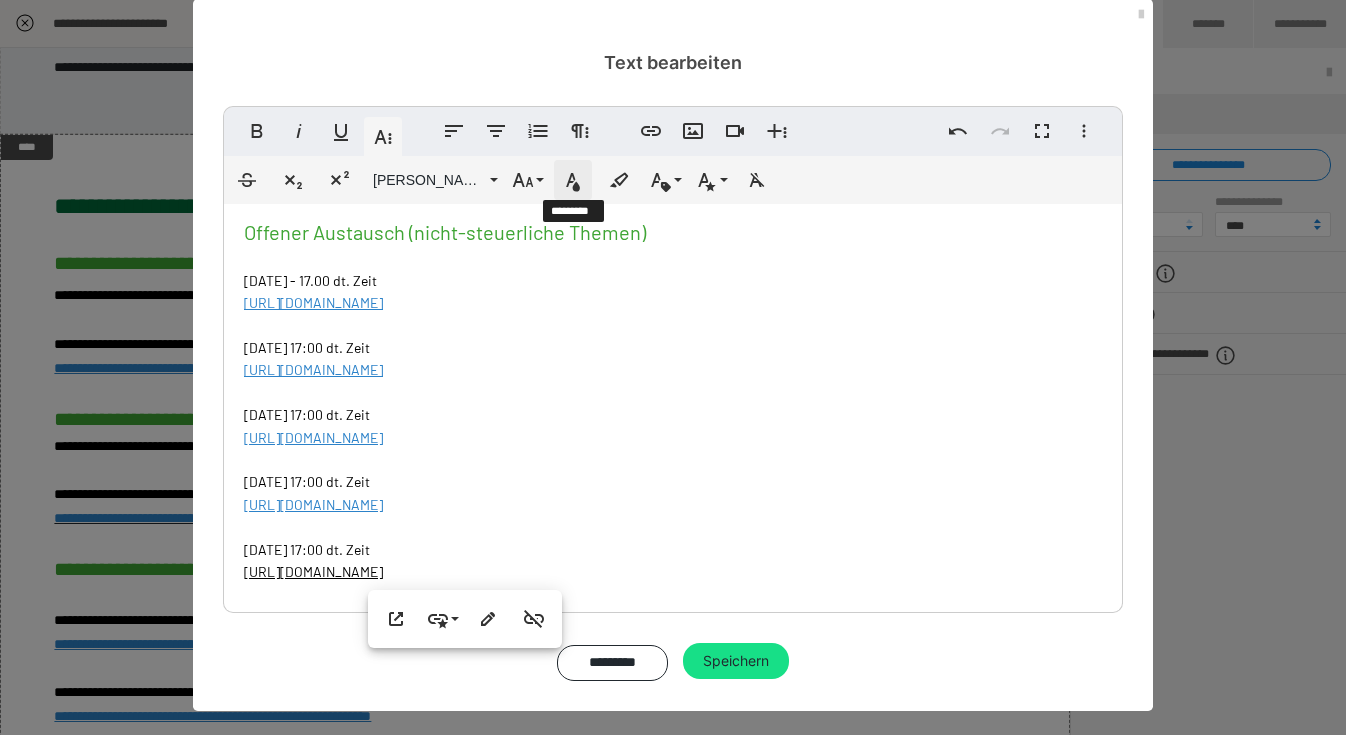 click 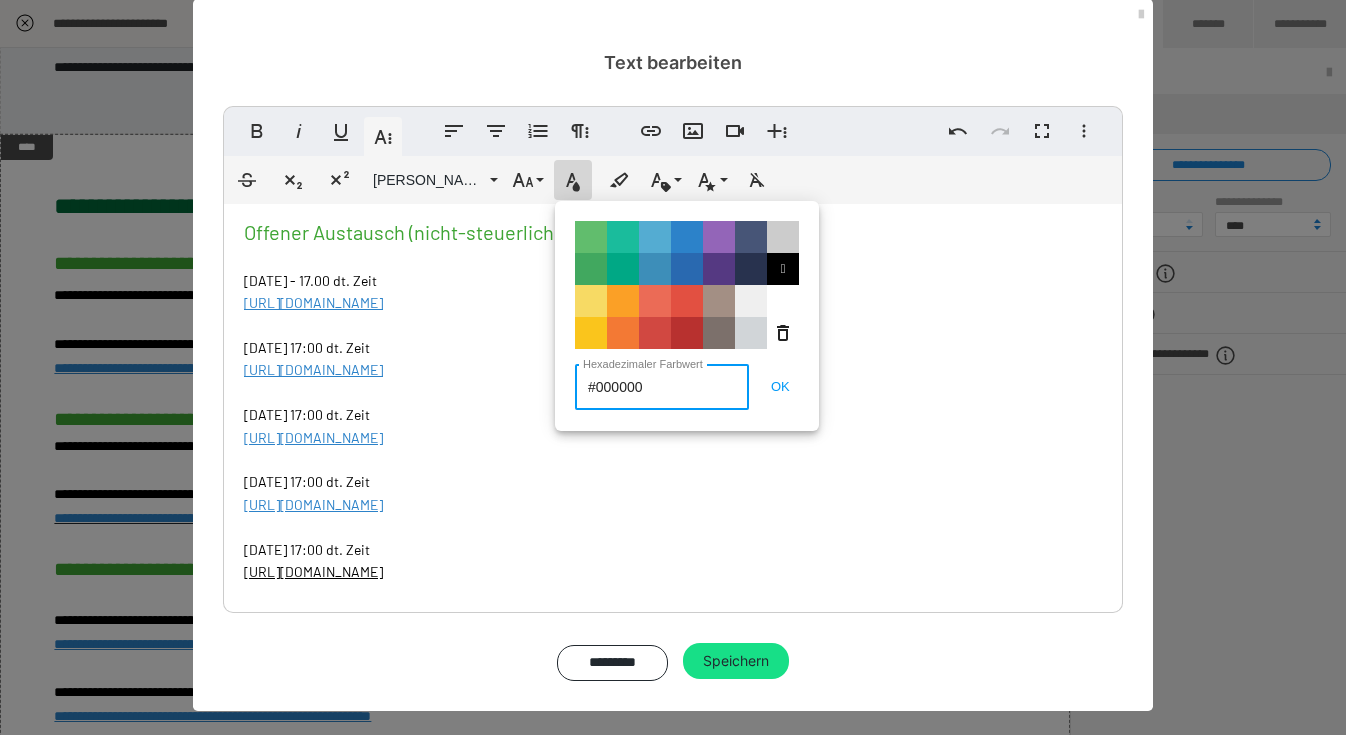 drag, startPoint x: 500, startPoint y: 383, endPoint x: 459, endPoint y: 385, distance: 41.04875 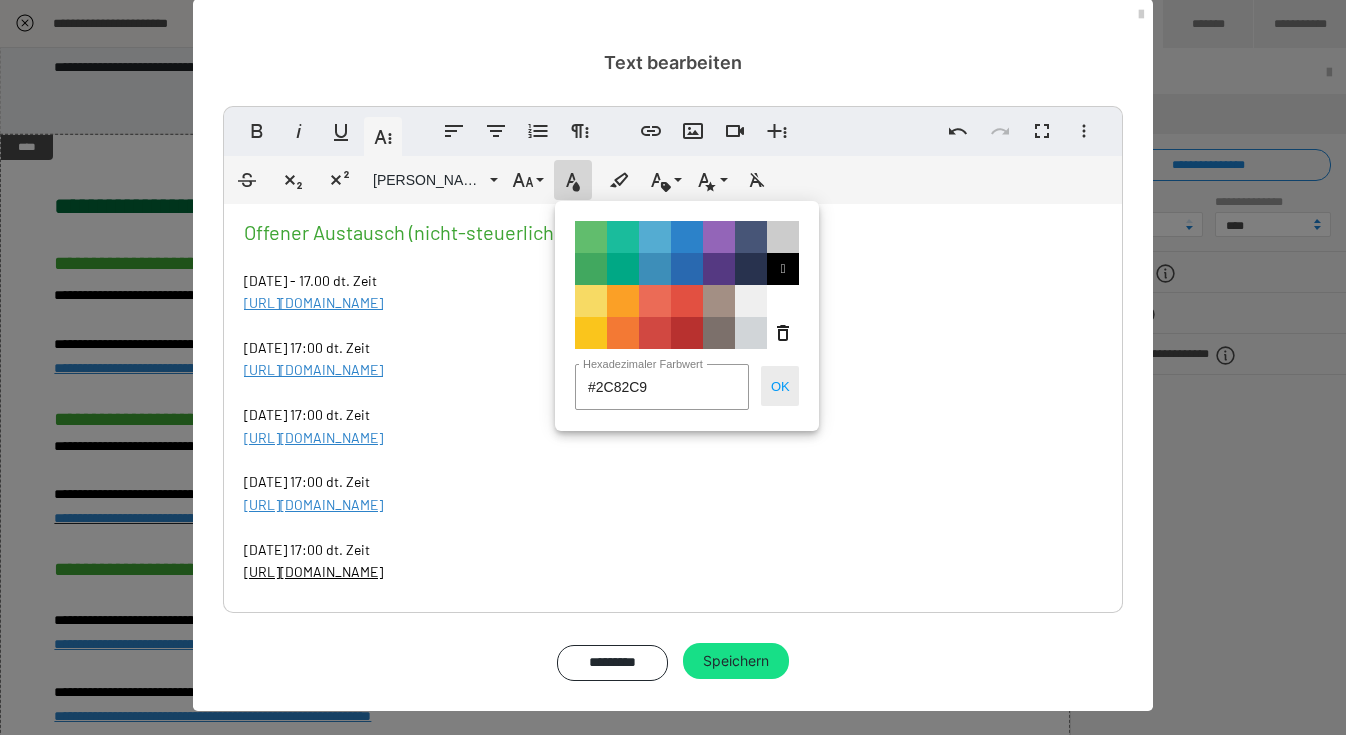 click on "OK" at bounding box center [780, 386] 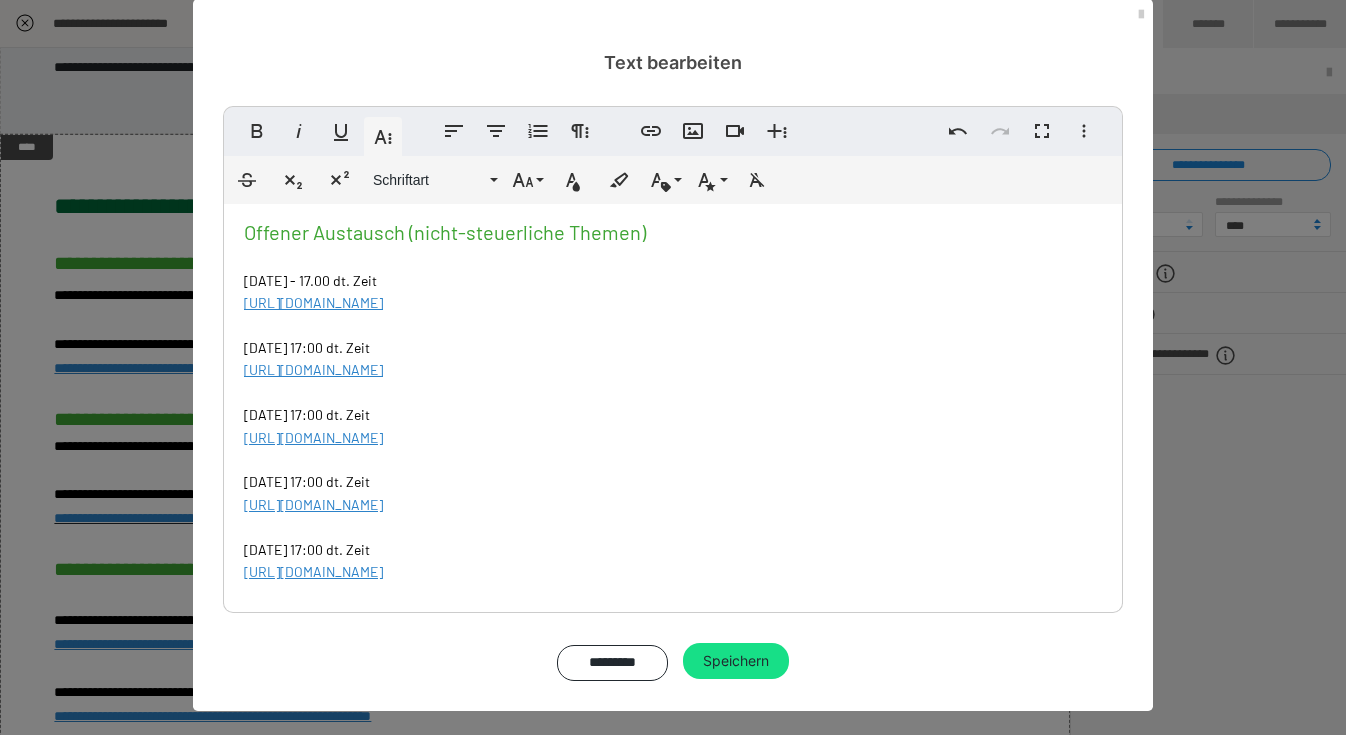 click on "LINKS NÄCHSTE TERMINE Q&A (steuerliche Themen) Bitte sende uns deine Fragen zum Q&A bis  spätestens  zum vorherigen Sonntaga bend   HIER über dieses Formular . Dienstag, 05.08.2025 - 17:00 dt. Zeit https://us02web.zoom.us/meeting/register/DxmUyb8KQXySZq2cqkcd_Q ​ ​ Dienstag, 19.08.2025 - 17:00 dt. Zeit https://us02web.zoom.us/meeting/register/WIYLAD7iTom4XjHbAo0Afg ​​ ​ Dienstag, 02.09.2025 - 17:00 dt. Zeit https://us02web.zoom.us/meeting/register/1ooC81rWTgO2Mrl7W6n_0Q ​ ​ Dienstag, 16.09.2025 - 17:00 dt. Zeit https://us02web.zoom.us/meeting/register/RJg2CUuvSw2my9M5_xGlOQ ​ Montag , 22.09.2025 - 17:00 dt. Zeit https://us02web.zoom.us/meeting/register/n3Prd95DR8uZ4L8KJAe0ww ​ #2C82C9 Feedback-Call (steuerliche Themen) Bitte sende uns dein Dokumente bis  spätestens  zum vorherigen Sonntaga bend  per Mail an  einfach@easydigitax.de . Bitte sende das Dokument als pdf und 100% anonymisiert/geschwärzt. Dienstag, 29.07.2025 - 17 Uhr dt. Zeit ​ Montag, 01.09.2025 - 17:00 dt. Zeit ​" at bounding box center (673, -15) 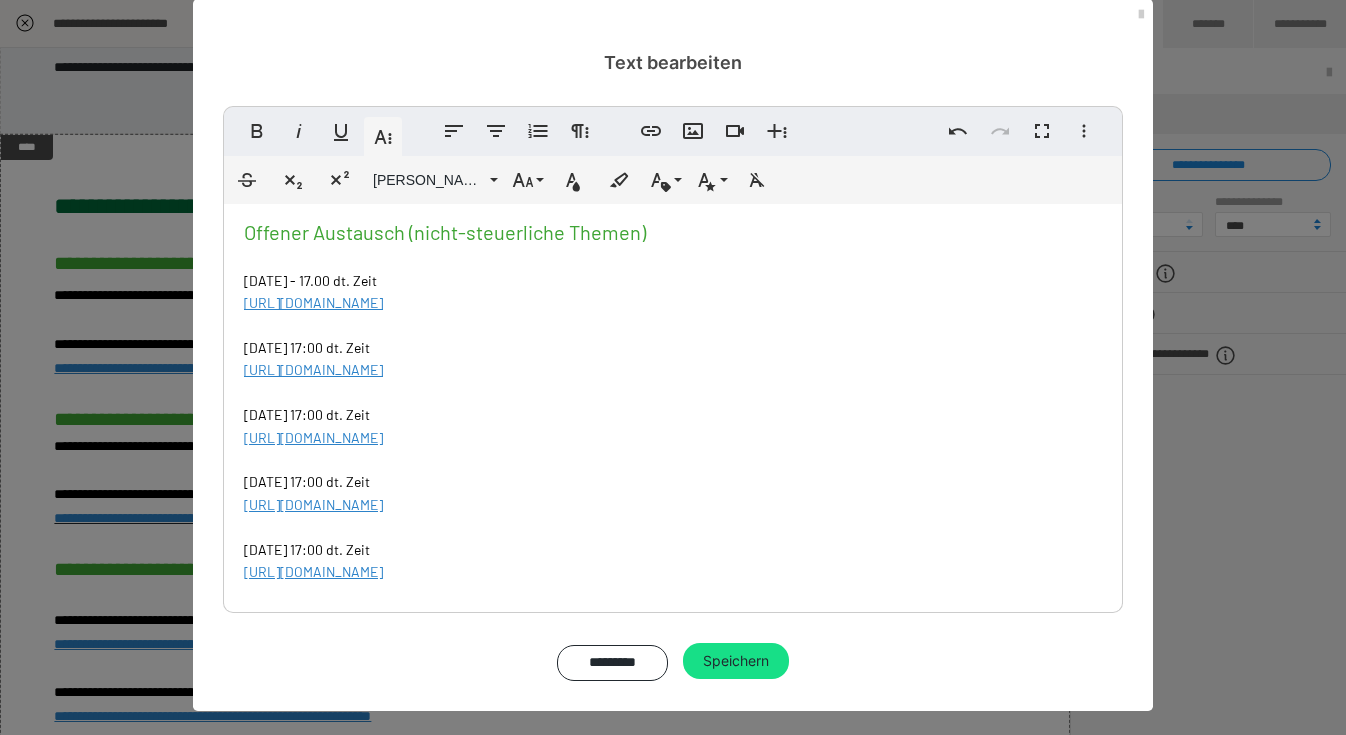 scroll, scrollTop: 31, scrollLeft: 0, axis: vertical 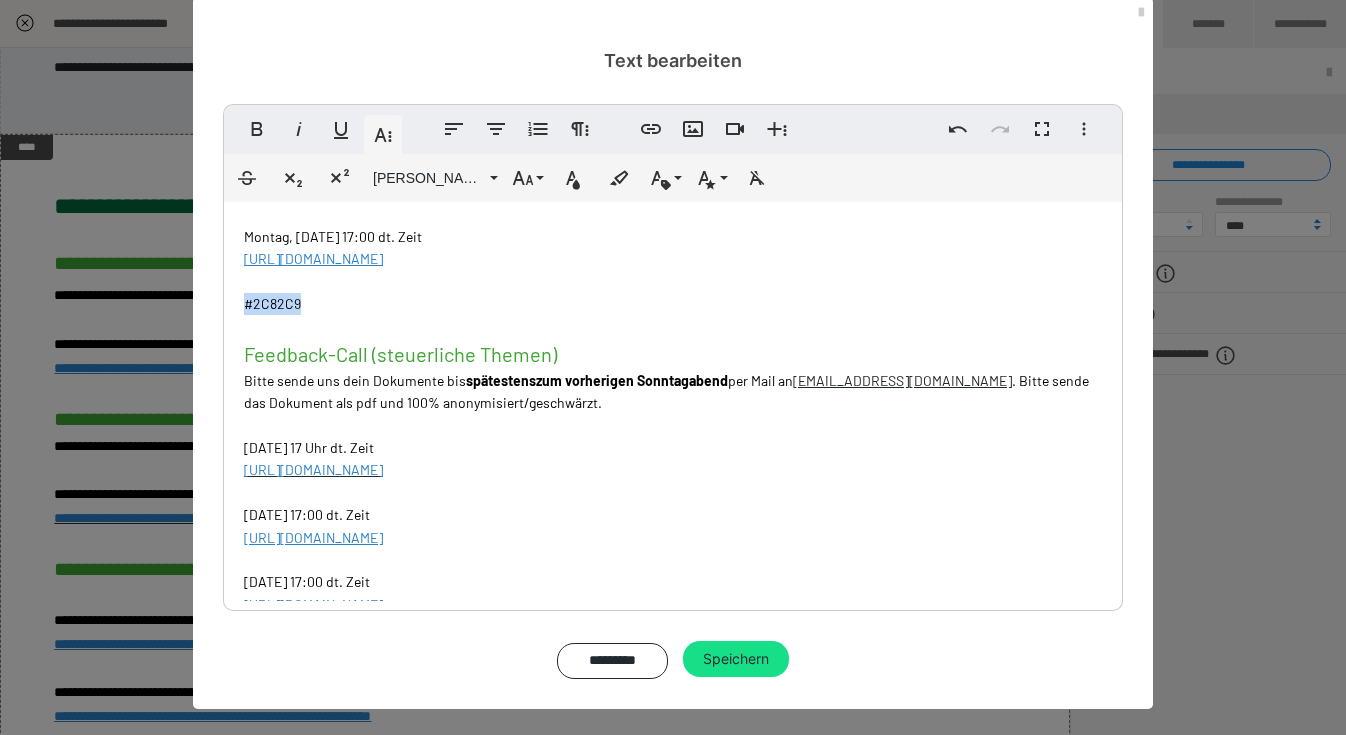 drag, startPoint x: 313, startPoint y: 302, endPoint x: 199, endPoint y: 305, distance: 114.03947 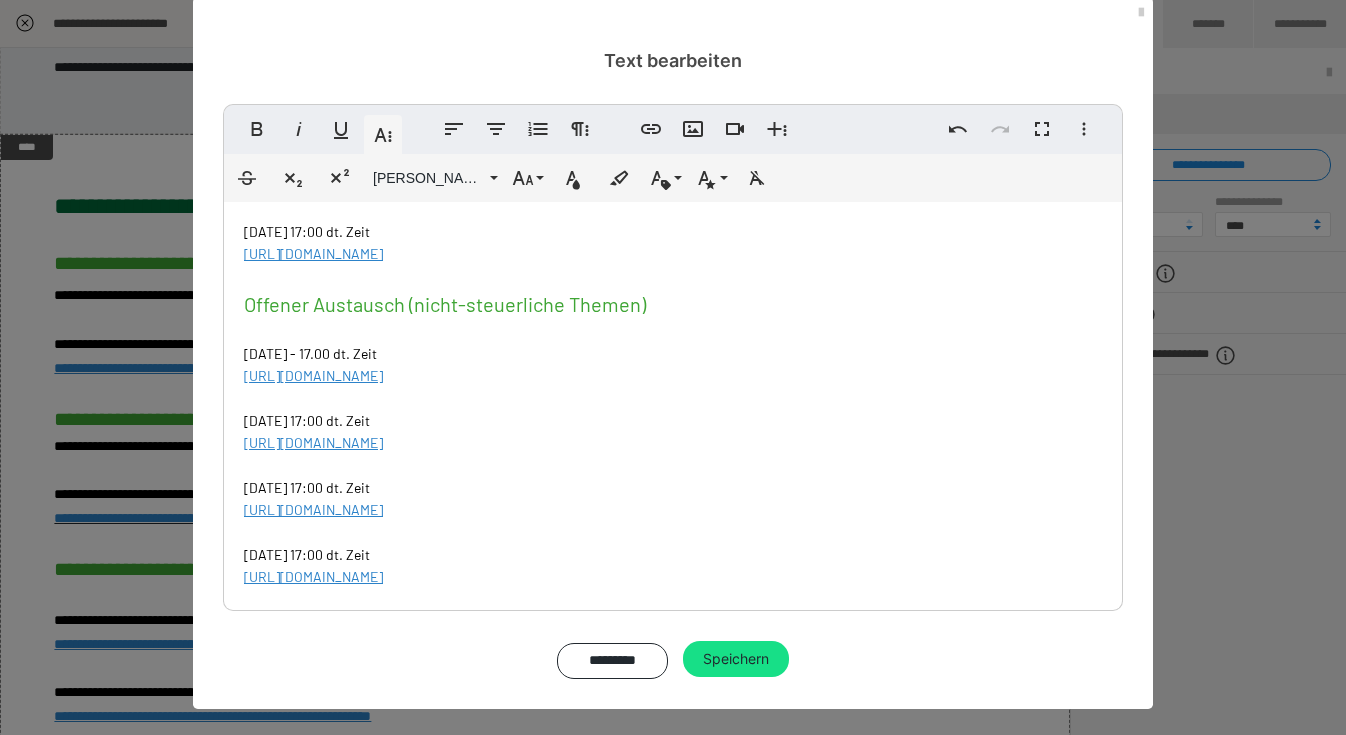 scroll, scrollTop: 815, scrollLeft: 0, axis: vertical 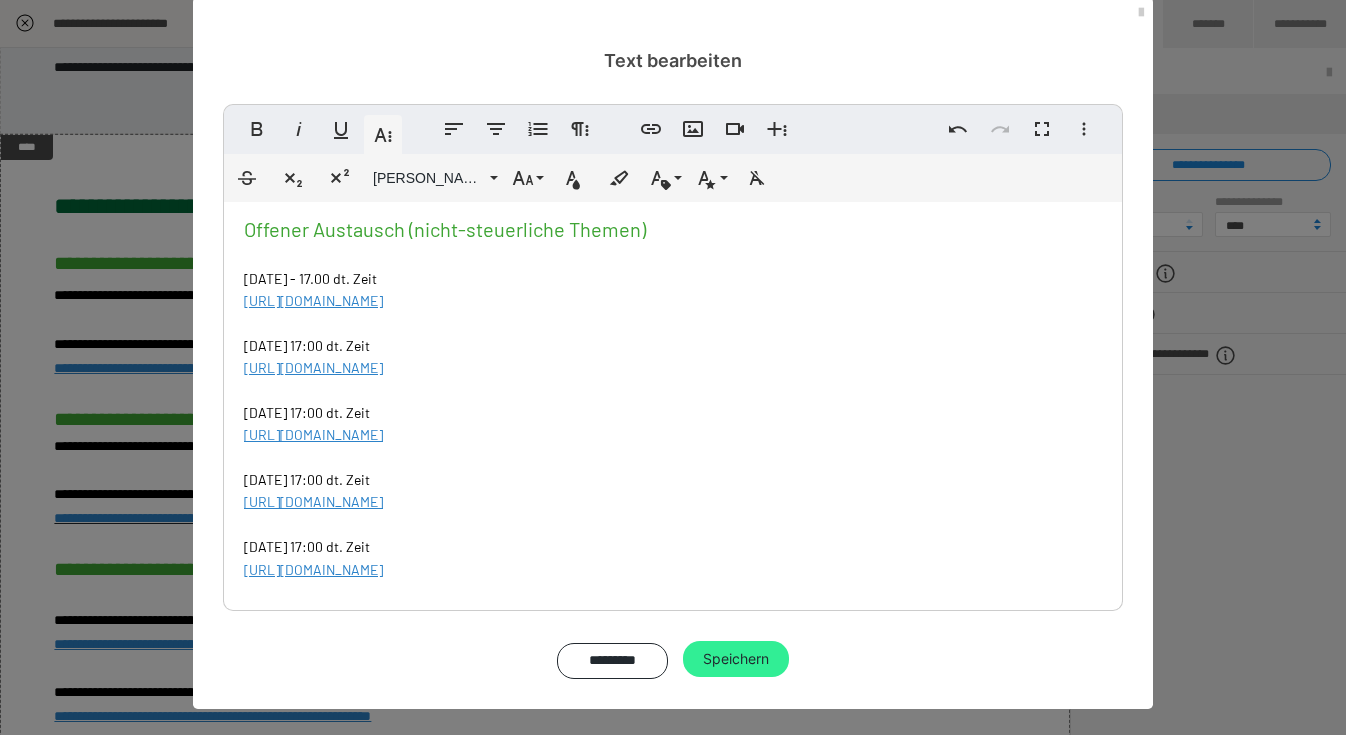 click on "Speichern" at bounding box center (736, 659) 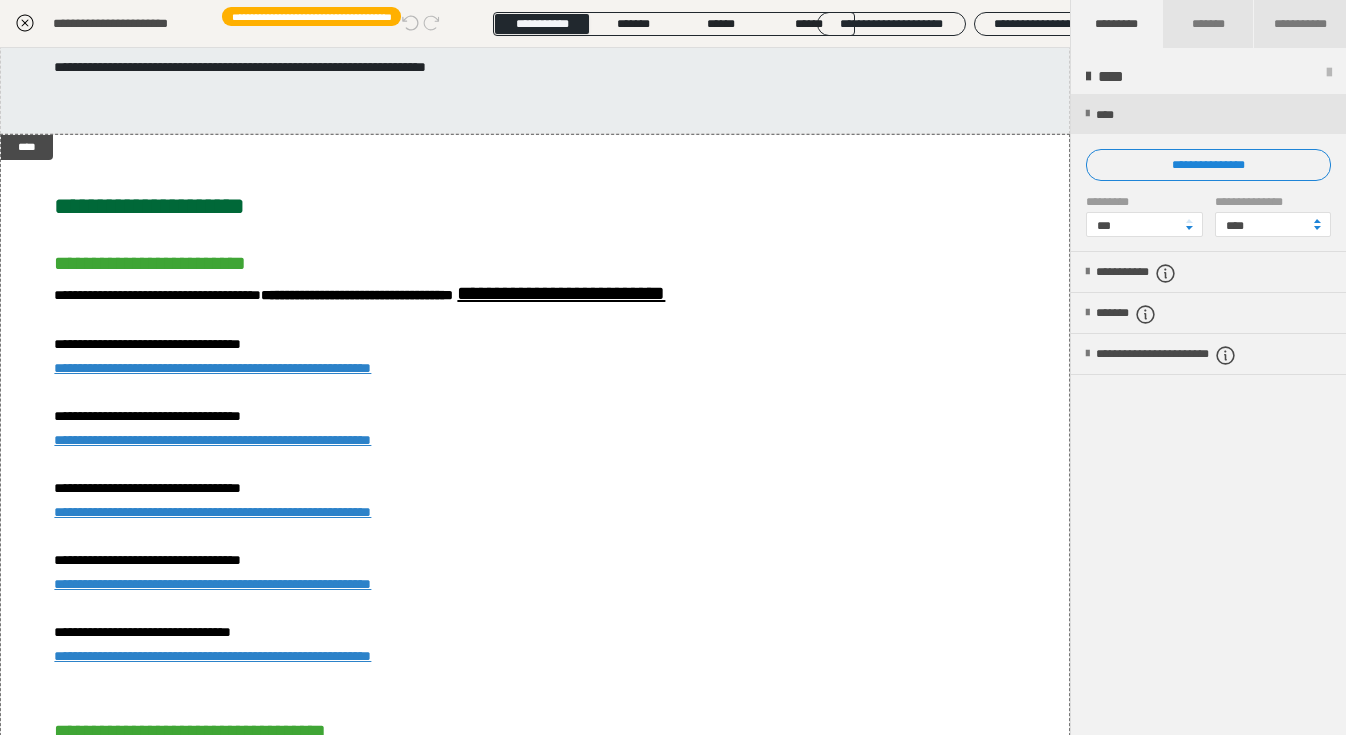 click 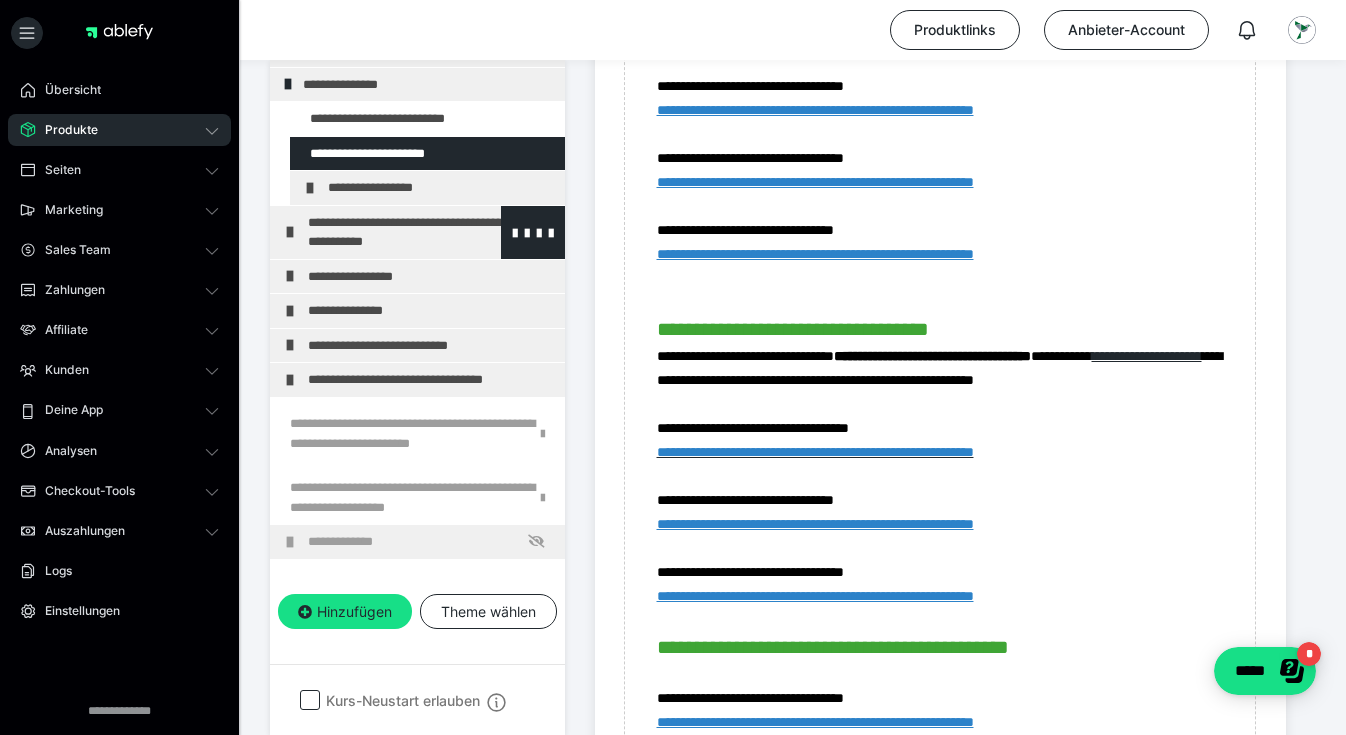 scroll, scrollTop: 1645, scrollLeft: 0, axis: vertical 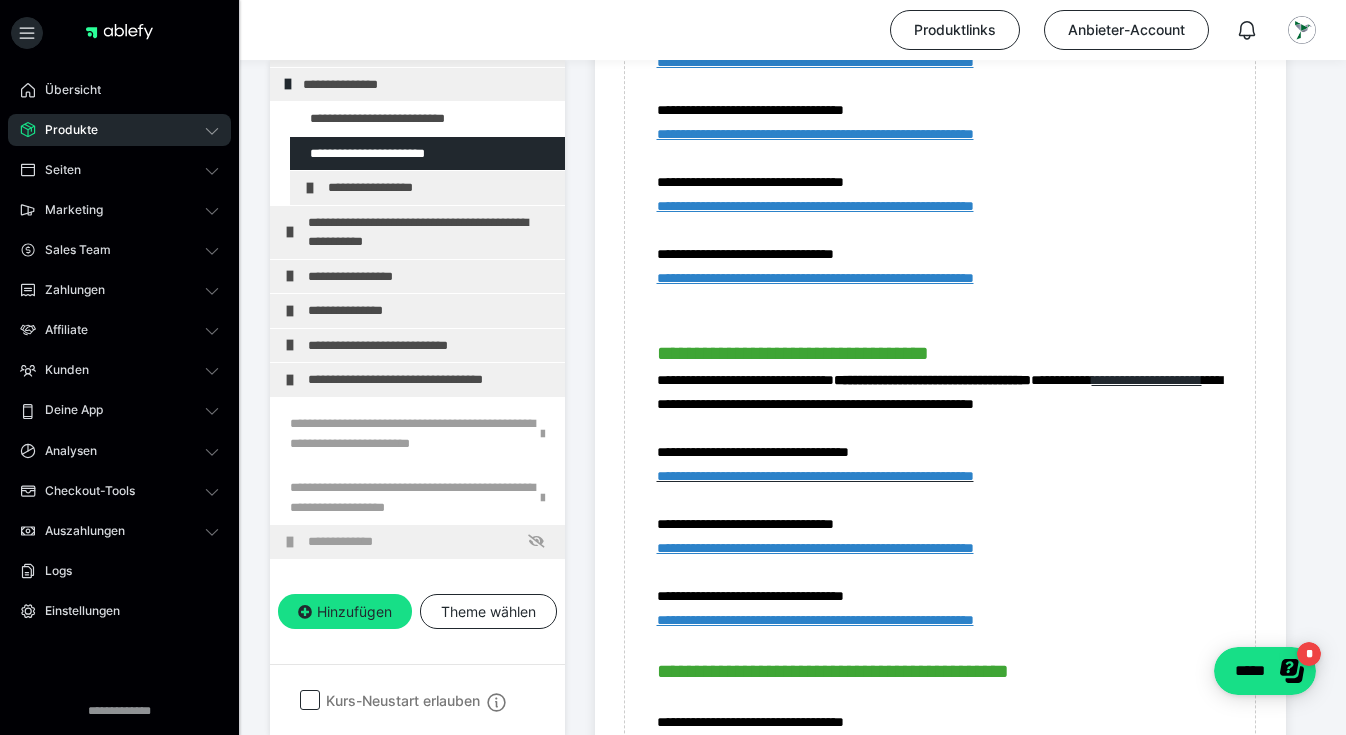 click on "Produkte" at bounding box center (119, 130) 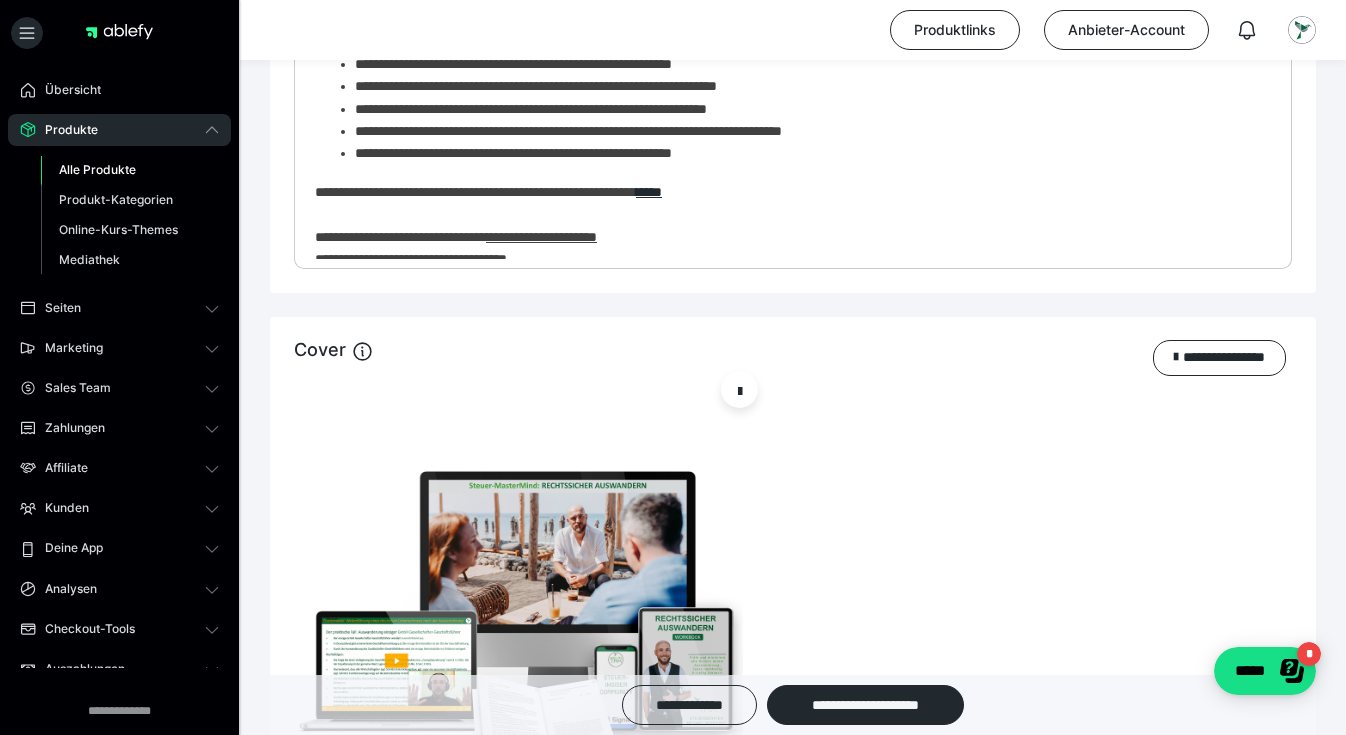 drag, startPoint x: 95, startPoint y: 163, endPoint x: 110, endPoint y: 165, distance: 15.132746 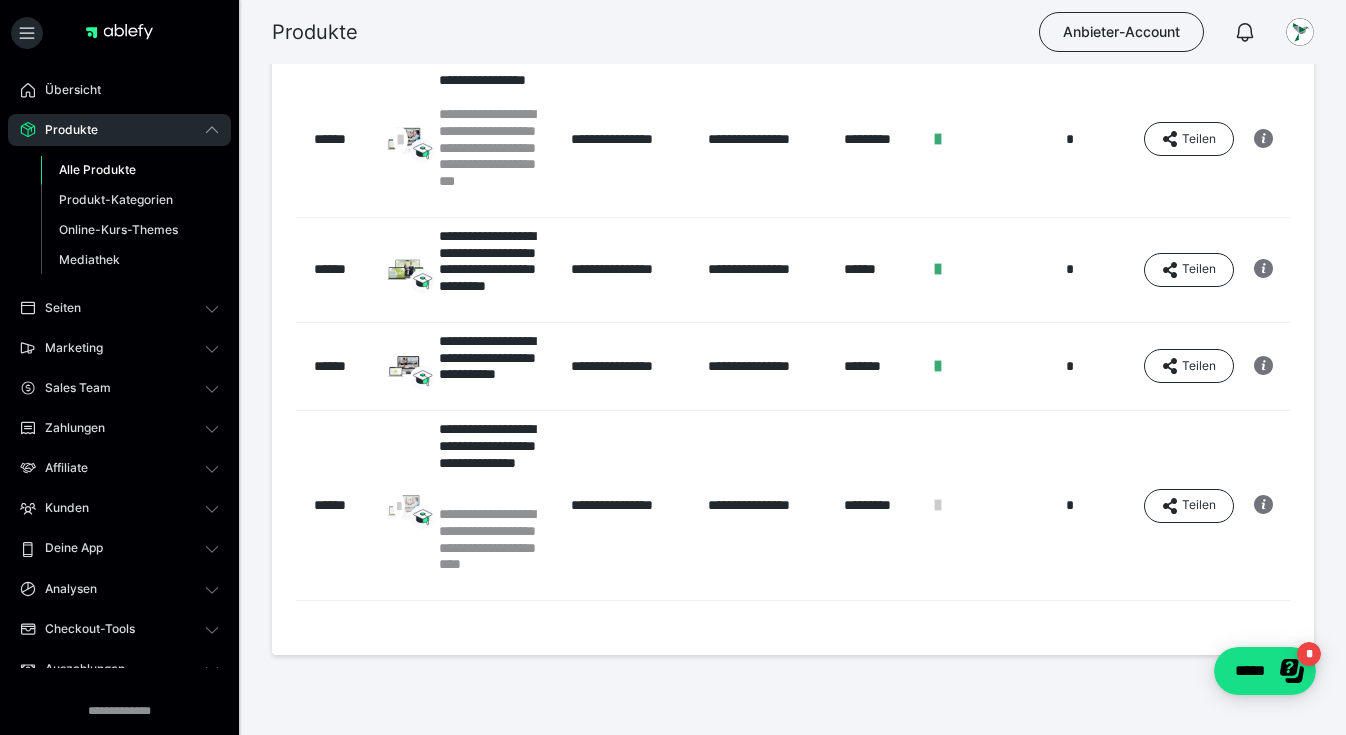 scroll, scrollTop: 901, scrollLeft: 0, axis: vertical 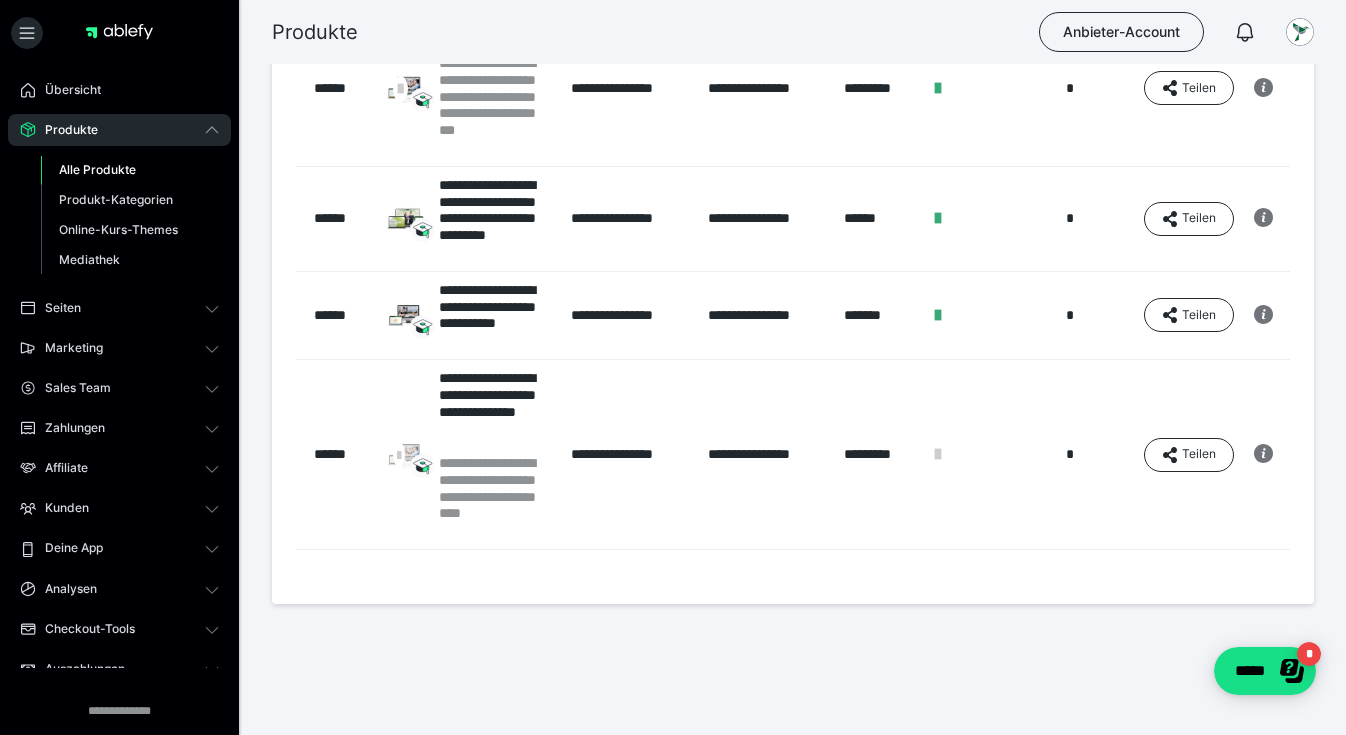 click on "******" at bounding box center (340, 454) 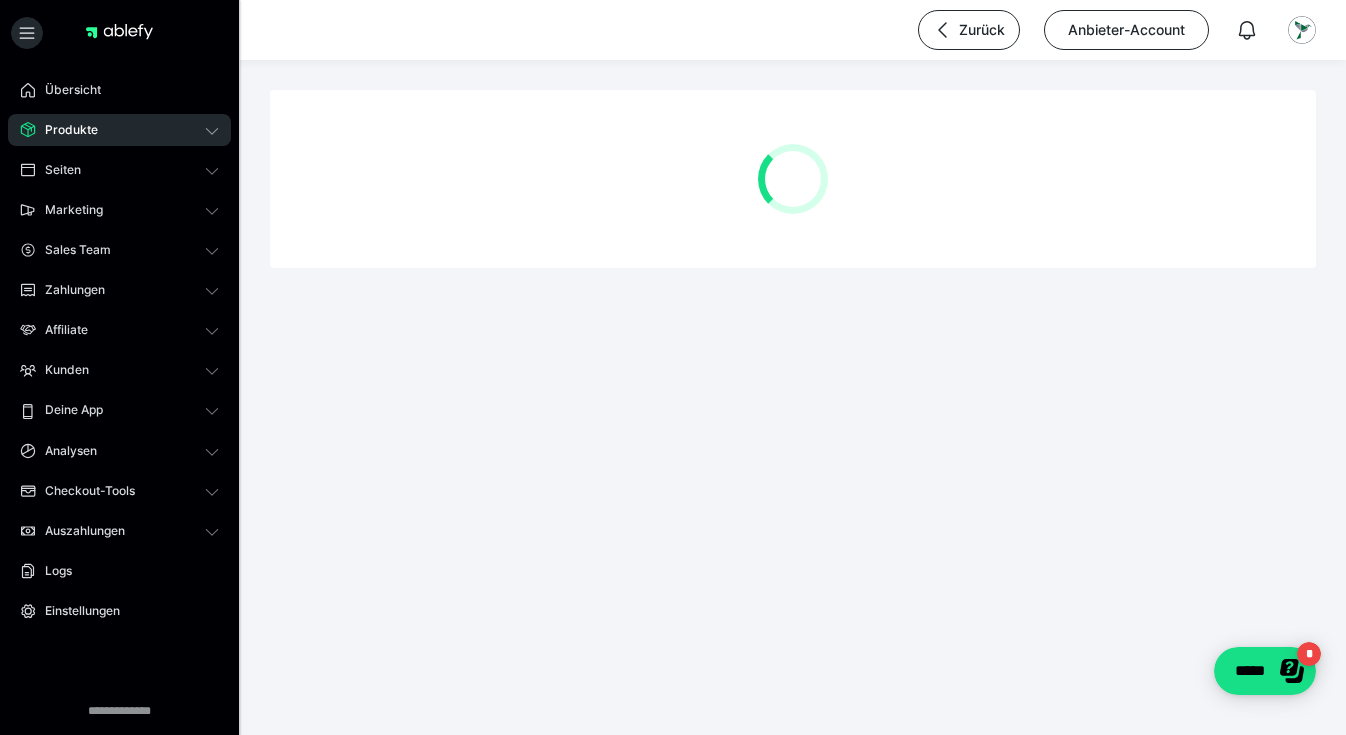 scroll, scrollTop: 0, scrollLeft: 0, axis: both 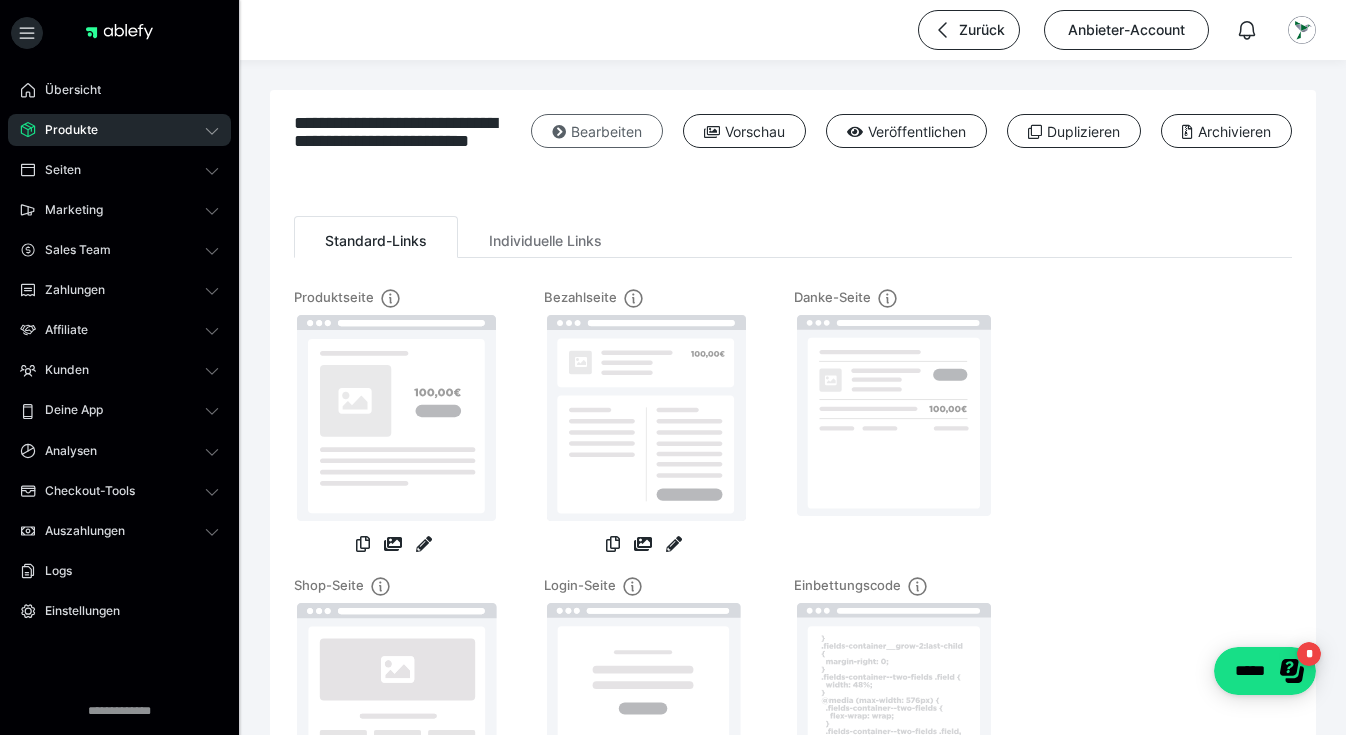 click on "Bearbeiten" at bounding box center [597, 131] 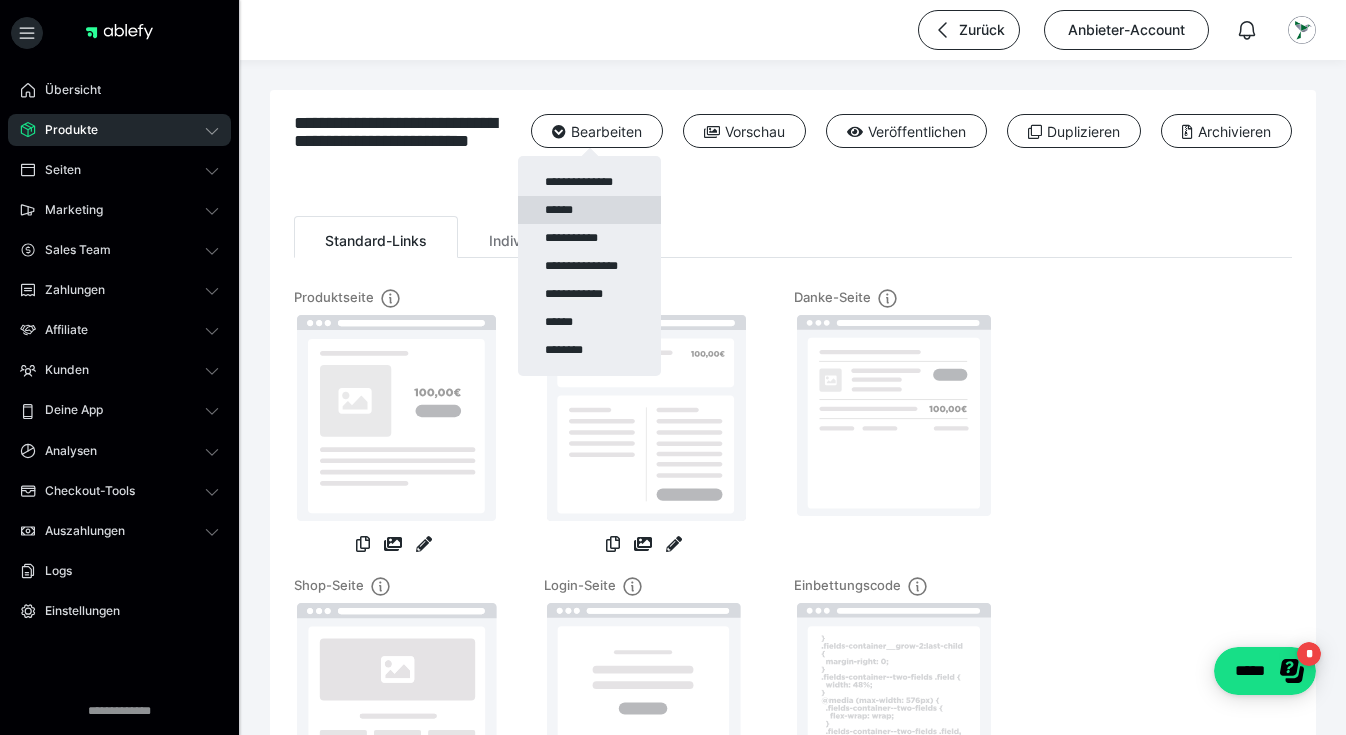 click on "******" at bounding box center [589, 210] 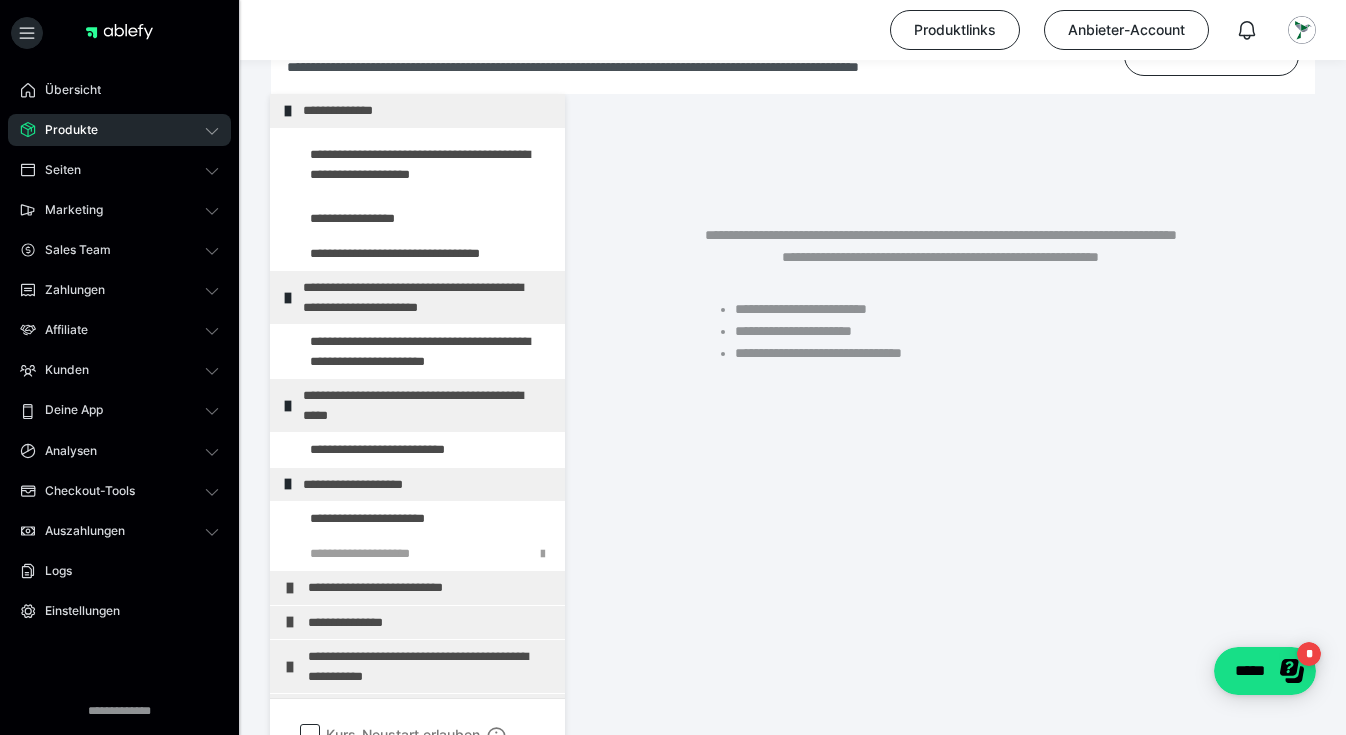 scroll, scrollTop: 342, scrollLeft: 0, axis: vertical 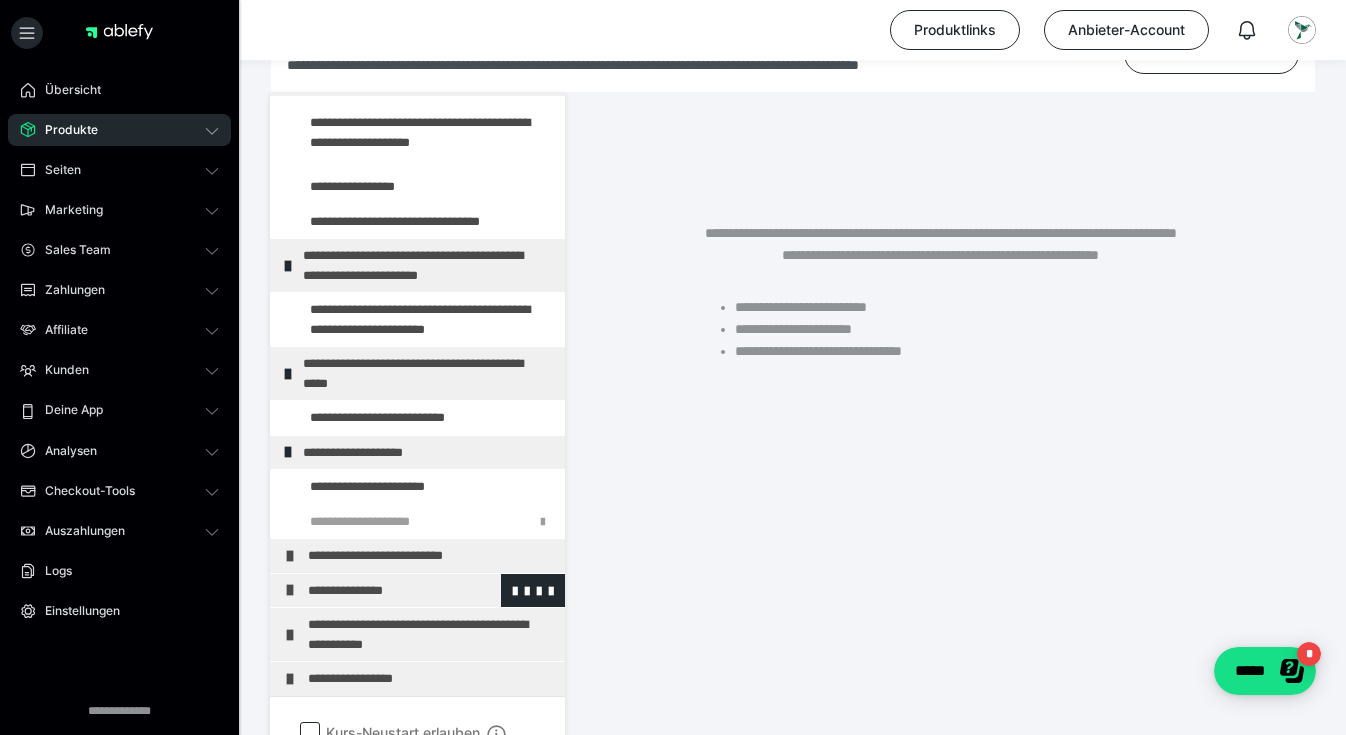 click at bounding box center [290, 590] 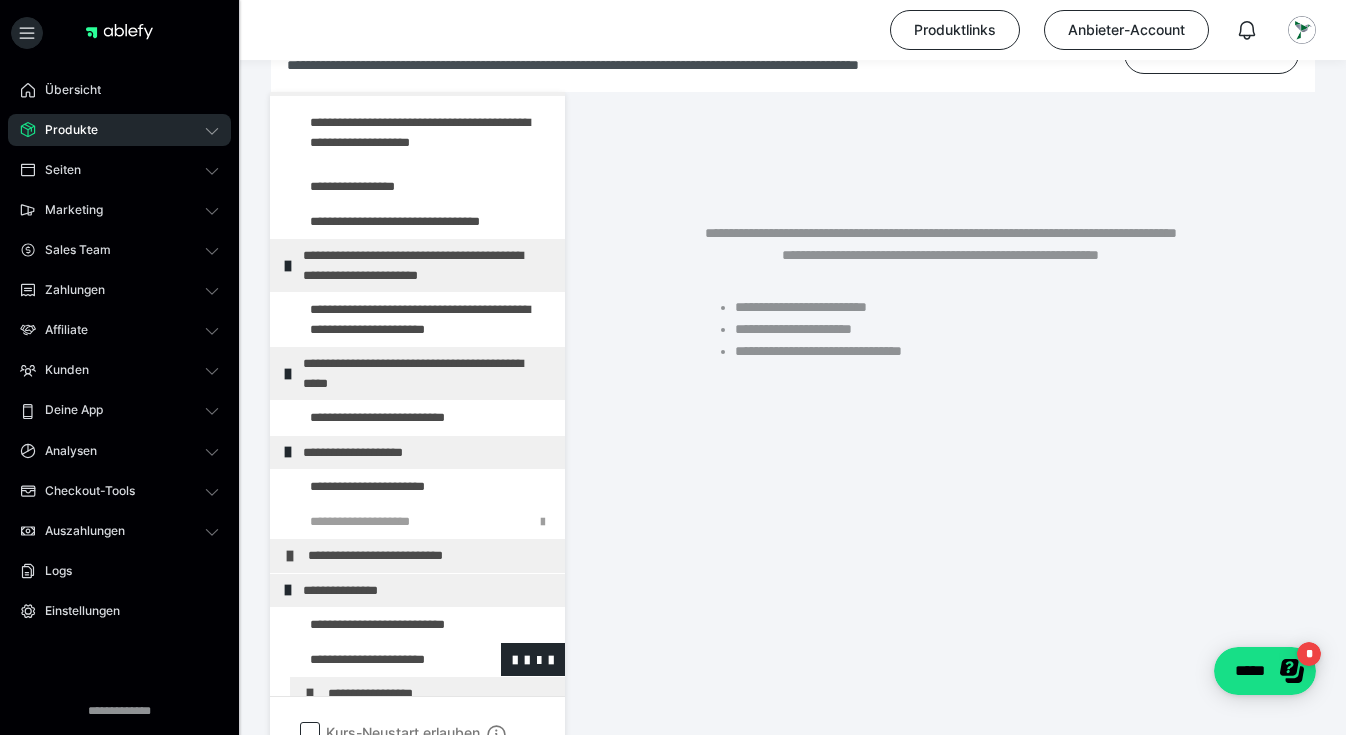 click at bounding box center (375, 660) 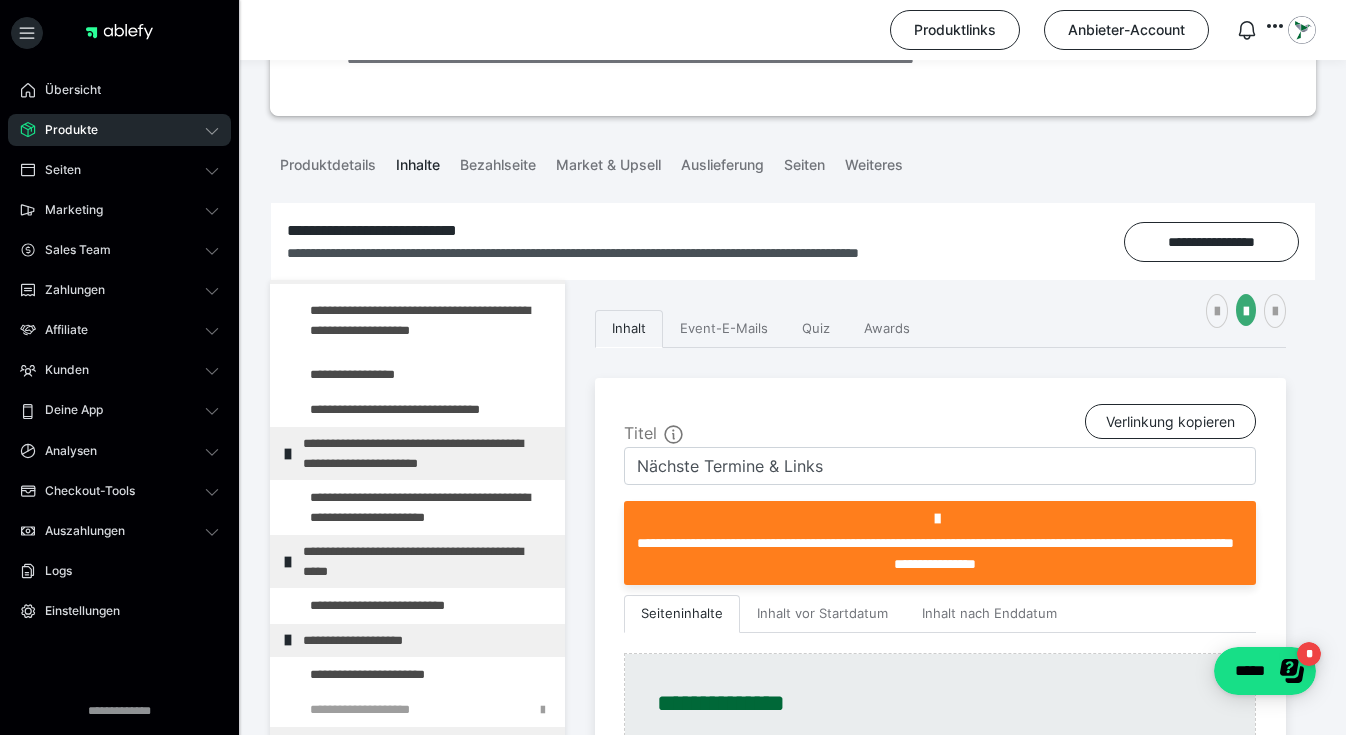 scroll, scrollTop: 0, scrollLeft: 0, axis: both 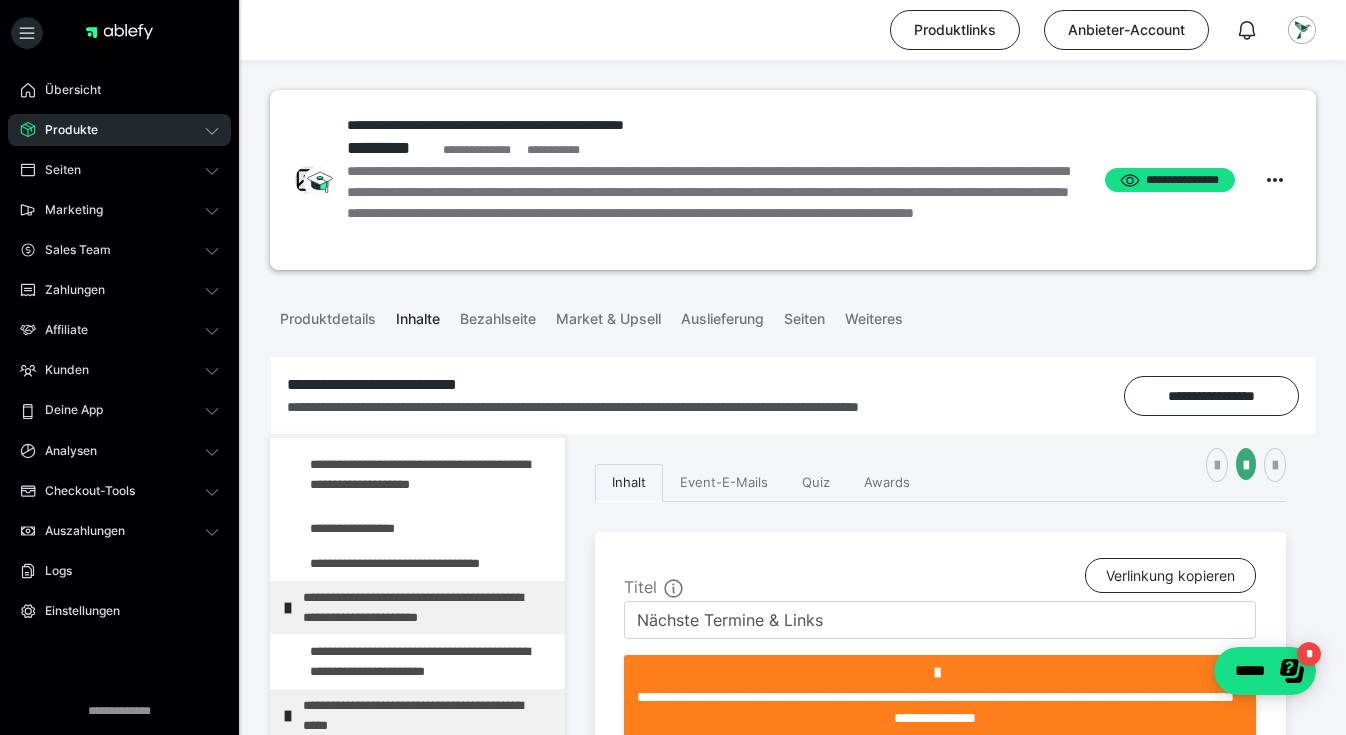 click on "Produkte" at bounding box center [119, 130] 